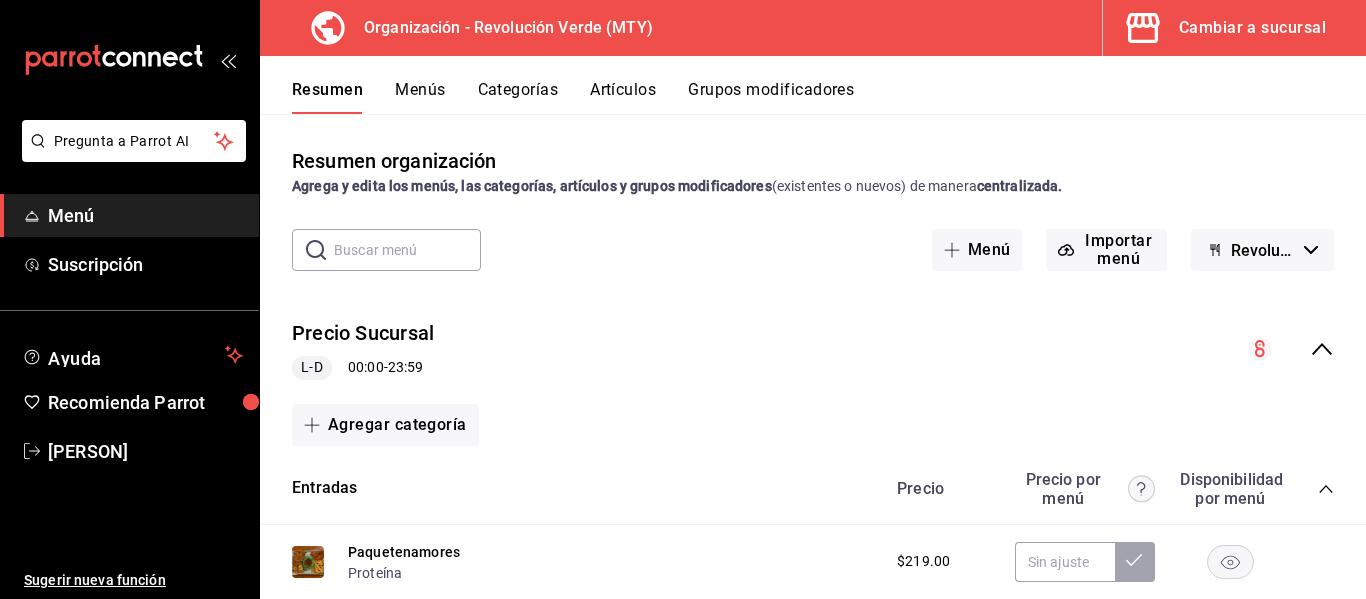 scroll, scrollTop: 0, scrollLeft: 0, axis: both 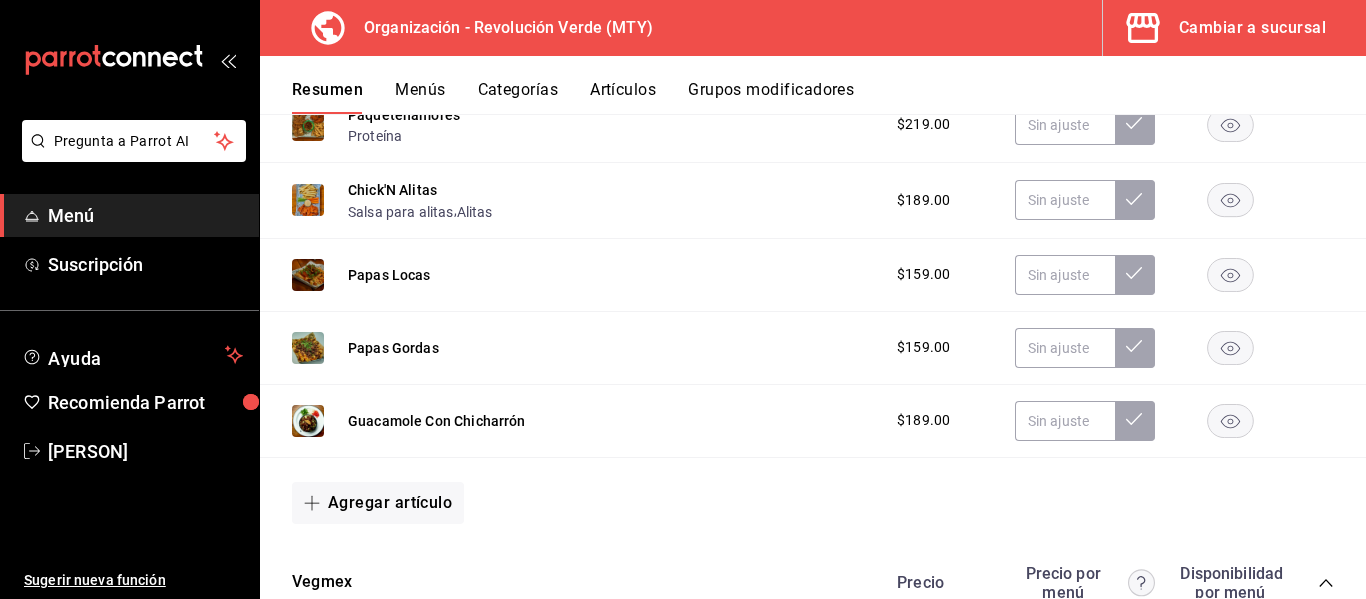 click on "Artículos" at bounding box center (623, 97) 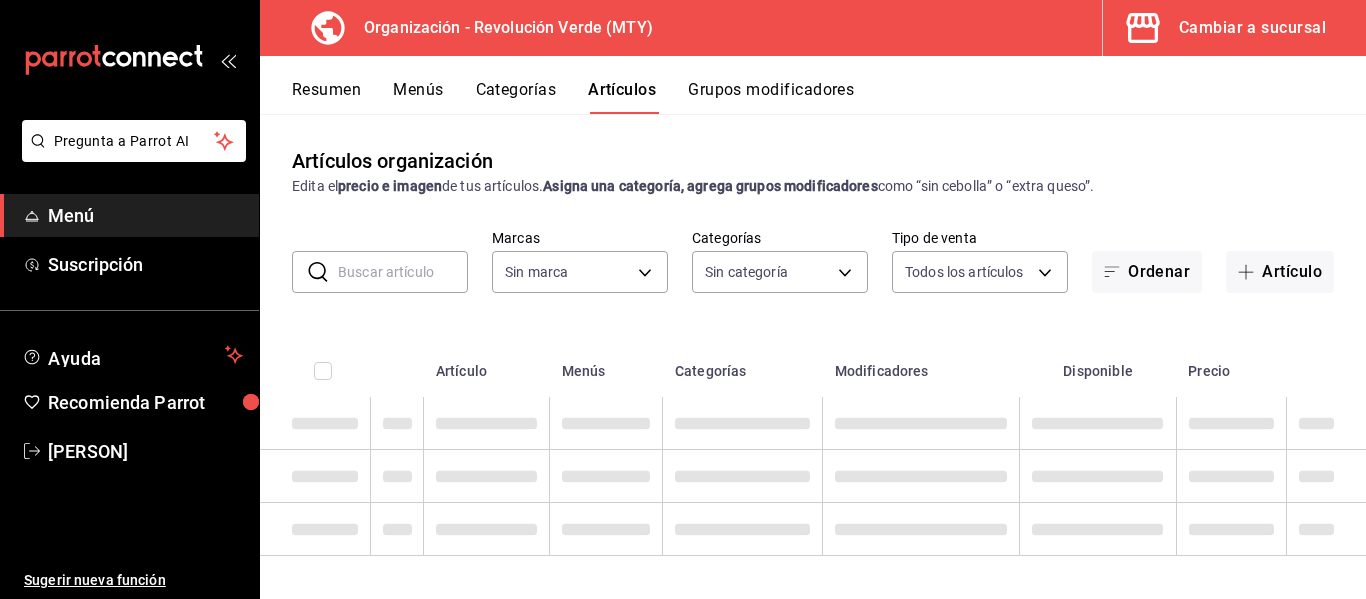 type on "55fc2a3e-704a-48da-8e41-26b66889f3c7" 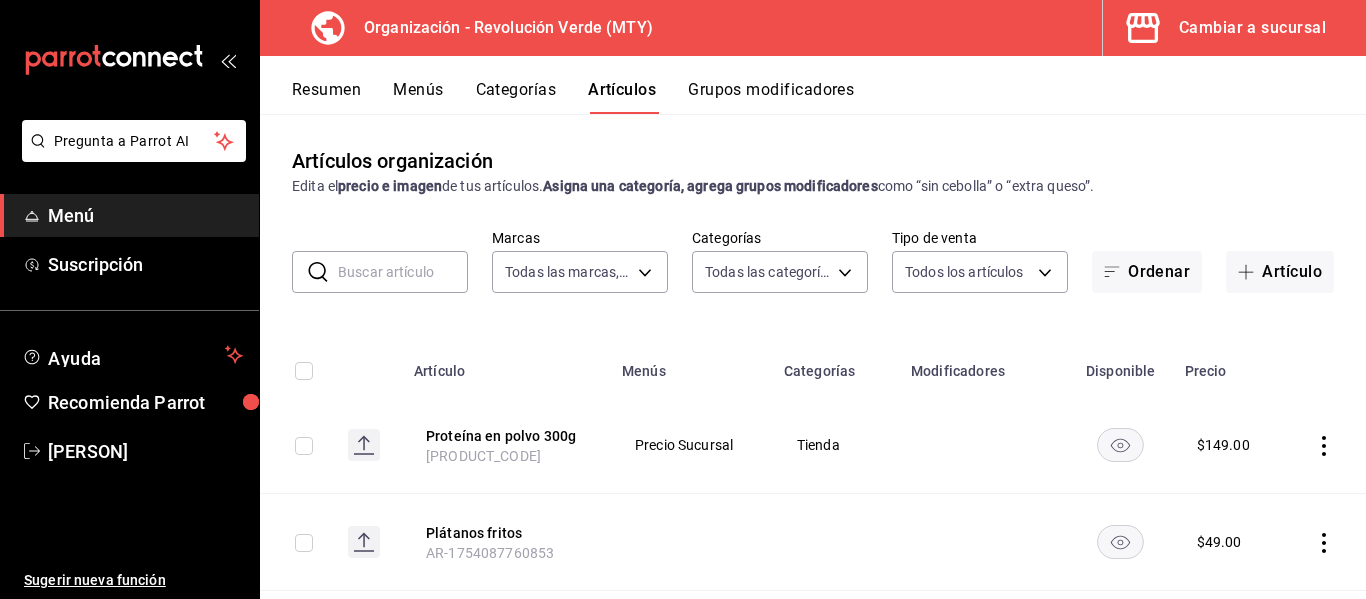 type on "[UUID],[UUID],[UUID],[UUID],[UUID],[UUID],[UUID],[UUID],[UUID],[UUID],[UUID]" 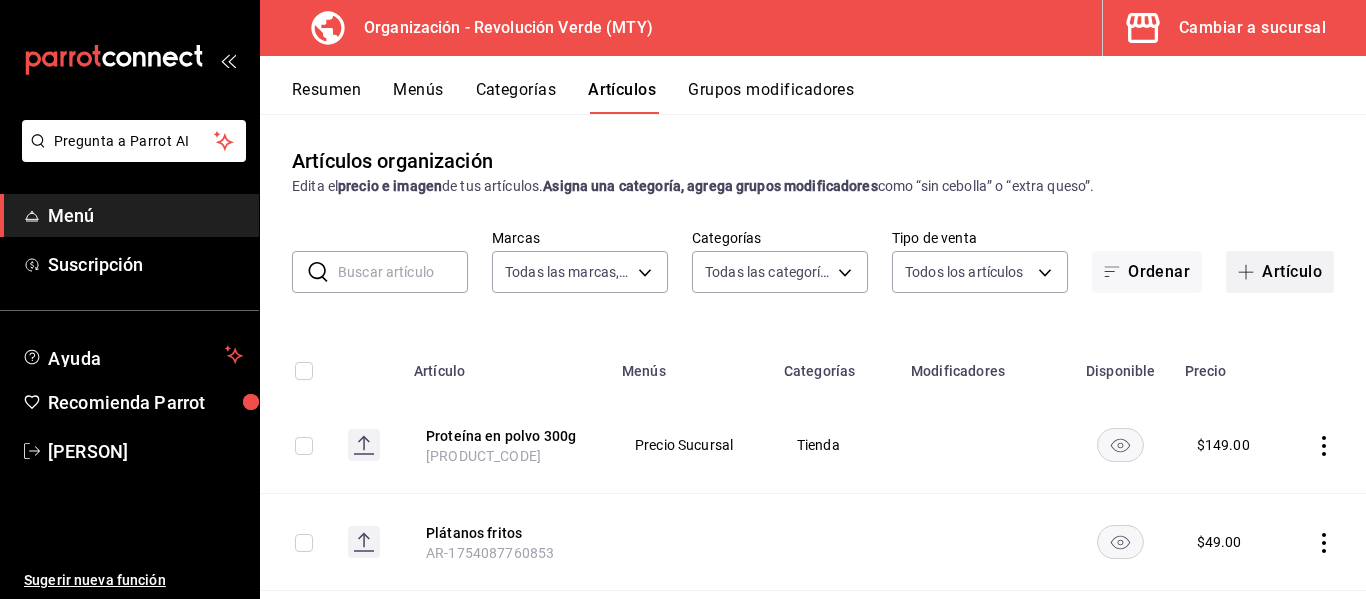 click on "Artículo" at bounding box center (1280, 272) 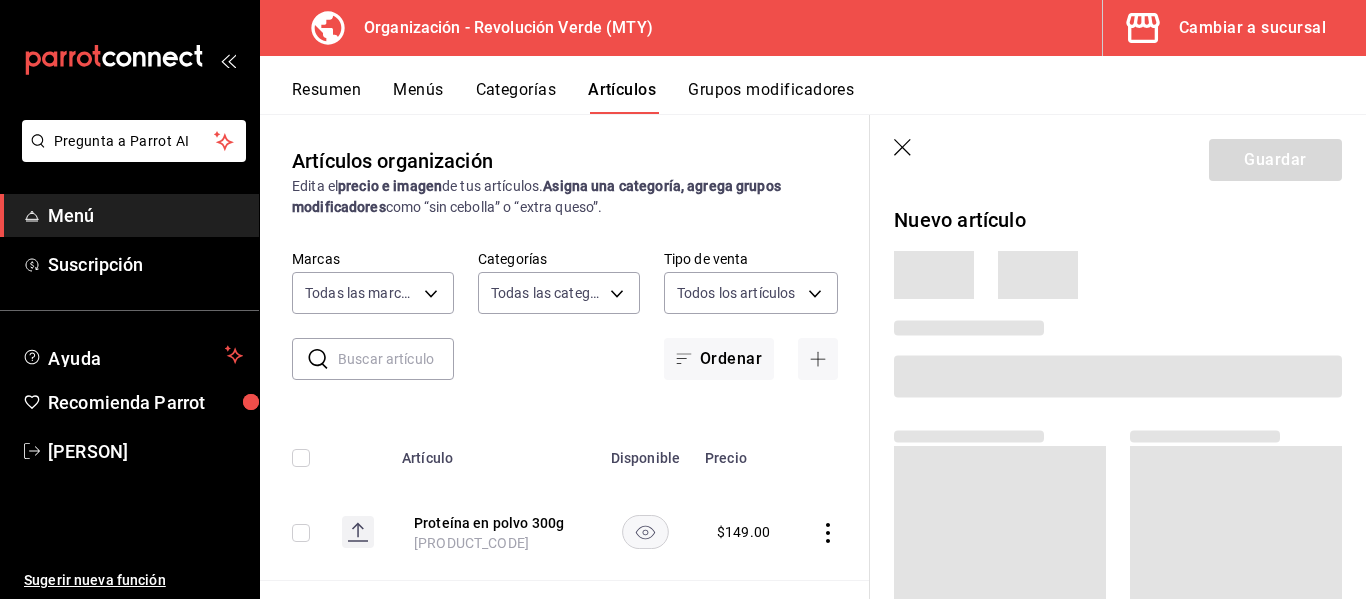 click 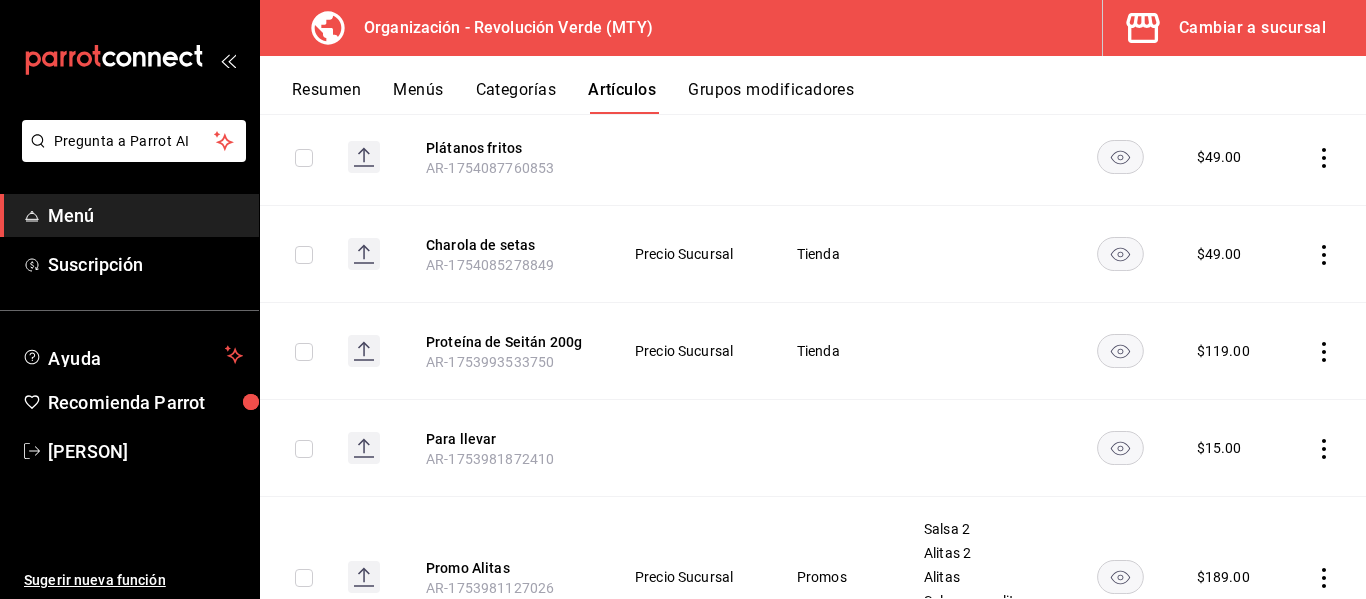 scroll, scrollTop: 396, scrollLeft: 0, axis: vertical 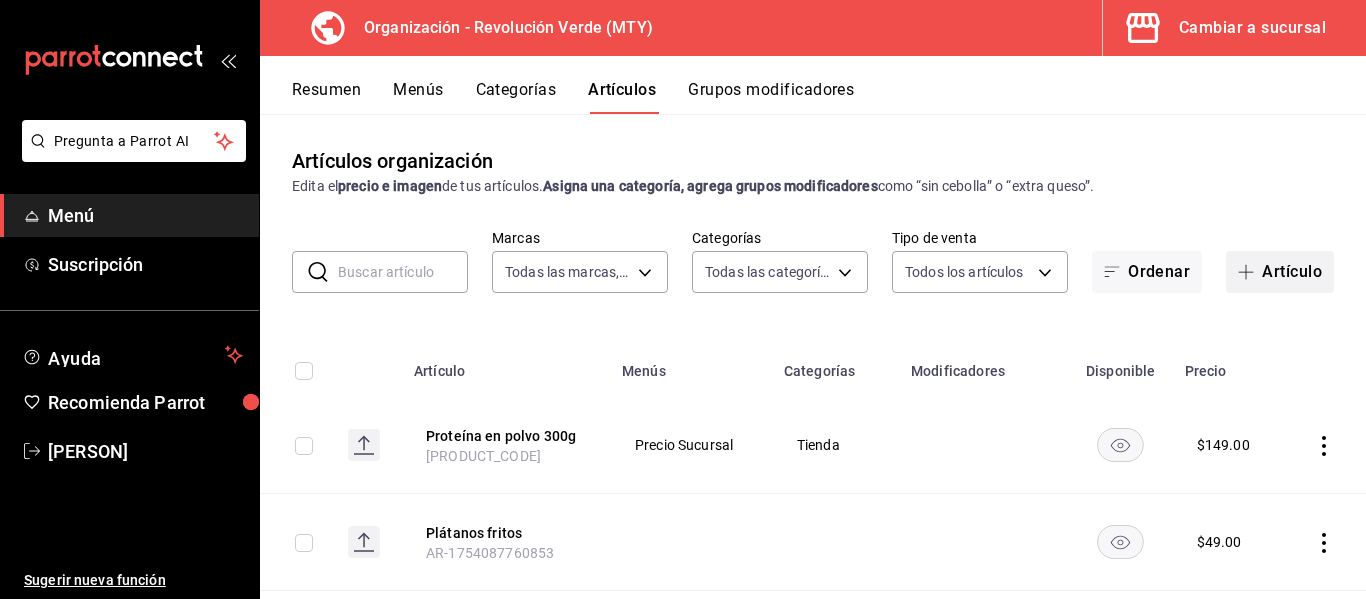 click on "Artículo" at bounding box center (1280, 272) 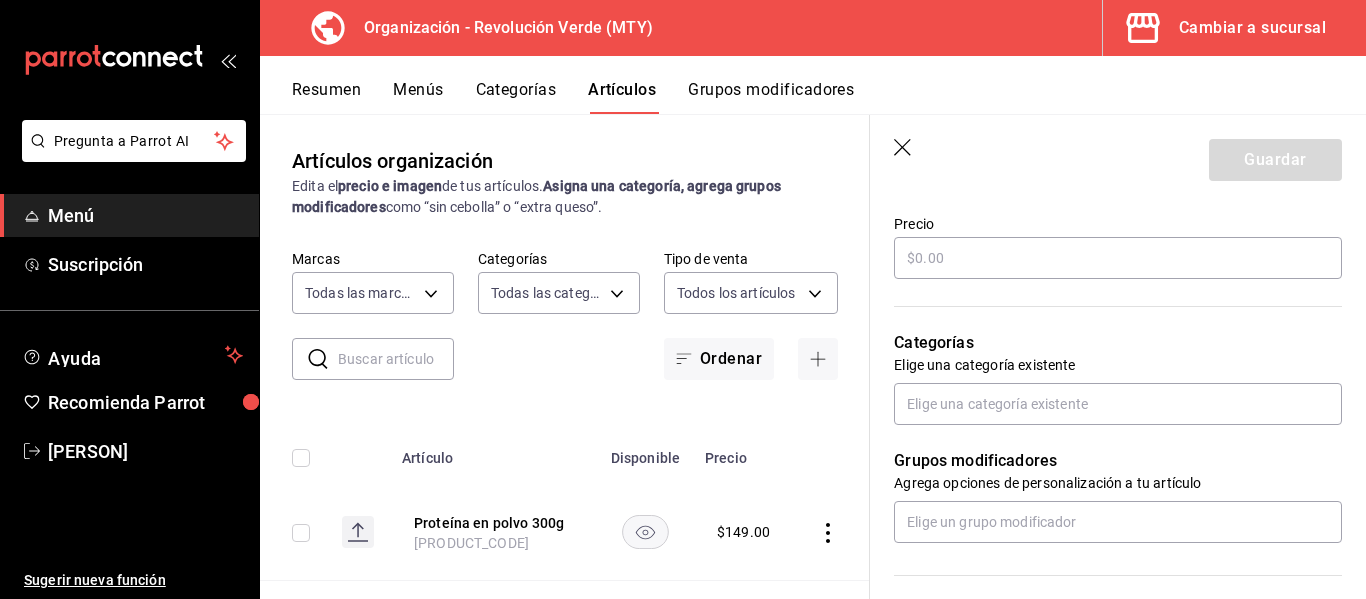 scroll, scrollTop: 570, scrollLeft: 0, axis: vertical 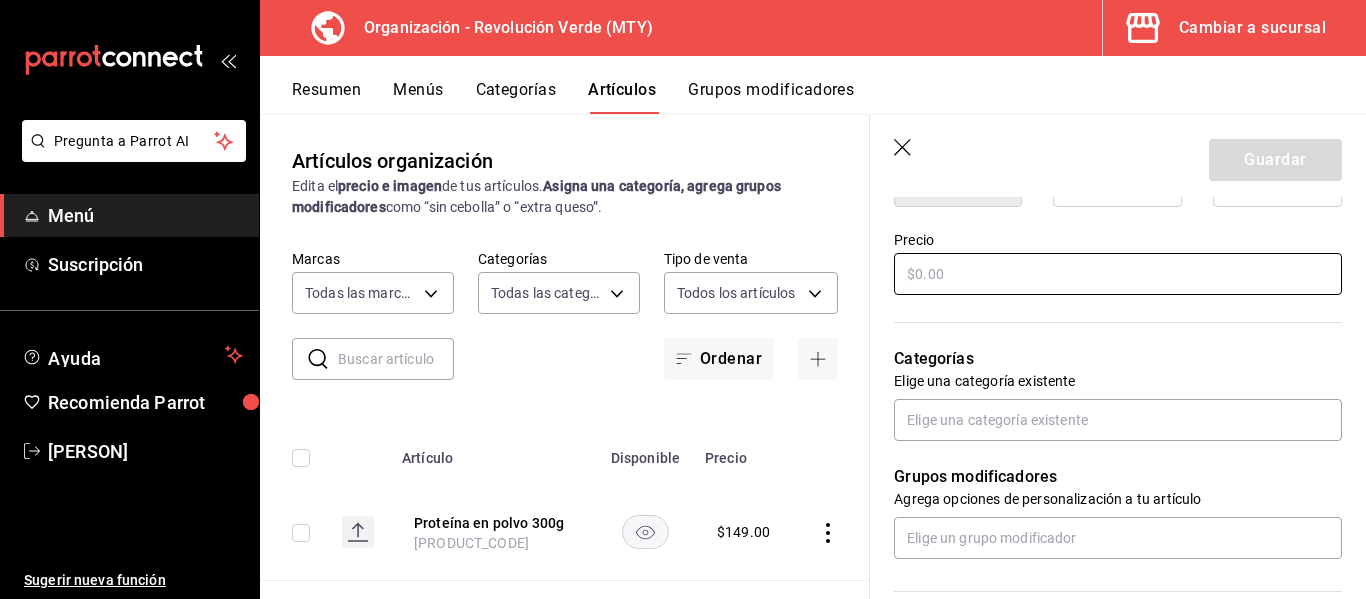 type on "Para llevar" 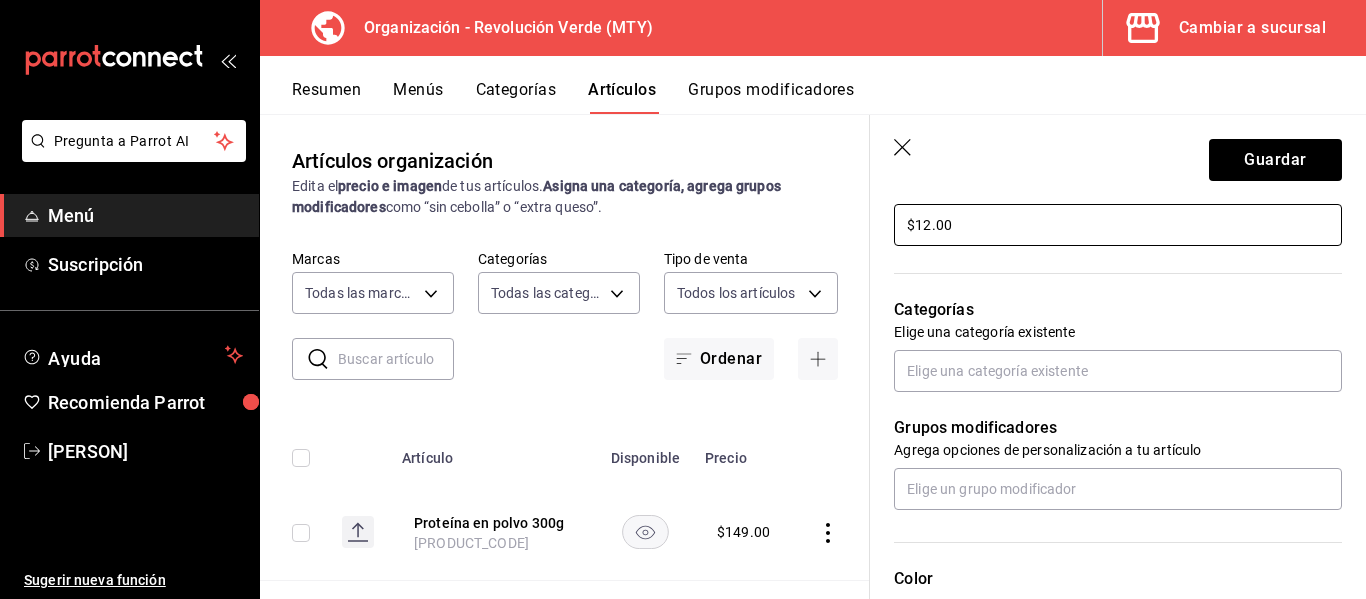 scroll, scrollTop: 639, scrollLeft: 0, axis: vertical 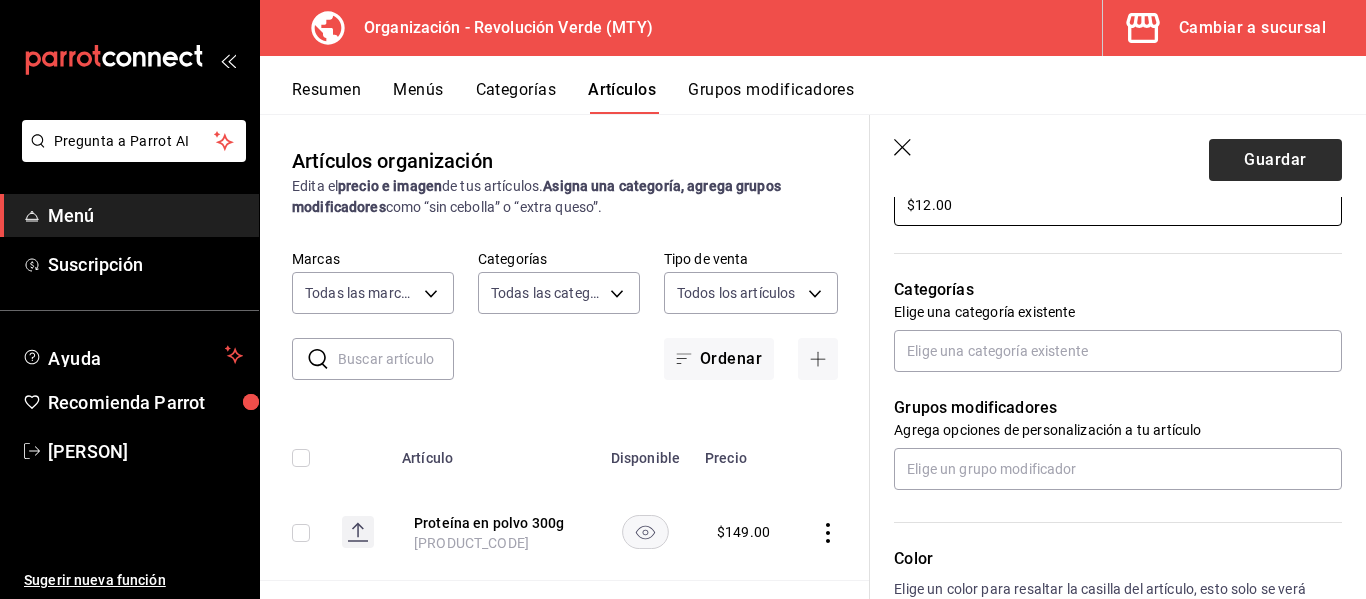 type on "$12.00" 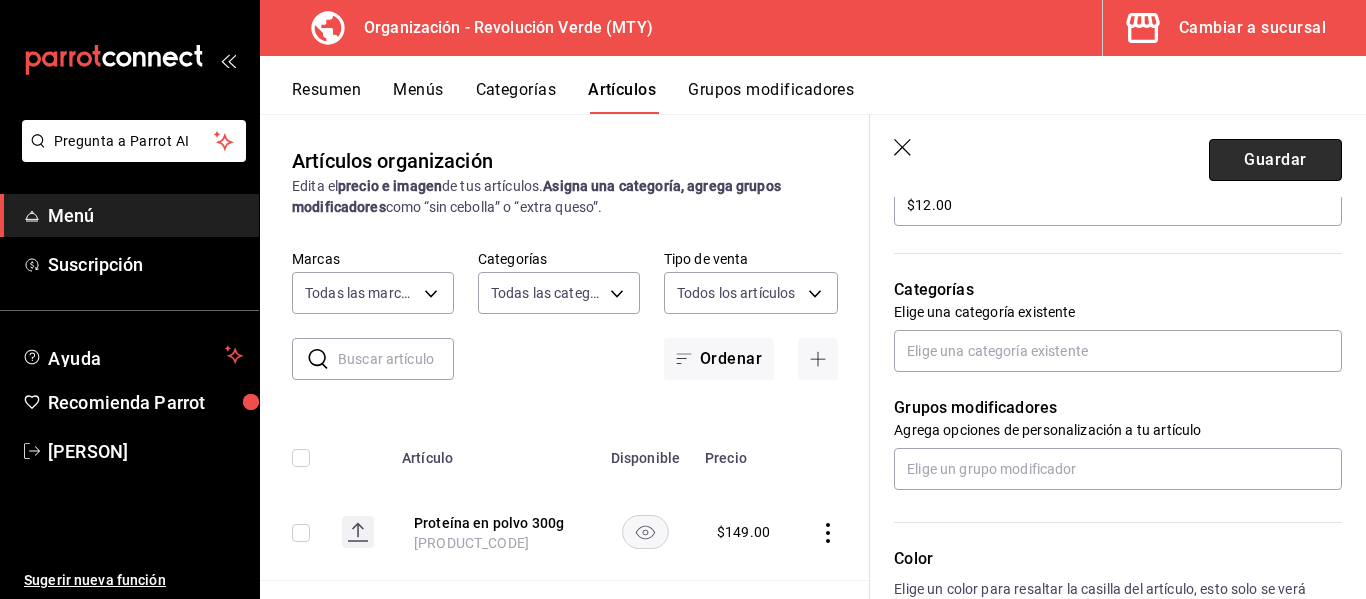 click on "Guardar" at bounding box center [1275, 160] 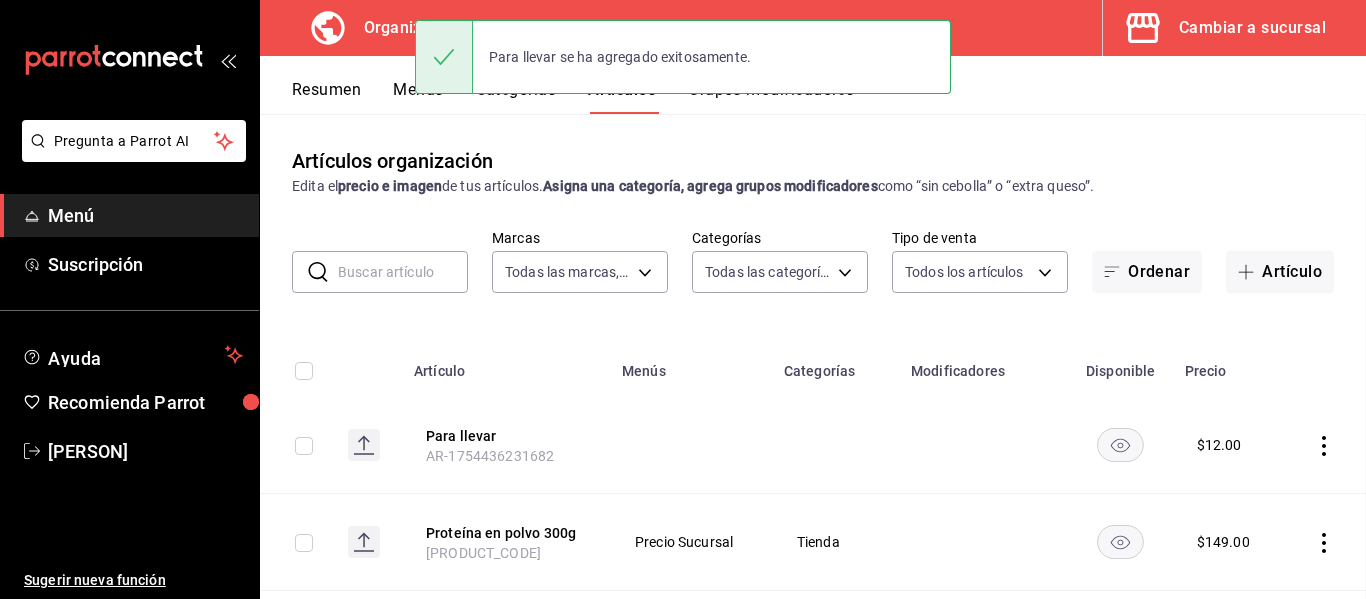 scroll, scrollTop: 0, scrollLeft: 0, axis: both 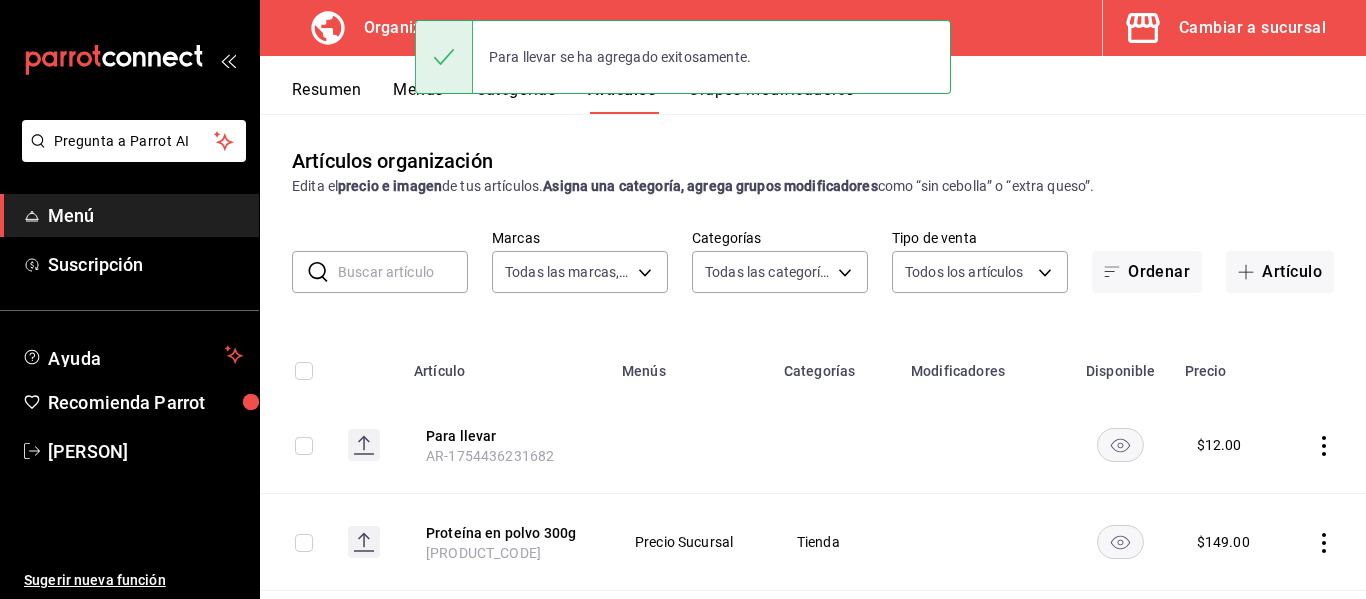 click on "Artículos organización Edita el  precio e imagen  de tus artículos.  Asigna una categoría, agrega grupos modificadores  como “sin cebolla” o “extra queso”. ​ ​ Marcas Todas las marcas, Sin marca 55fc2a3e-704a-48da-8e41-26b66889f3c7 Categorías Todas las categorías, Sin categoría 5889ce7a-6a7f-41a2-a2d7-02a2db6b68ef,0bbbf004-e4f1-4981-8a35-b3c942b861af,e46551b8-782e-4689-9d09-66baca7b4293,238a08ea-4850-4777-800f-603417b4a0e7,2f971acb-8e08-4ab2-a4c5-dfc627c74ce7,63f87045-9904-453d-93e8-2b191c3a74bd,4d91a449-855b-4898-ba56-4c2e2a6e8916,16abf3b7-636c-44e9-8079-d385475c5578,e3ceda78-a3a3-4b15-9142-c64f614072ec,0efc586b-23cc-47b4-bc2a-202e7ea777d6,81ea55d2-aeb2-42cf-b928-01ccbde04ca6 Tipo de venta Todos los artículos ALL Ordenar Artículo Artículo Menús Categorías Modificadores Disponible Precio Para llevar AR-1754436231682 $ 12.00 Proteína en polvo 300g AR-1754354165752 Precio Sucursal Tienda $ 149.00 Plátanos fritos AR-1754087760853 $ 49.00 Charola de setas AR-1754085278849 Precio Sucursal" at bounding box center (813, 356) 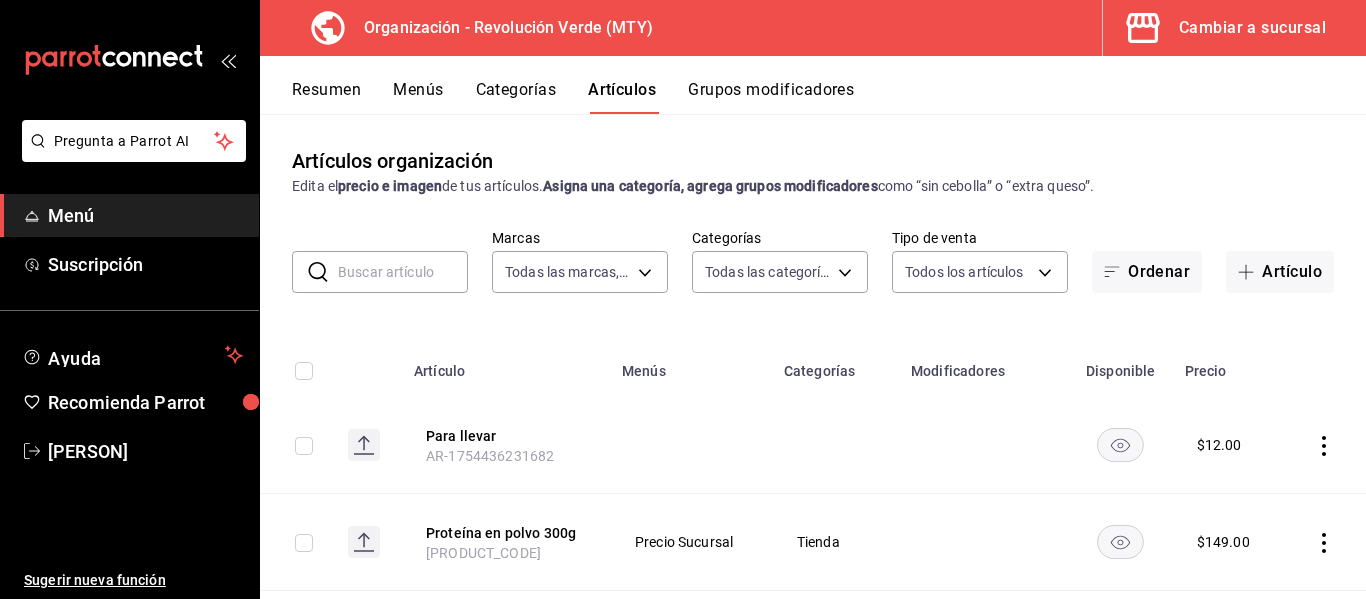 click on "Grupos modificadores" at bounding box center [771, 97] 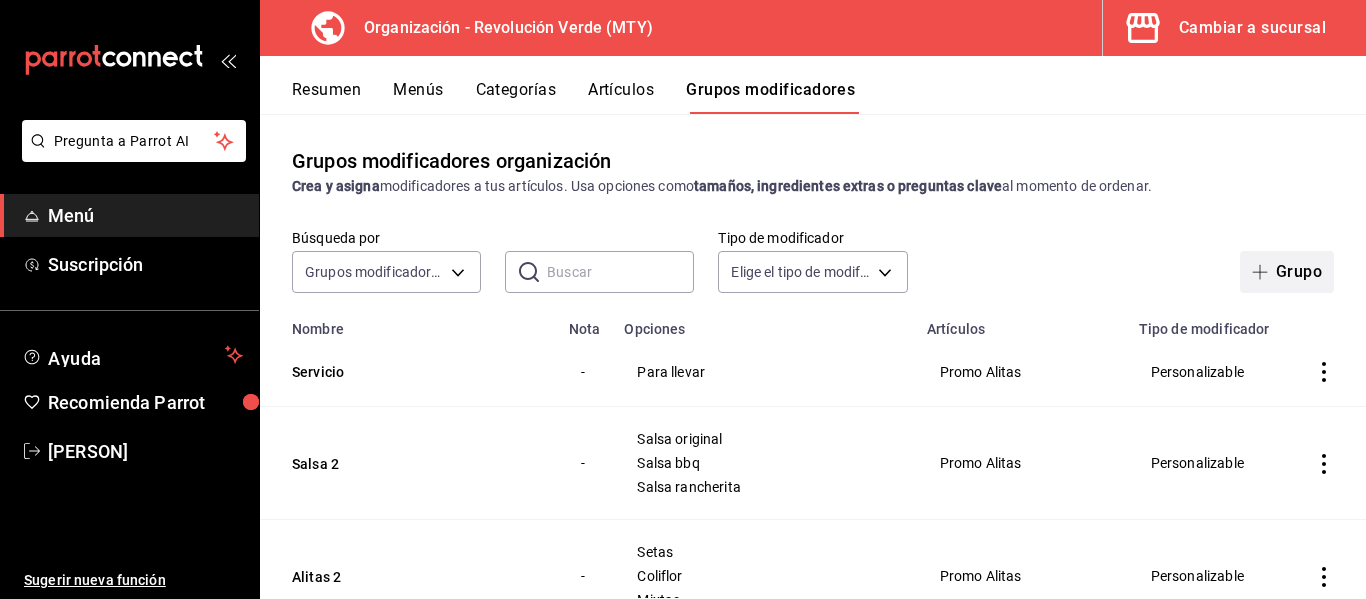 click on "Grupo" at bounding box center [1287, 272] 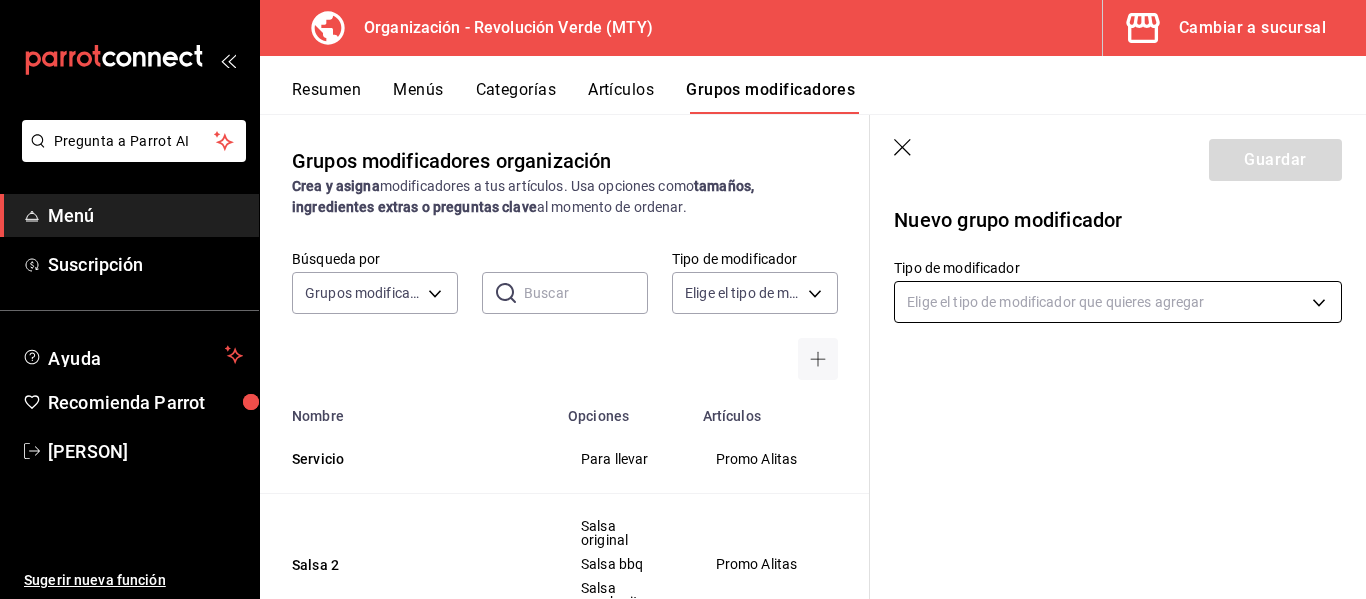click on "Pregunta a Parrot AI Menú   Suscripción   Ayuda Recomienda Parrot   Israel Jimenez   Sugerir nueva función   Organización - Revolución Verde (MTY) Cambiar a sucursal Resumen Menús Categorías Artículos Grupos modificadores Grupos modificadores organización Crea y asigna  modificadores a tus artículos. Usa opciones como  tamaños, ingredientes extras o preguntas clave  al momento de ordenar. Búsqueda por Grupos modificadores GROUP ​ ​ Tipo de modificador Elige el tipo de modificador Nombre Opciones Artículos Servicio Para llevar Promo Alitas Salsa 2 Salsa original Salsa bbq Salsa rancherita Promo Alitas Alitas 2 Setas Coliflor Mixtas Promo Alitas Taco 3 Tortilla Taquera De Harina Tortilla Taquera De Maíz No pollo Barbacoa de berenjena Ver más... All you can eat Taco 2 Tortilla Taquera De Harina Tortilla Taquera De Maíz No pollo Barbacoa de berenjena Ver más... All you can eat Refill Tacos Taco 1 Tortilla Taquera De Harina Tortilla Taquera De Maíz No pollo Barbacoa de berenjena Ver más..." at bounding box center [683, 299] 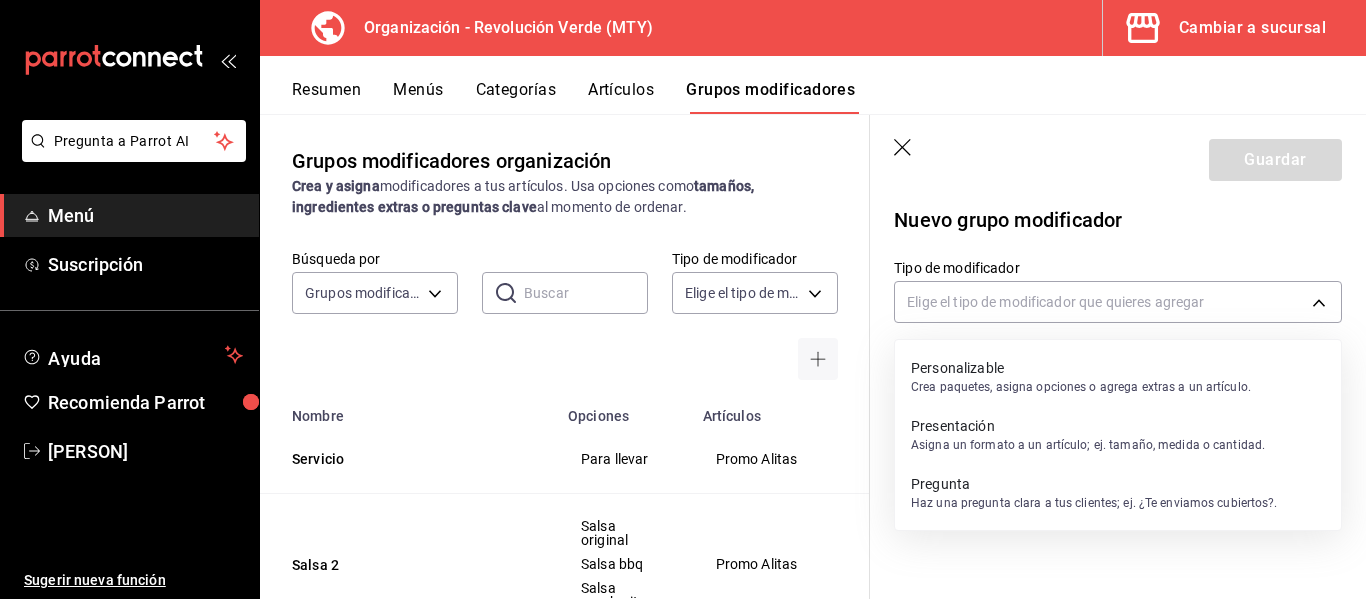 click on "Personalizable" at bounding box center (1081, 368) 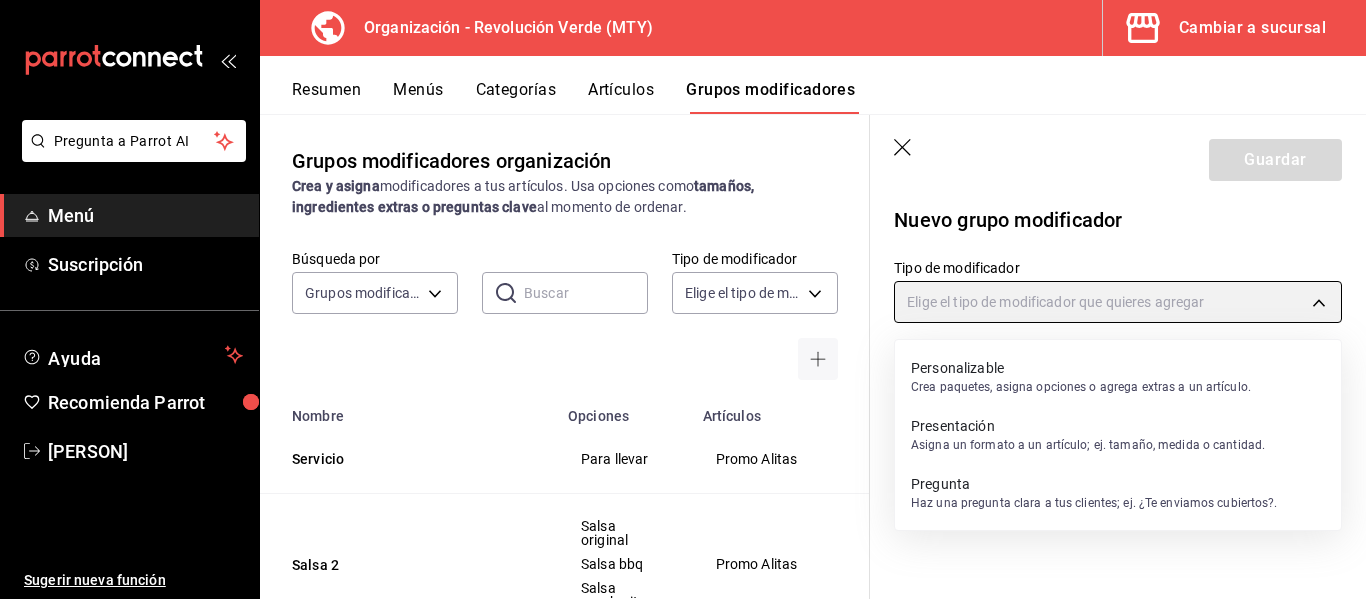 type on "CUSTOMIZABLE" 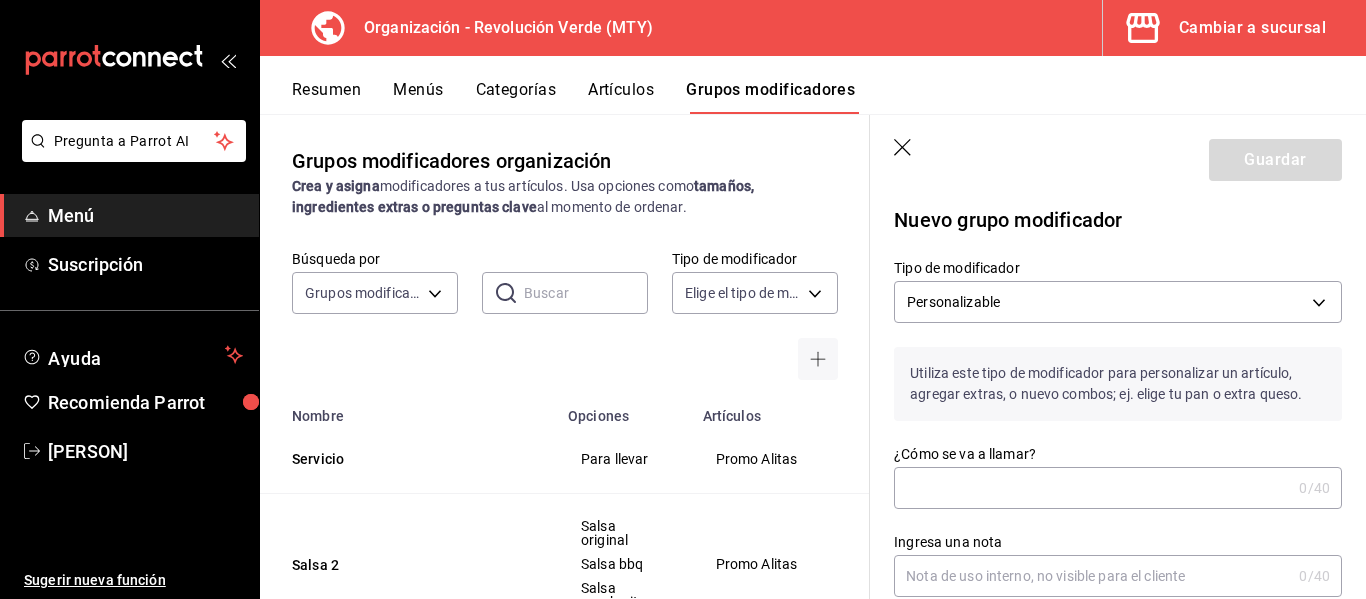 click on "¿Cómo se va a llamar?" at bounding box center [1092, 488] 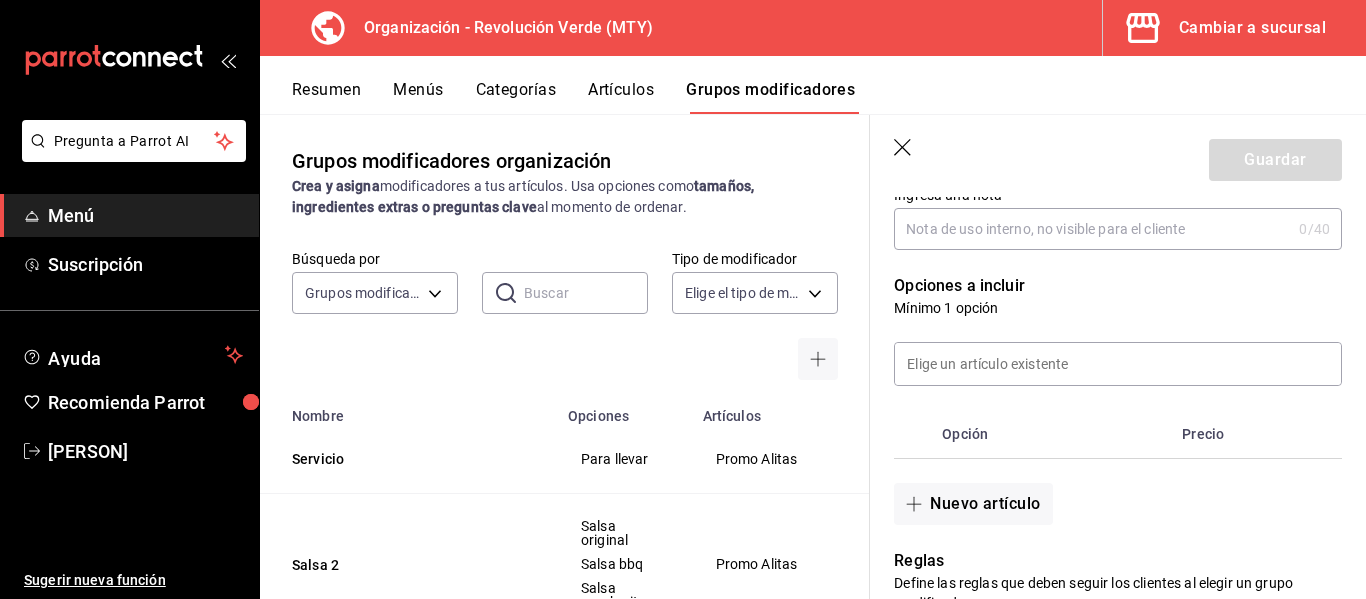 scroll, scrollTop: 358, scrollLeft: 0, axis: vertical 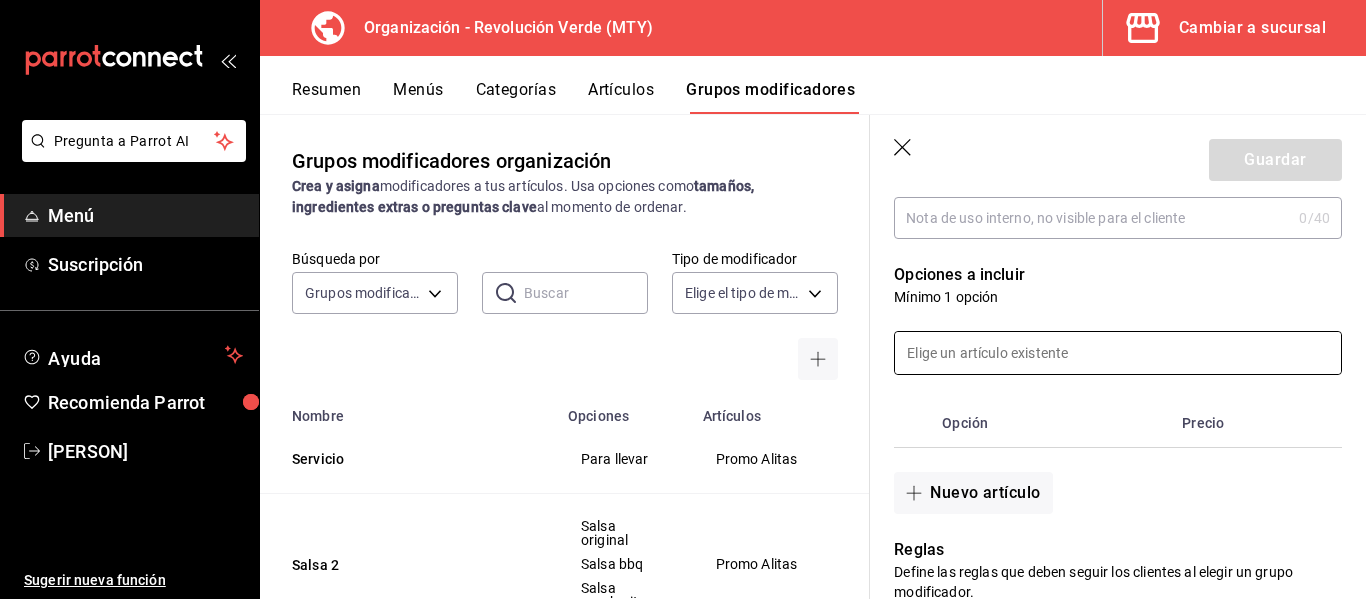 type on "Servicio" 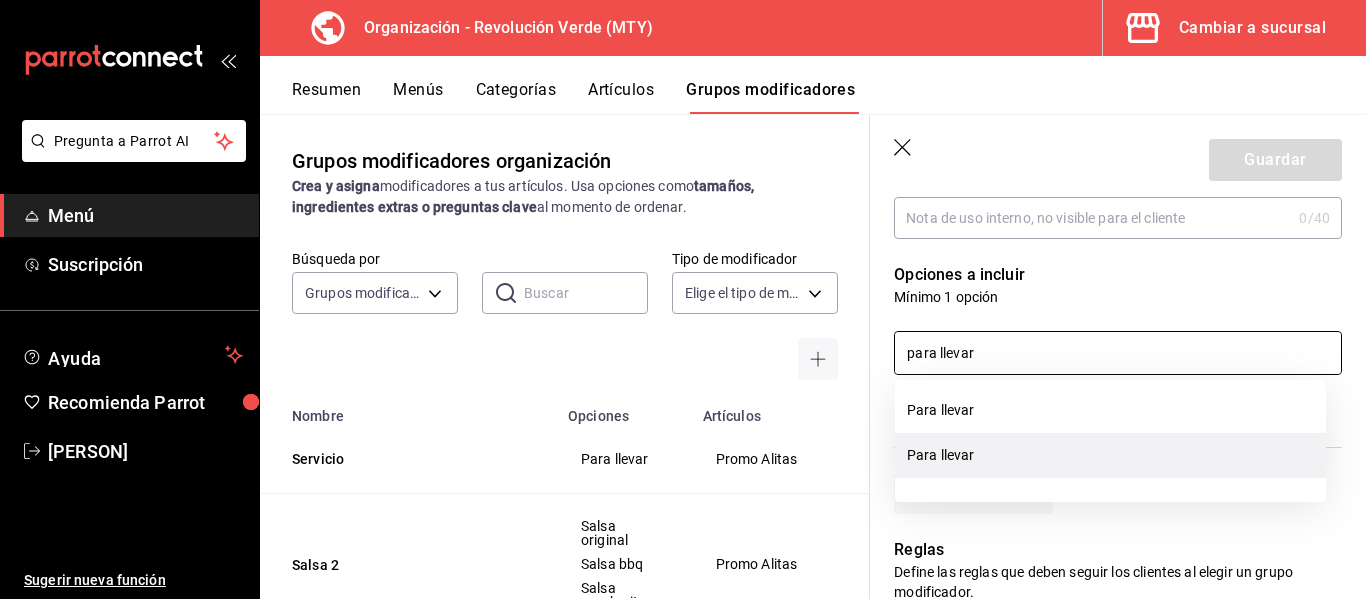 click on "Para llevar" at bounding box center [1110, 455] 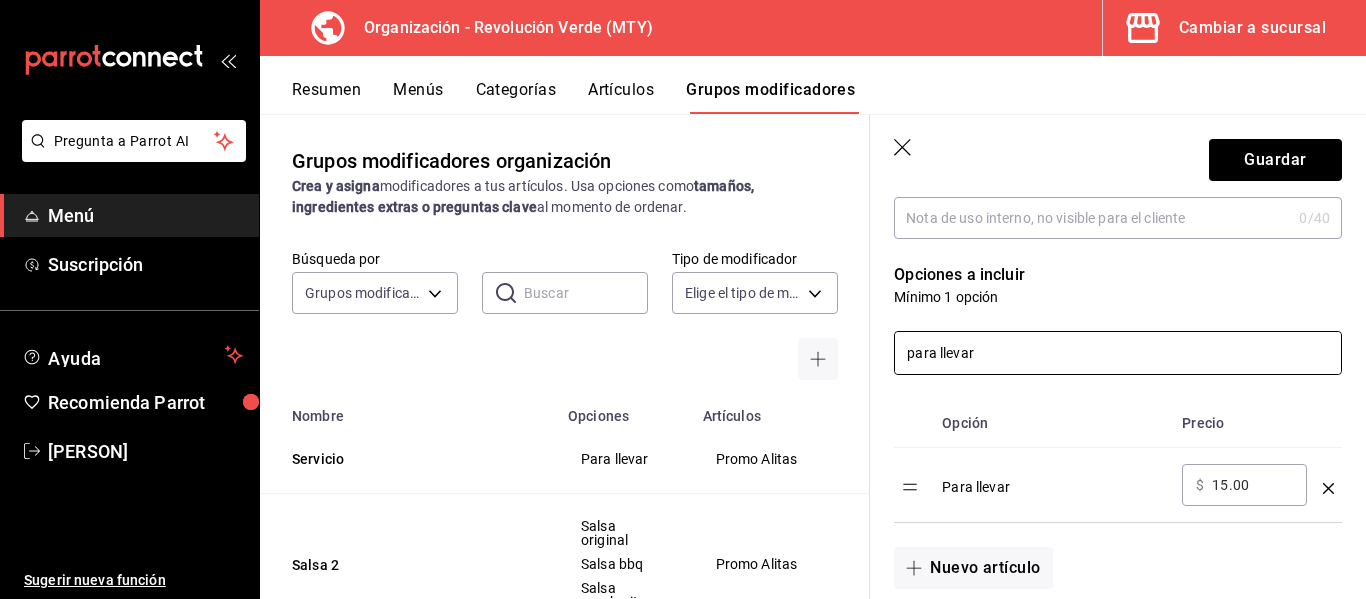 type on "para llevar" 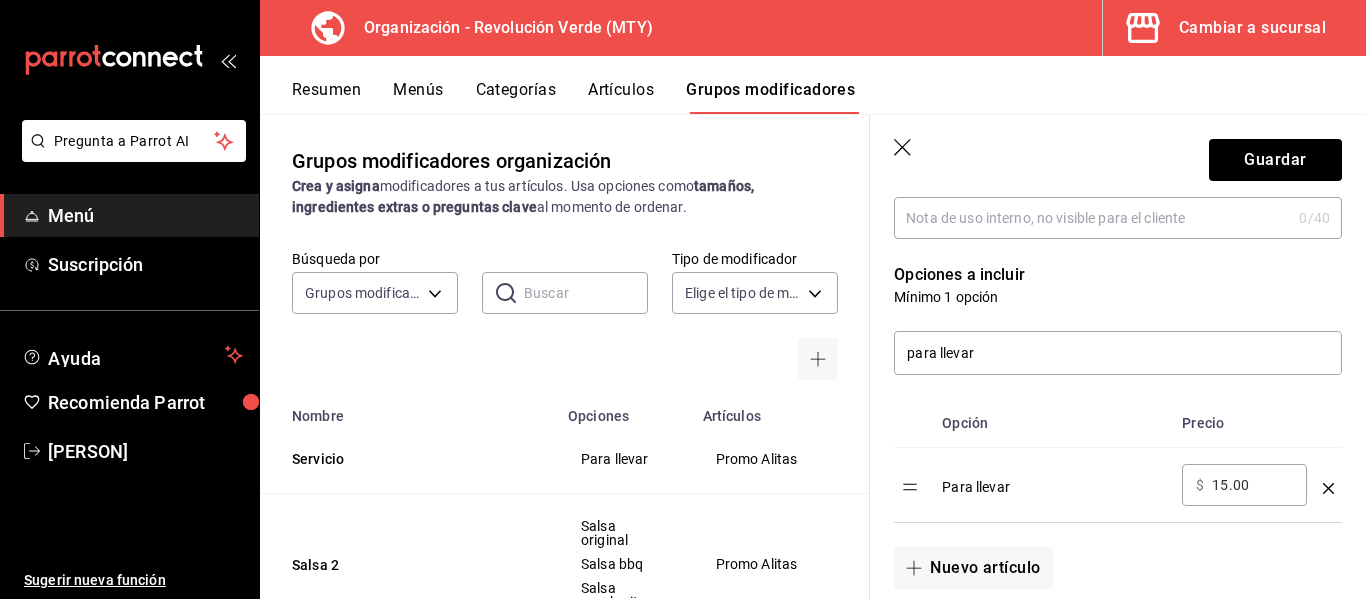 click on "15.00" at bounding box center (1252, 485) 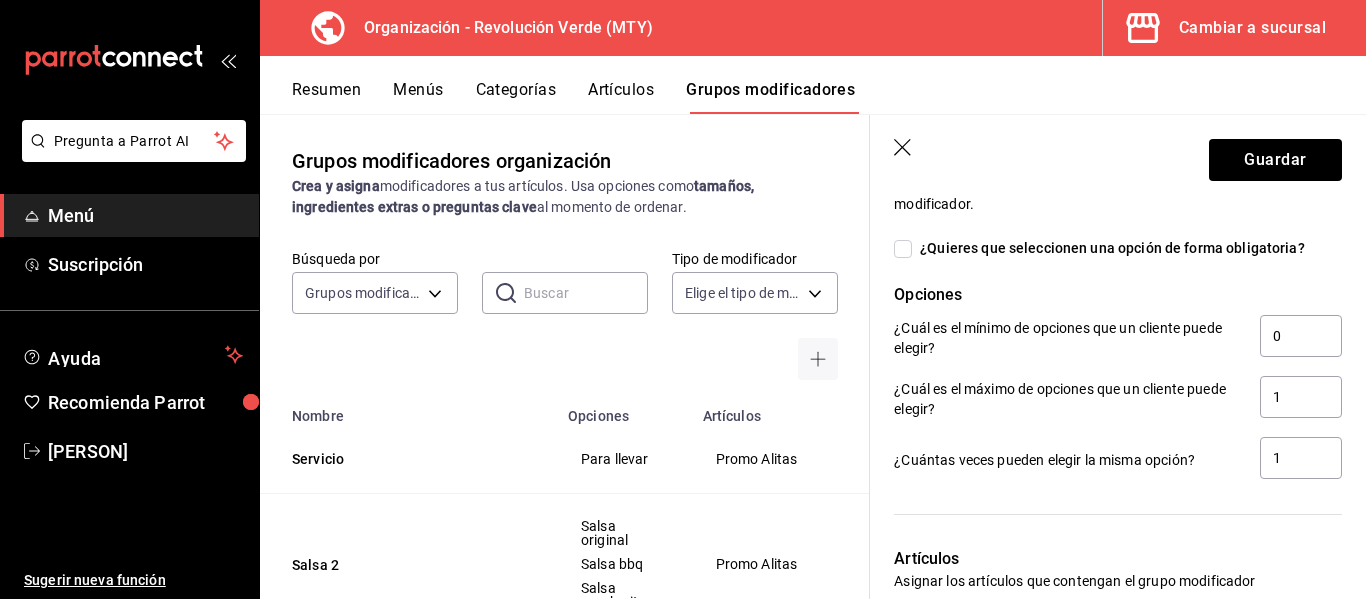 scroll, scrollTop: 825, scrollLeft: 0, axis: vertical 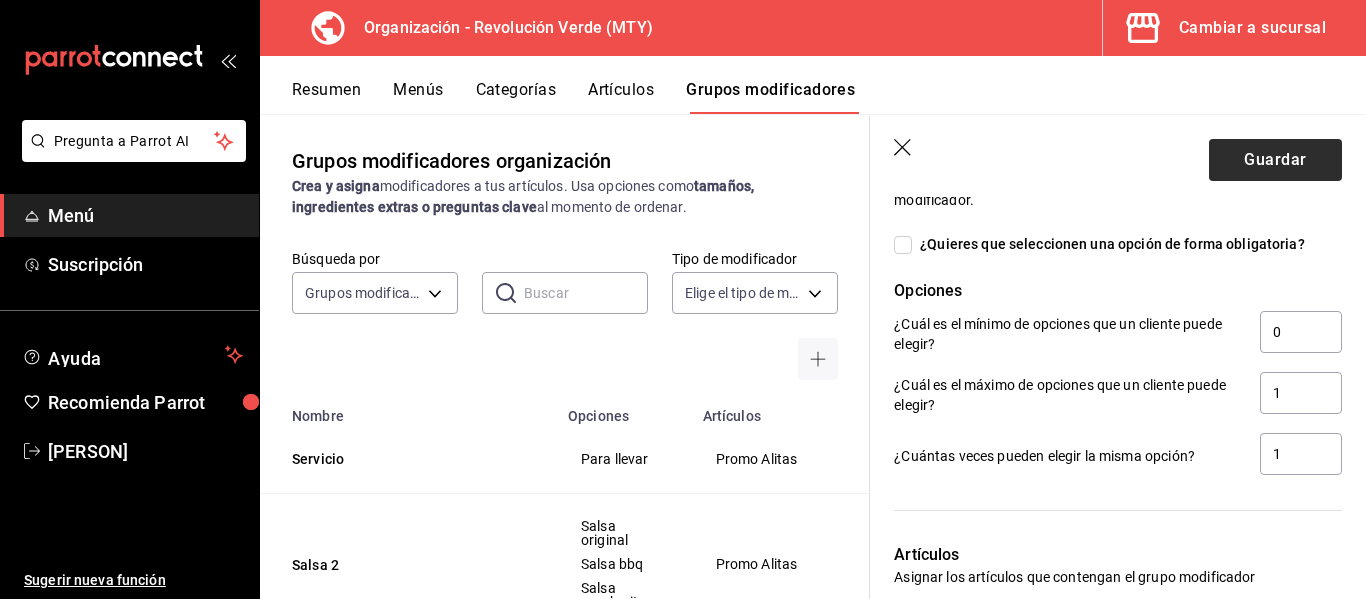 type on "12.00" 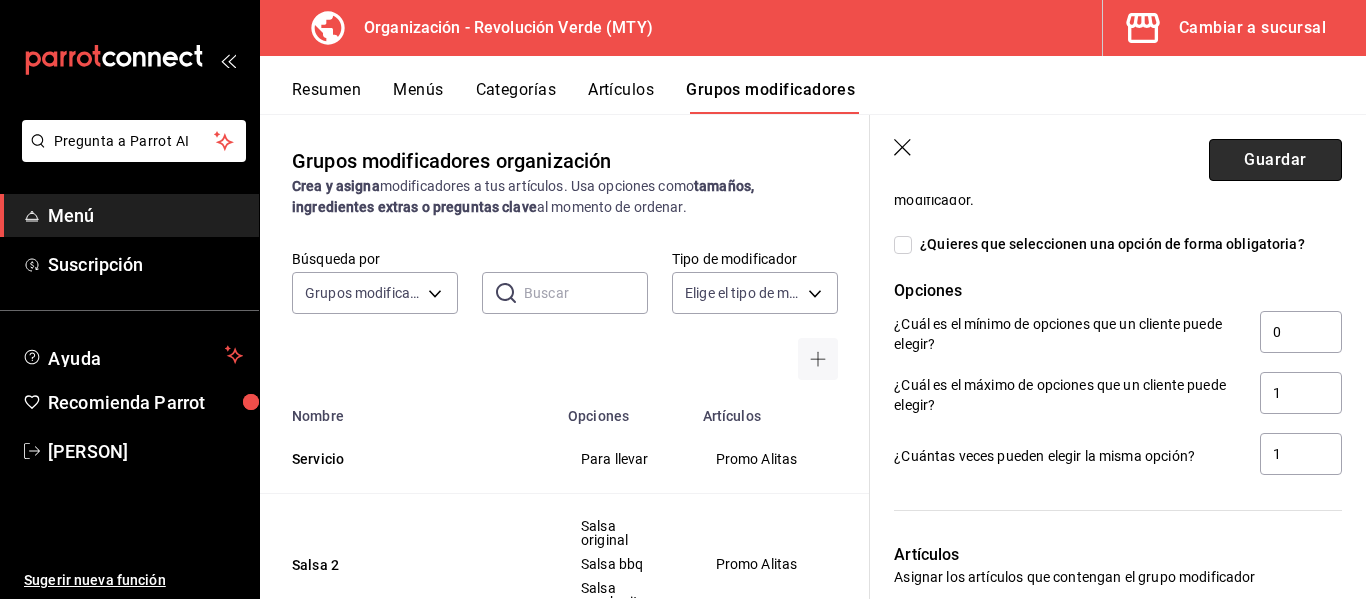 click on "Guardar" at bounding box center (1275, 160) 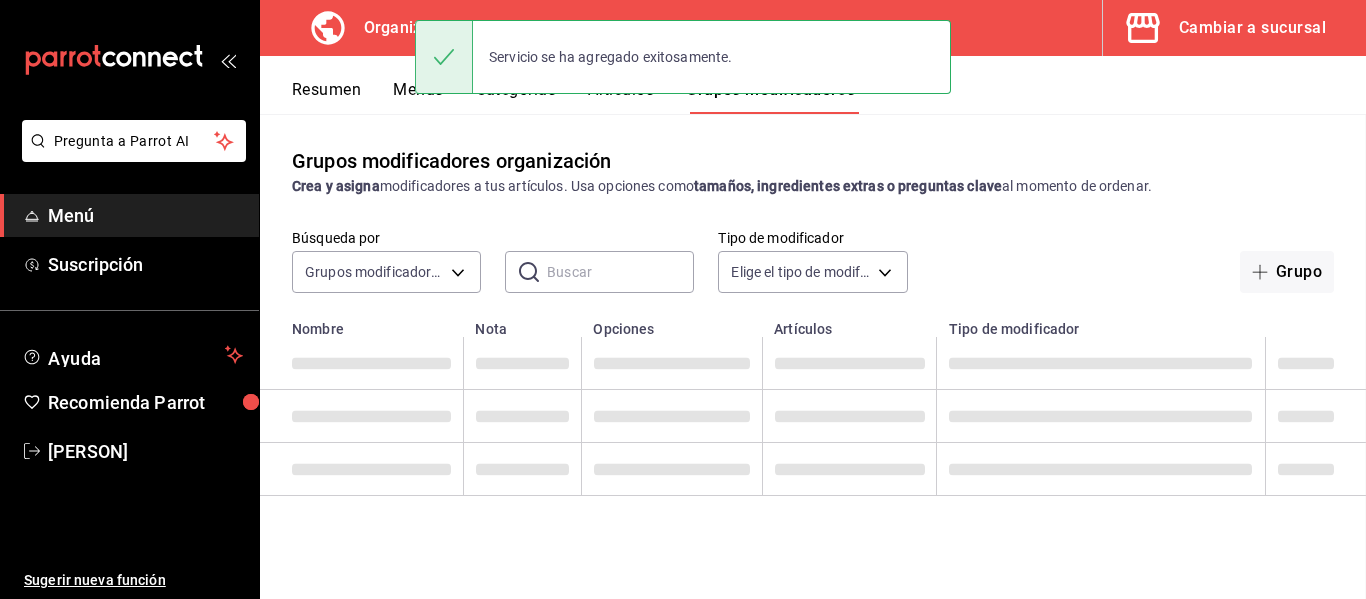 scroll, scrollTop: 0, scrollLeft: 0, axis: both 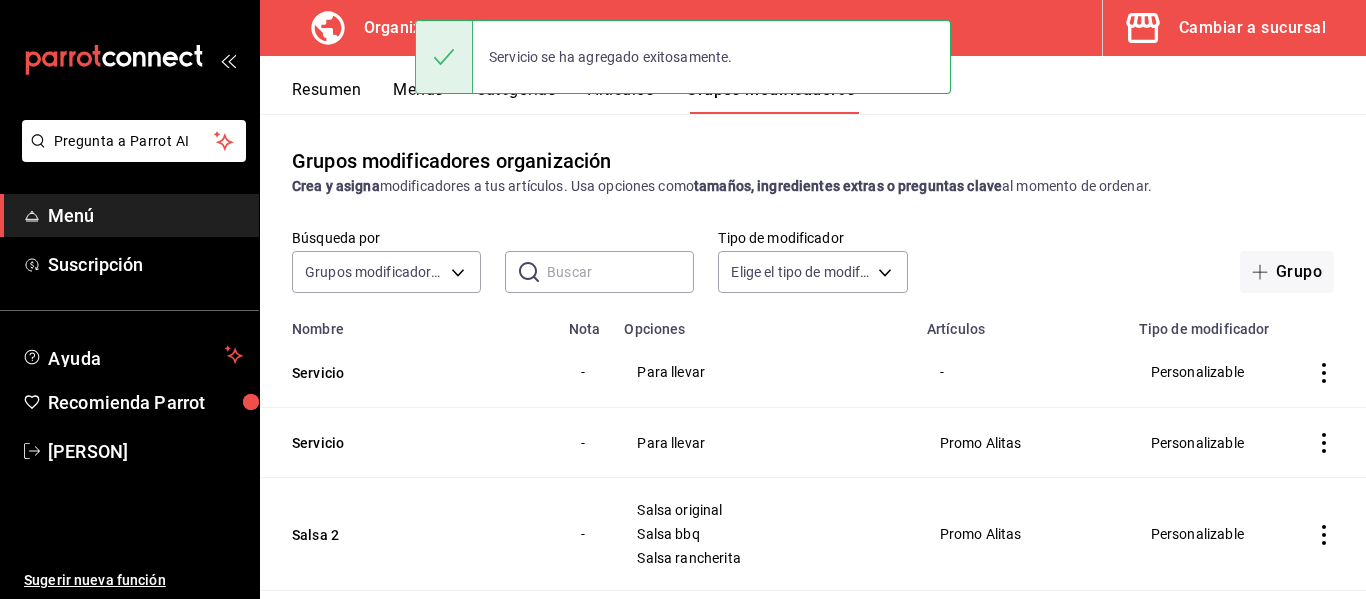 click on "Artículos" at bounding box center (621, 97) 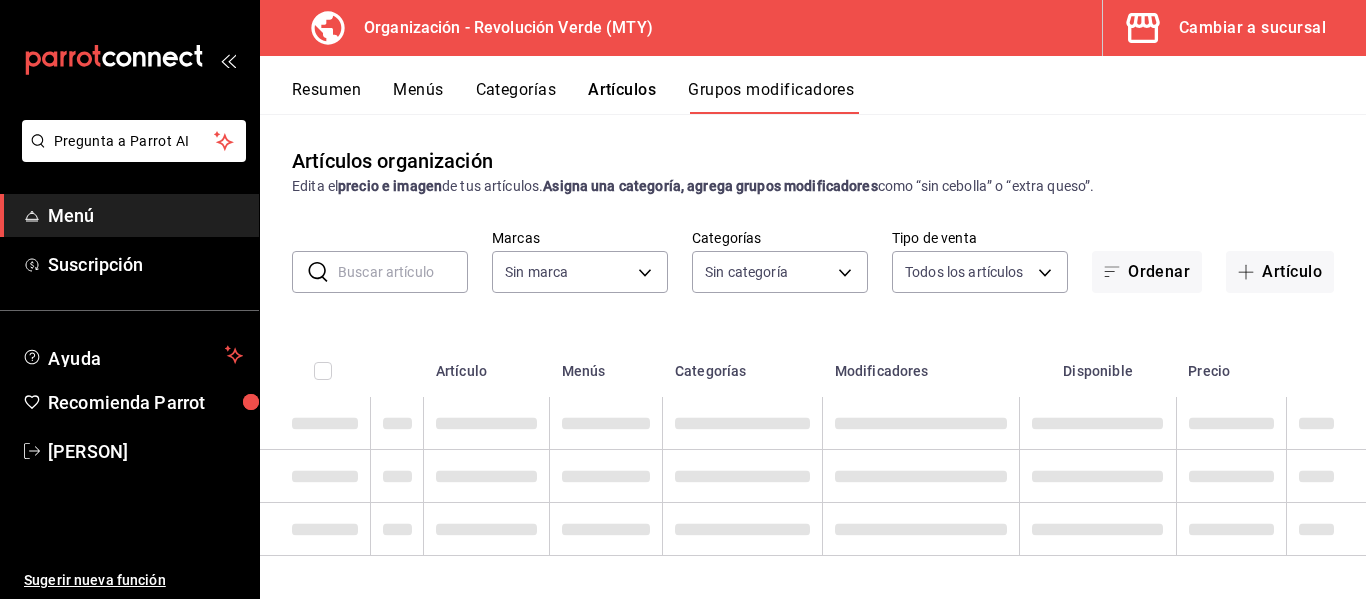 type on "[UUID]" 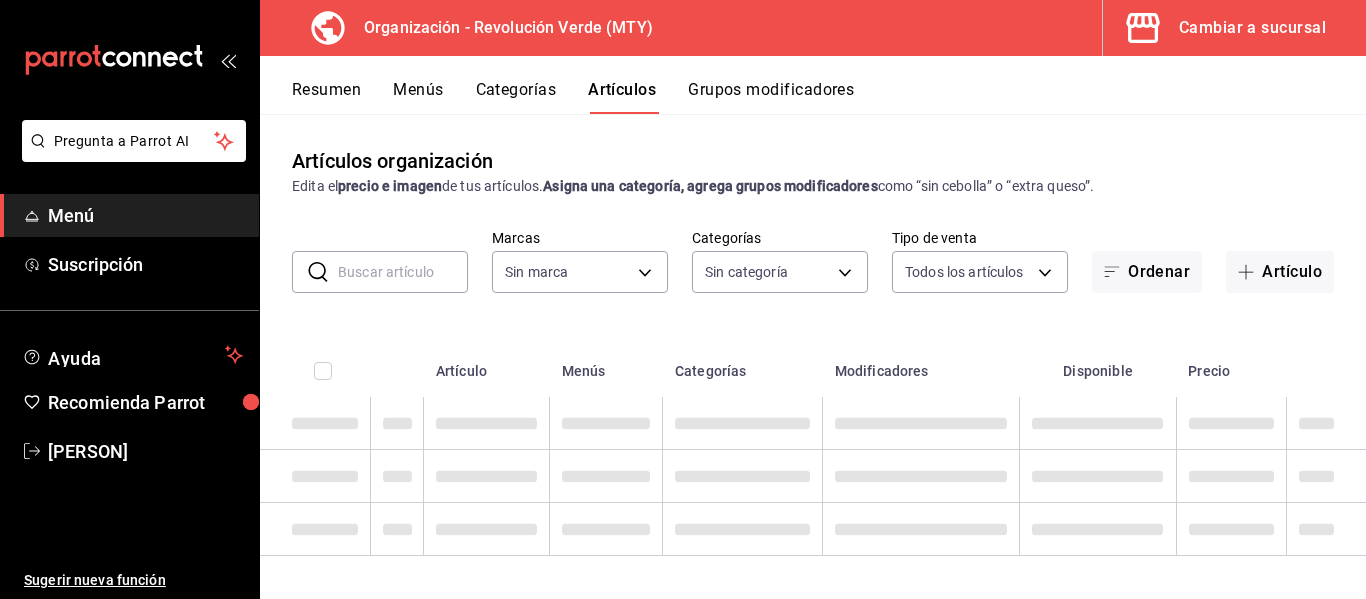 type 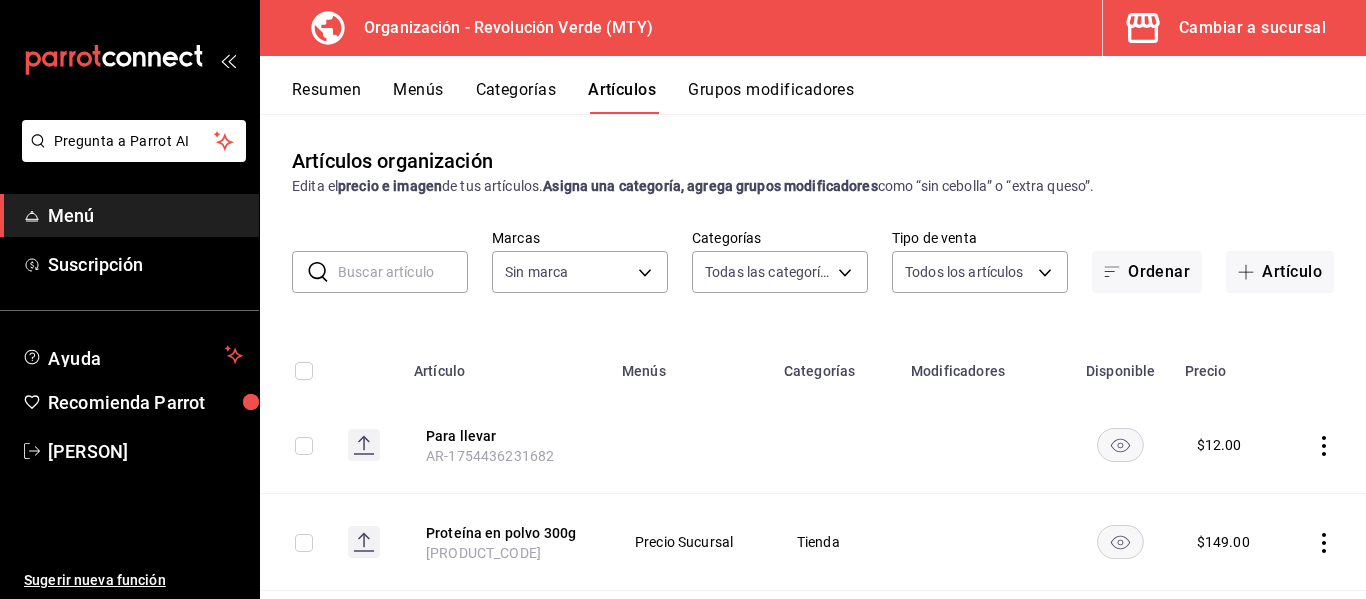 type on "5889ce7a-6a7f-41a2-a2d7-02a2db6b68ef,0bbbf004-e4f1-4981-8a35-b3c942b861af,e46551b8-782e-4689-9d09-66baca7b4293,238a08ea-4850-4777-800f-603417b4a0e7,2f971acb-8e08-4ab2-a4c5-dfc627c74ce7,63f87045-9904-453d-93e8-2b191c3a74bd,4d91a449-855b-4898-ba56-4c2e2a6e8916,16abf3b7-636c-44e9-8079-d385475c5578,e3ceda78-a3a3-4b15-9142-c64f614072ec,0efc586b-23cc-47b4-bc2a-202e7ea777d6,81ea55d2-aeb2-42cf-b928-01ccbde04ca6" 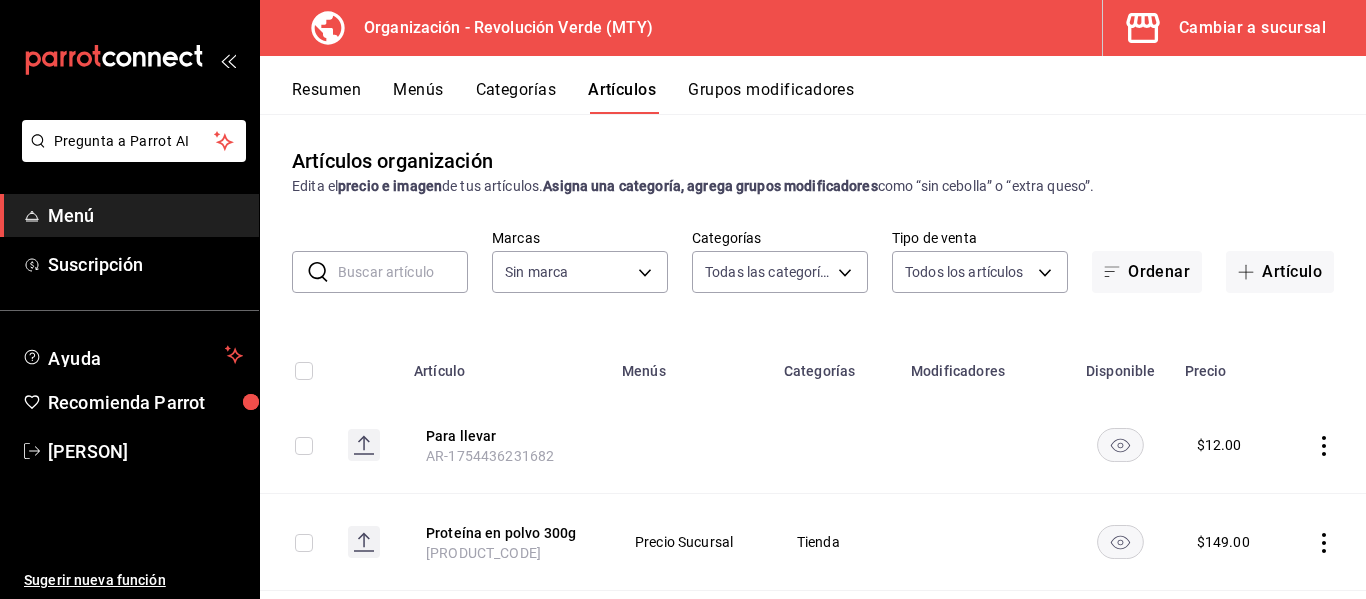 type on "[UUID]" 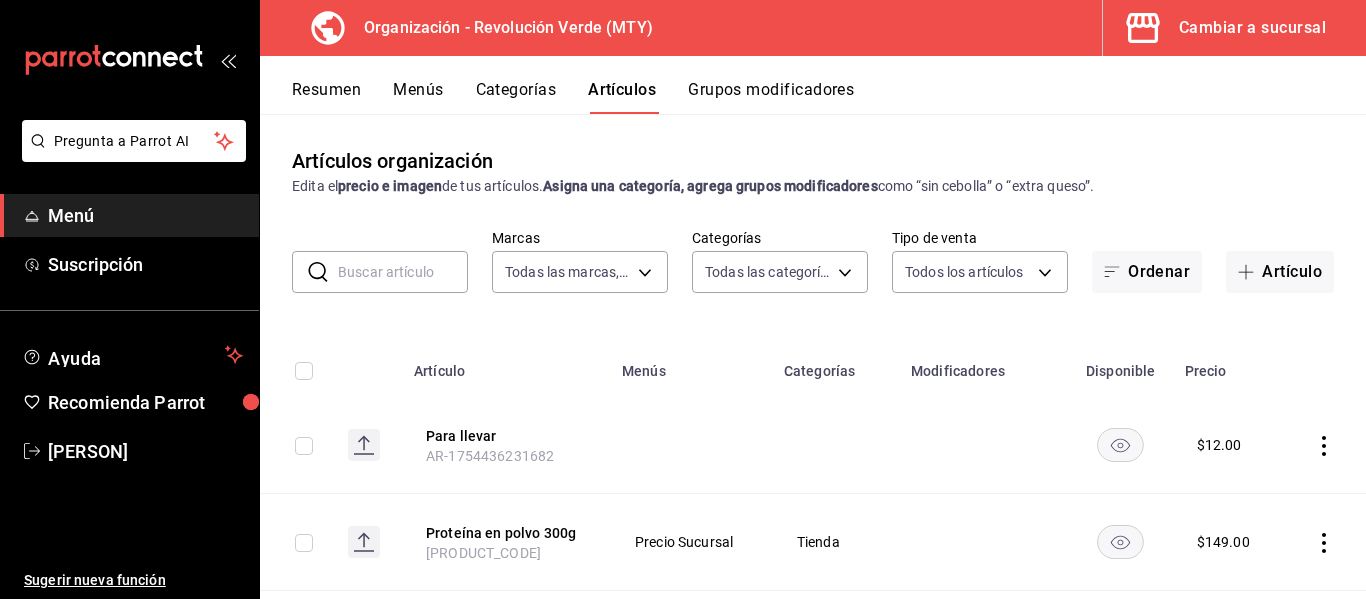 click 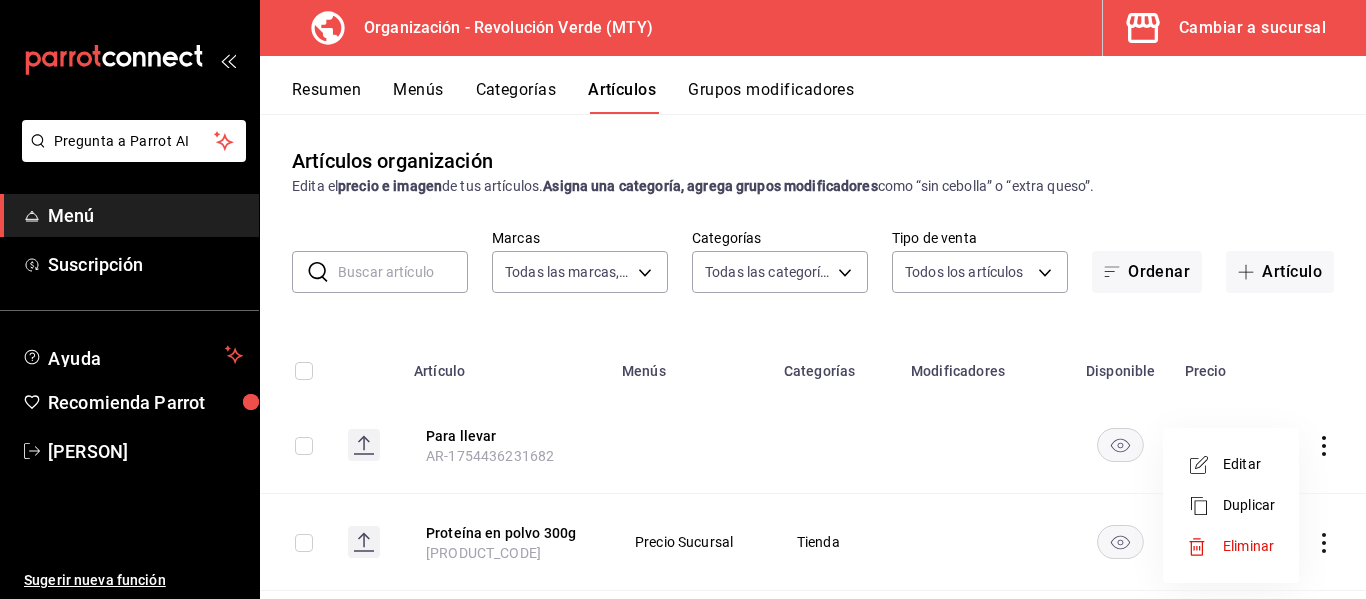 click on "Eliminar" at bounding box center [1231, 546] 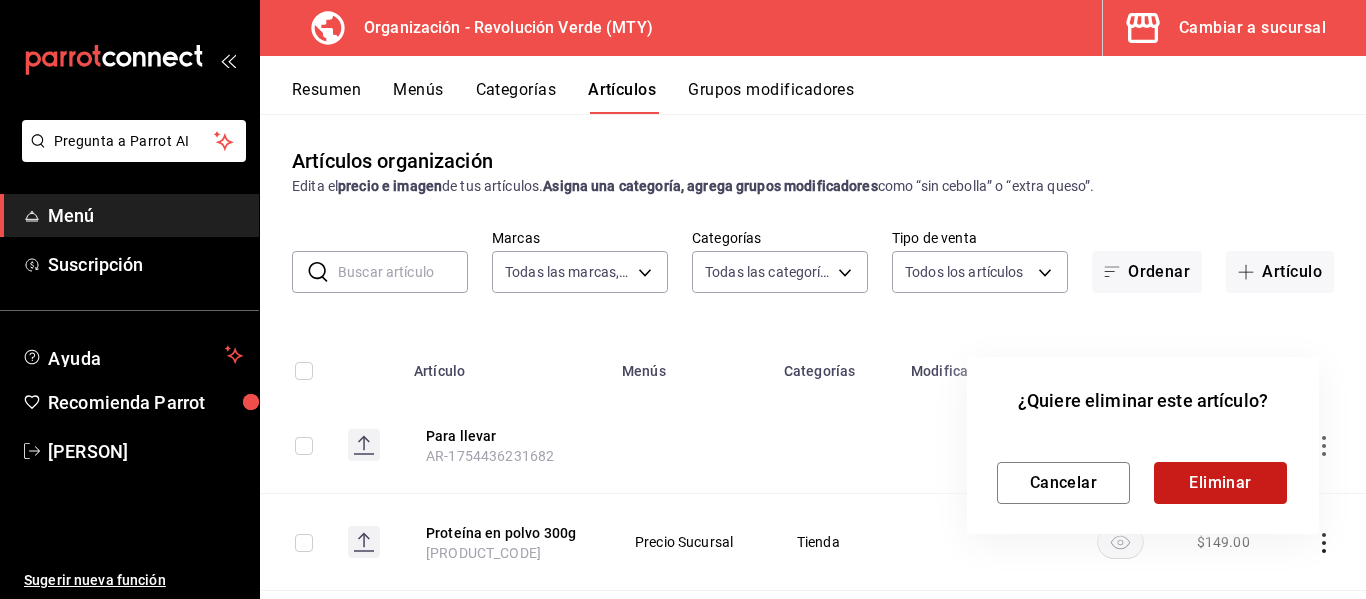 click on "Eliminar" at bounding box center (1220, 483) 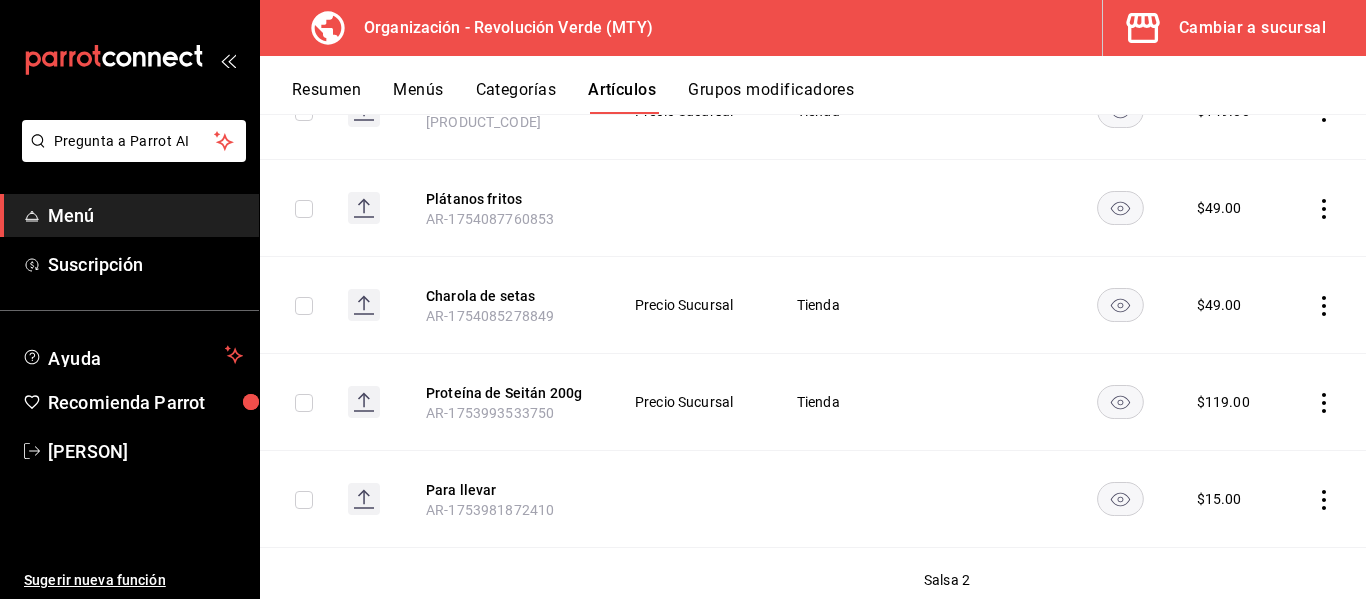 scroll, scrollTop: 339, scrollLeft: 0, axis: vertical 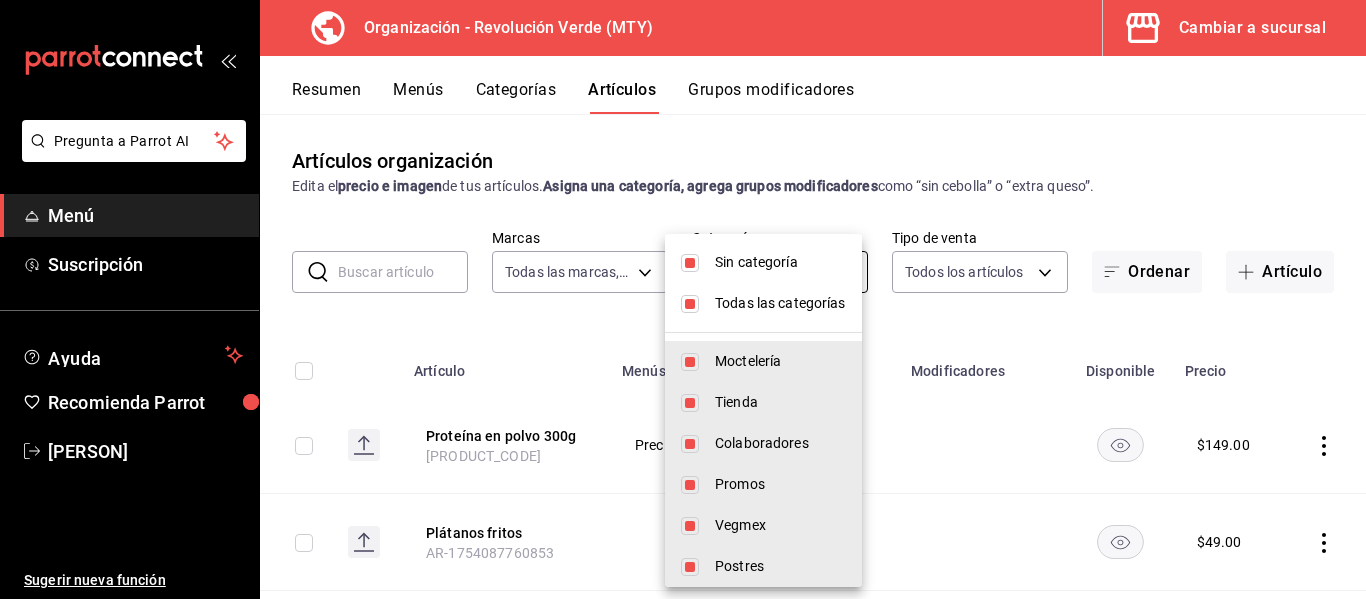 click on "Pregunta a Parrot AI Menú   Suscripción   Ayuda Recomienda Parrot   Israel Jimenez   Sugerir nueva función   Organización - Revolución Verde (MTY) Cambiar a sucursal Resumen Menús Categorías Artículos Grupos modificadores Artículos organización Edita el  precio e imagen  de tus artículos.  Asigna una categoría, agrega grupos modificadores  como “sin cebolla” o “extra queso”. ​ ​ Marcas Todas las marcas, Sin marca 55fc2a3e-704a-48da-8e41-26b66889f3c7 Categorías Todas las categorías, Sin categoría 5889ce7a-6a7f-41a2-a2d7-02a2db6b68ef,0bbbf004-e4f1-4981-8a35-b3c942b861af,e46551b8-782e-4689-9d09-66baca7b4293,238a08ea-4850-4777-800f-603417b4a0e7,2f971acb-8e08-4ab2-a4c5-dfc627c74ce7,63f87045-9904-453d-93e8-2b191c3a74bd,4d91a449-855b-4898-ba56-4c2e2a6e8916,16abf3b7-636c-44e9-8079-d385475c5578,e3ceda78-a3a3-4b15-9142-c64f614072ec,0efc586b-23cc-47b4-bc2a-202e7ea777d6,81ea55d2-aeb2-42cf-b928-01ccbde04ca6 Tipo de venta Todos los artículos ALL Ordenar Artículo Artículo Menús Categorías $ $" at bounding box center (683, 299) 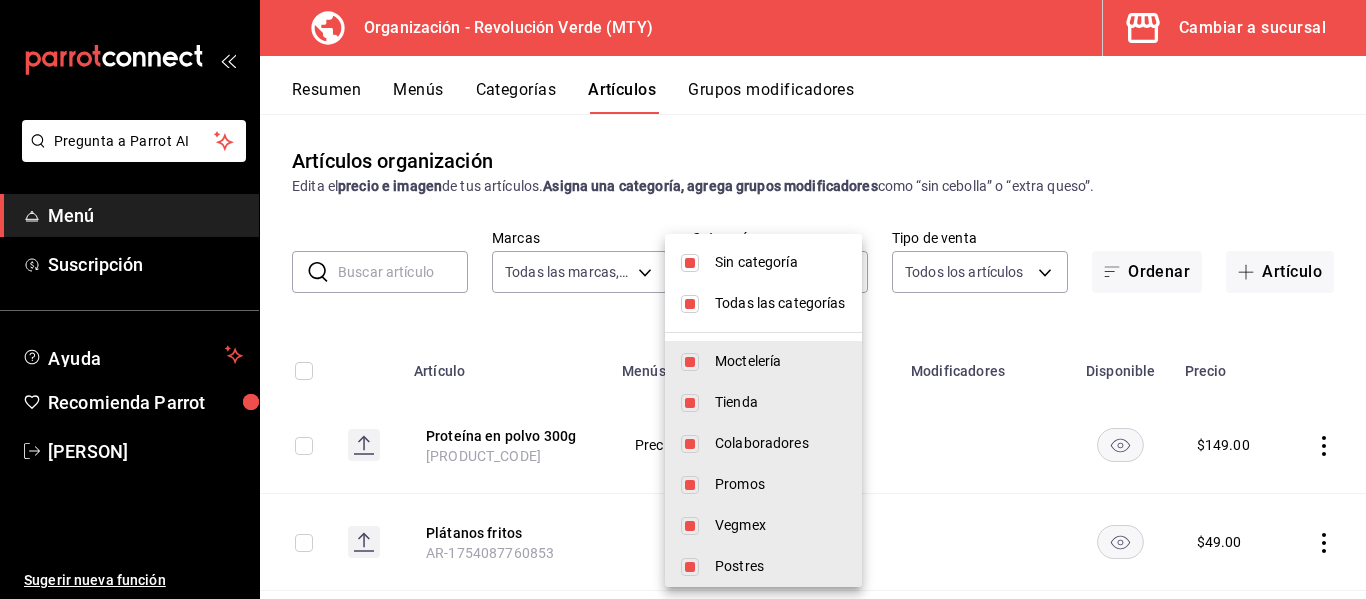 click on "Todas las categorías" at bounding box center (780, 303) 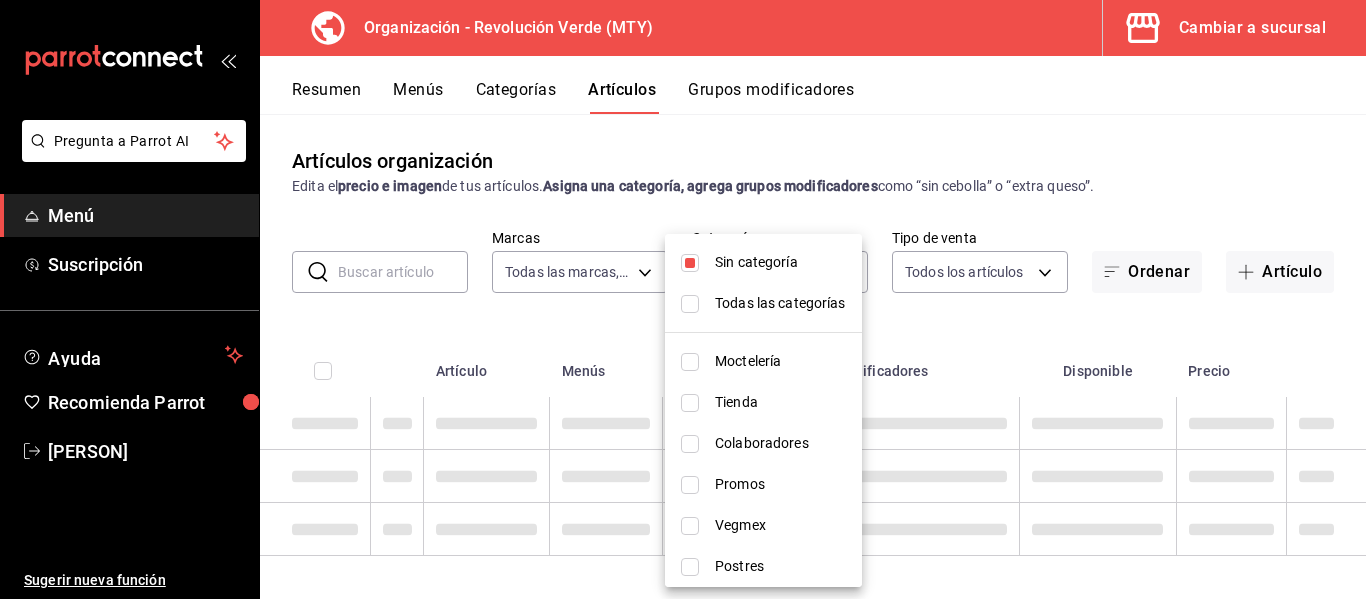 click on "Promos" at bounding box center [763, 484] 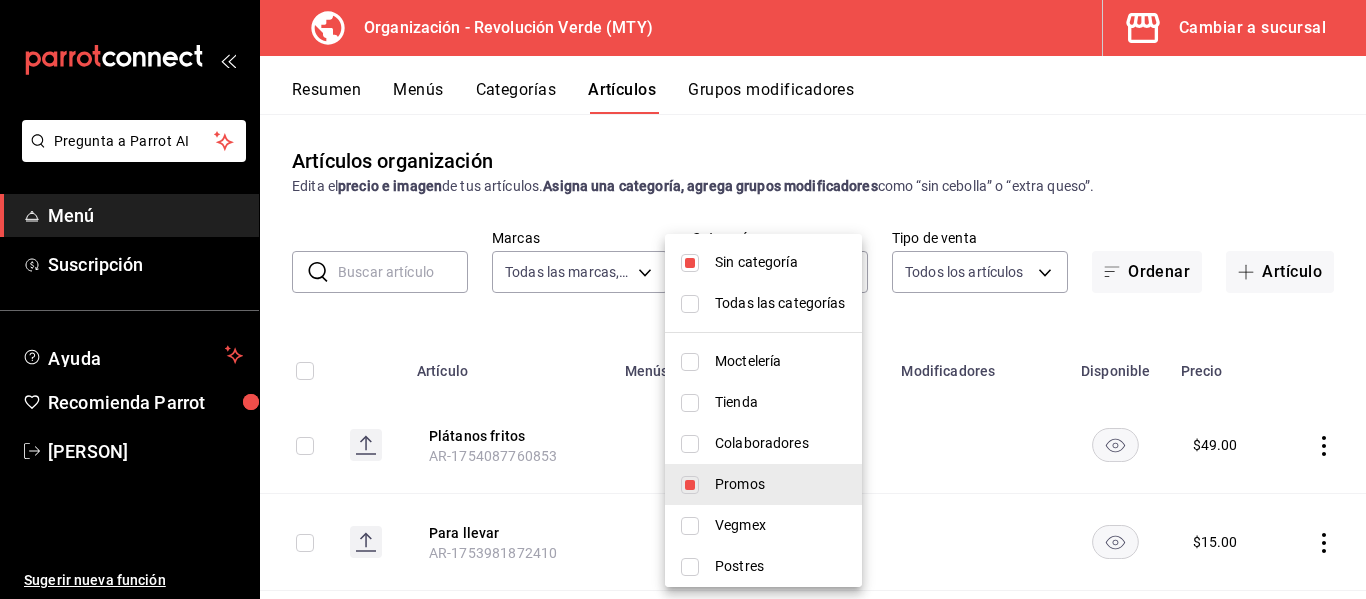 click at bounding box center (683, 299) 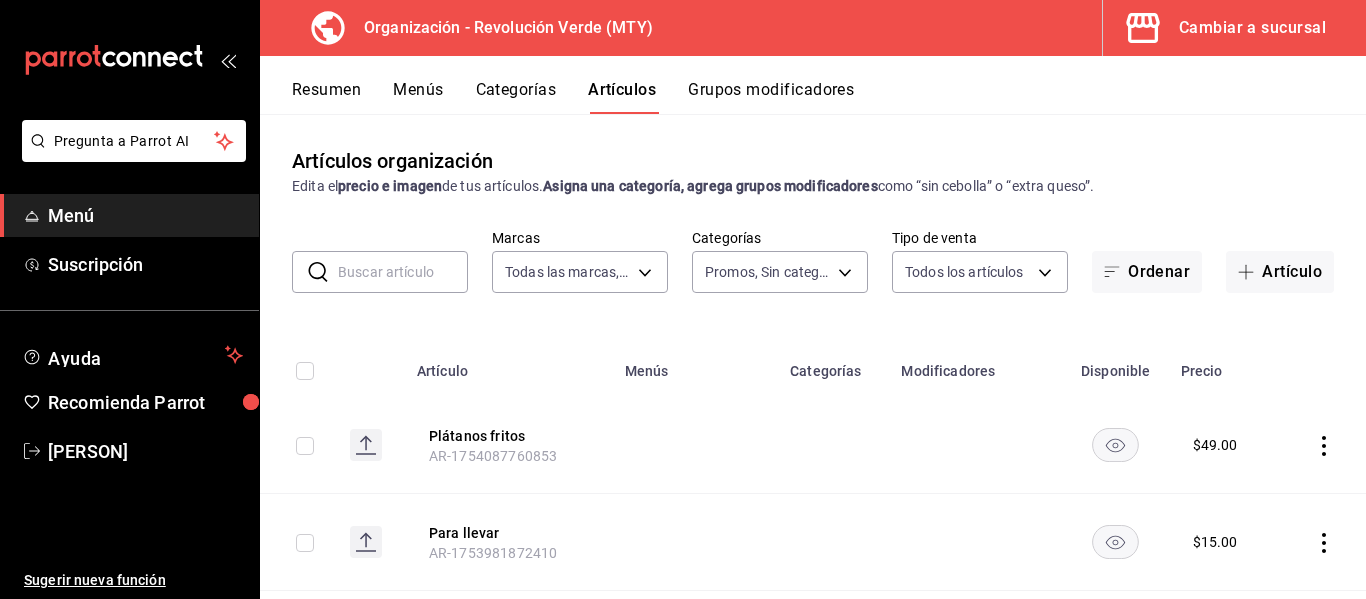 click 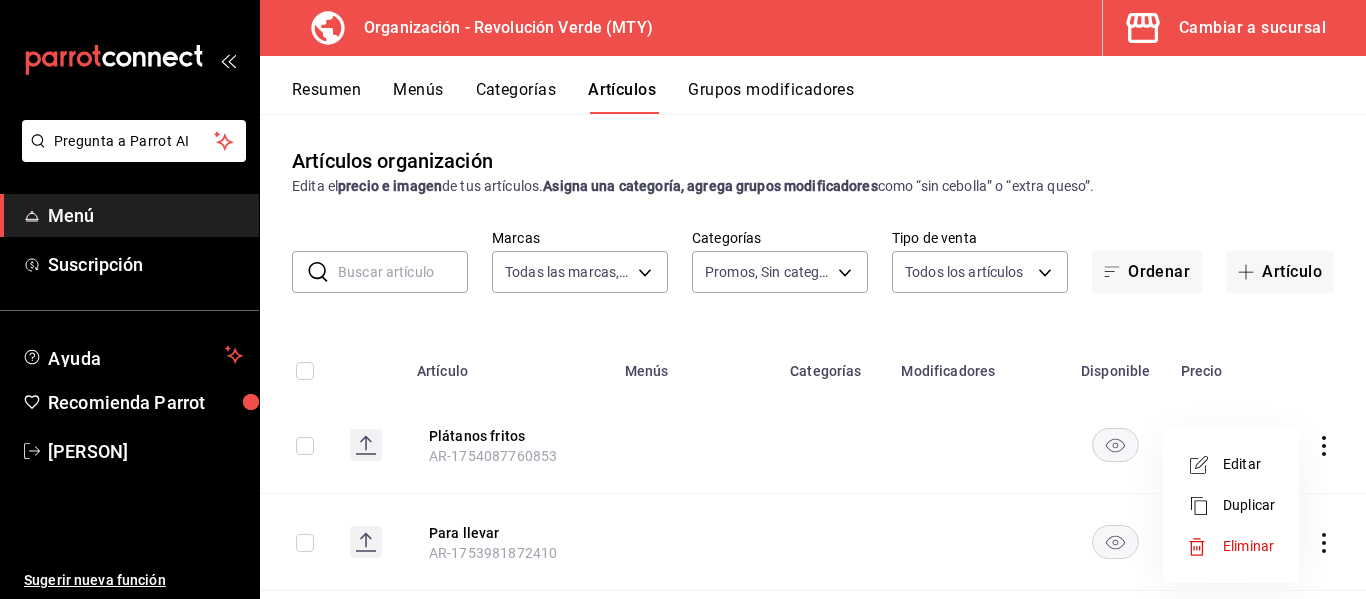 click on "Editar" at bounding box center (1231, 464) 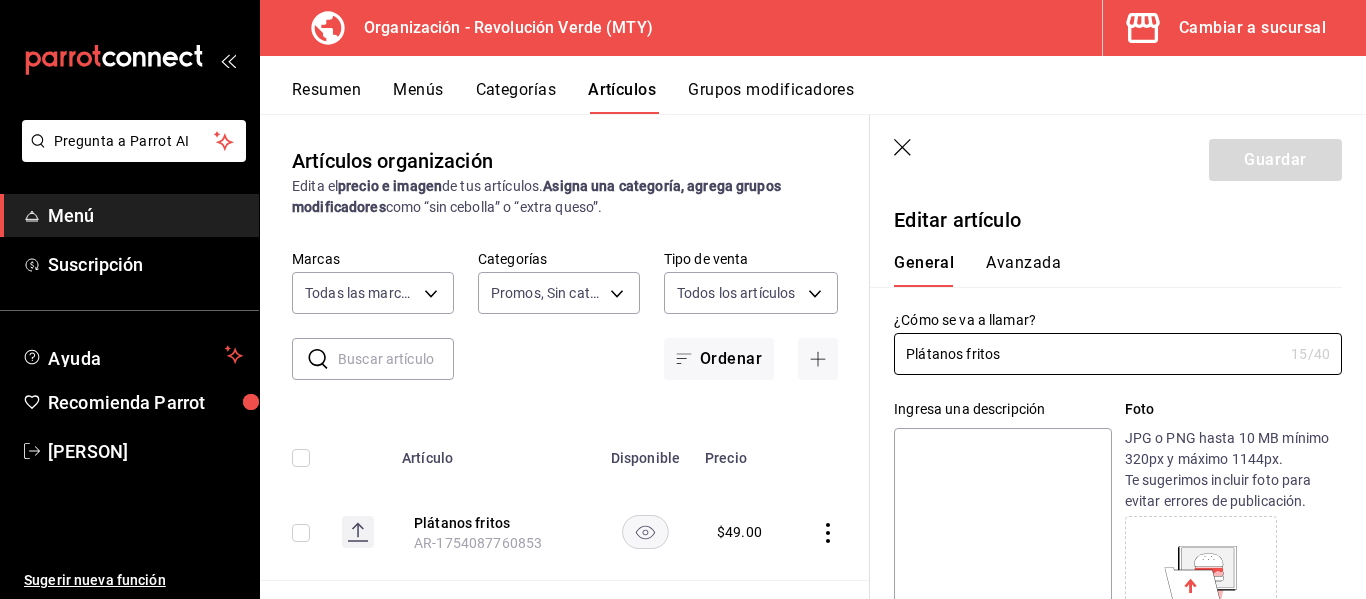 type on "$49.00" 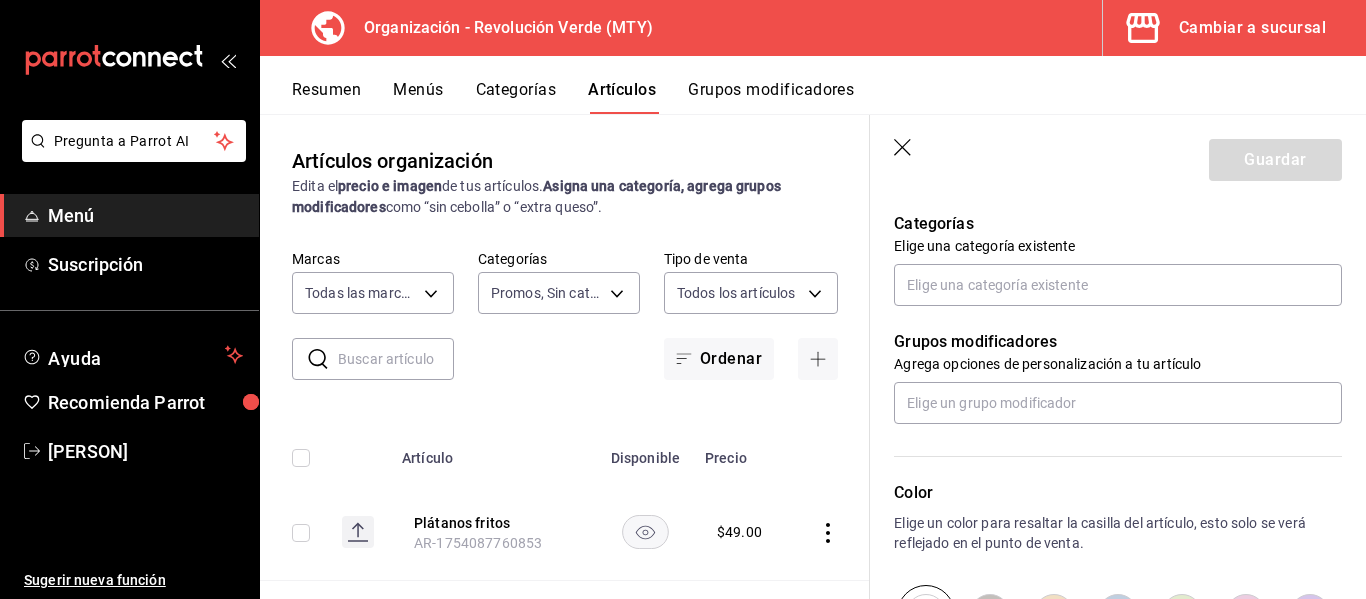 scroll, scrollTop: 672, scrollLeft: 0, axis: vertical 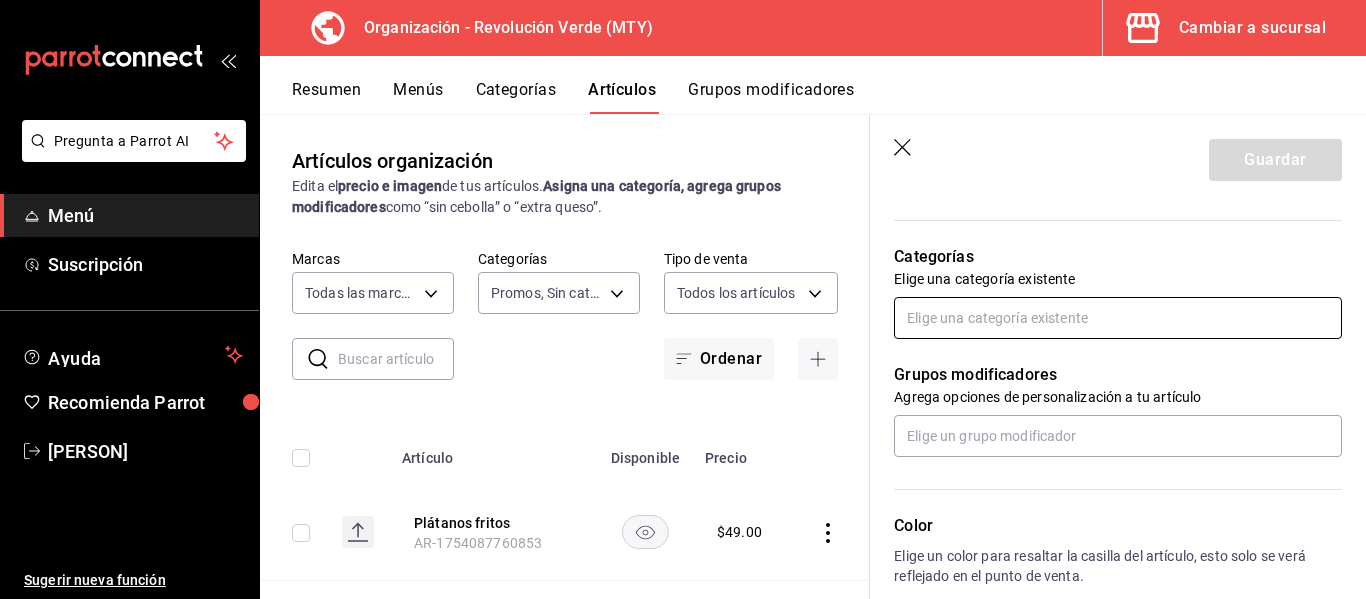 click at bounding box center (1118, 318) 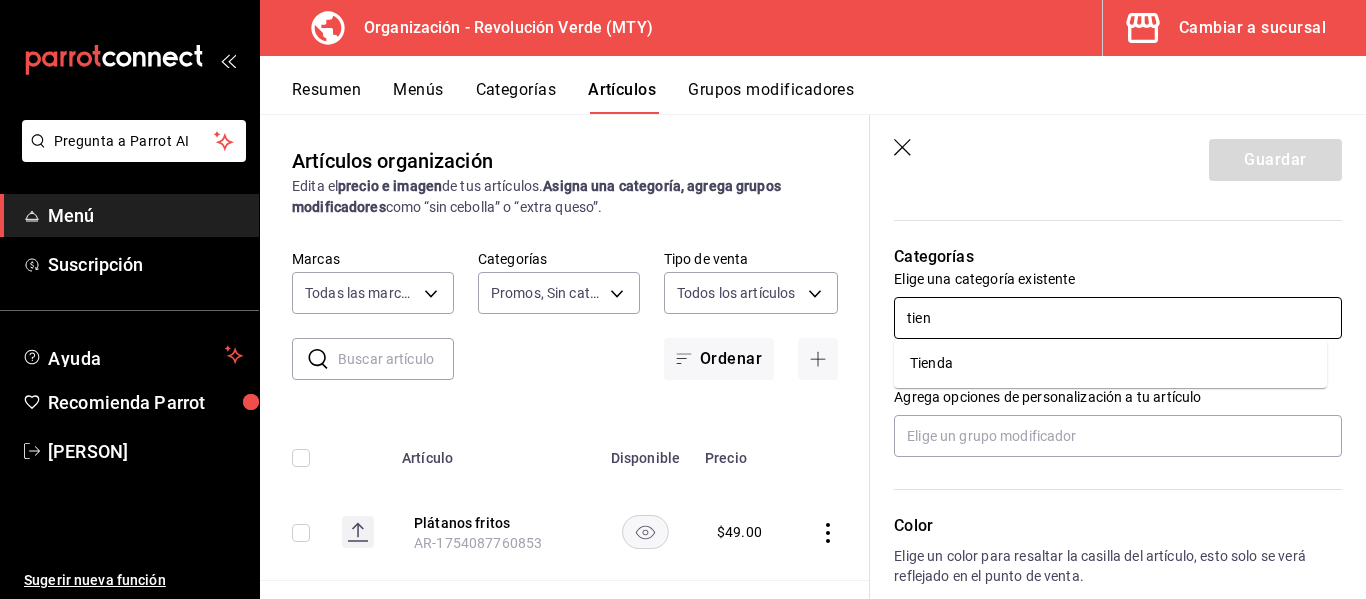 type on "tiend" 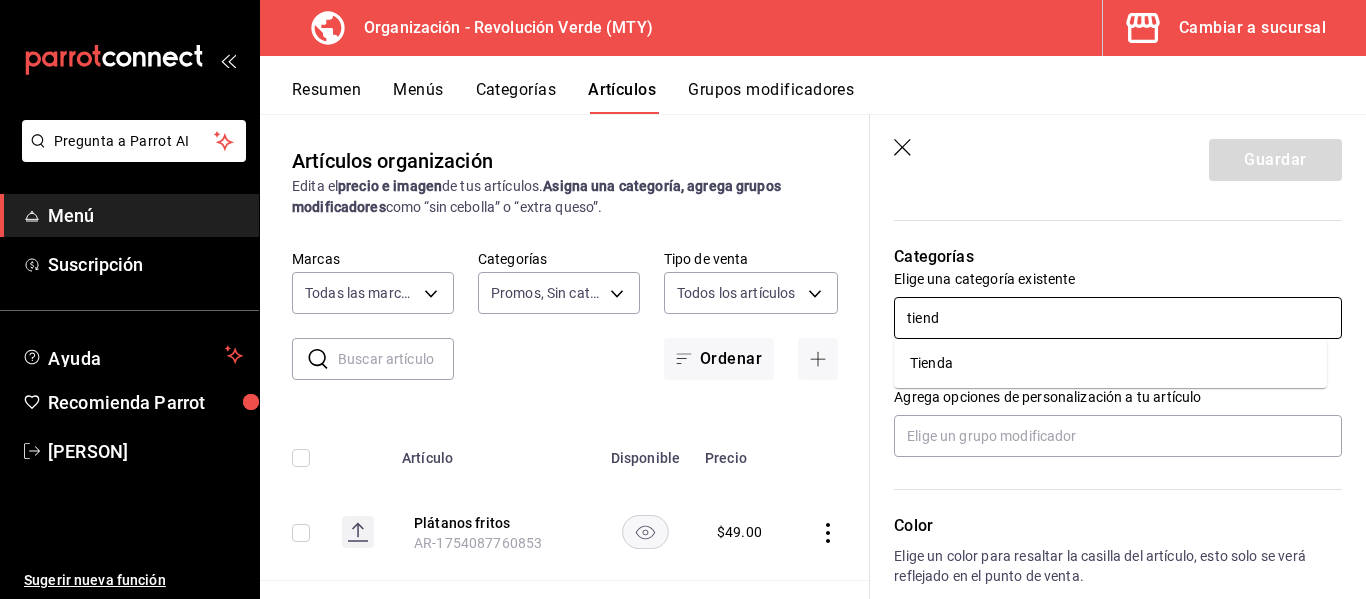 click on "Tienda" at bounding box center [1110, 363] 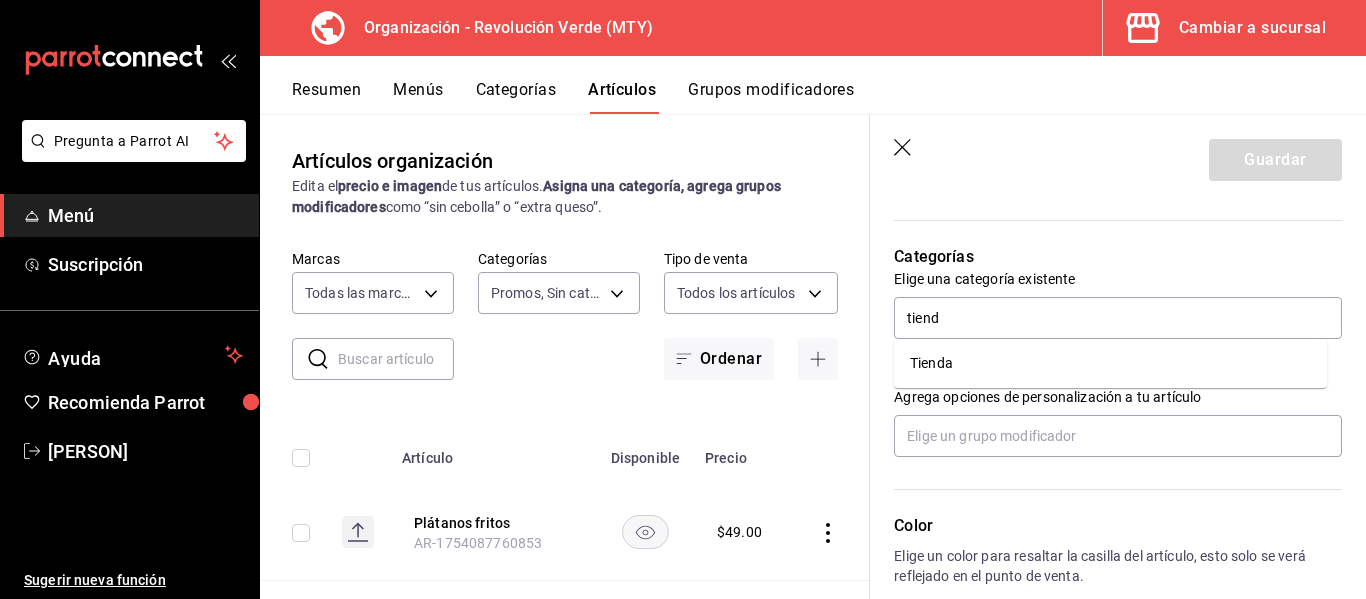 type 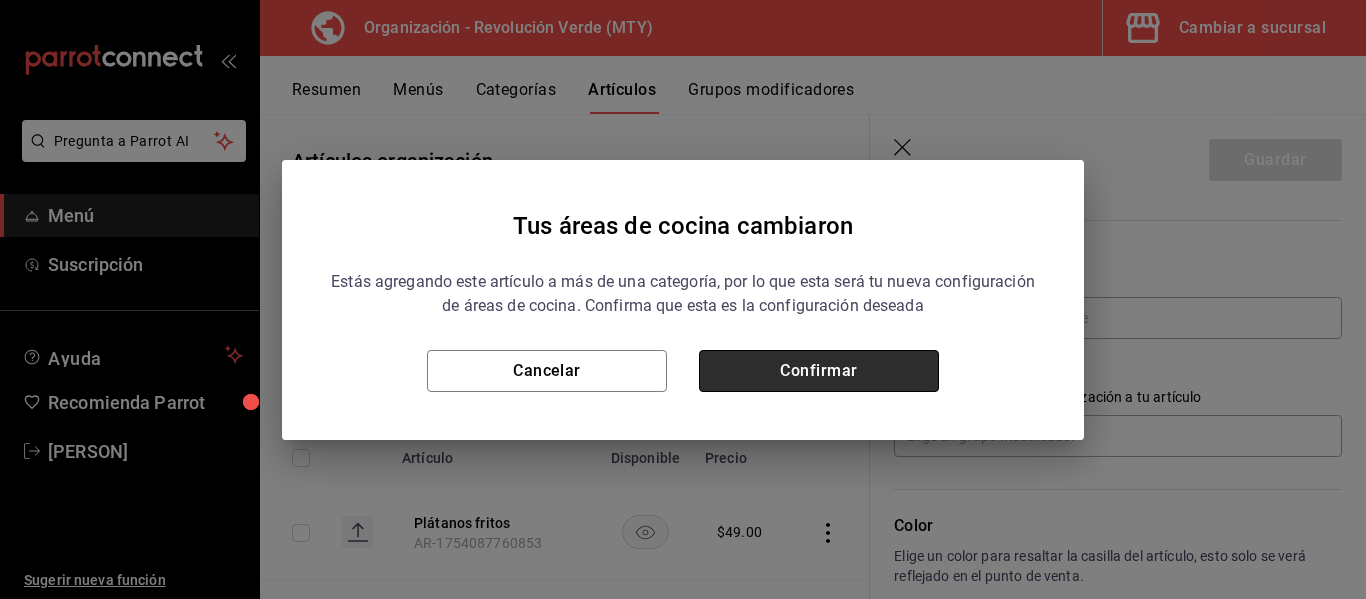 click on "Confirmar" at bounding box center [819, 371] 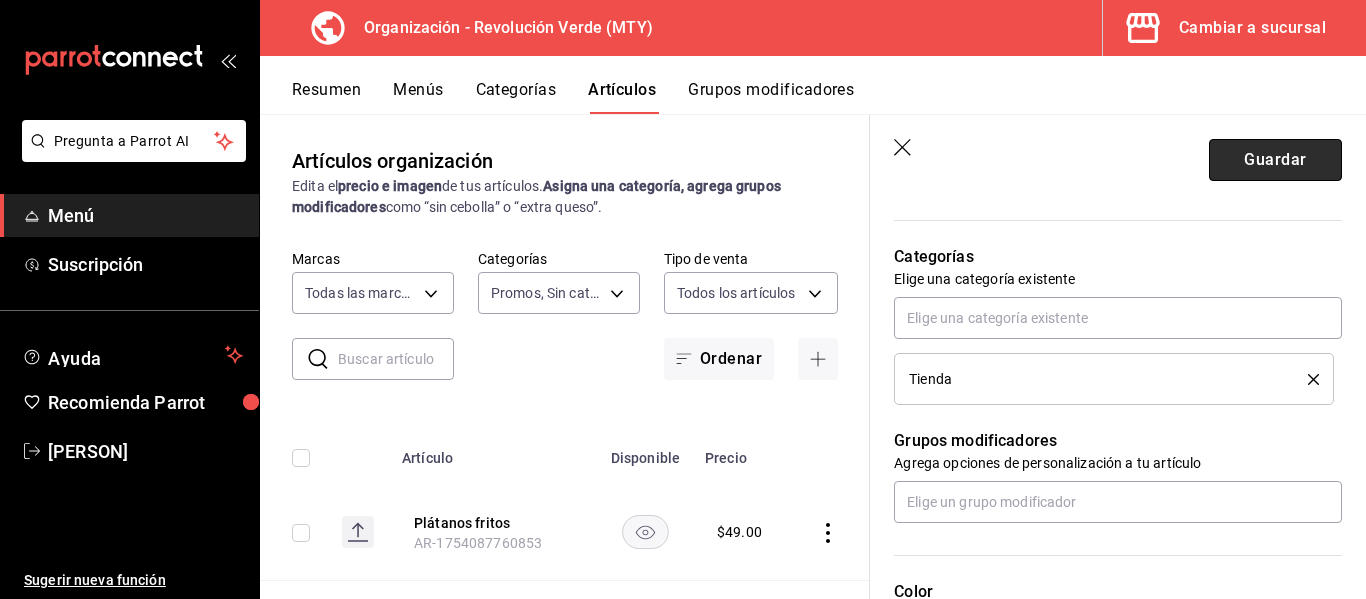 click on "Guardar" at bounding box center (1275, 160) 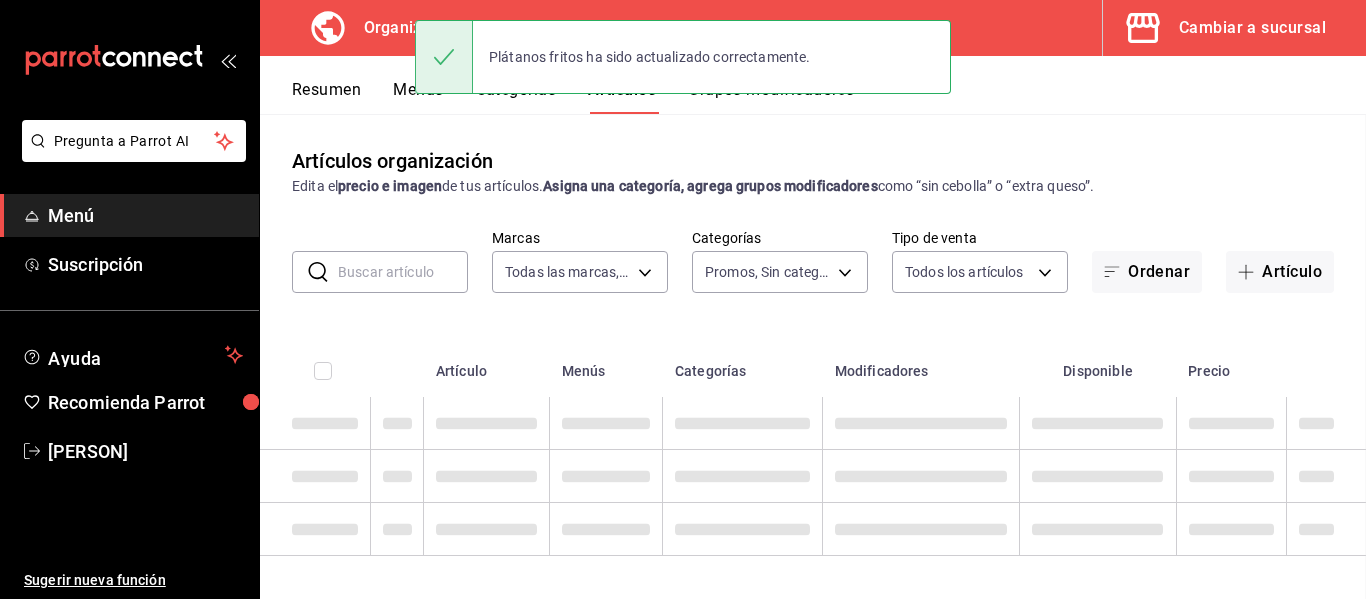 scroll, scrollTop: 0, scrollLeft: 0, axis: both 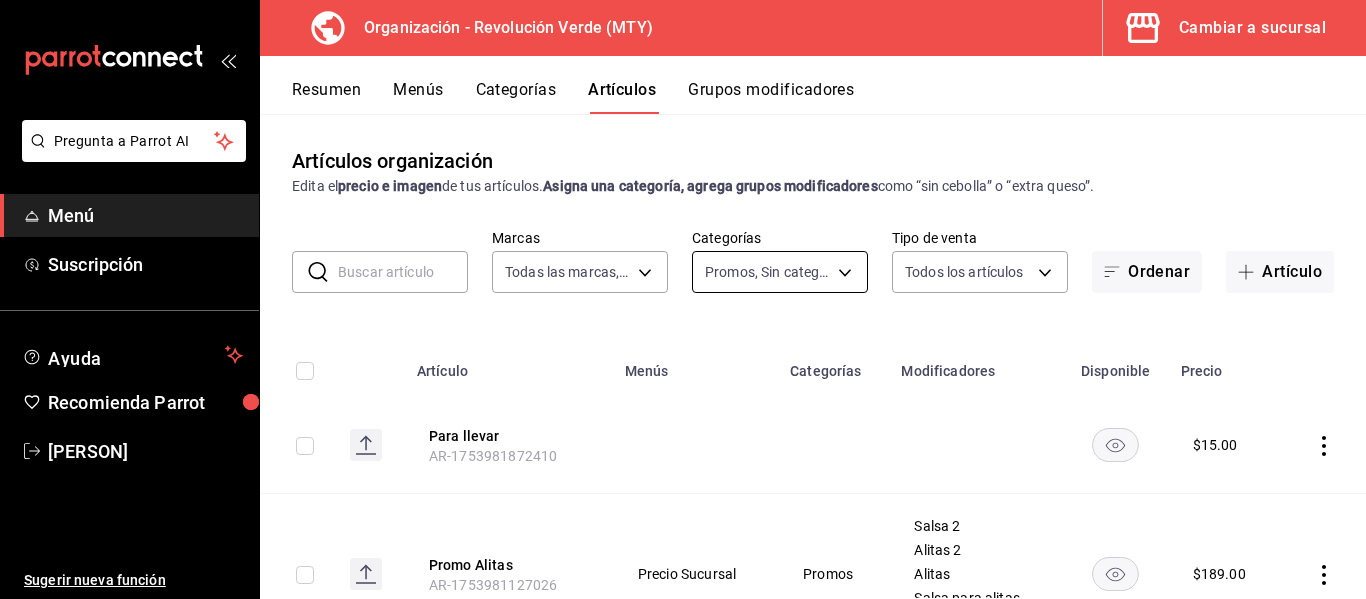 click on "Pregunta a Parrot AI Menú   Suscripción   Ayuda Recomienda Parrot   Israel Jimenez   Sugerir nueva función   Organización - Revolución Verde (MTY) Cambiar a sucursal Resumen Menús Categorías Artículos Grupos modificadores Artículos organización Edita el  precio e imagen  de tus artículos.  Asigna una categoría, agrega grupos modificadores  como “sin cebolla” o “extra queso”. ​ ​ Marcas Todas las marcas, Sin marca 55fc2a3e-704a-48da-8e41-26b66889f3c7 Categorías Promos, Sin categoría 238a08ea-4850-4777-800f-603417b4a0e7 Tipo de venta Todos los artículos ALL Ordenar Artículo Artículo Menús Categorías Modificadores Disponible Precio Para llevar AR-1753981872410 $ 15.00 Promo Alitas AR-1753981127026 Precio Sucursal Promos Salsa 2 Alitas 2 Alitas Salsa para alitas Ver más... $ 189.00 Refill Tacos AR-1752259838478 Precio Sucursal Promos Taco 1 Taco 2 $ 0.00 All you can eat AR-1752259010572 Precio Sucursal Promos Taco 1 Taco 2 Taco 3 $ 159.00 Bisteck de Chícharo 1kg AR-1751681207533 $" at bounding box center (683, 299) 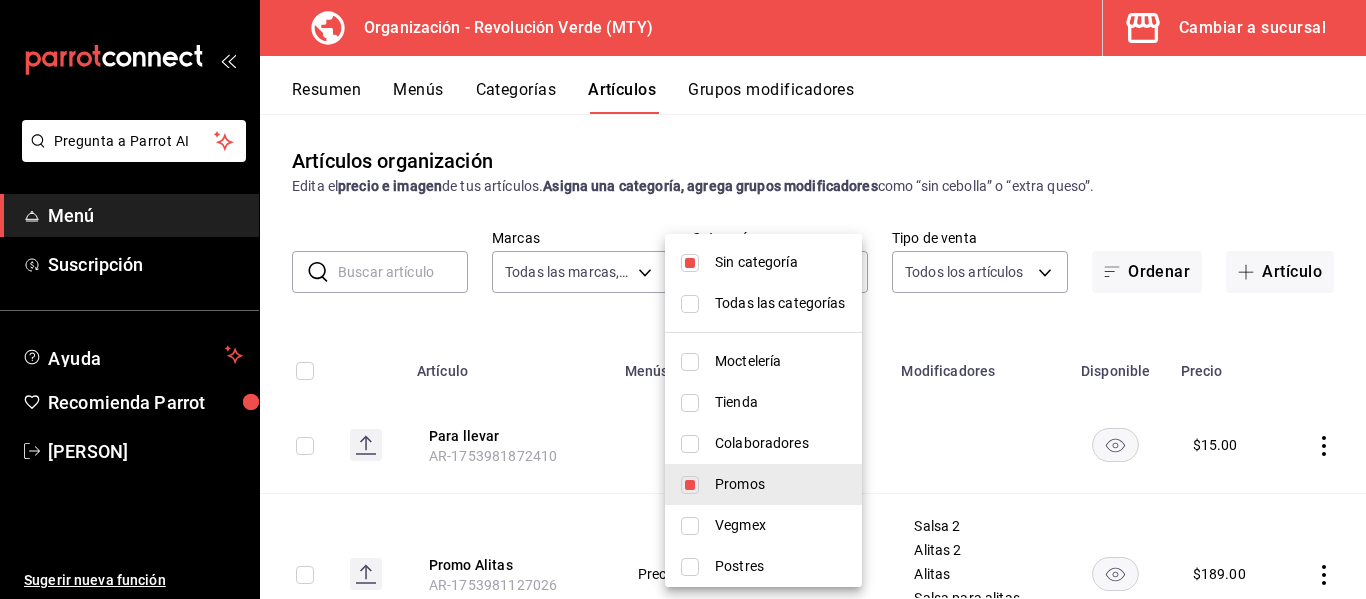 click on "Sin categoría" at bounding box center (780, 262) 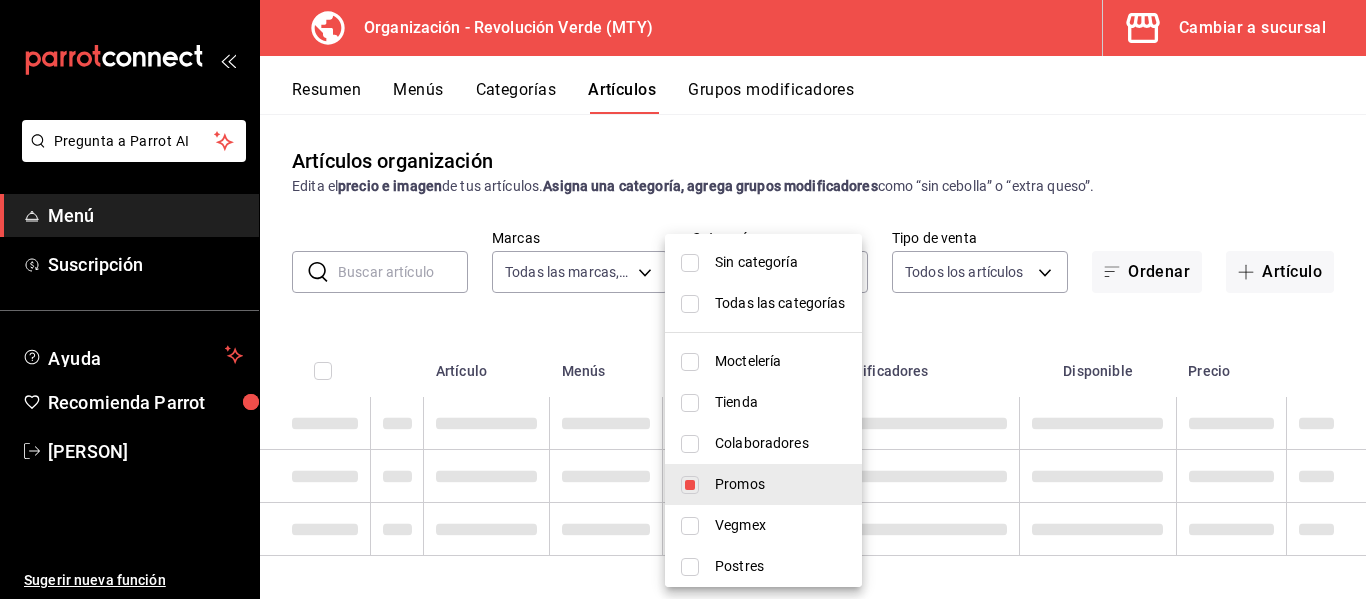 click at bounding box center [683, 299] 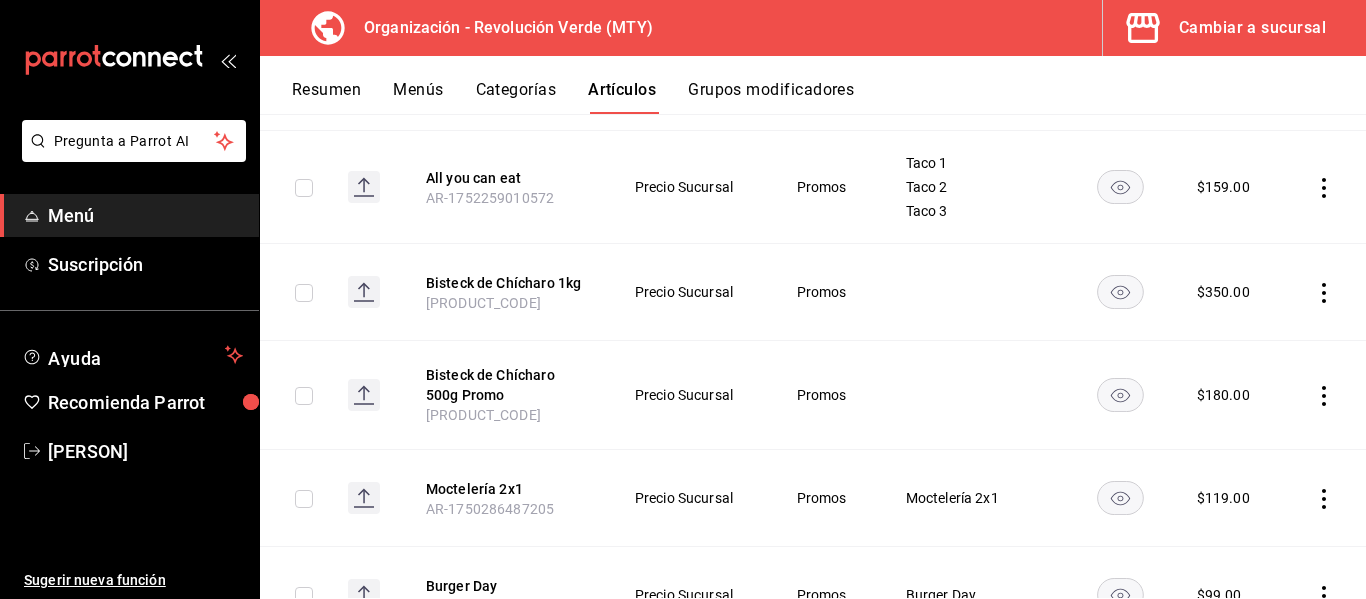 scroll, scrollTop: 539, scrollLeft: 0, axis: vertical 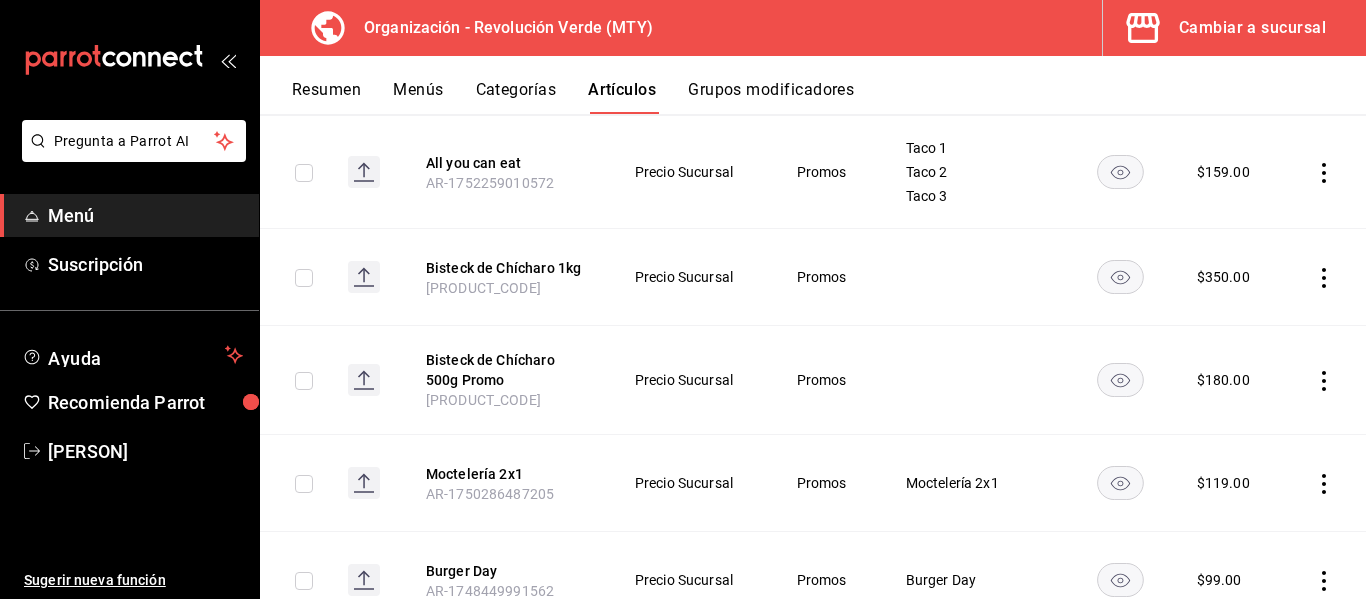 click 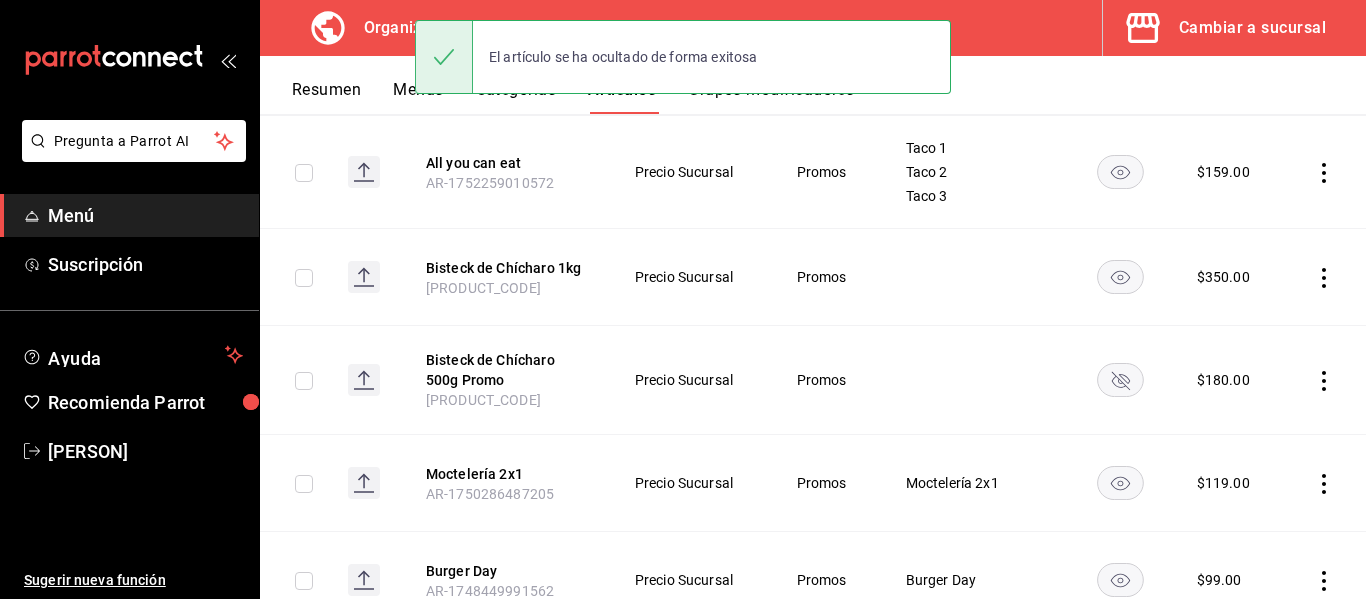 click 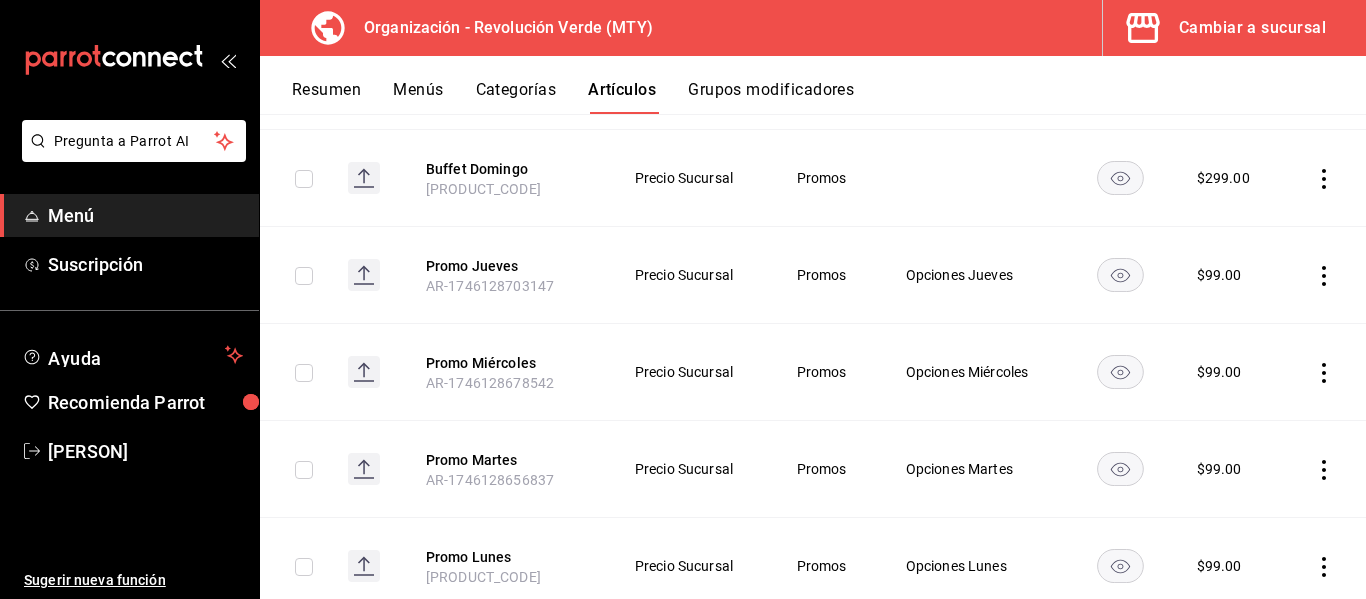 scroll, scrollTop: 1049, scrollLeft: 0, axis: vertical 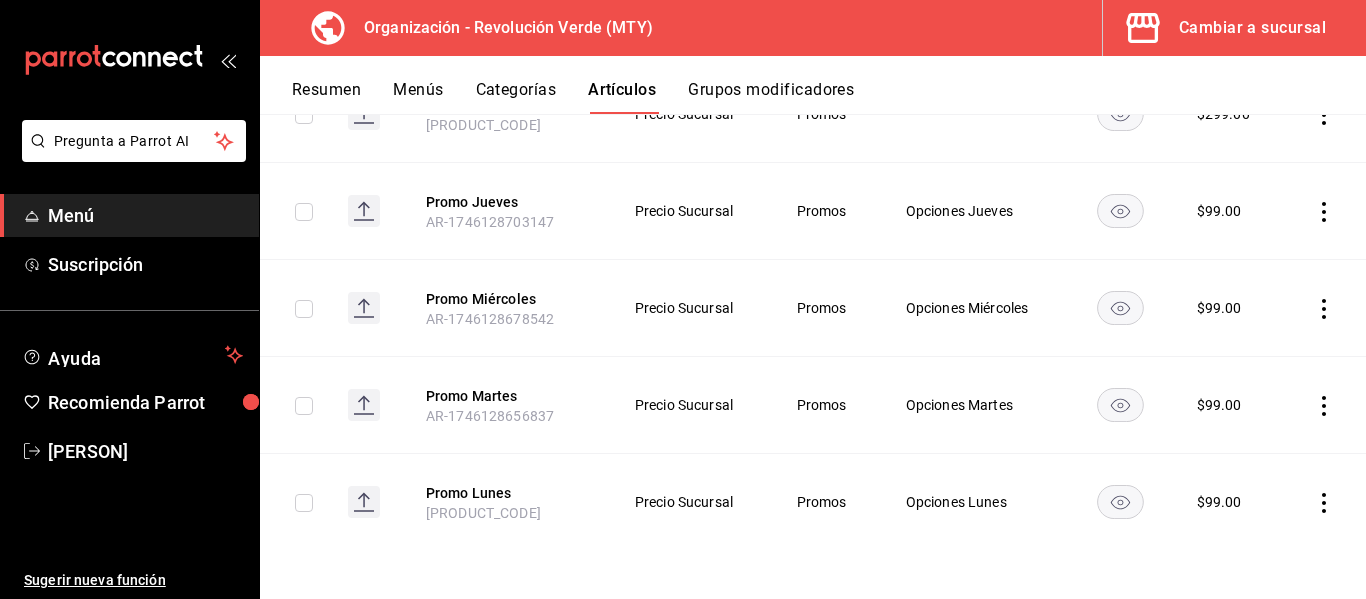 click 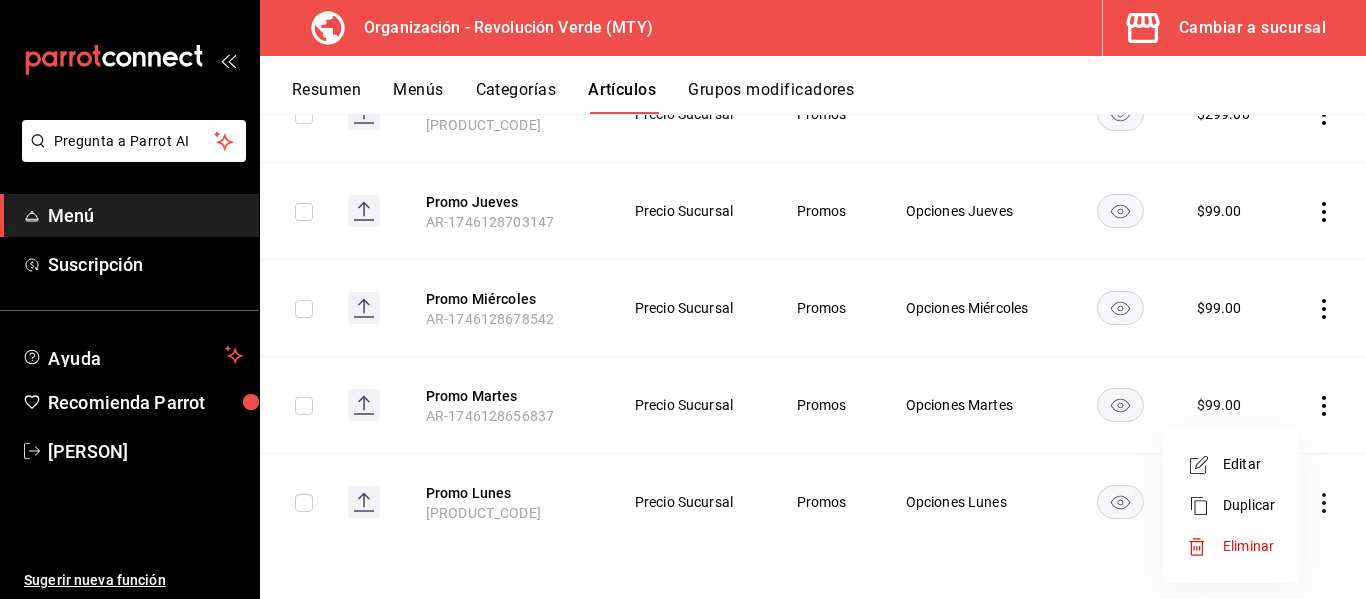 click on "Editar" at bounding box center [1249, 464] 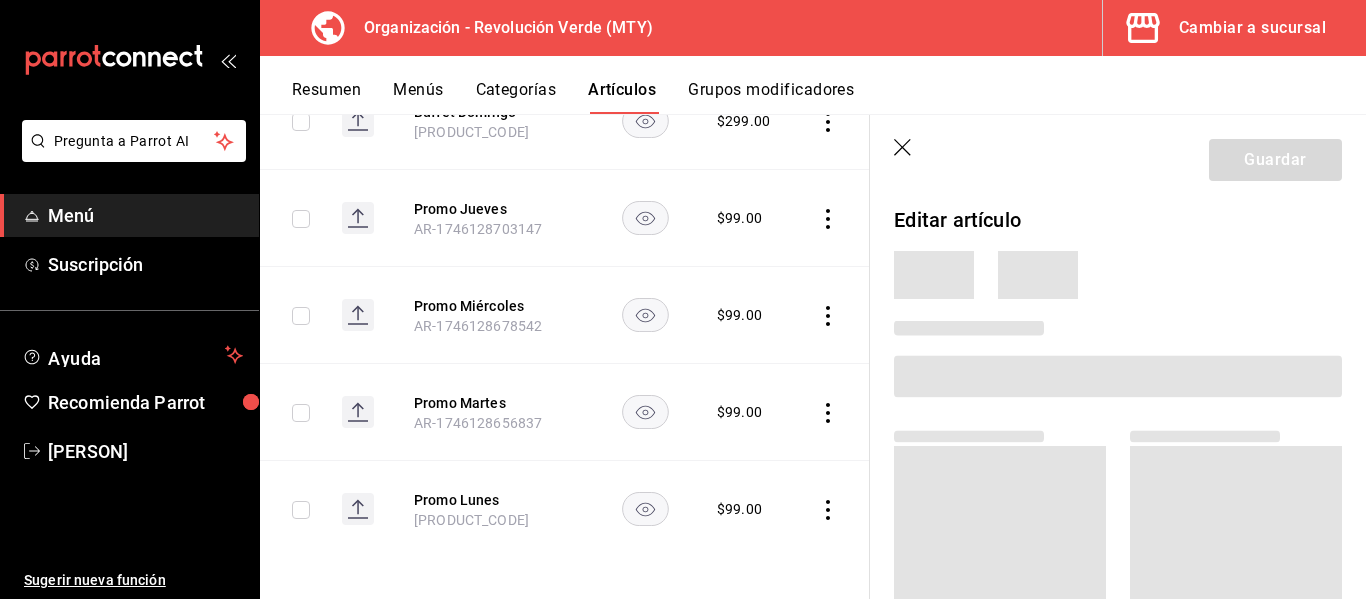 scroll, scrollTop: 1022, scrollLeft: 0, axis: vertical 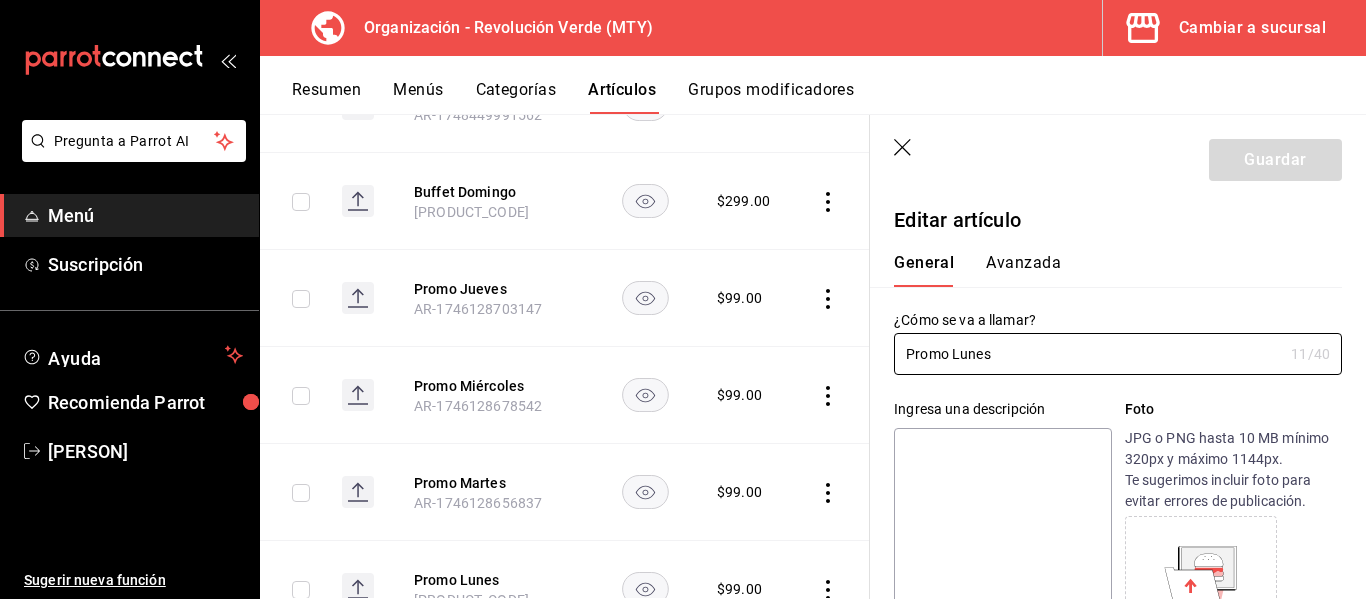 type on "$99.00" 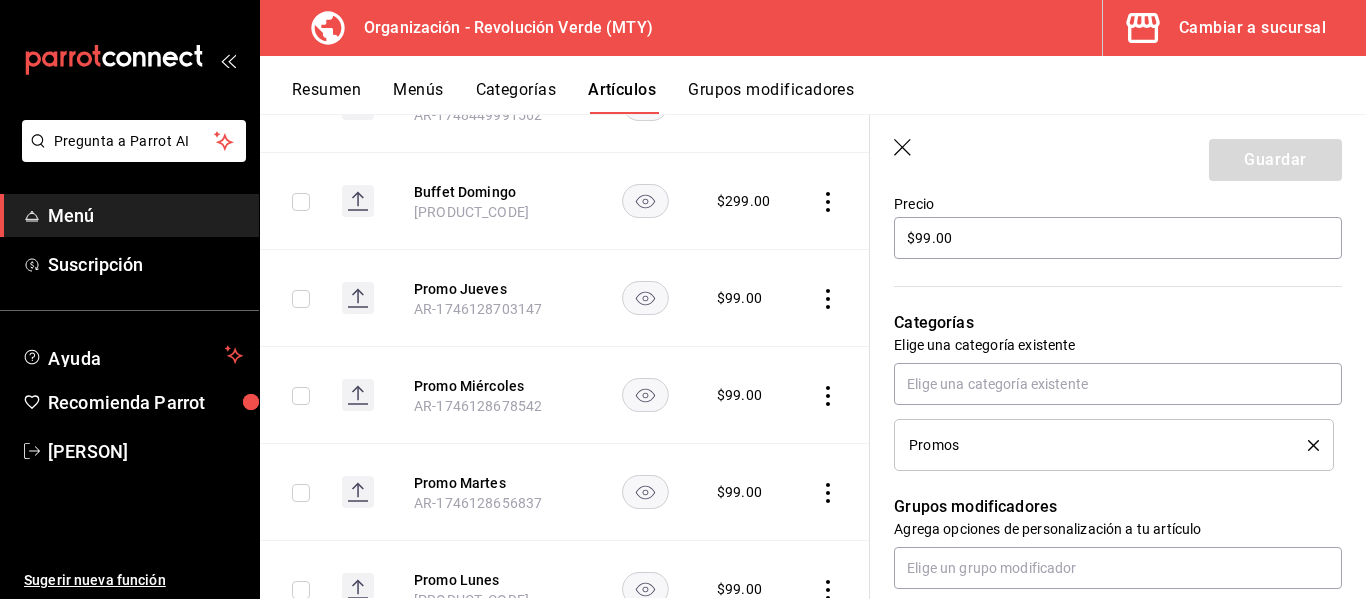 scroll, scrollTop: 609, scrollLeft: 0, axis: vertical 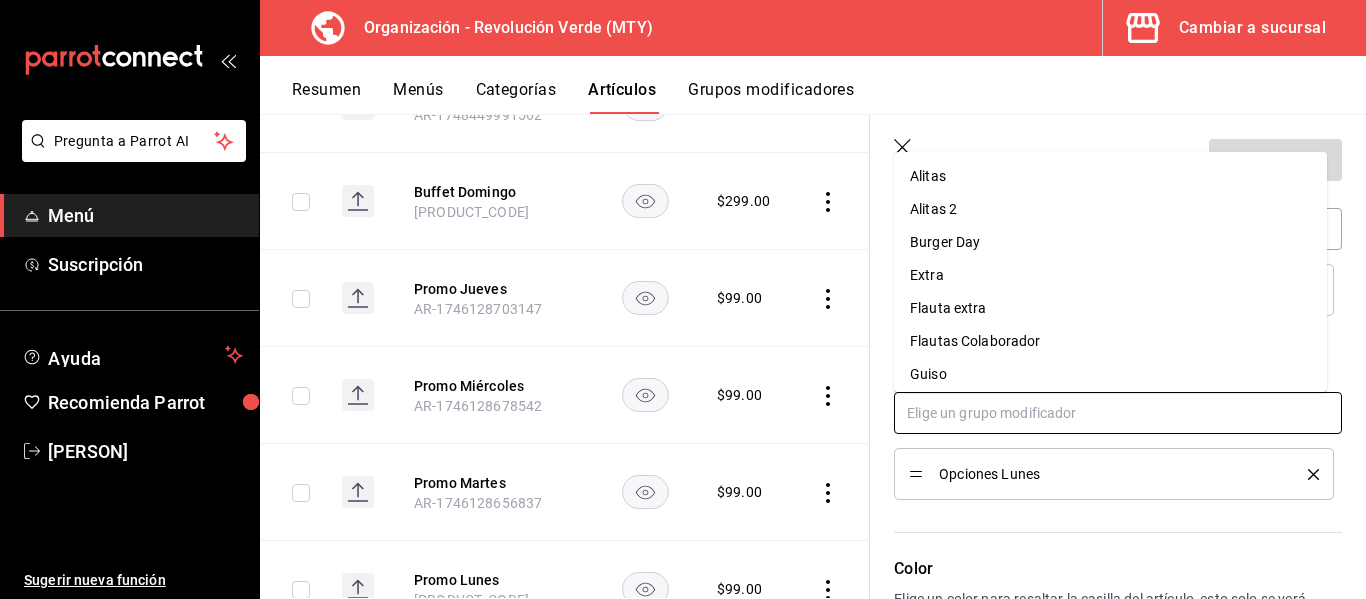 click at bounding box center (1118, 413) 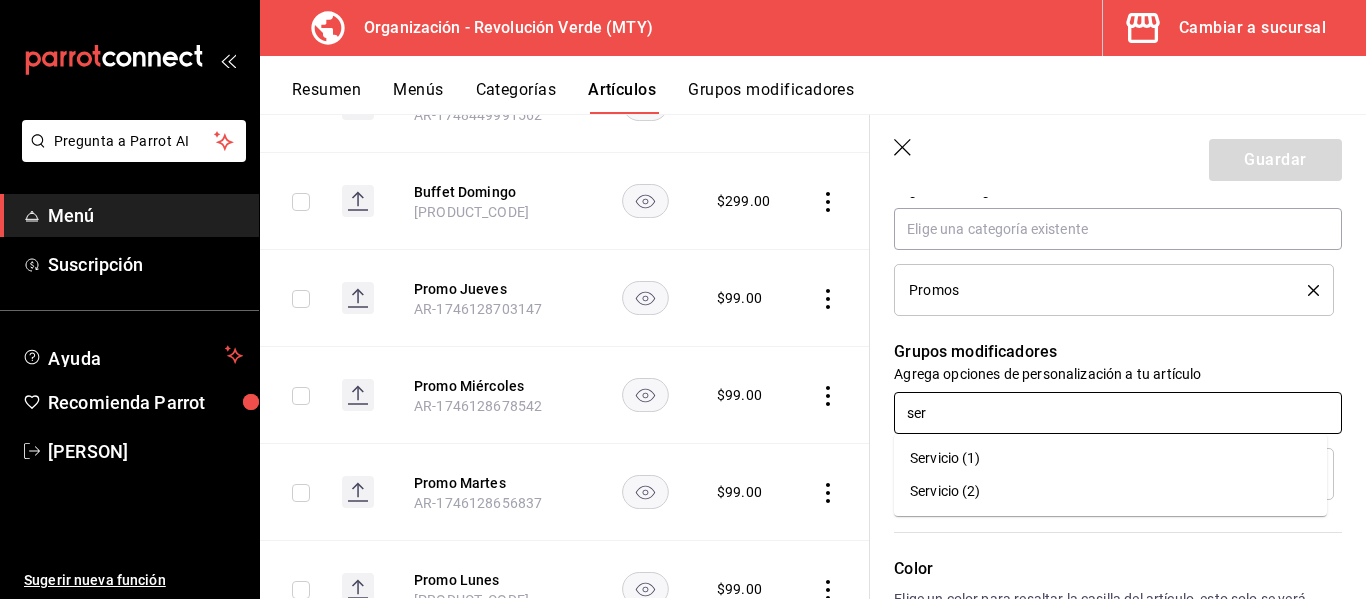type on "serv" 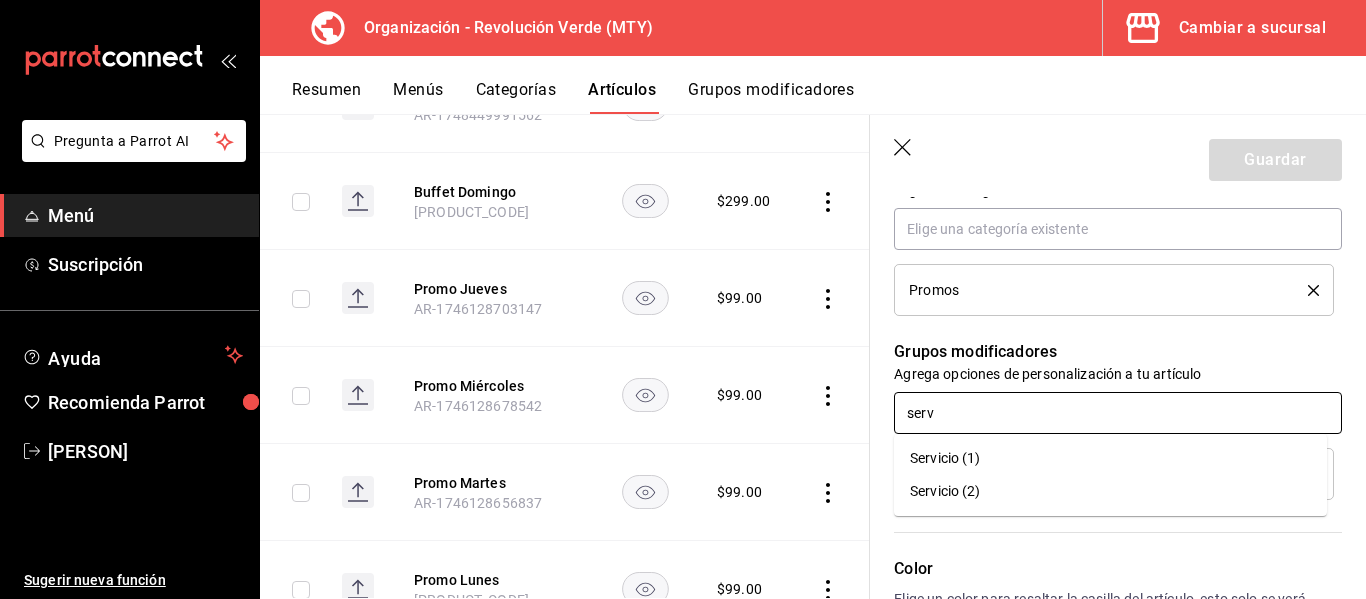 click on "Servicio (2)" at bounding box center (1110, 491) 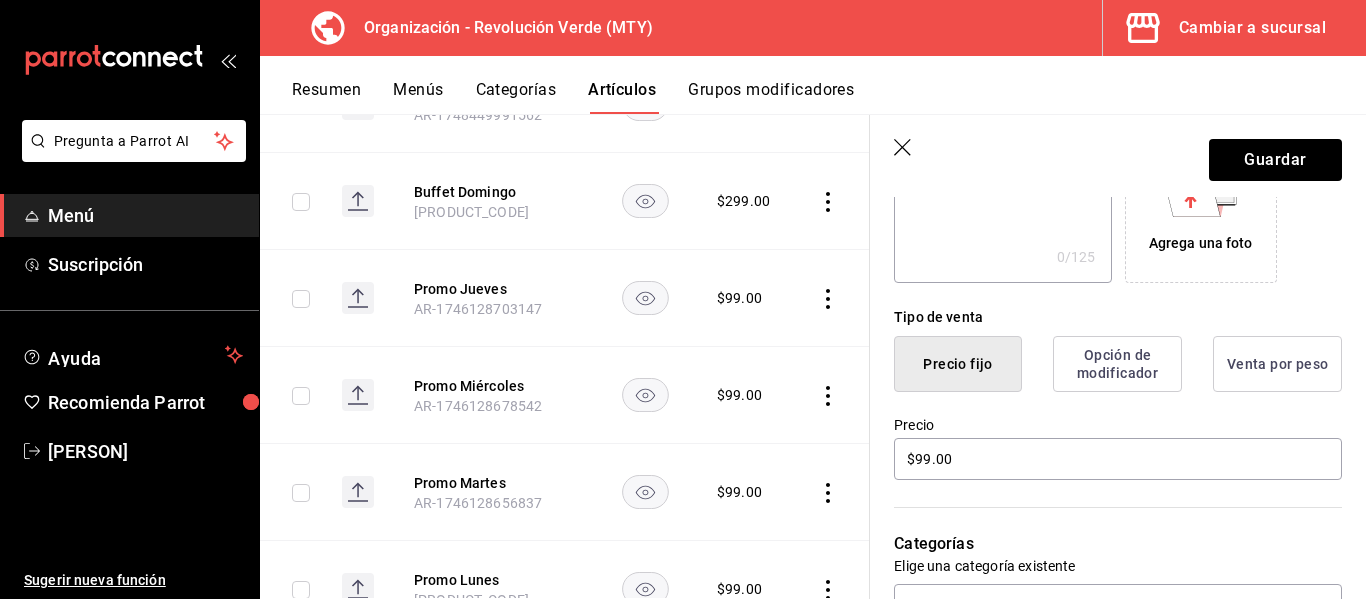 scroll, scrollTop: 374, scrollLeft: 0, axis: vertical 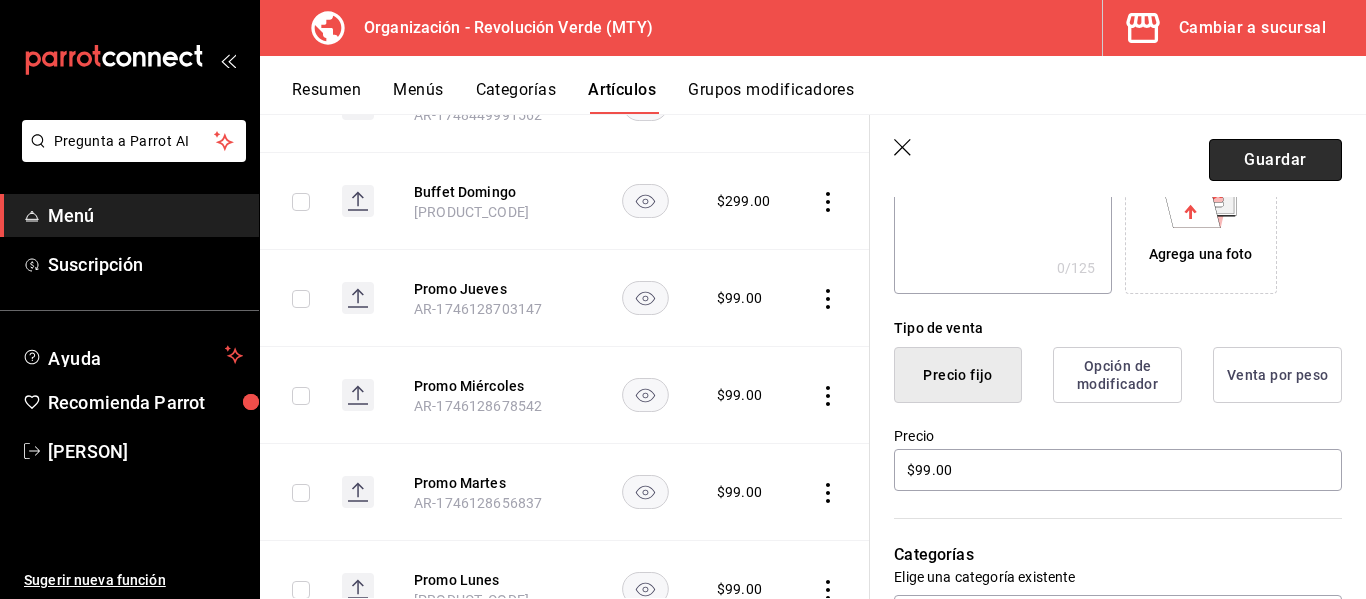 click on "Guardar" at bounding box center [1275, 160] 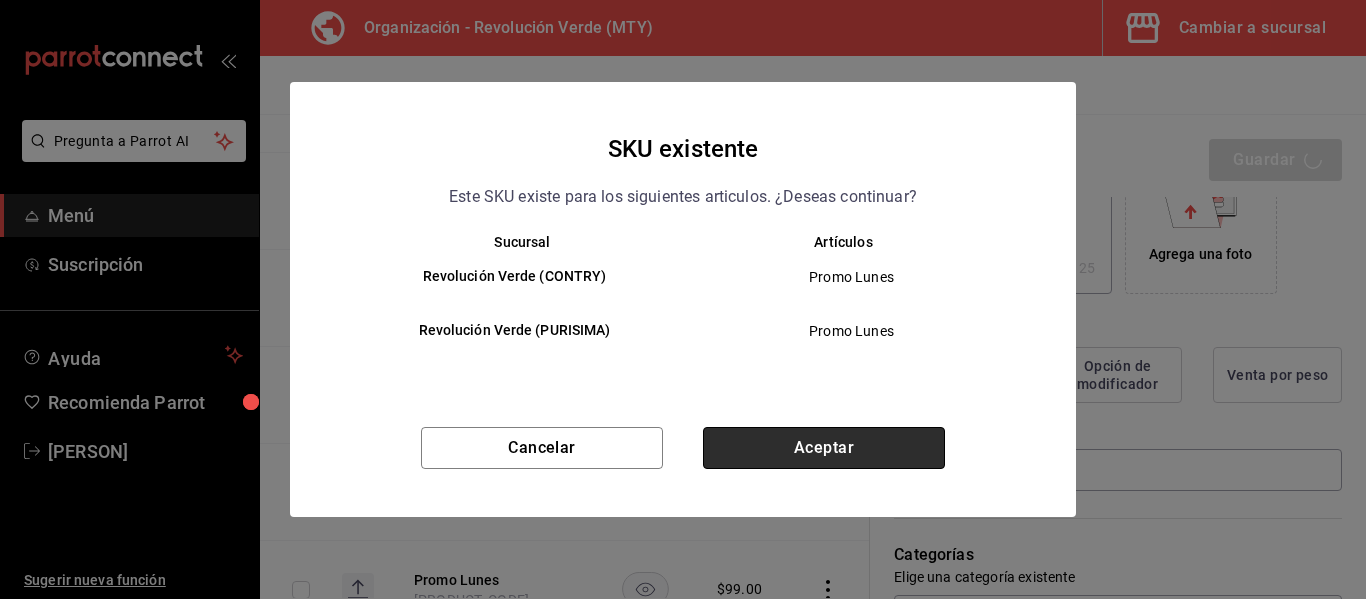 click on "Aceptar" at bounding box center (824, 448) 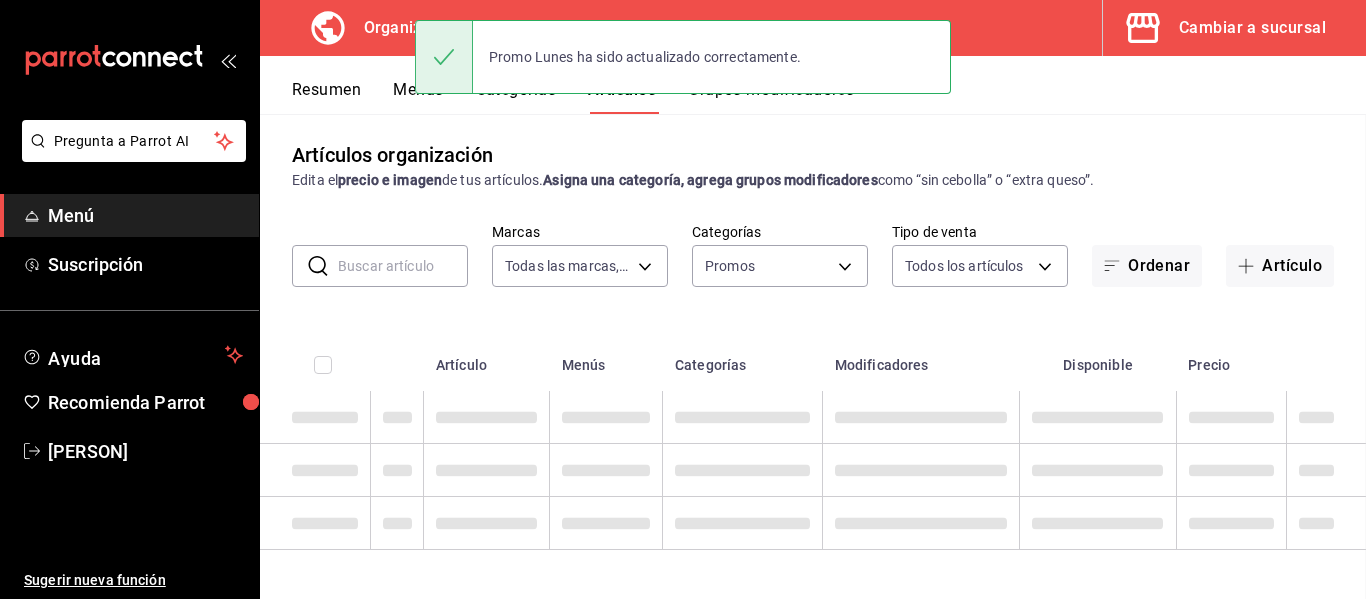 scroll, scrollTop: 6, scrollLeft: 0, axis: vertical 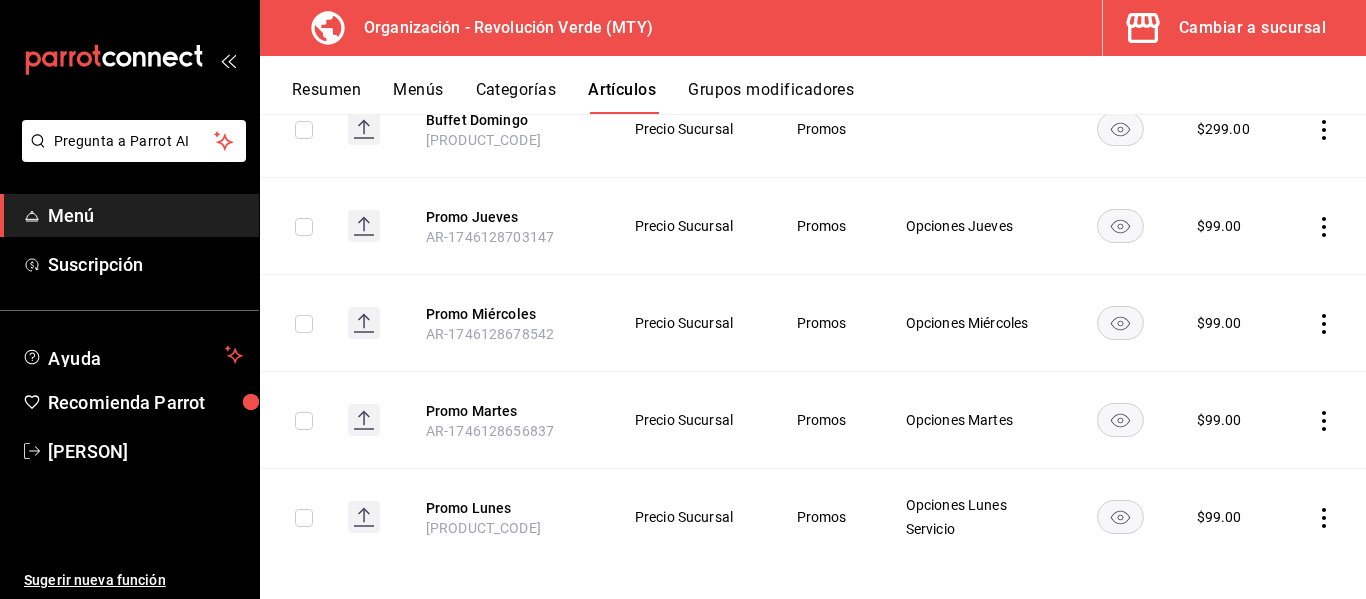 click 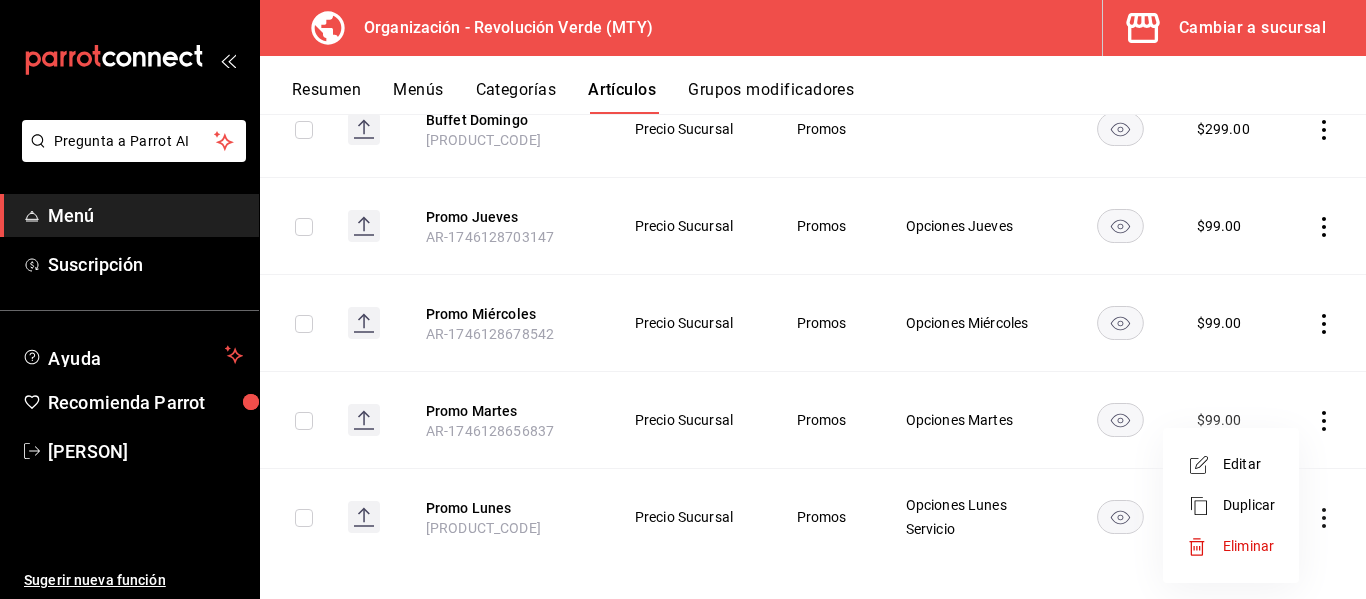 click on "Editar" at bounding box center [1249, 464] 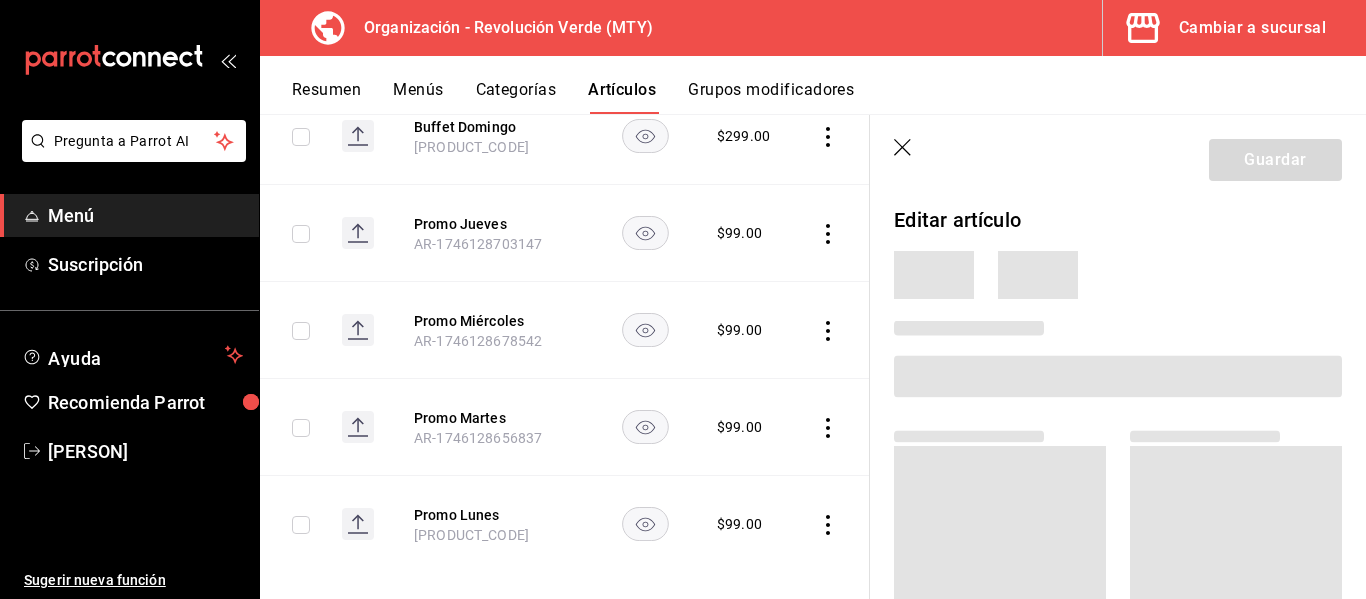scroll, scrollTop: 1007, scrollLeft: 0, axis: vertical 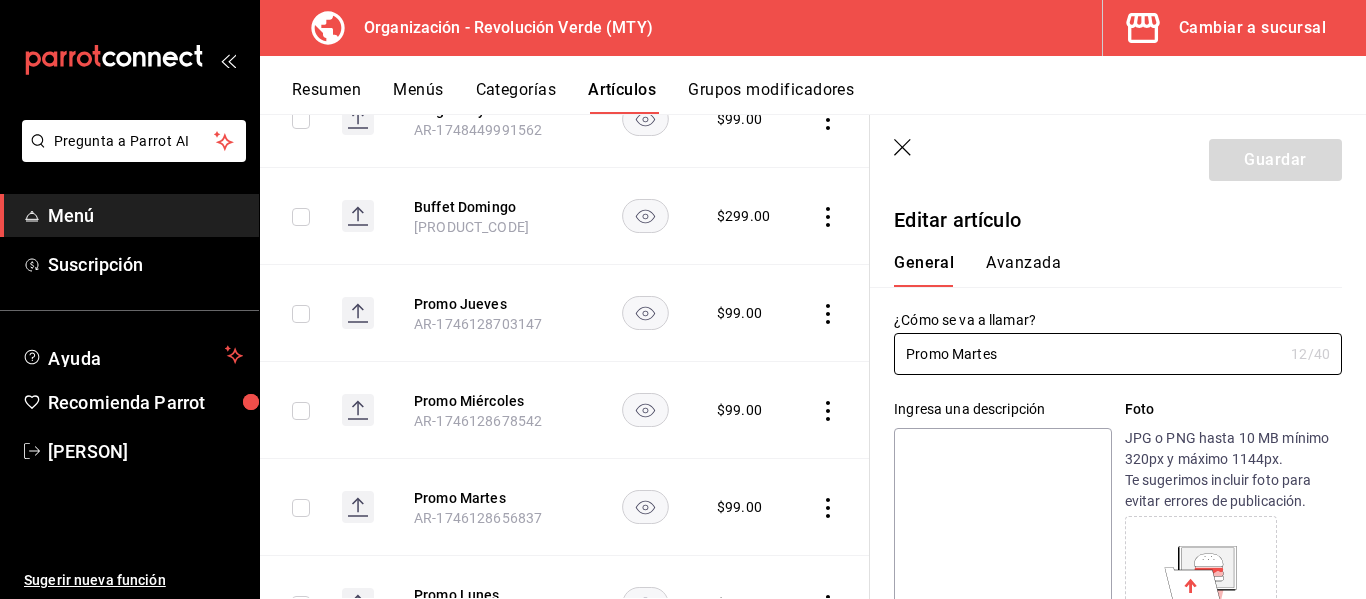 type on "$99.00" 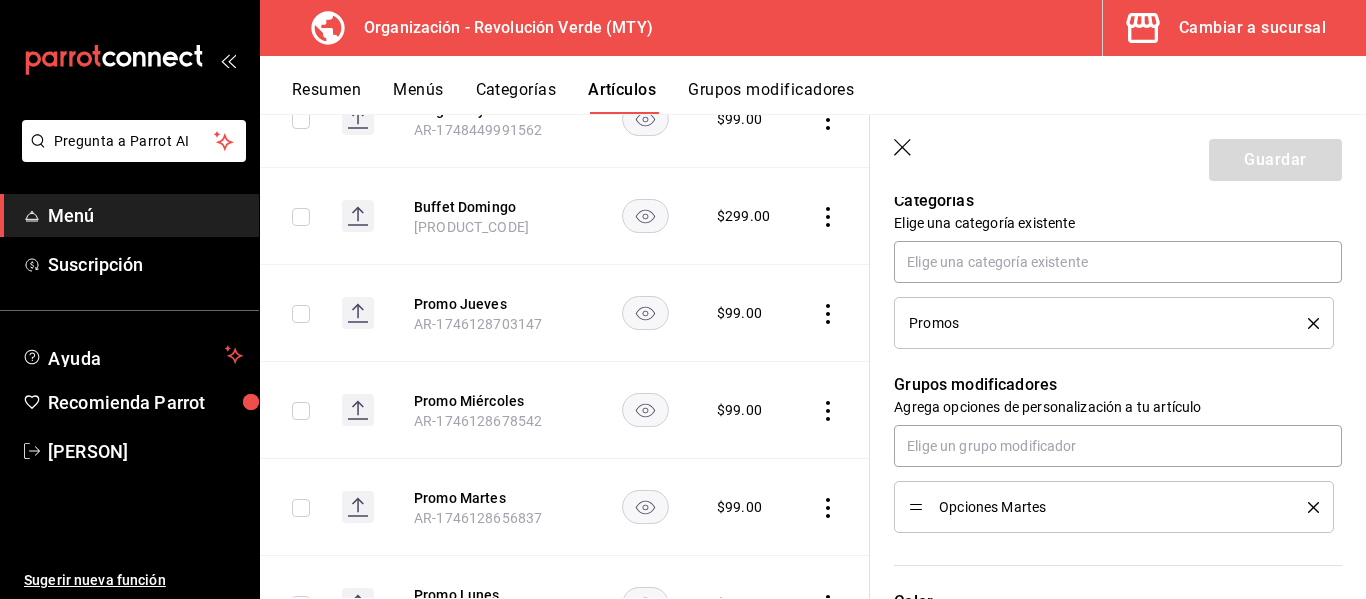 scroll, scrollTop: 771, scrollLeft: 0, axis: vertical 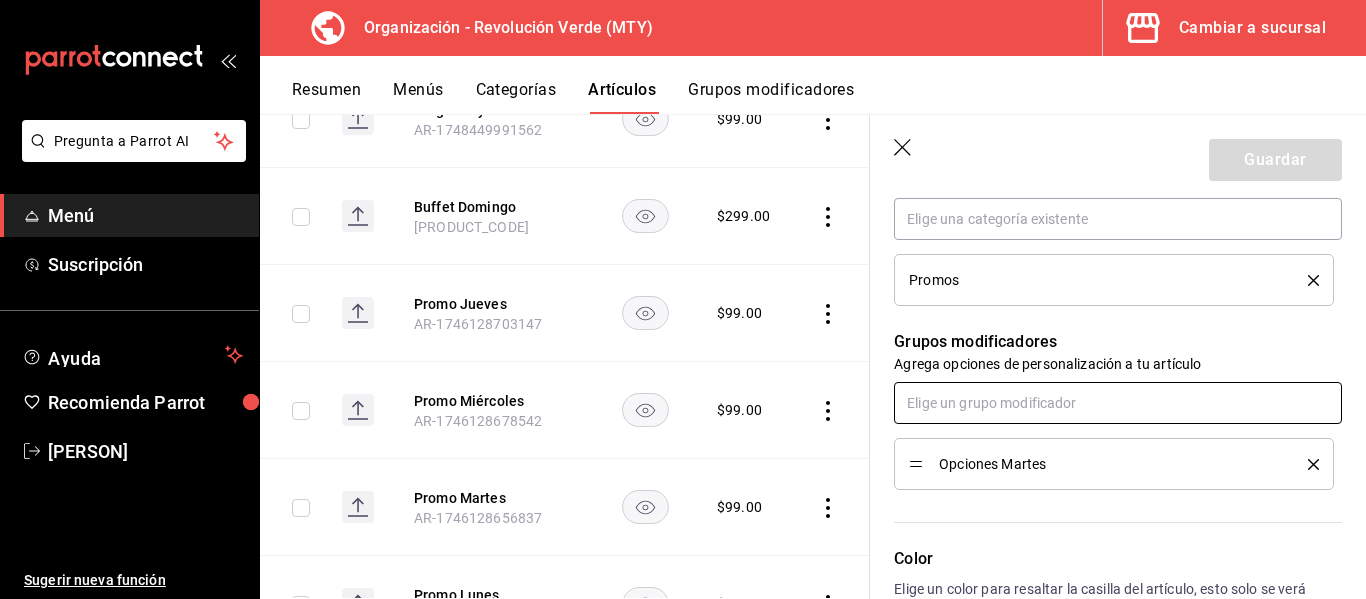 click at bounding box center (1118, 403) 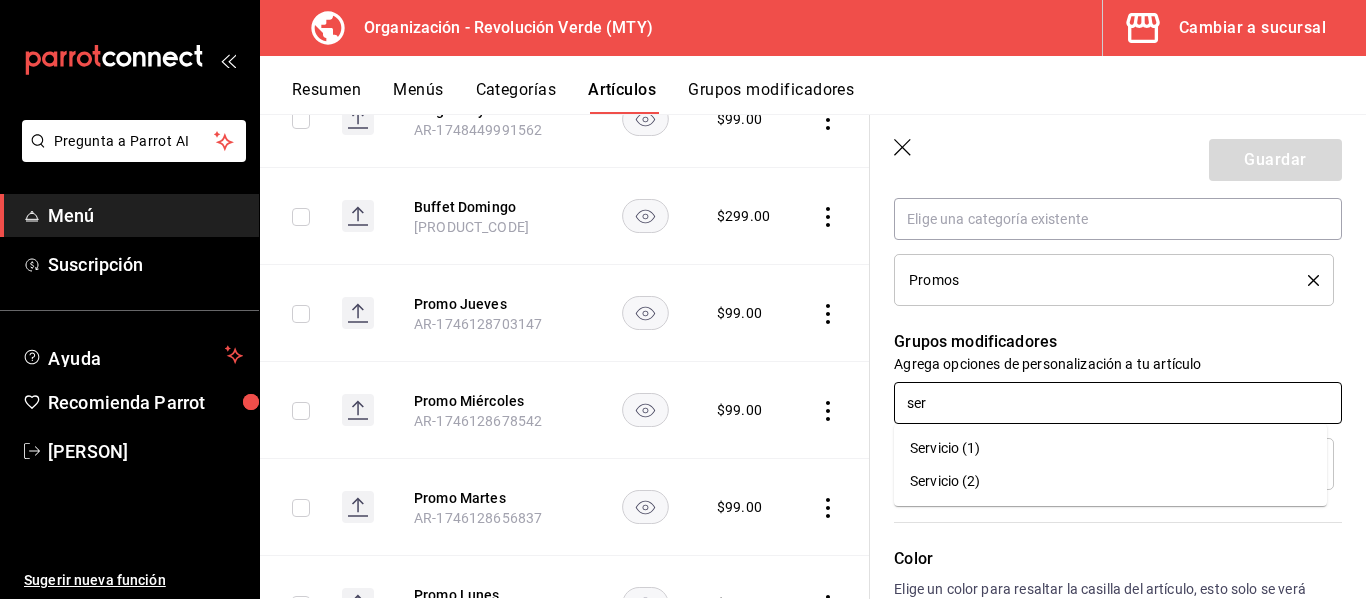 type on "serv" 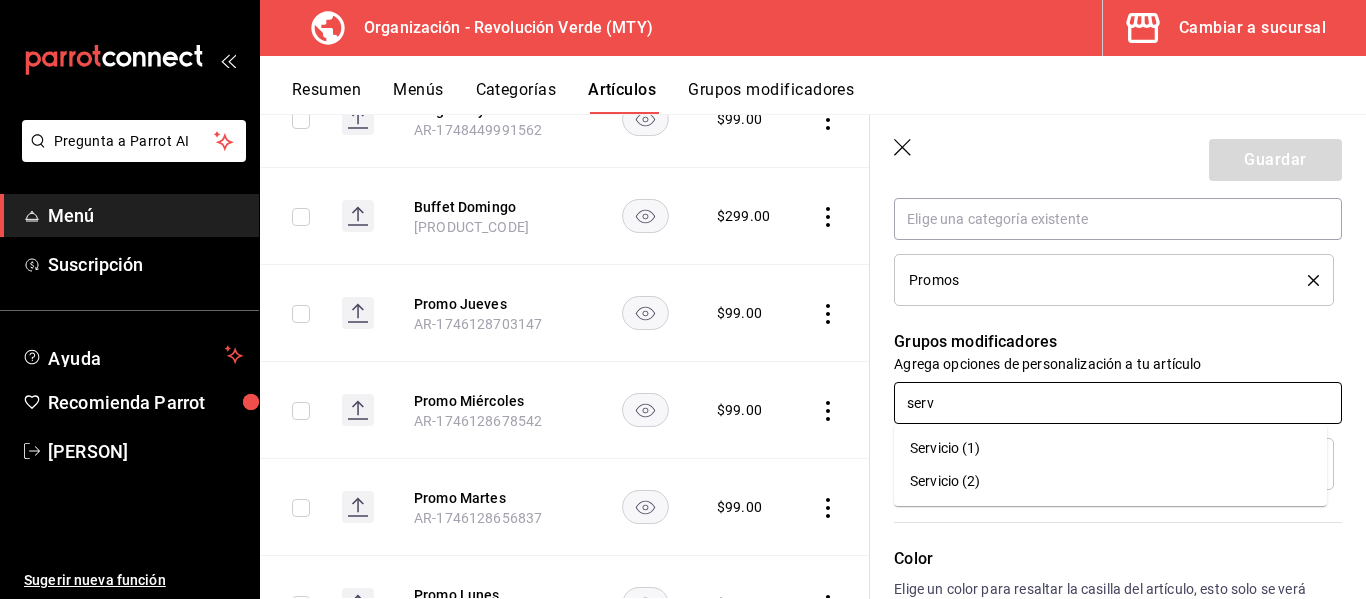 click on "Servicio (2)" at bounding box center (1110, 481) 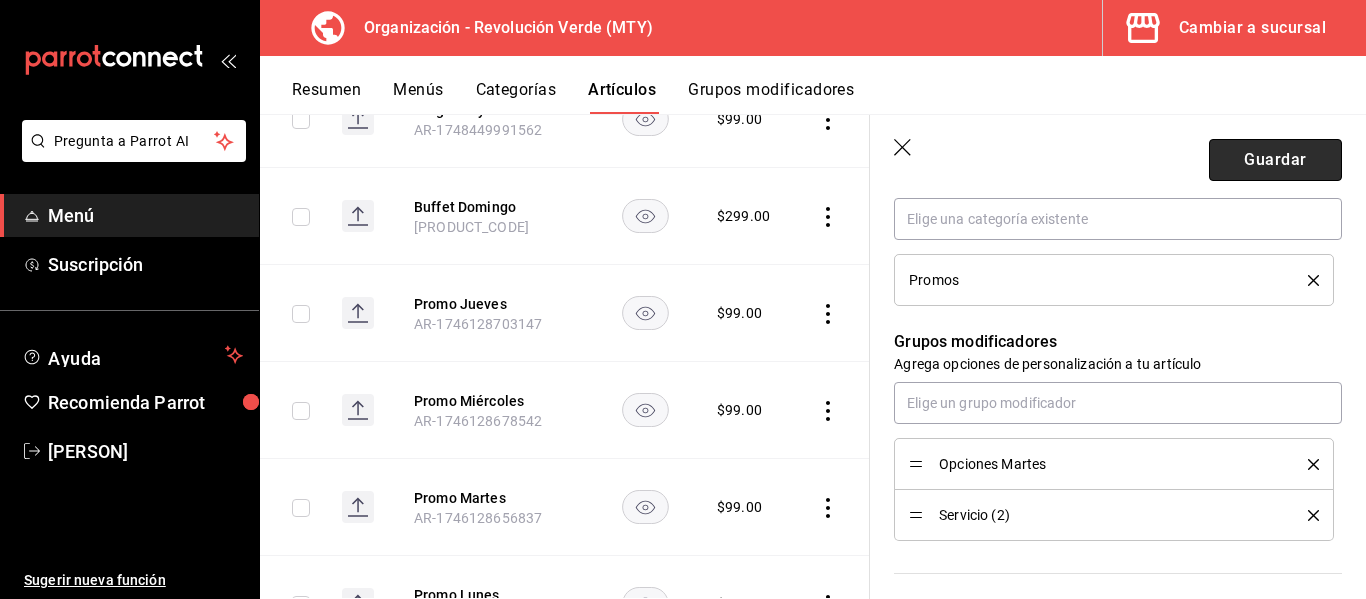 click on "Guardar" at bounding box center [1275, 160] 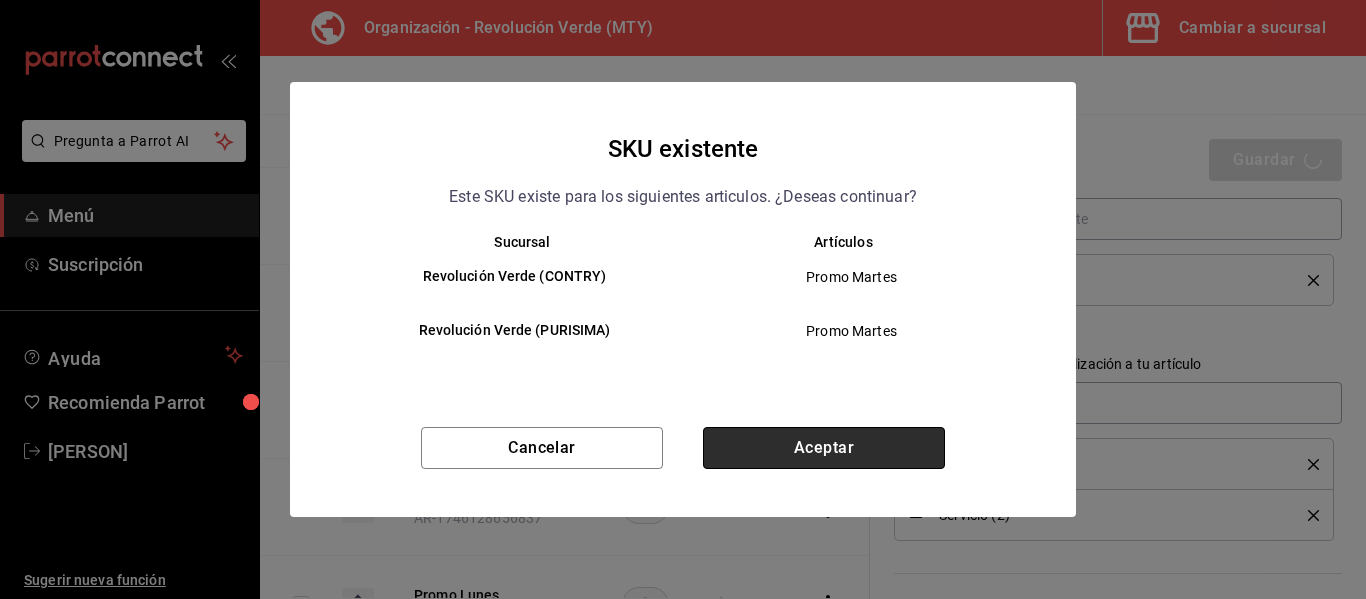 click on "Aceptar" at bounding box center [824, 448] 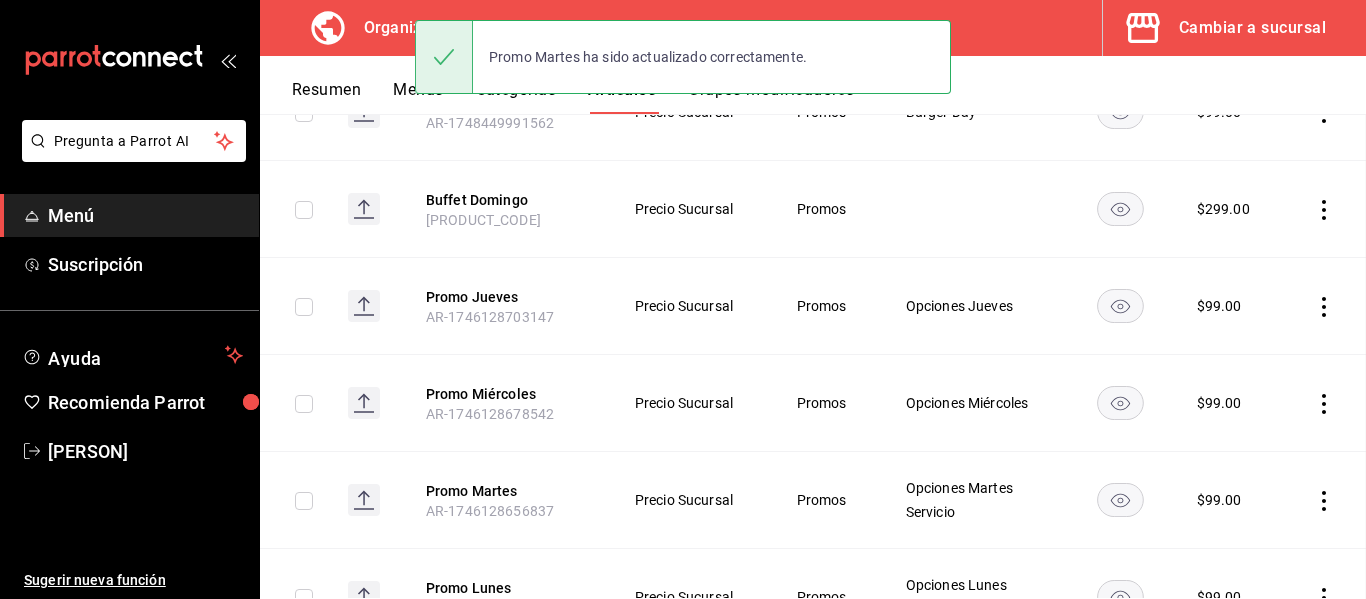 scroll, scrollTop: 6, scrollLeft: 0, axis: vertical 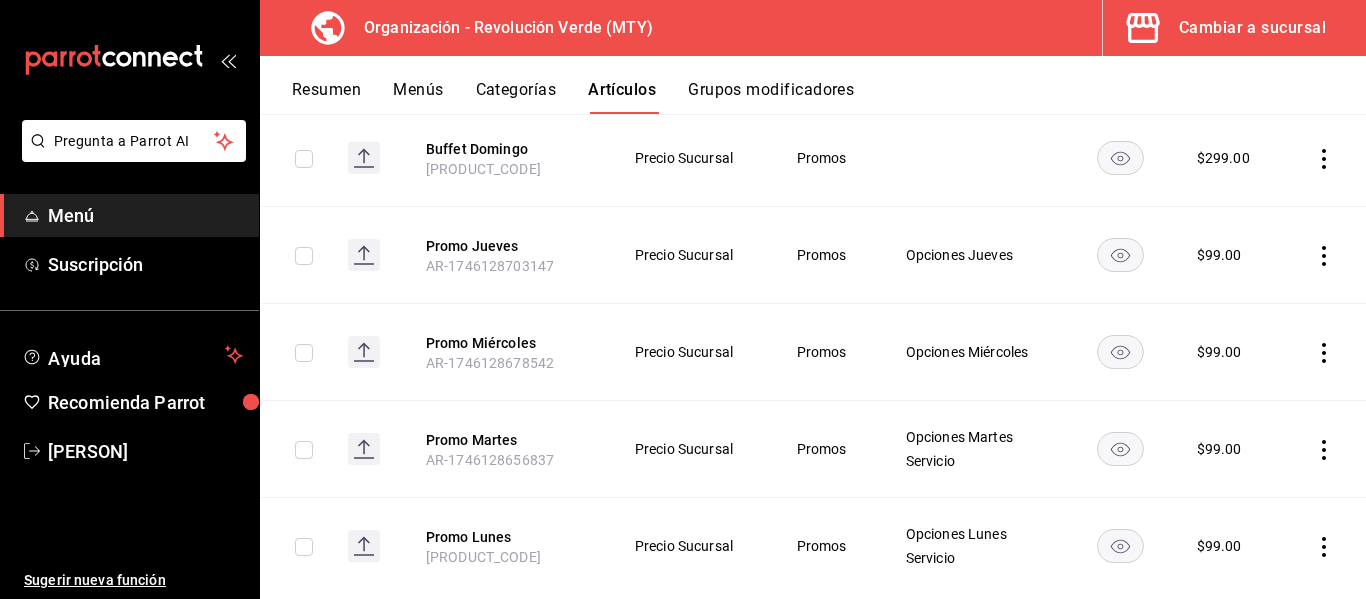 click 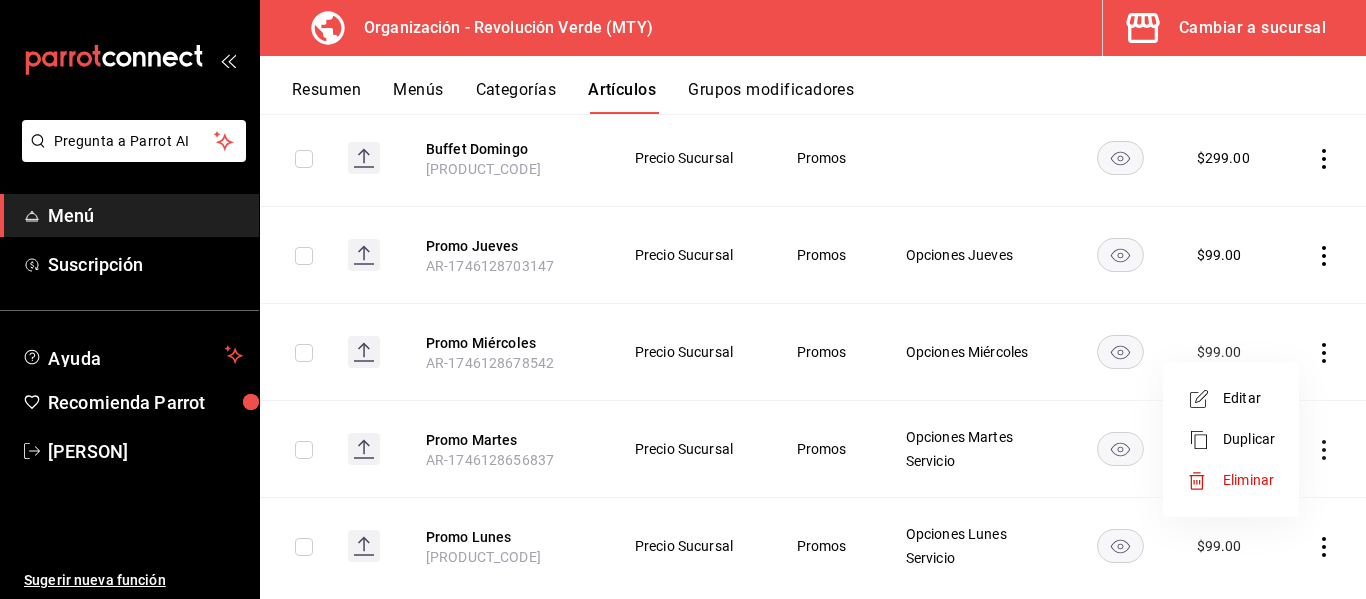 click on "Editar" at bounding box center [1249, 398] 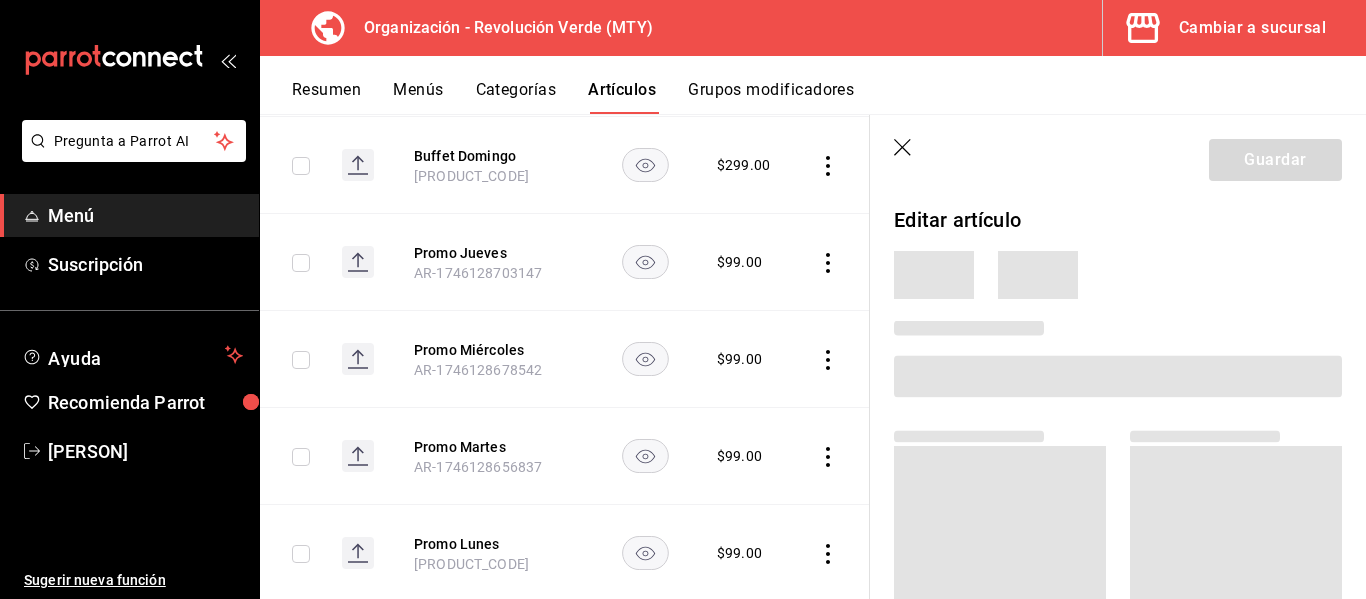 scroll, scrollTop: 978, scrollLeft: 0, axis: vertical 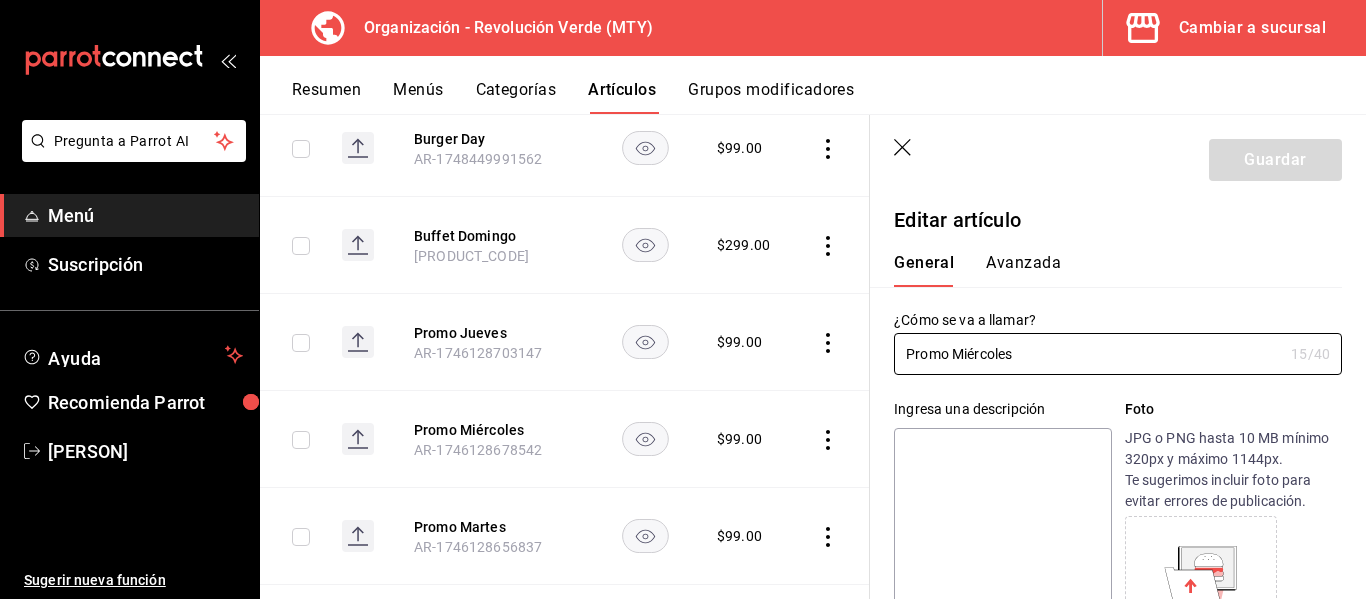 type on "$99.00" 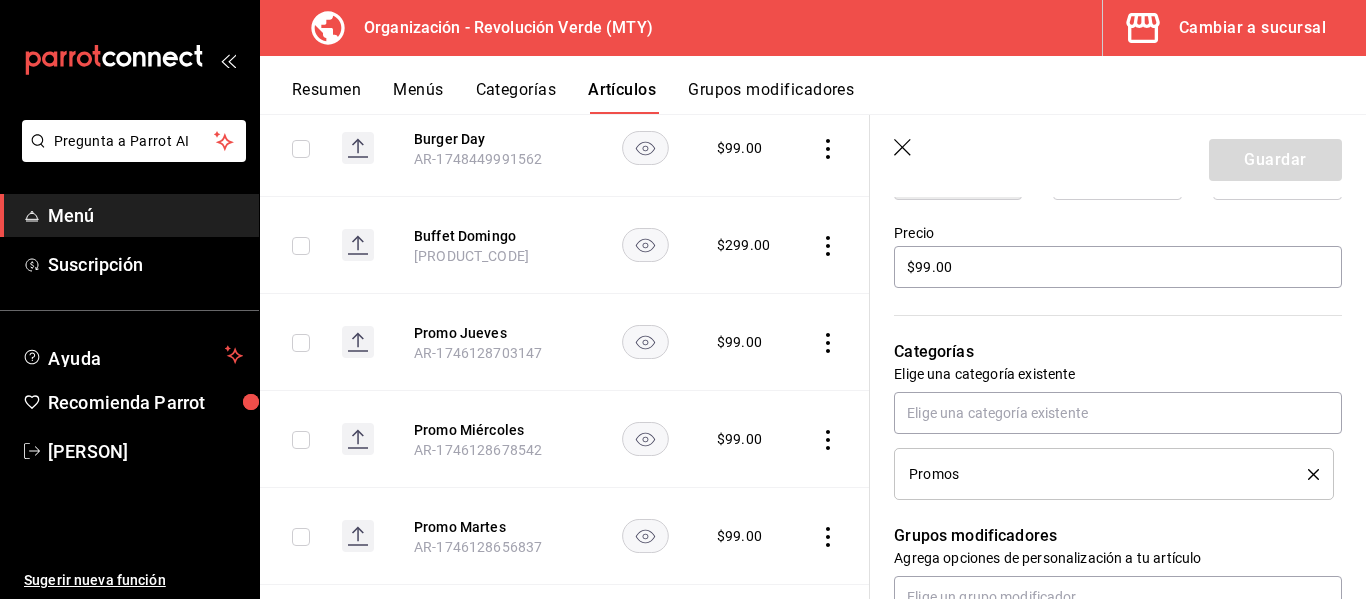 scroll, scrollTop: 580, scrollLeft: 0, axis: vertical 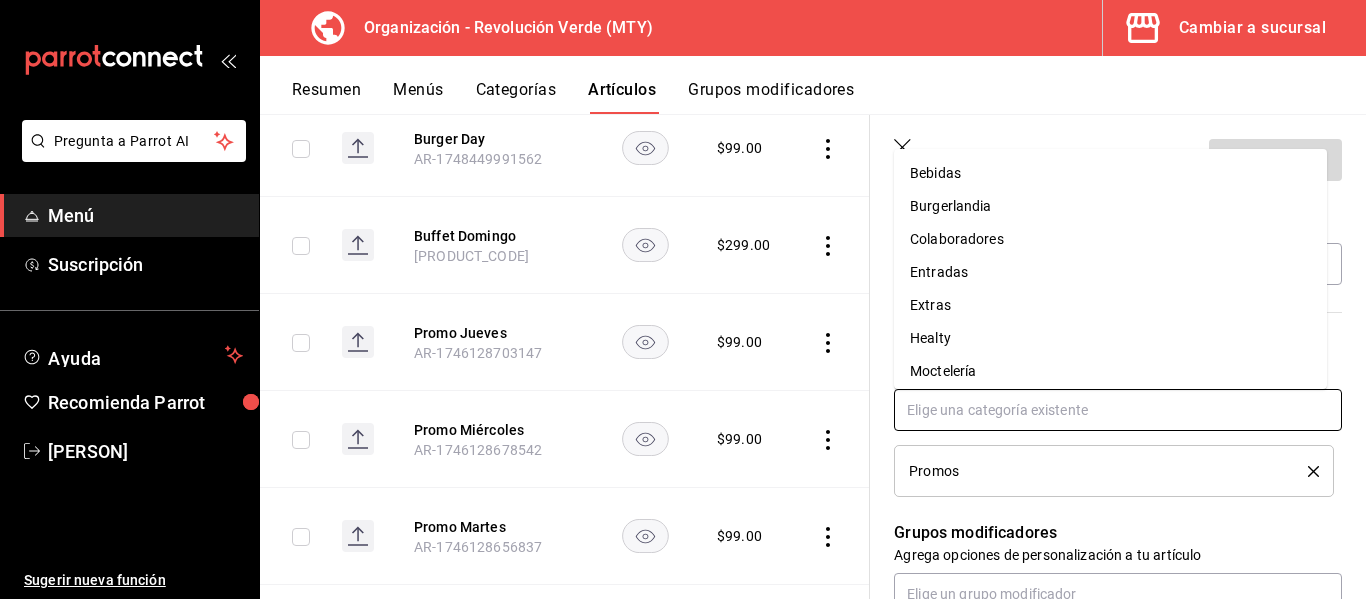 click at bounding box center (1118, 410) 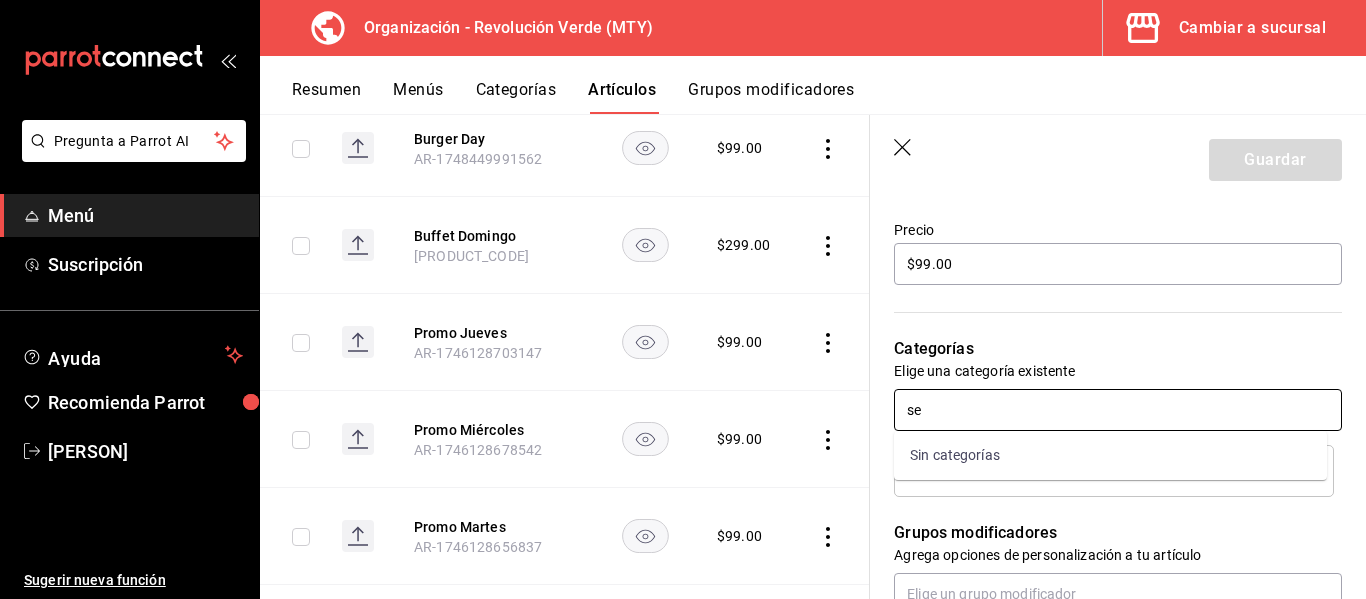 type on "s" 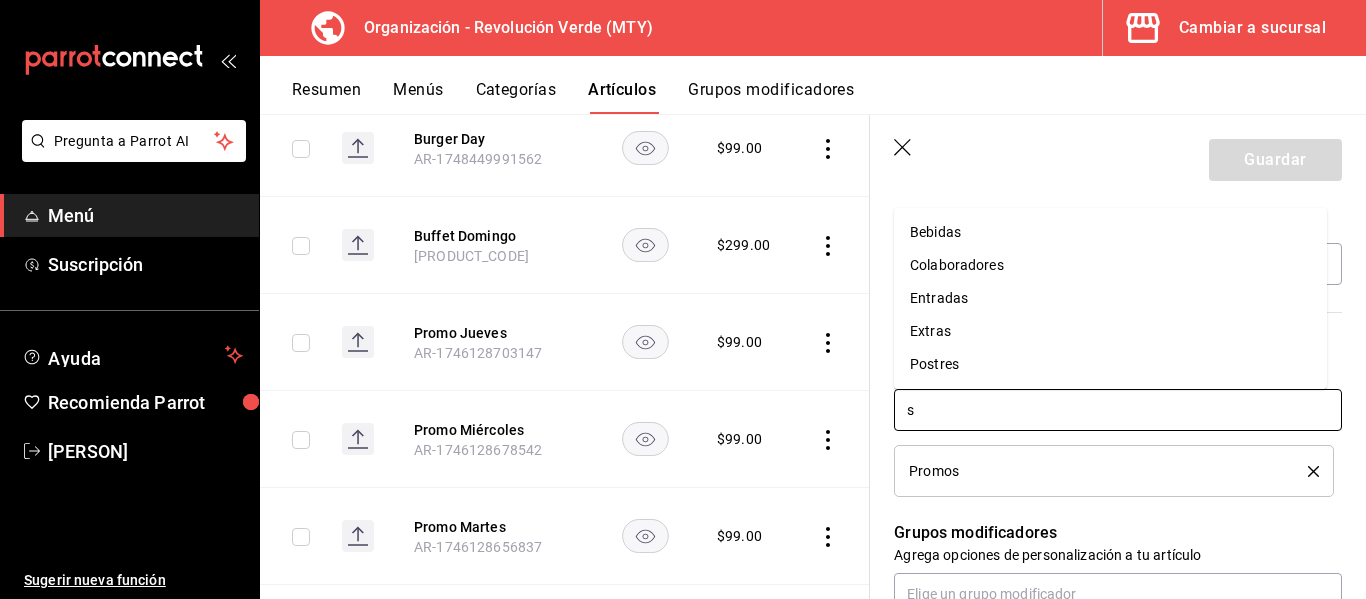 type 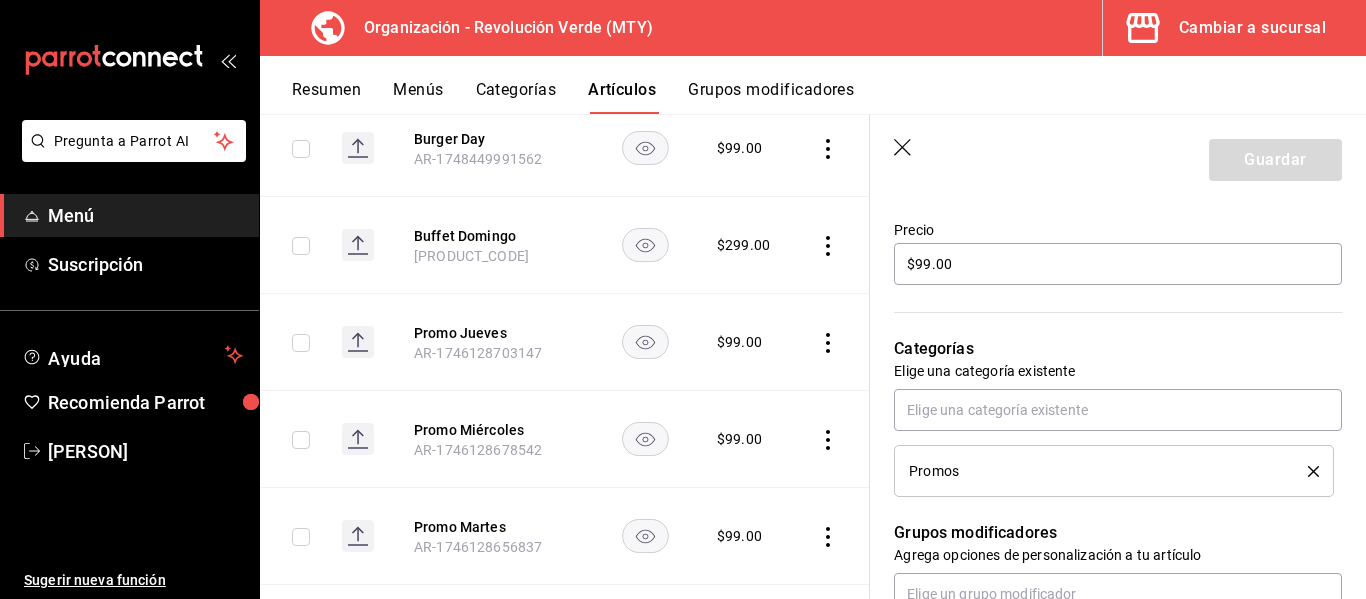 click on "Editar artículo General Avanzada ¿Cómo se va a llamar? Promo Miércoles 15 /40 ¿Cómo se va a llamar? Ingresa una descripción x 0 /125 ​ Foto JPG o PNG hasta 10 MB mínimo 320px y máximo 1144px. Te sugerimos incluir foto para evitar errores de publicación. Agrega una foto Tipo de venta Precio fijo Opción de modificador Venta por peso Precio $99.00 Categorías Elige una categoría existente Promos Grupos modificadores Agrega opciones de personalización a tu artículo Opciones Miércoles Color Elige un color para resaltar la casilla del artículo, esto solo se verá reflejado en el punto de venta. SKU Asigna un SKU a tu artículo y así agruparlo con otros artículos dentro de tu organización. AR-1746128678542 16 / 20 ​ Asignar SKU Nombre en el Punto de venta 0 /70 Nombre en el Punto de venta Código de barras 0 /30 Código de barras SAT  (Opcional) Unidad de medida E48 - Unidad de servicio E48 Catálogo de producto 90101500 - Establecimientos para comer y beber 90101500 Impuestos Exento IVA" at bounding box center [1118, 384] 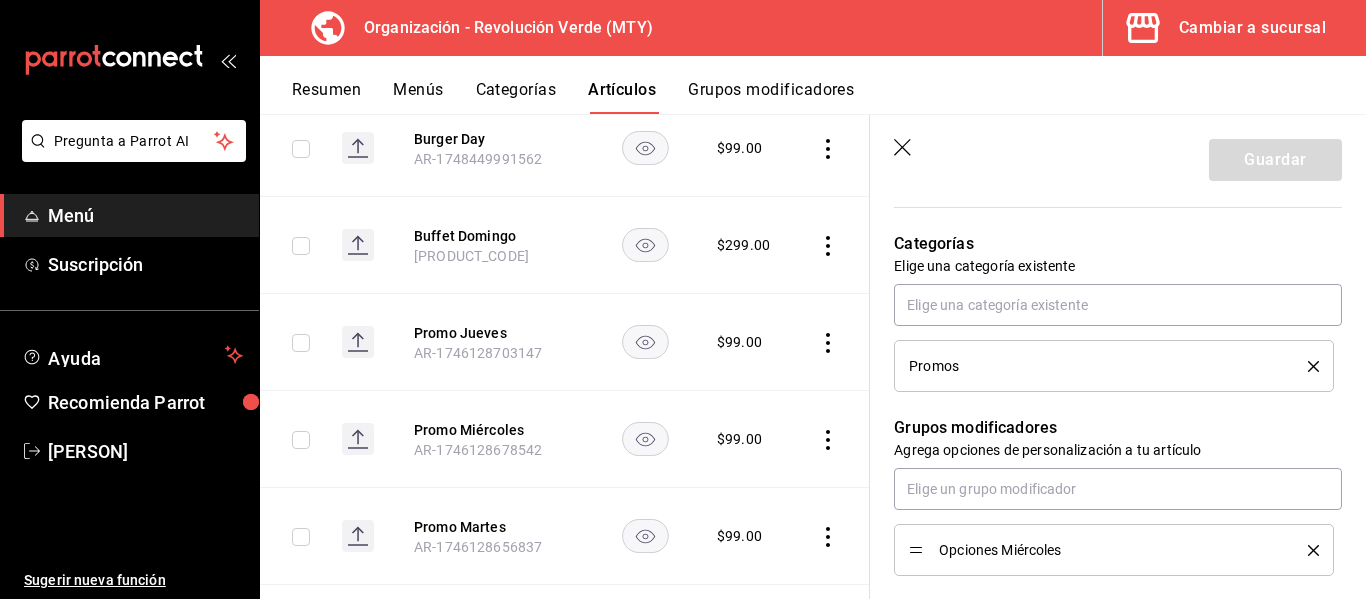 scroll, scrollTop: 750, scrollLeft: 0, axis: vertical 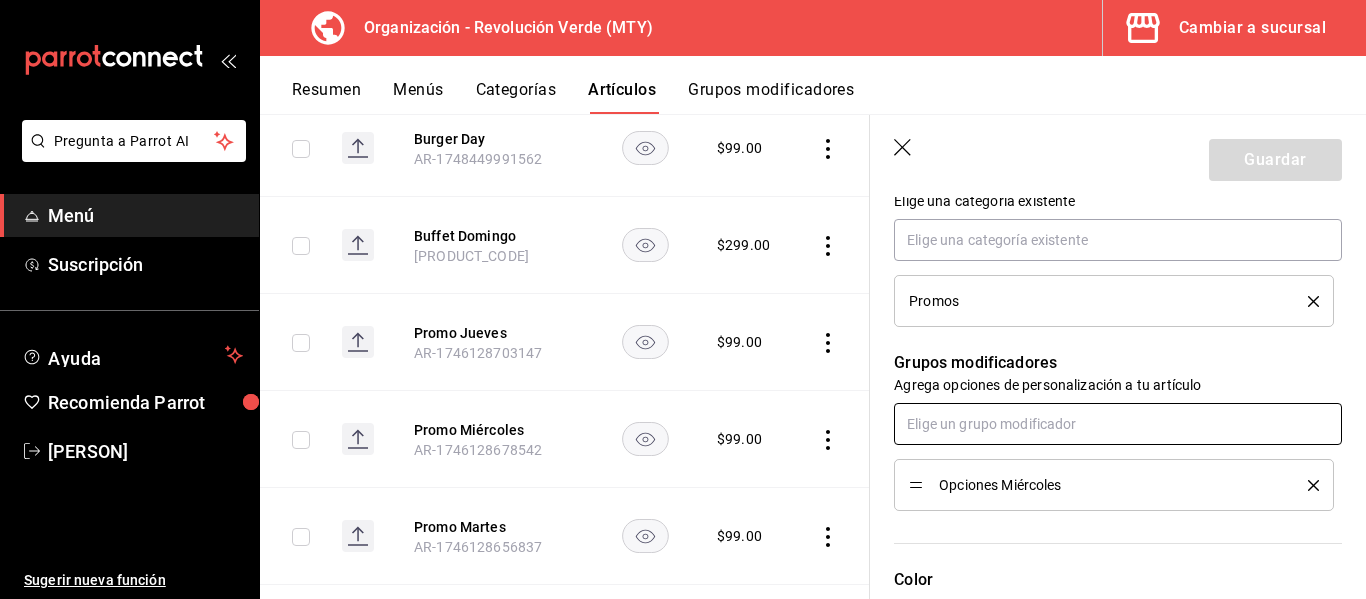 click at bounding box center [1118, 424] 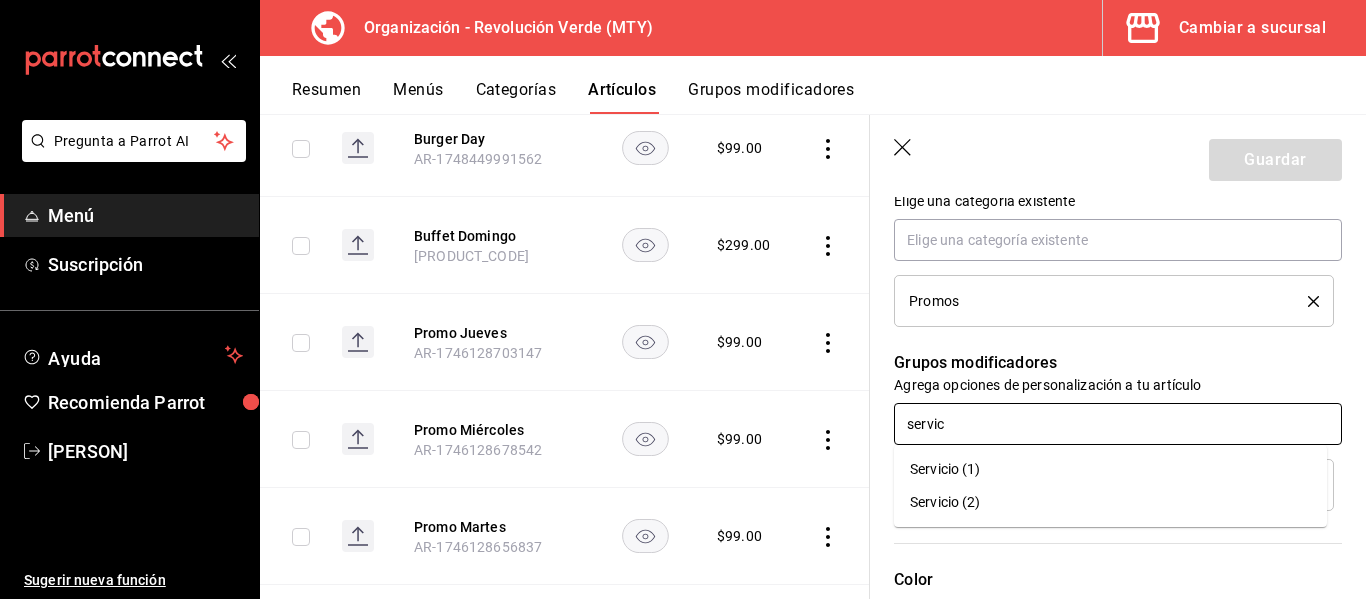 type on "servici" 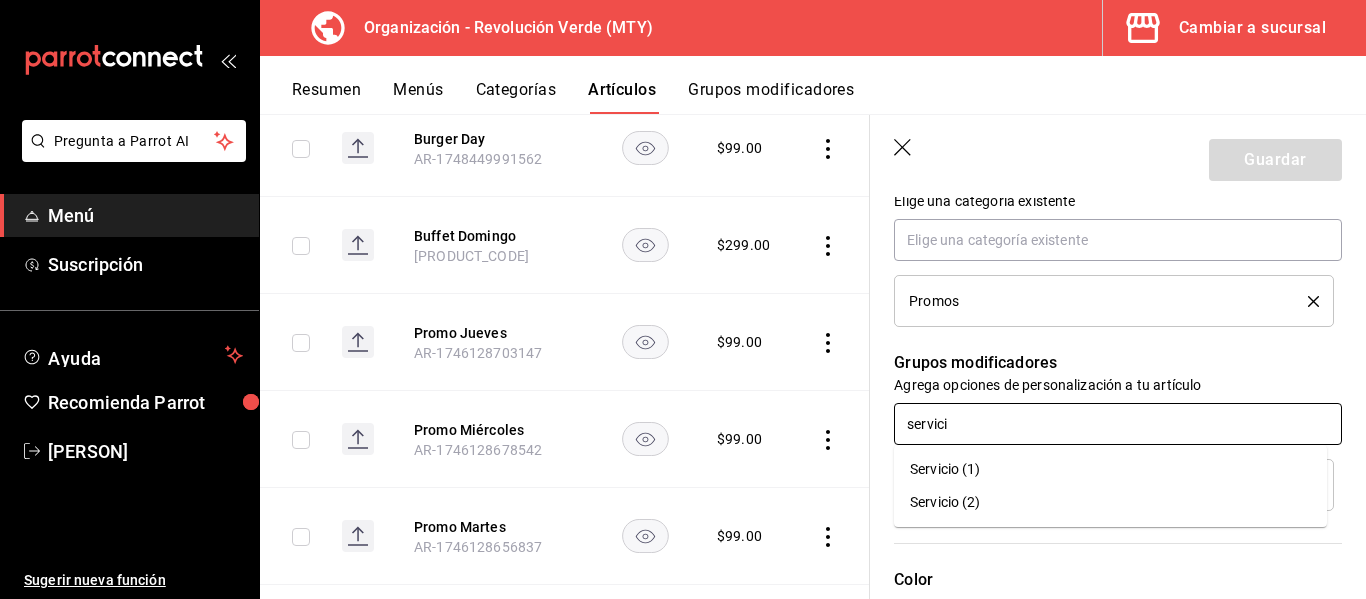 click on "Servicio (2)" at bounding box center (1110, 502) 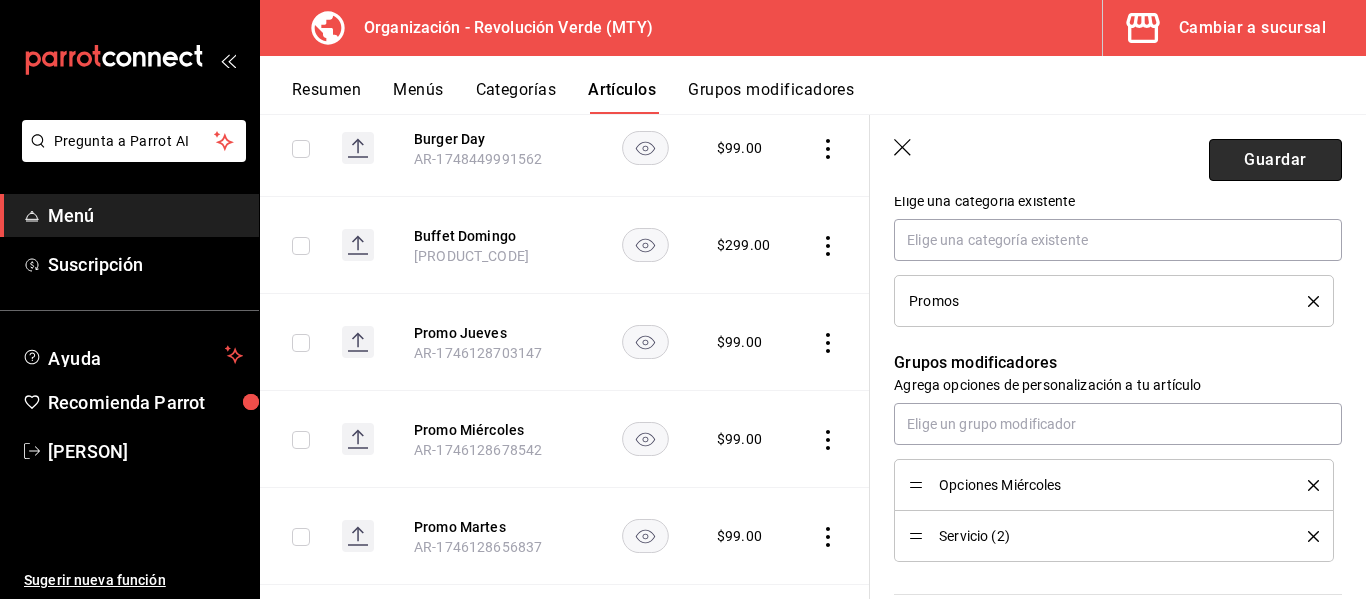 click on "Guardar" at bounding box center [1275, 160] 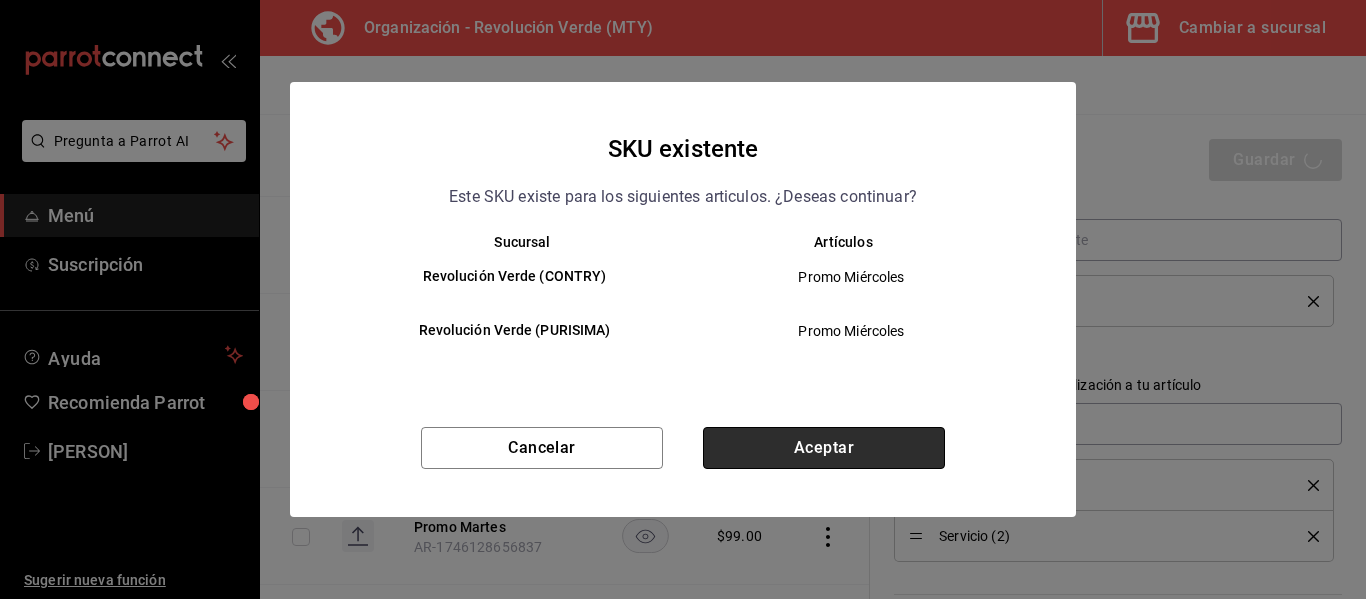 click on "Aceptar" at bounding box center [824, 448] 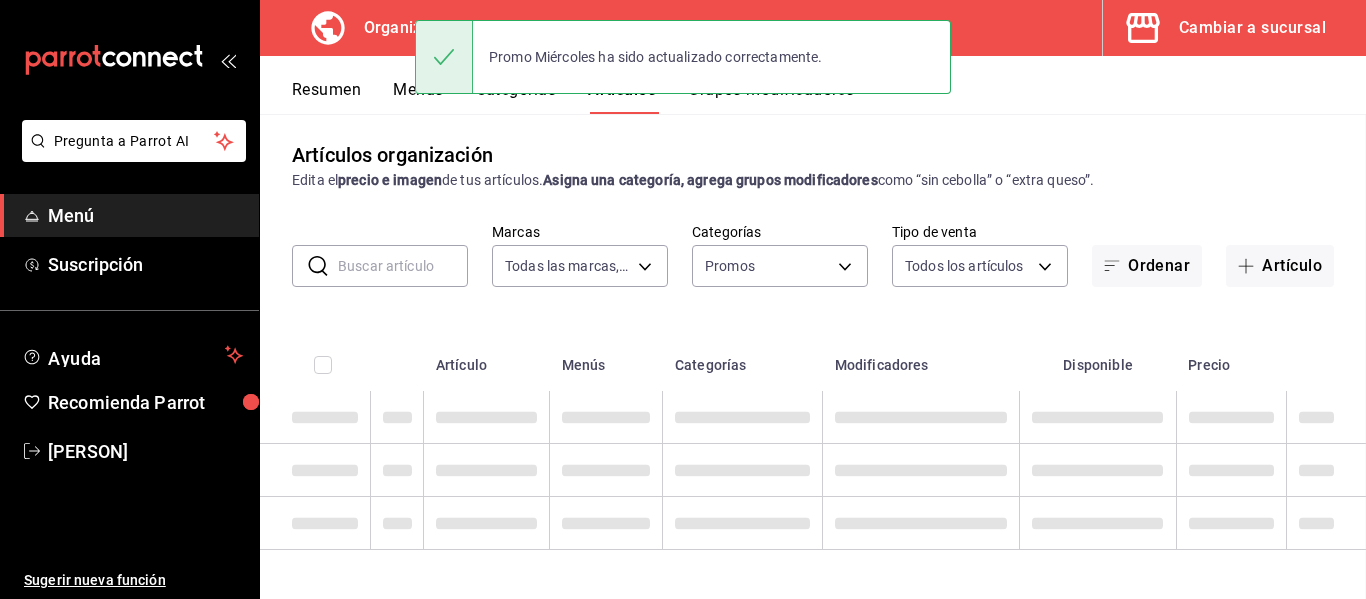 scroll, scrollTop: 6, scrollLeft: 0, axis: vertical 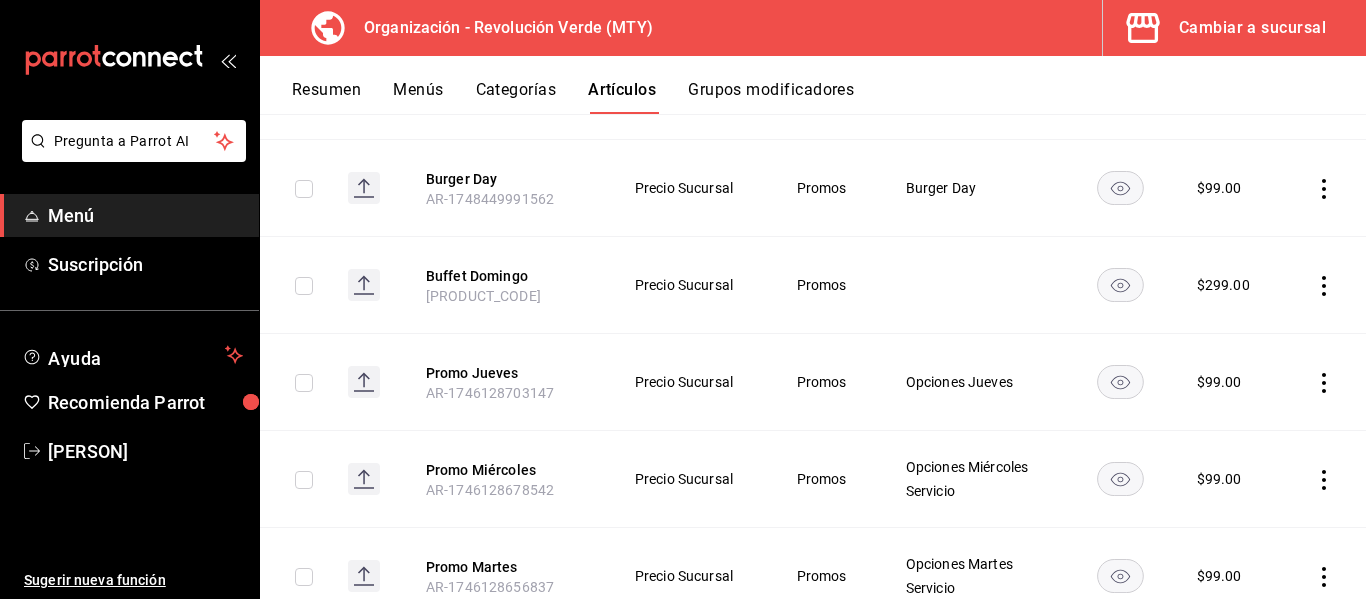 click 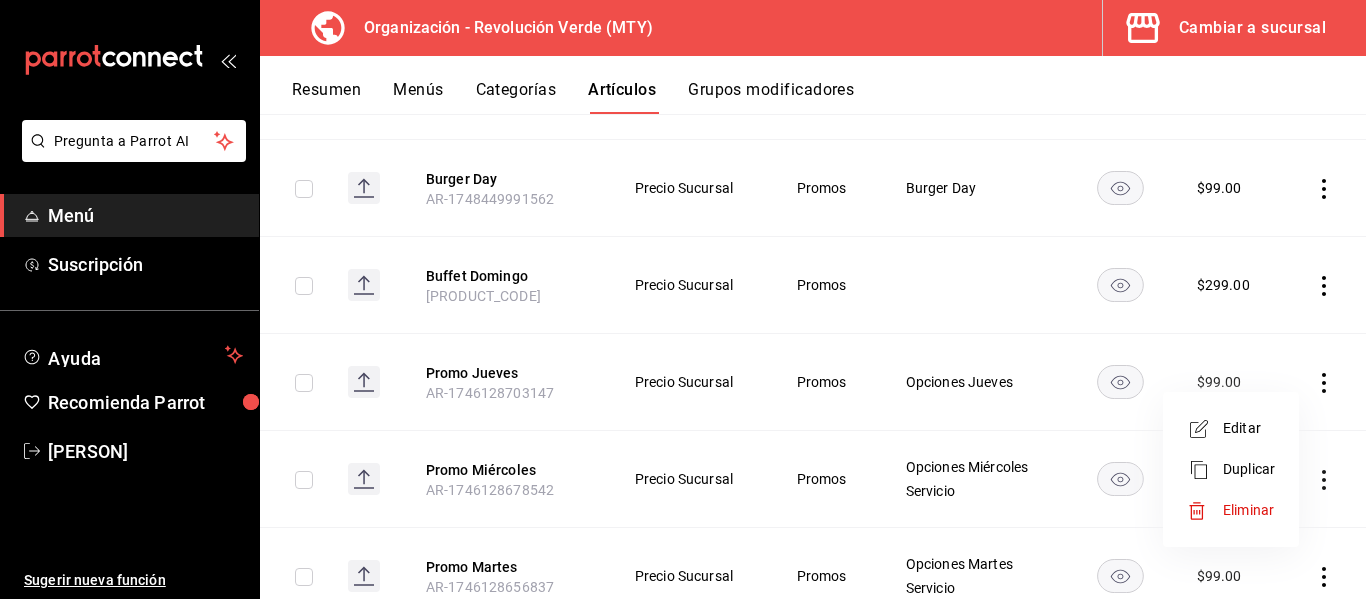 click on "Editar" at bounding box center (1249, 428) 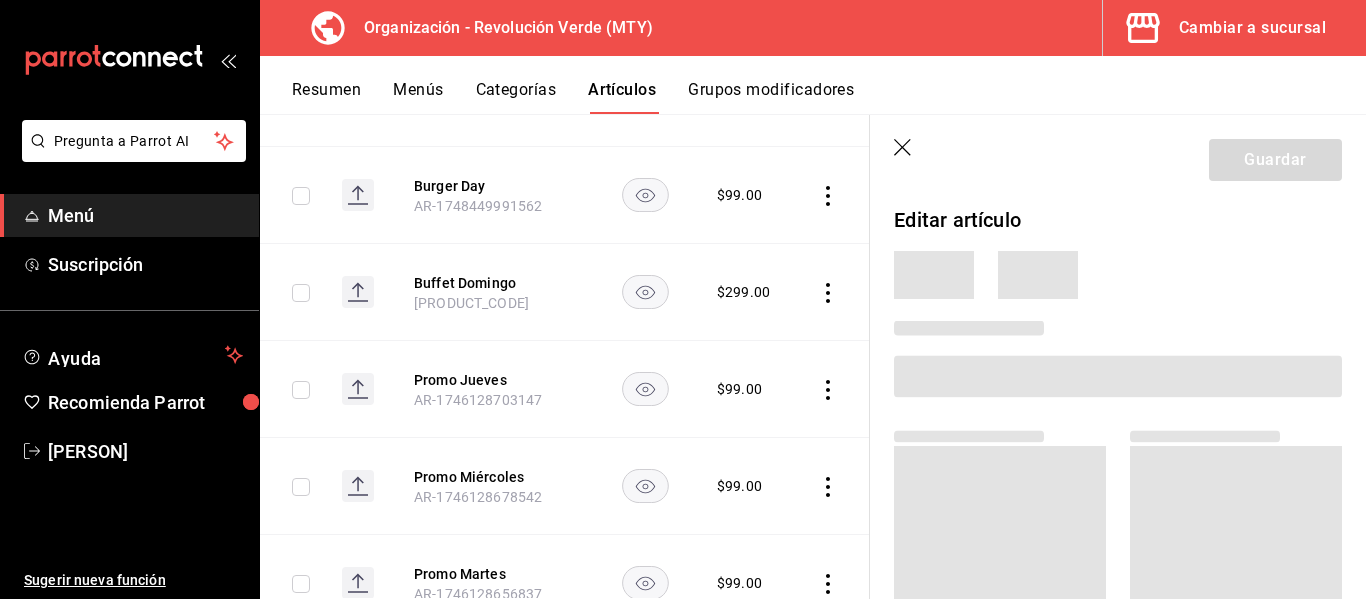 scroll, scrollTop: 851, scrollLeft: 0, axis: vertical 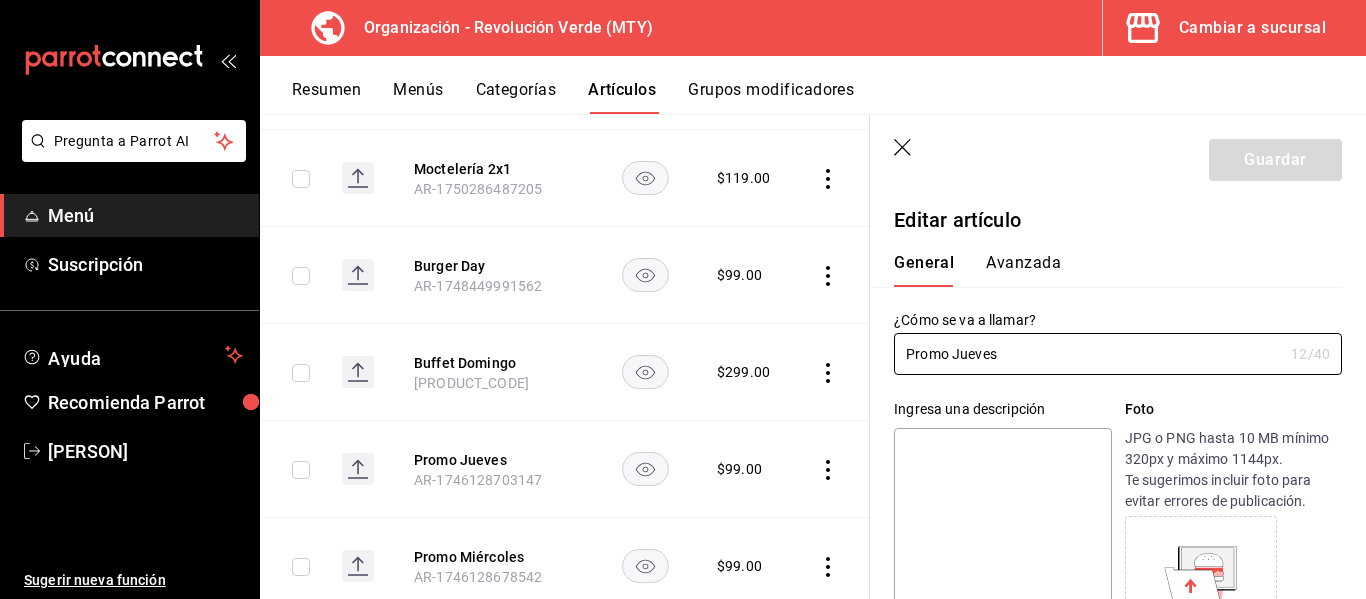 type on "$99.00" 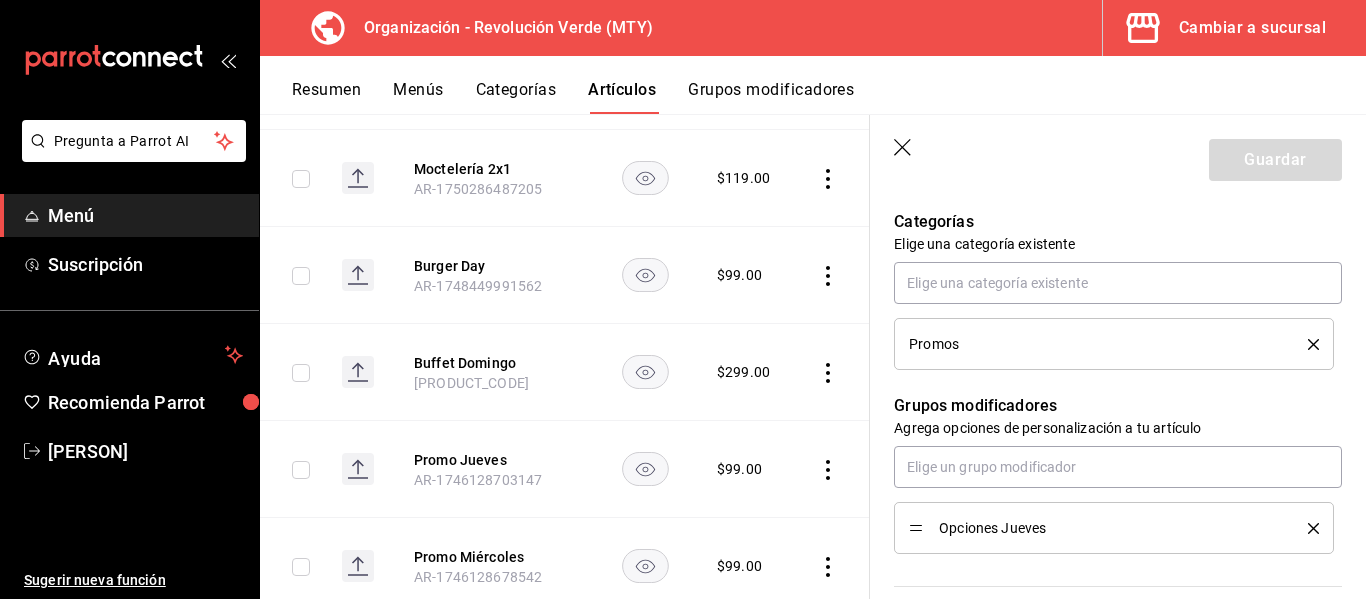 scroll, scrollTop: 721, scrollLeft: 0, axis: vertical 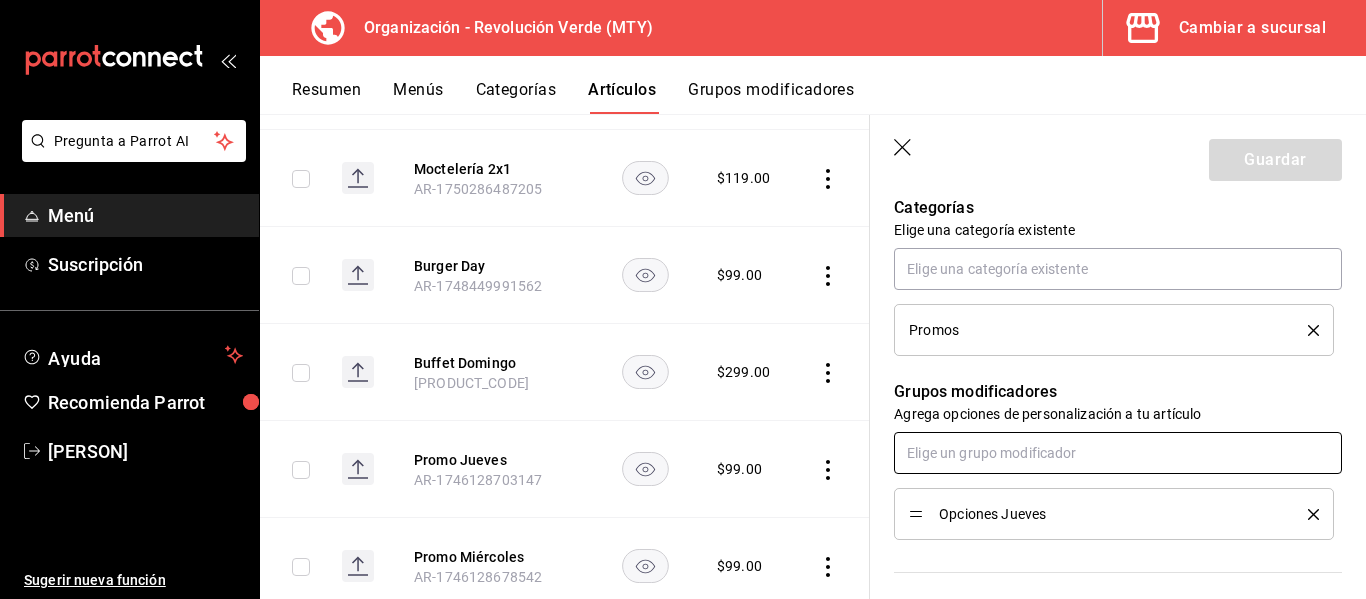 click at bounding box center [1118, 453] 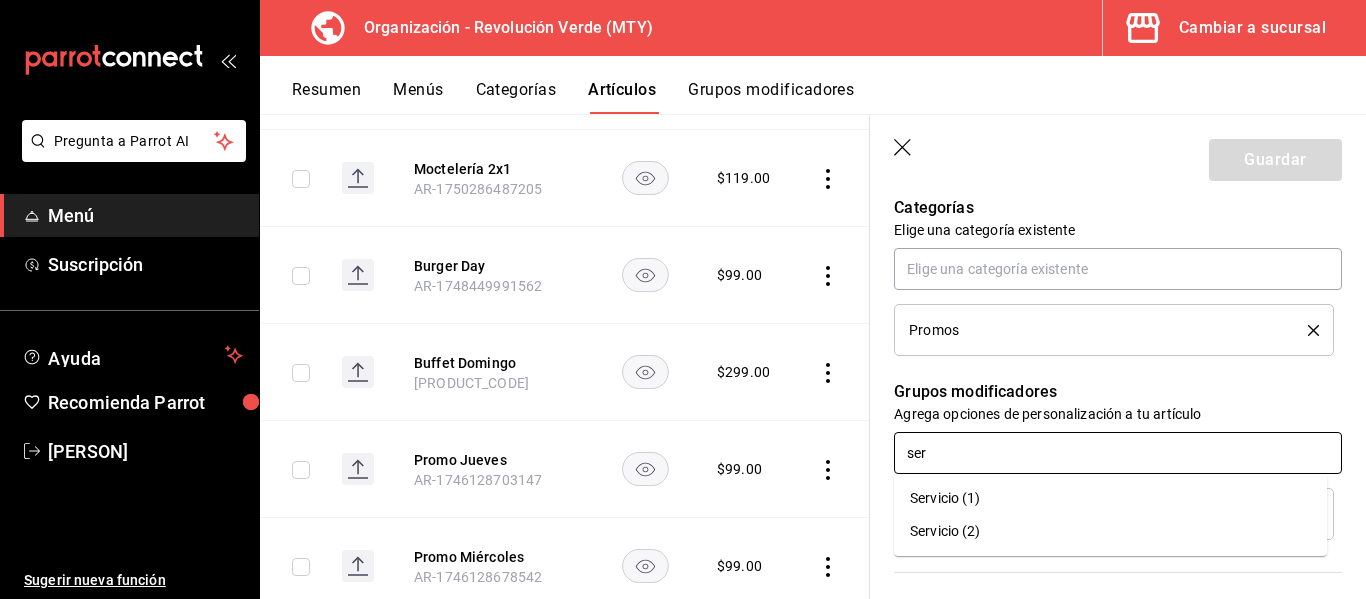 type on "serv" 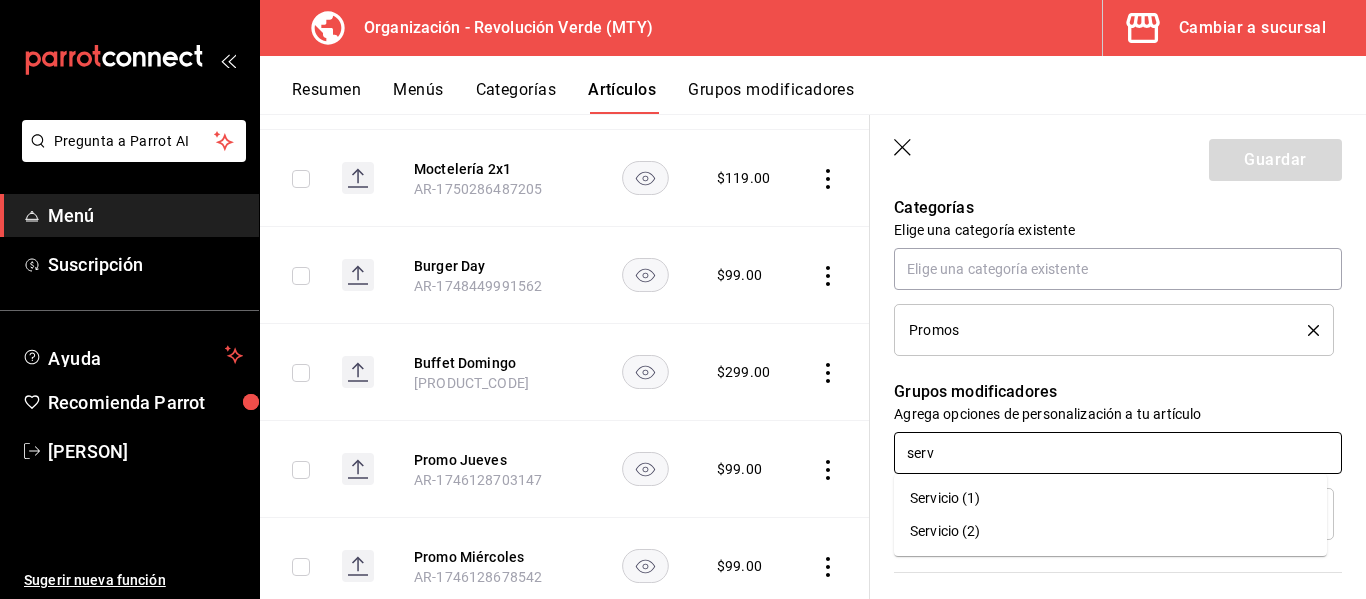 click on "Servicio (2)" at bounding box center [1110, 531] 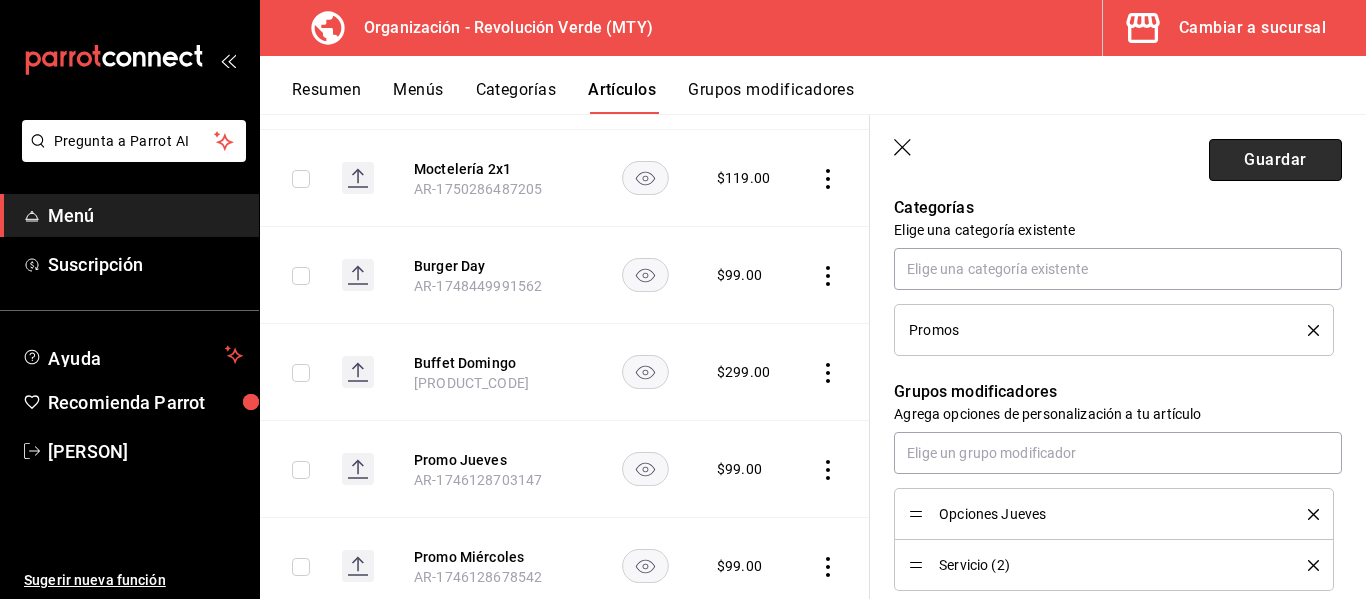 click on "Guardar" at bounding box center [1275, 160] 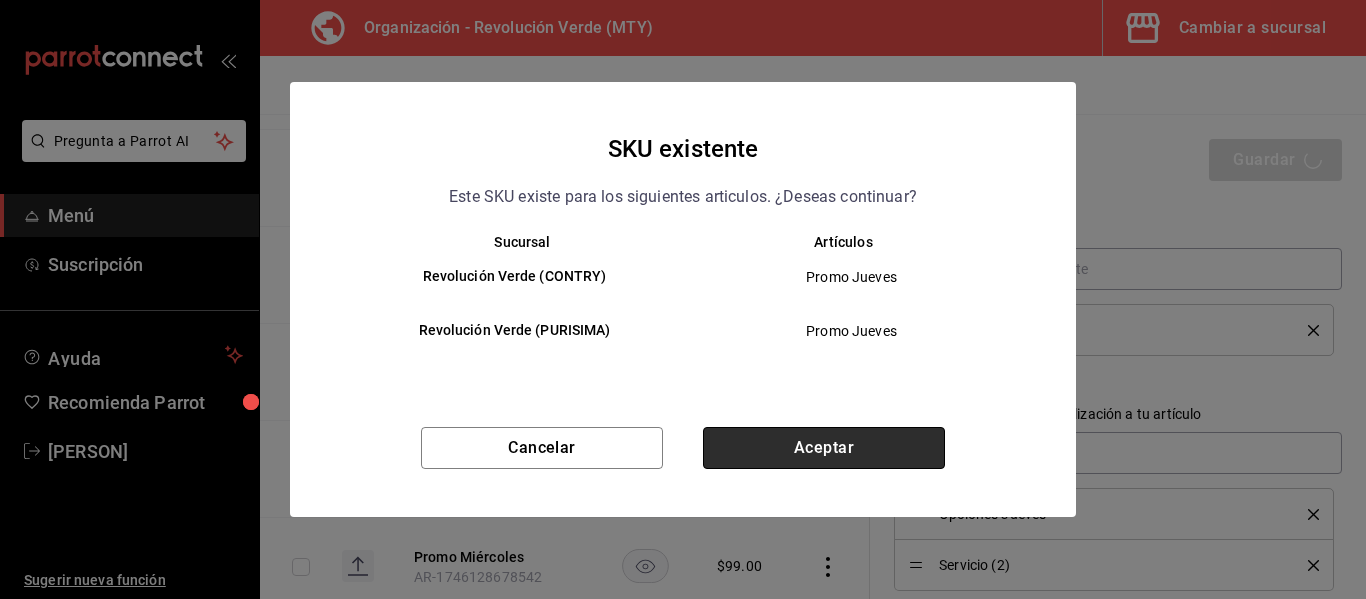 click on "Aceptar" at bounding box center (824, 448) 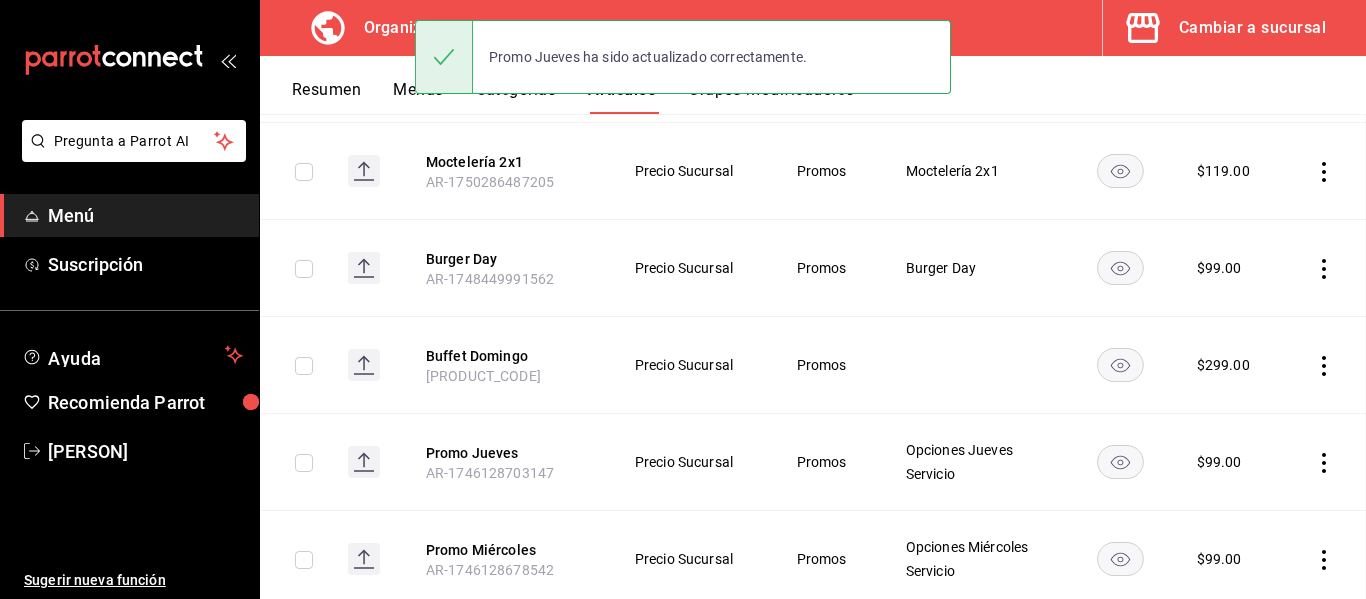 scroll, scrollTop: 6, scrollLeft: 0, axis: vertical 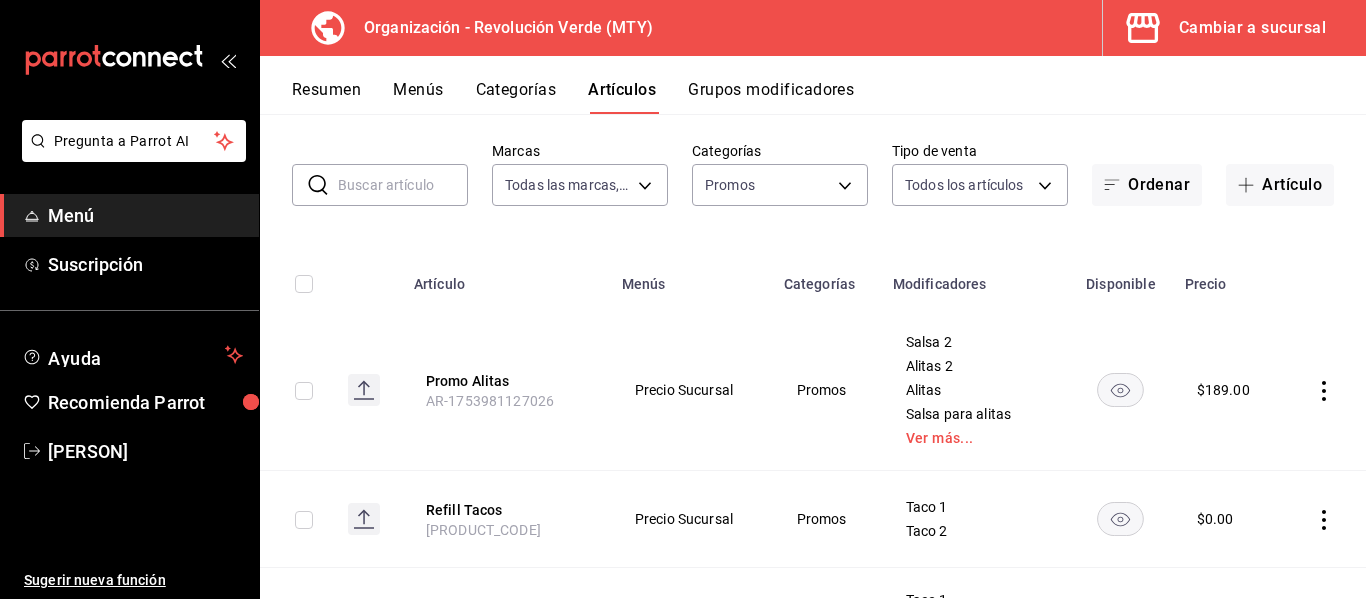 click on "Categorías" at bounding box center [516, 97] 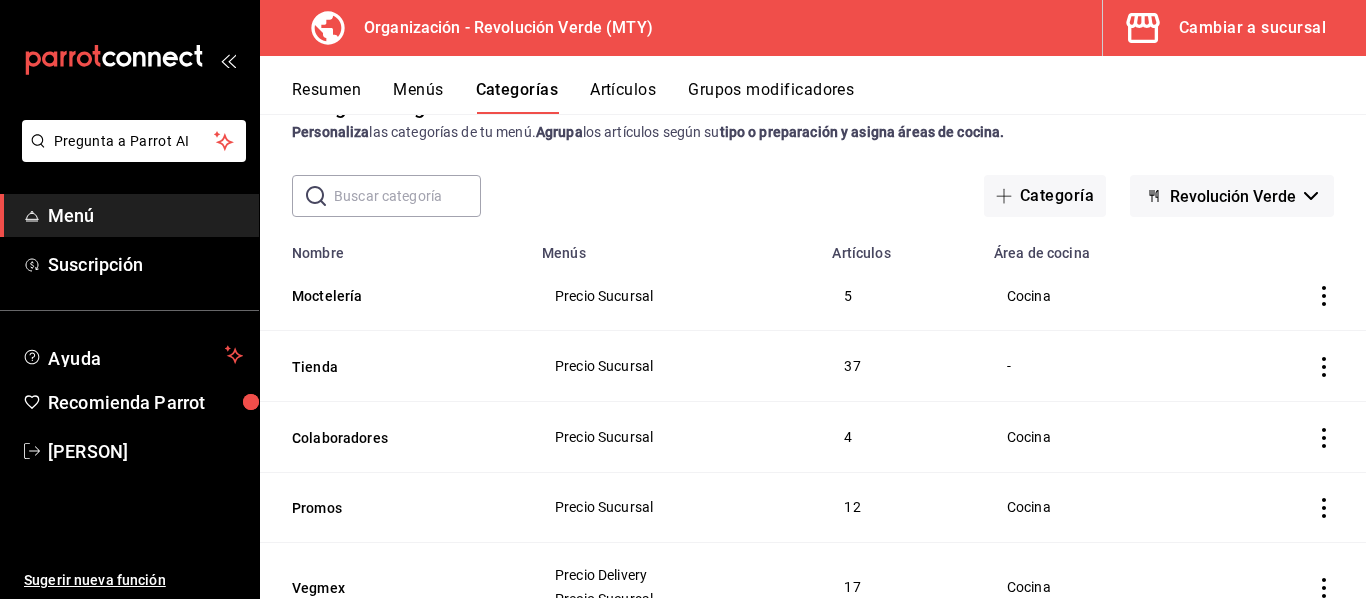 scroll, scrollTop: 69, scrollLeft: 0, axis: vertical 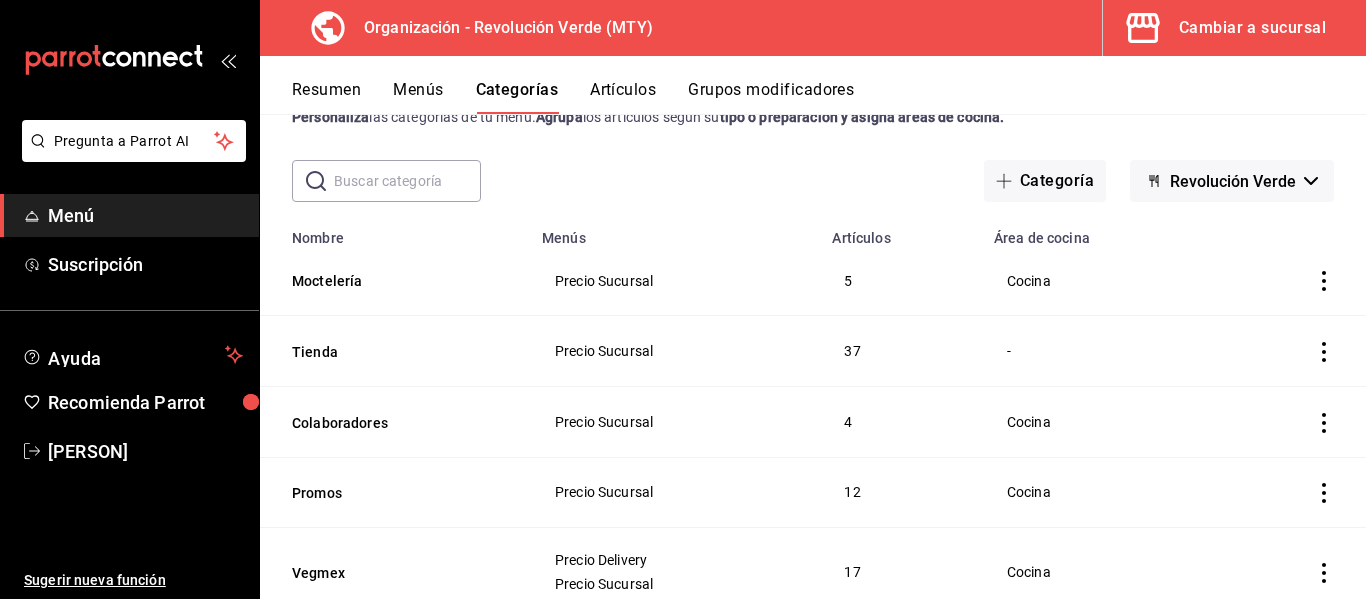 click 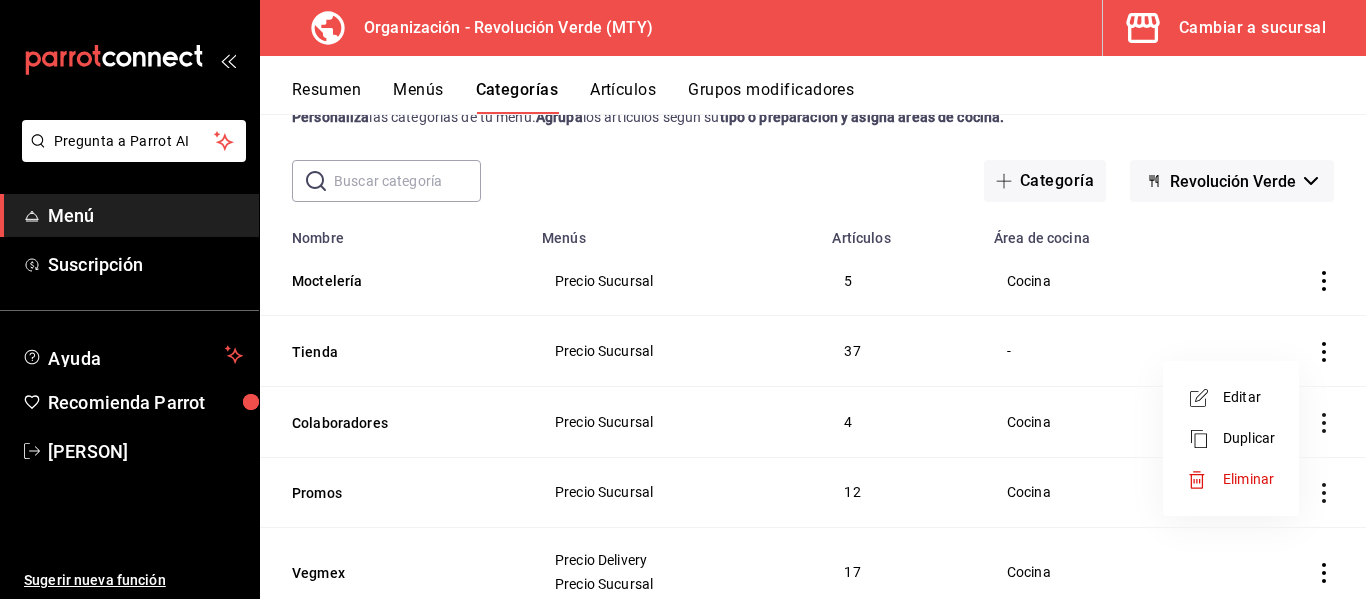 click 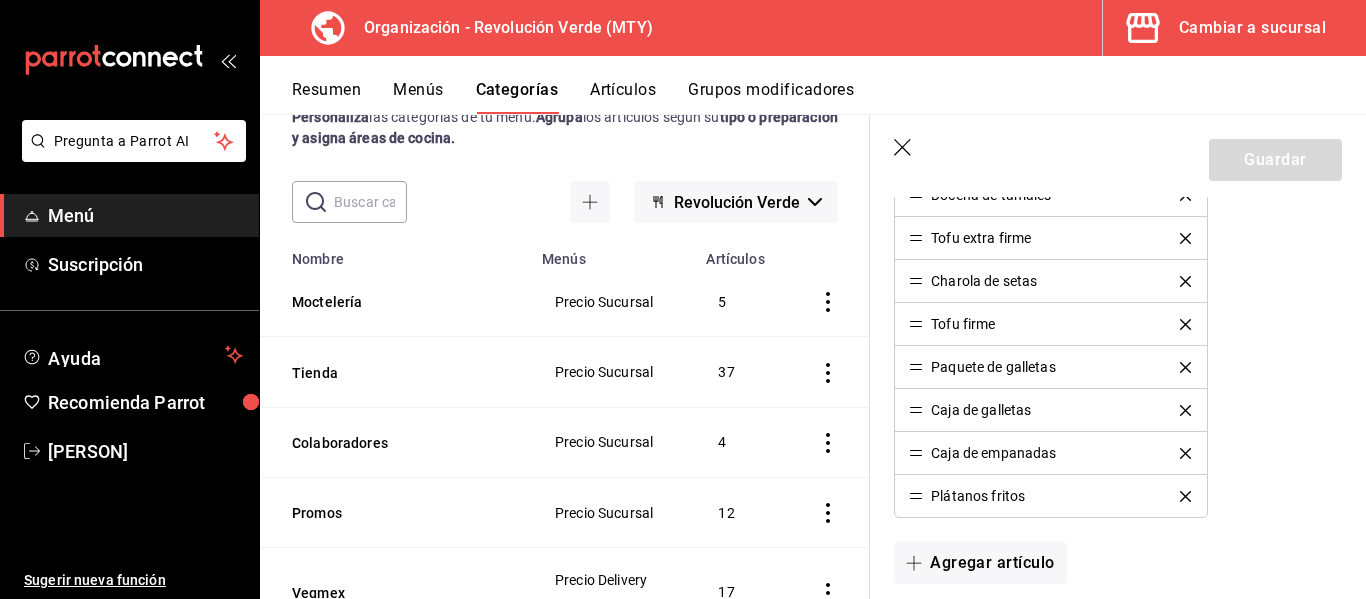 scroll, scrollTop: 1859, scrollLeft: 0, axis: vertical 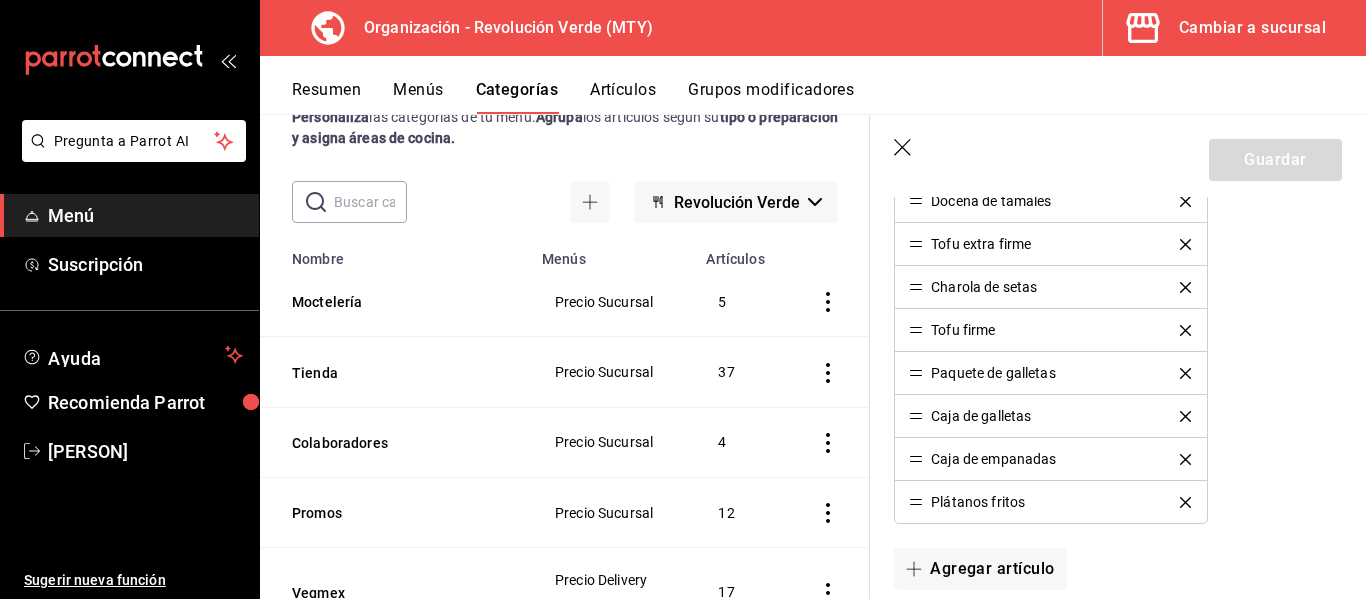 click 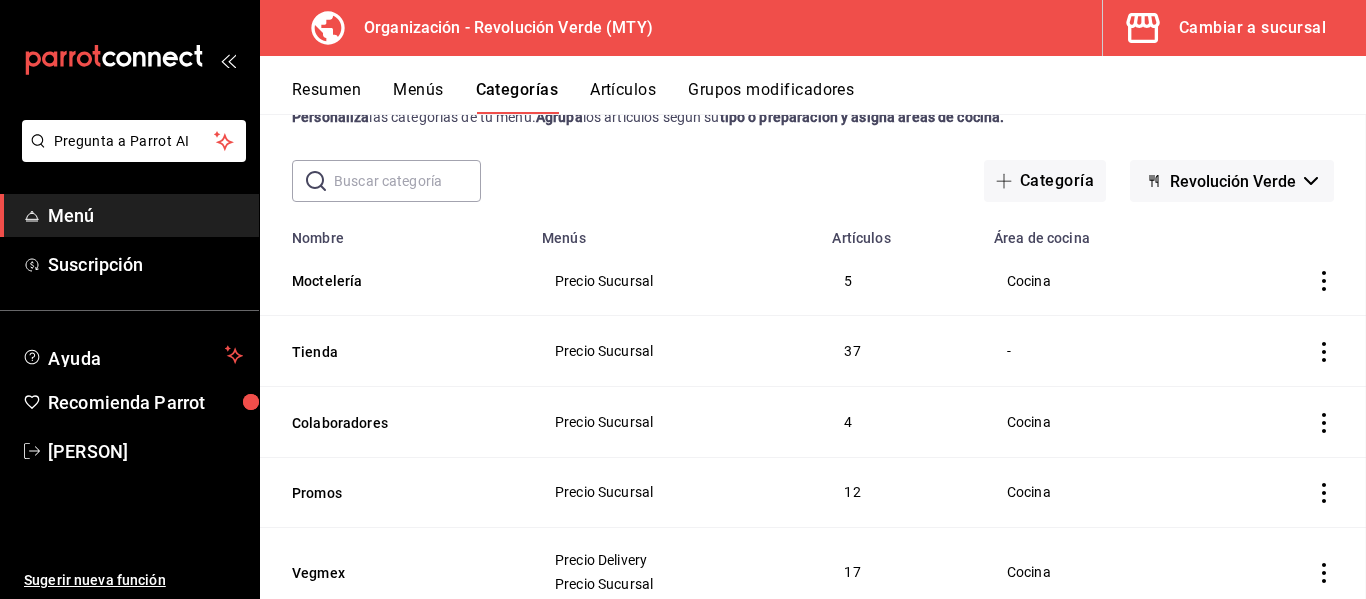 scroll, scrollTop: 0, scrollLeft: 0, axis: both 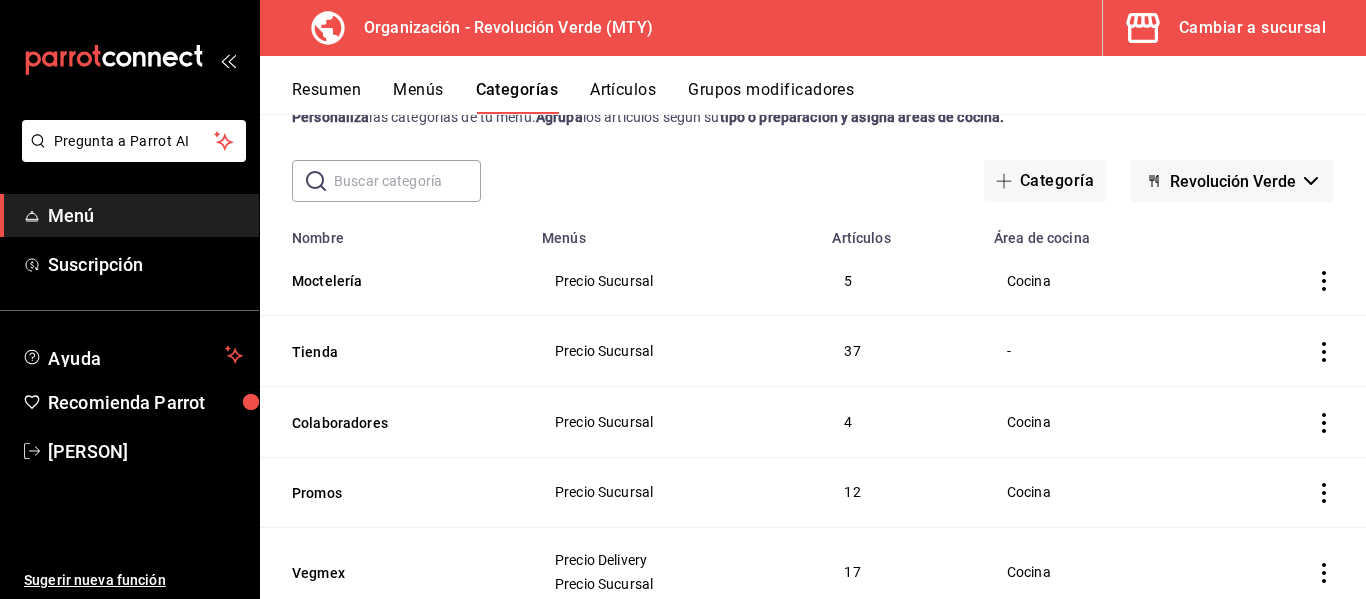 click 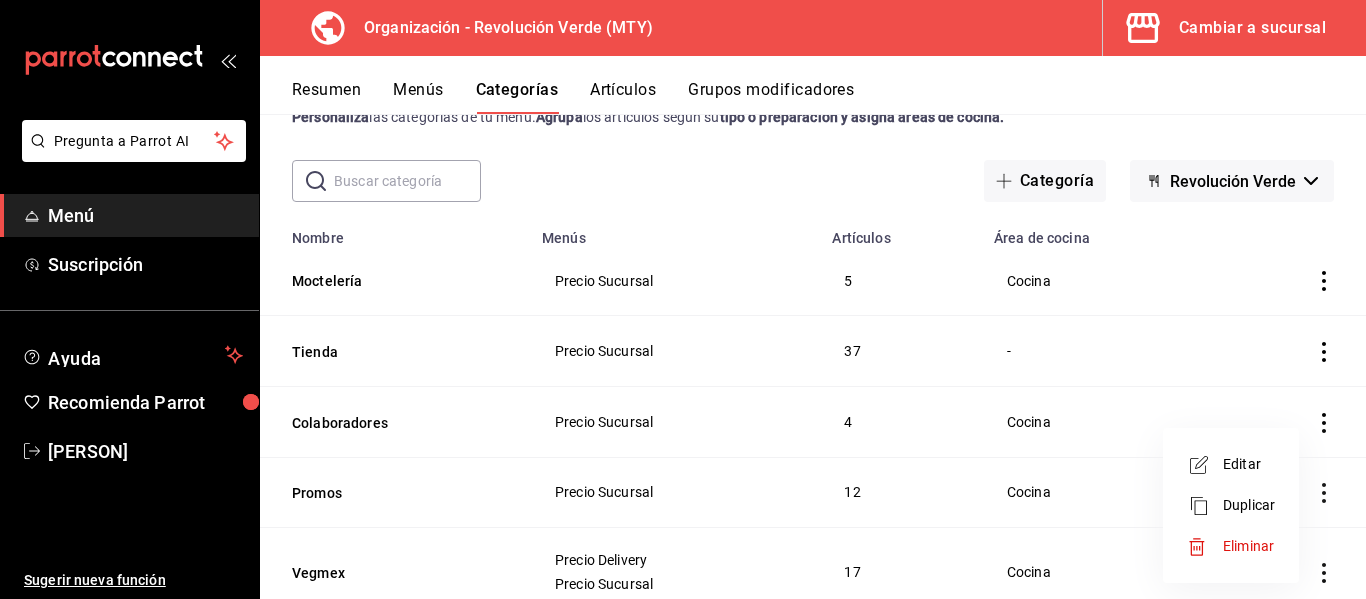 click on "Editar" at bounding box center (1231, 464) 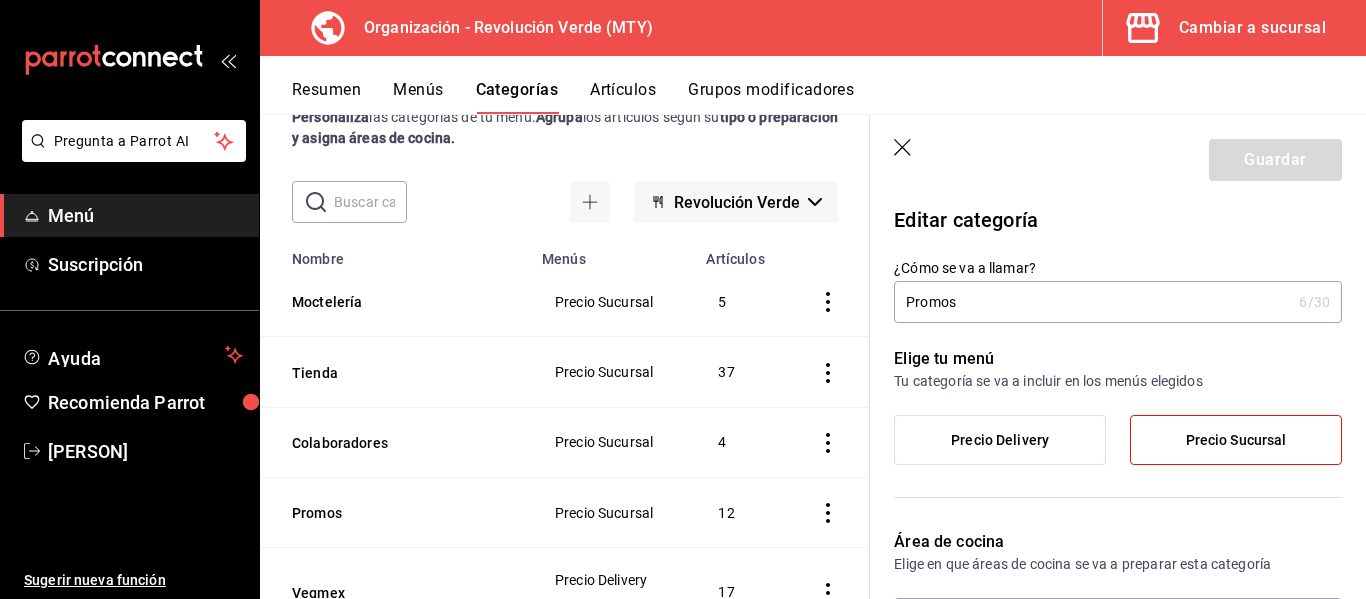 click on "Resumen Menús Categorías Artículos Grupos modificadores" at bounding box center (829, 97) 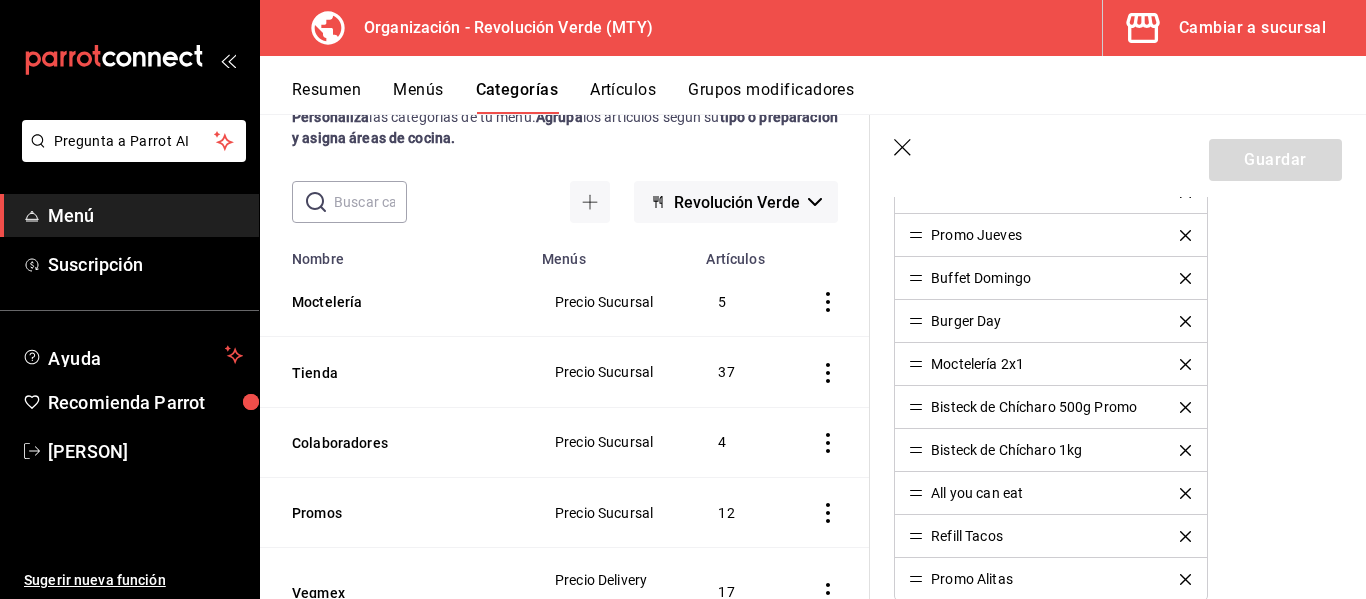 scroll, scrollTop: 727, scrollLeft: 0, axis: vertical 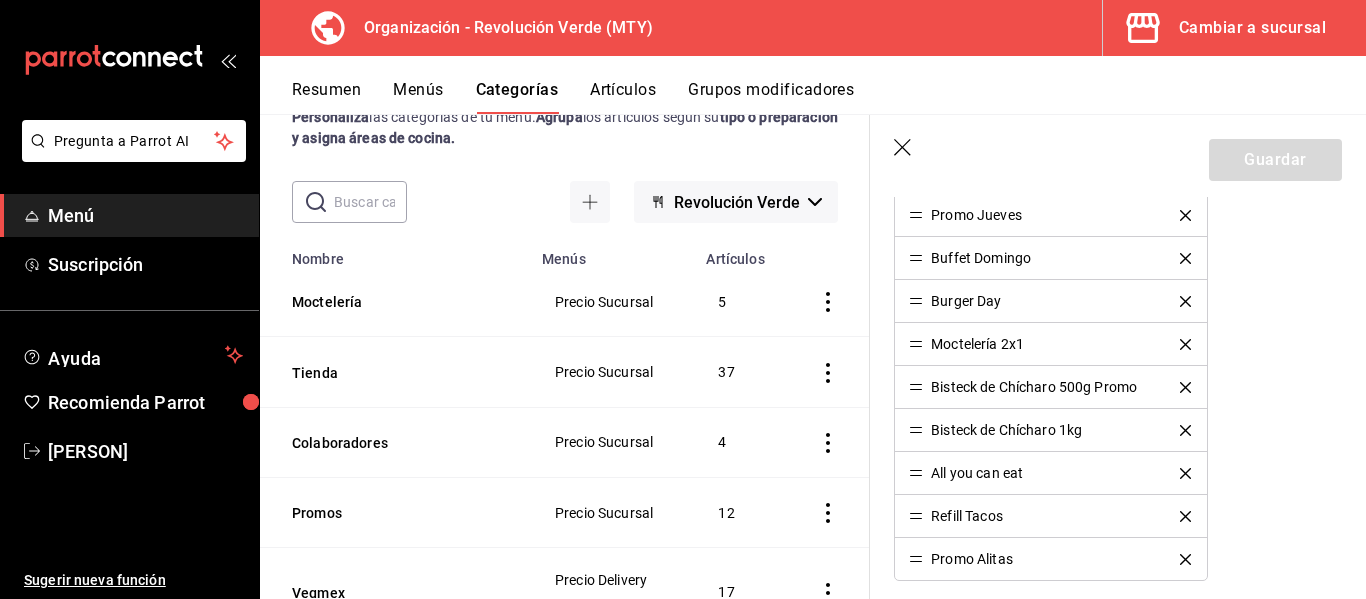 click 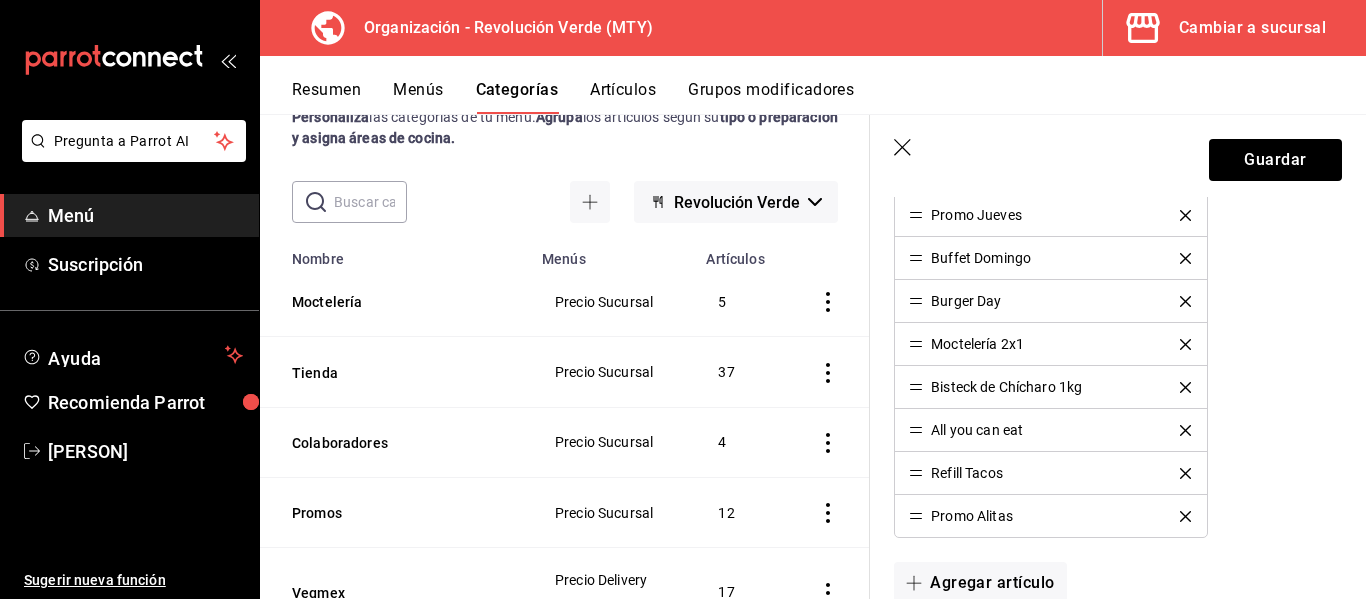 click 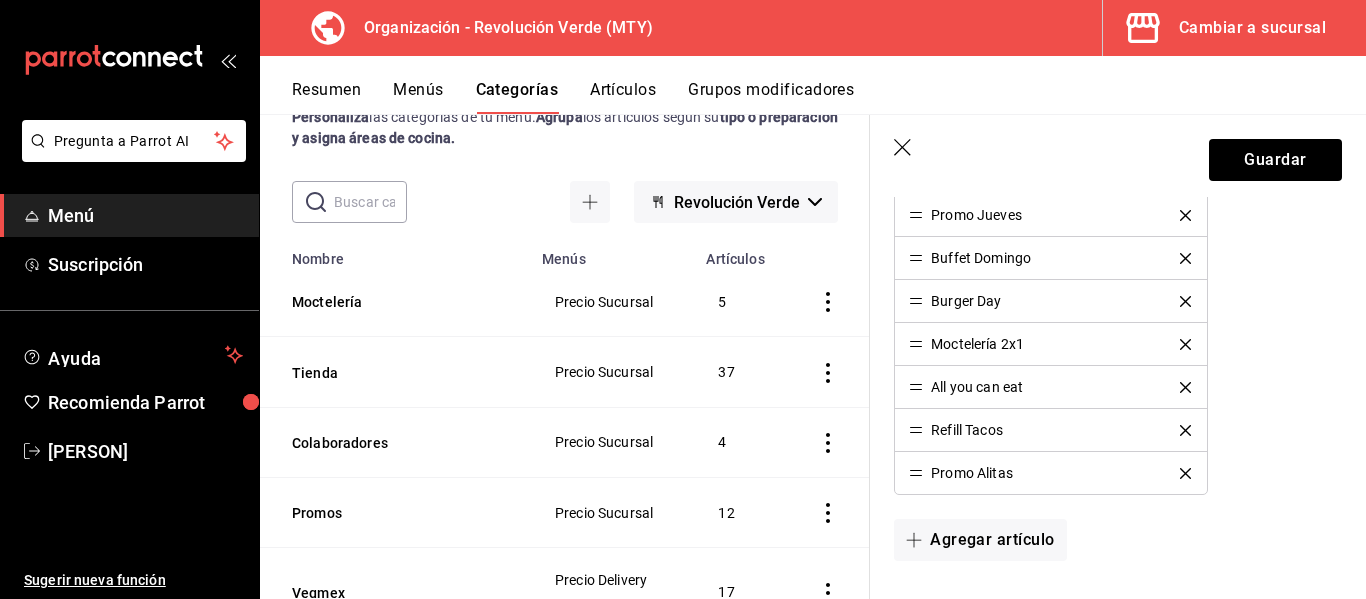 click 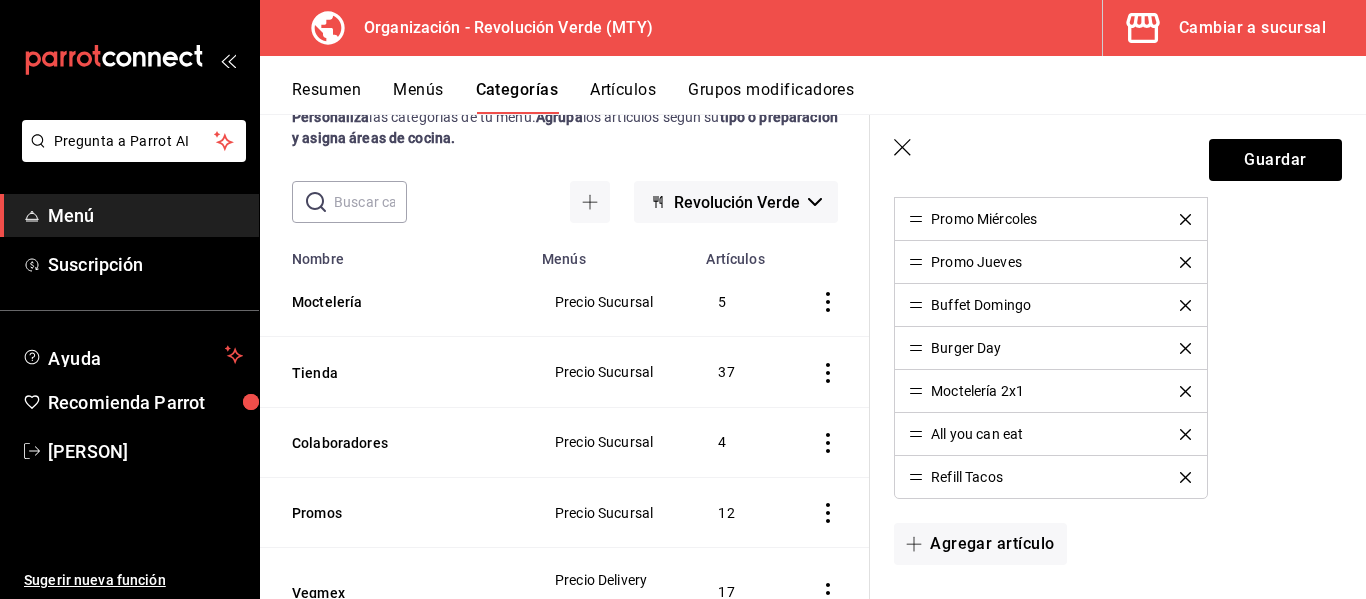 scroll, scrollTop: 673, scrollLeft: 0, axis: vertical 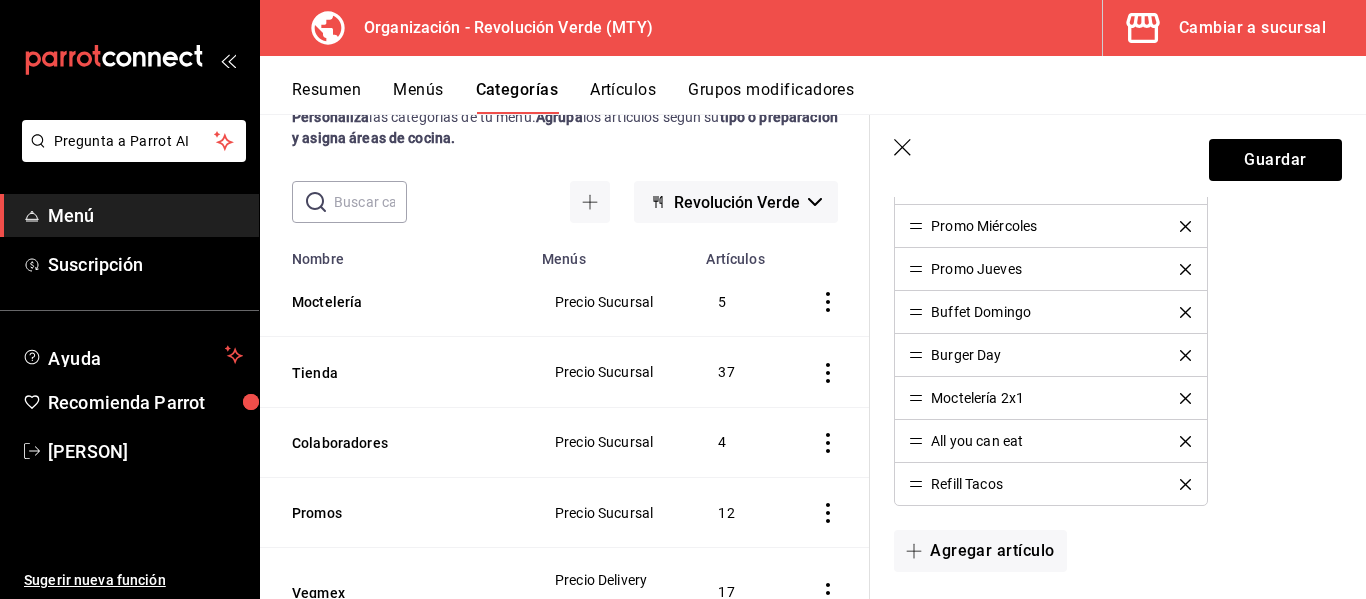 click 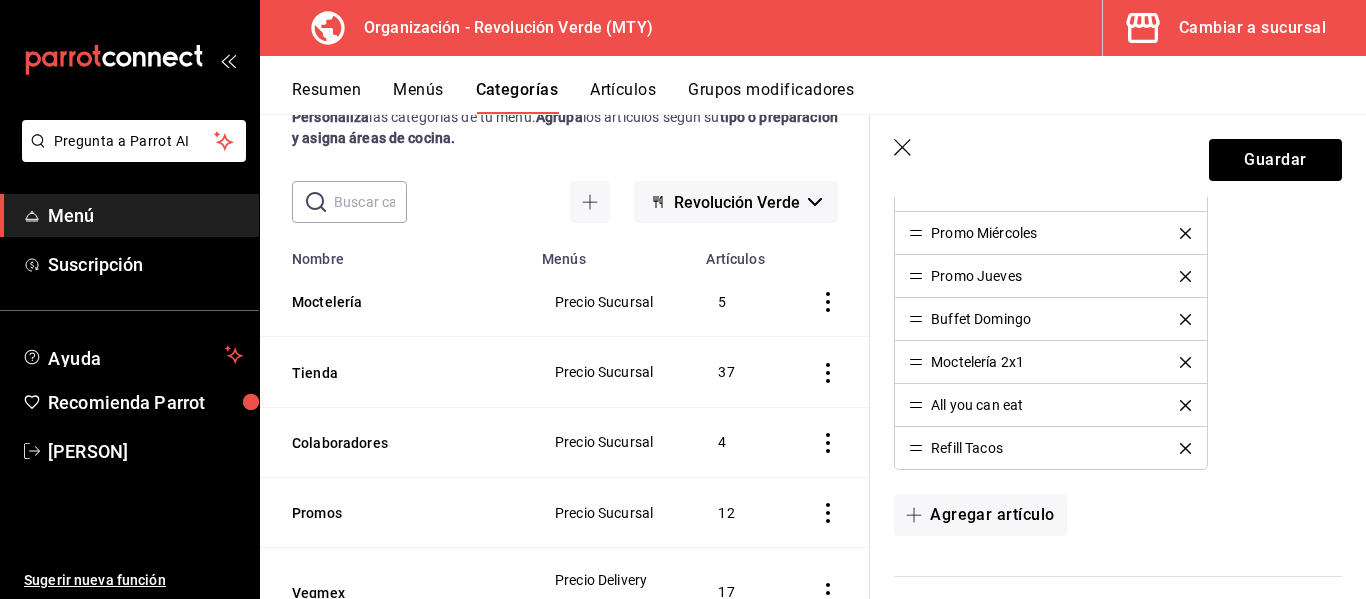 scroll, scrollTop: 669, scrollLeft: 0, axis: vertical 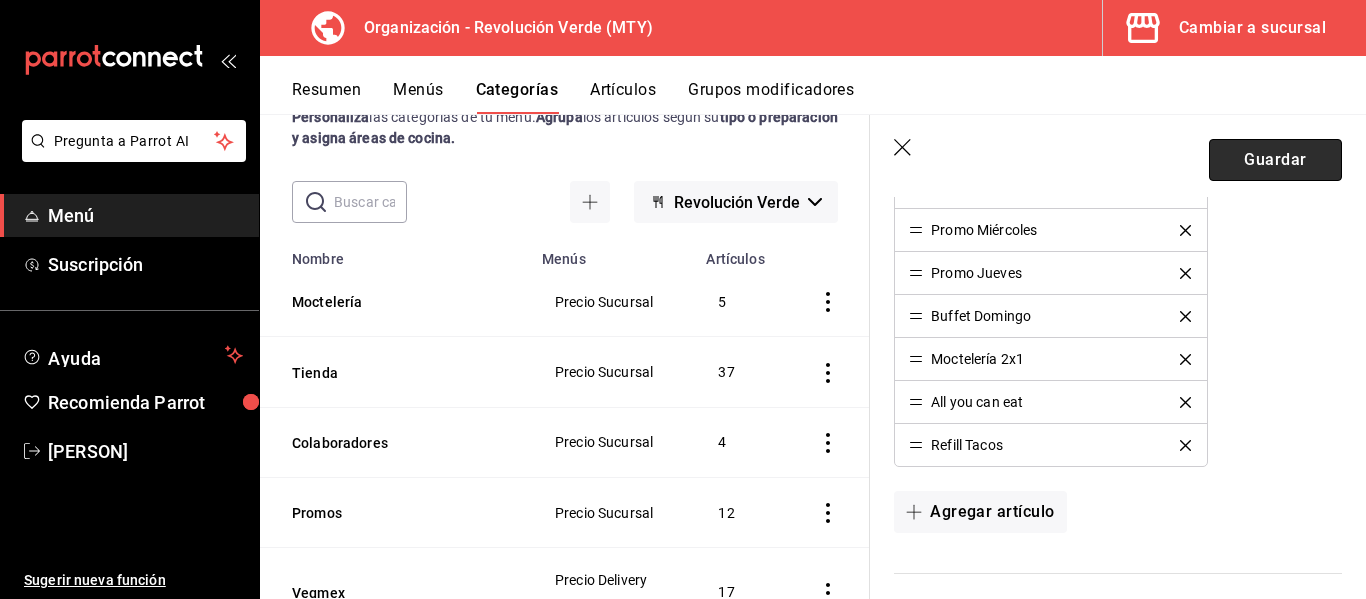 click on "Guardar" at bounding box center (1275, 160) 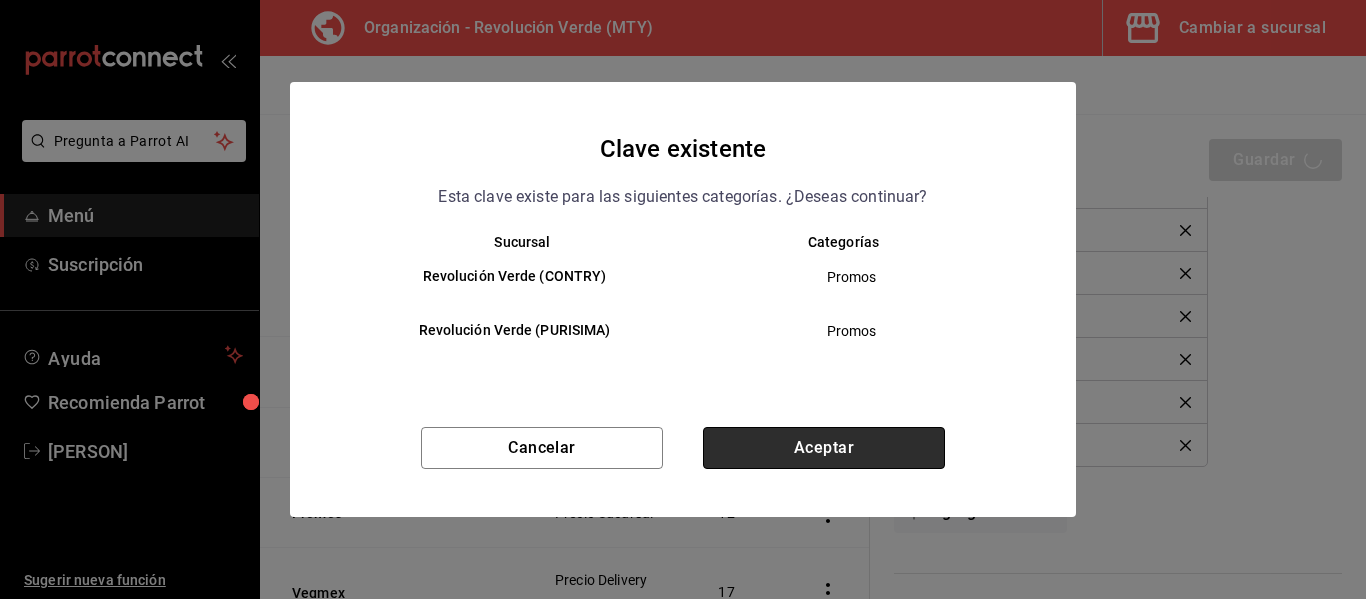 click on "Aceptar" at bounding box center [824, 448] 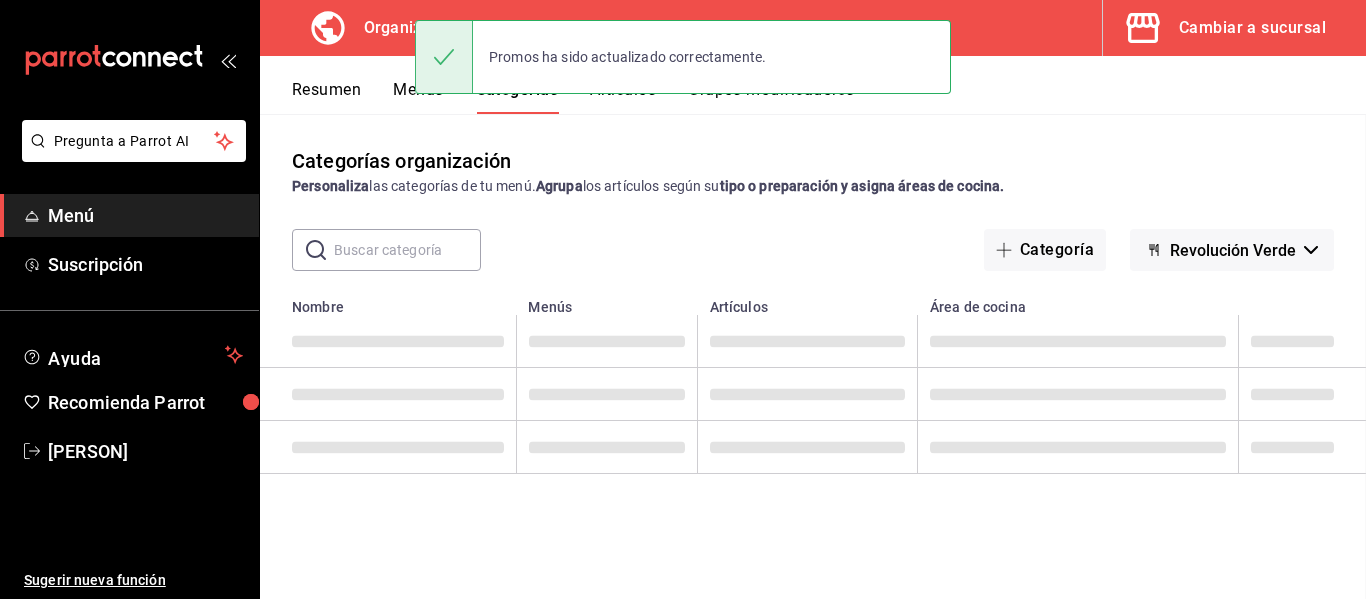 scroll, scrollTop: 0, scrollLeft: 0, axis: both 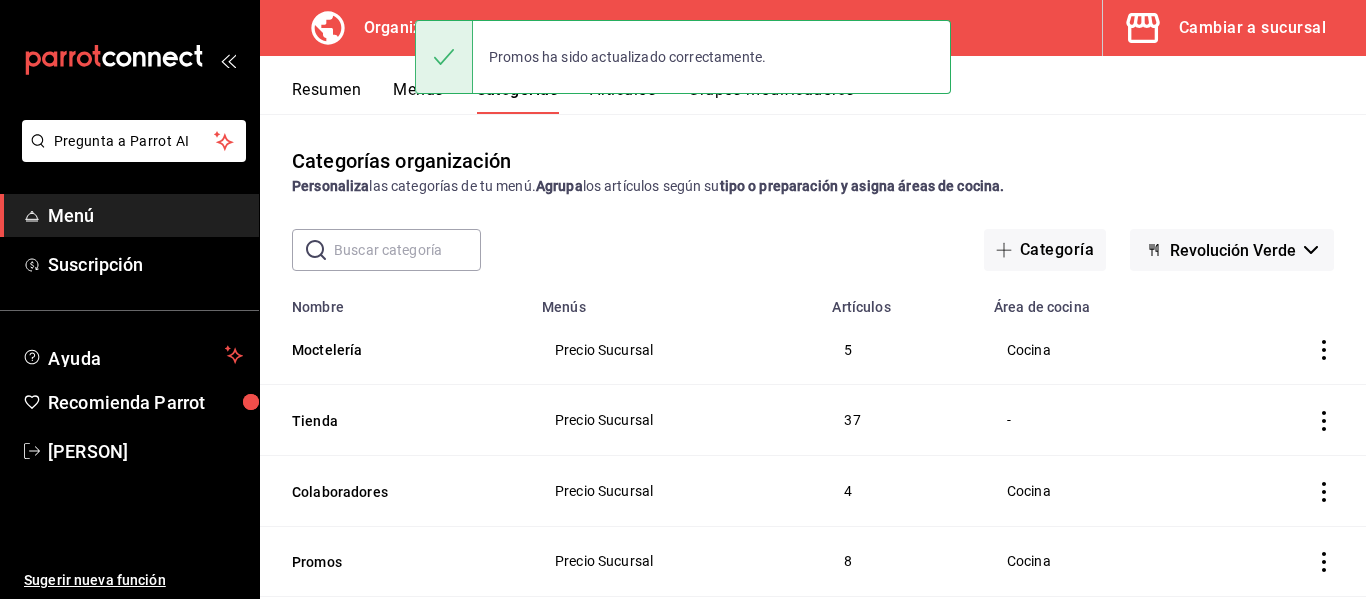 click on "Menús" at bounding box center (418, 97) 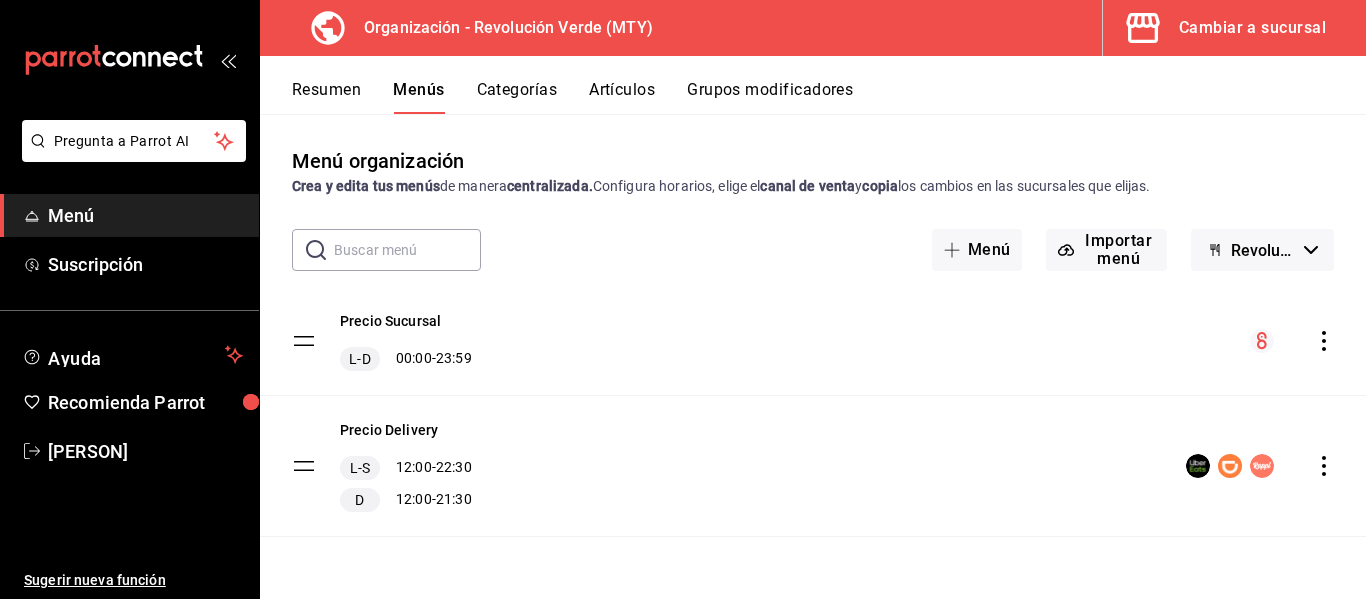 click 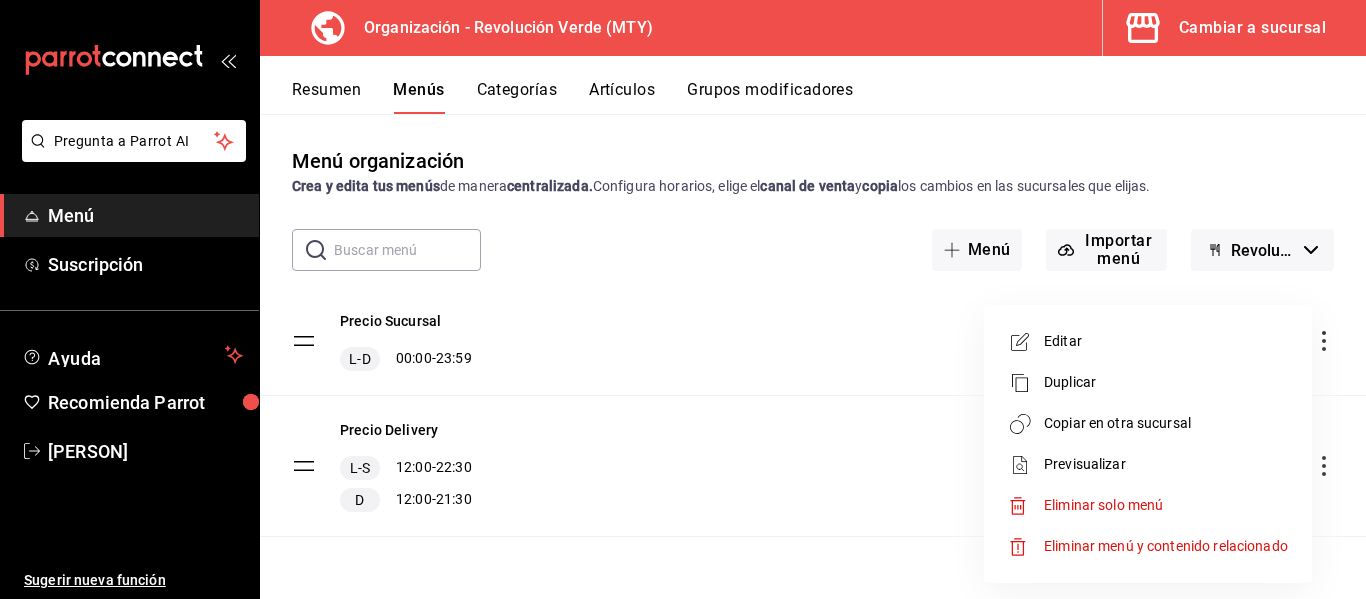 click on "Copiar en otra sucursal" at bounding box center [1166, 423] 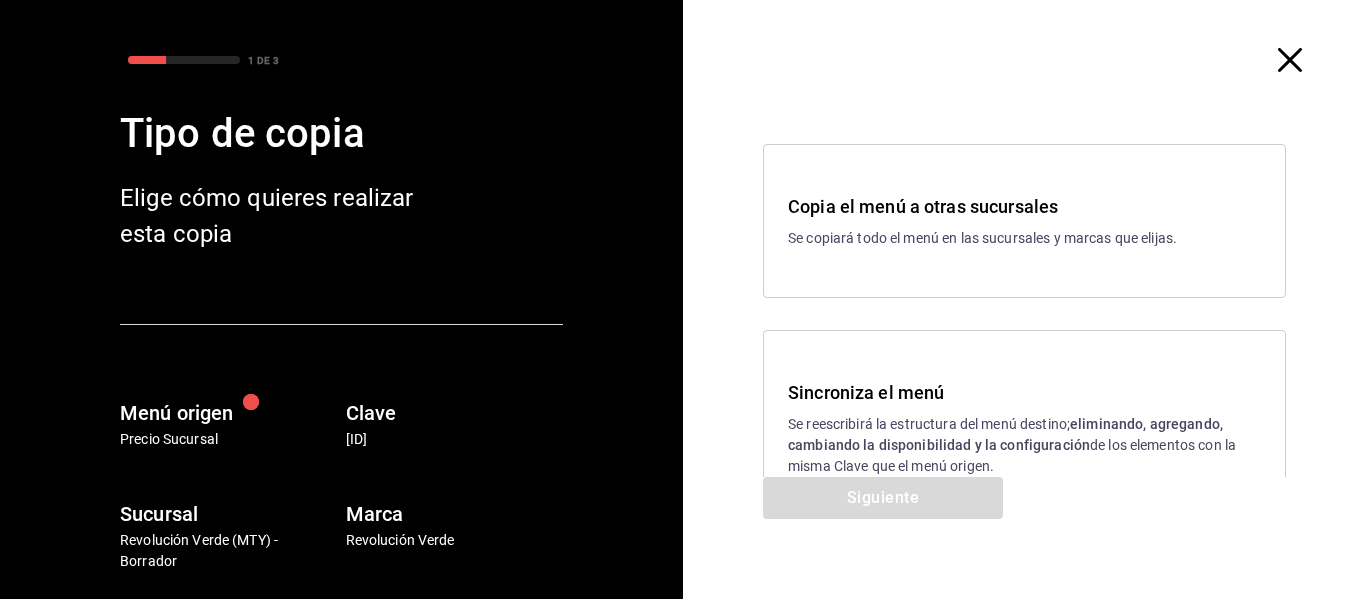 click on "Sincroniza el menú Se reescribirá la estructura del menú destino;  eliminando, agregando, cambiando la disponibilidad y la configuración  de los elementos con la misma Clave que el menú origen." at bounding box center [1024, 428] 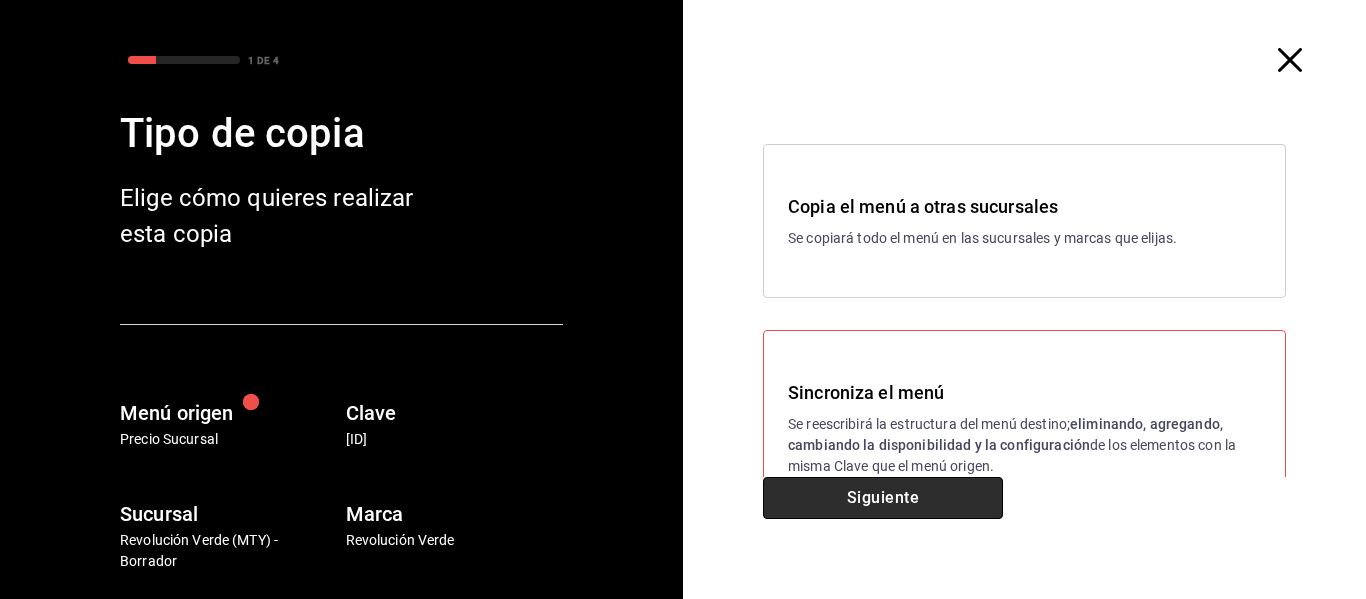 click on "Siguiente" at bounding box center [883, 498] 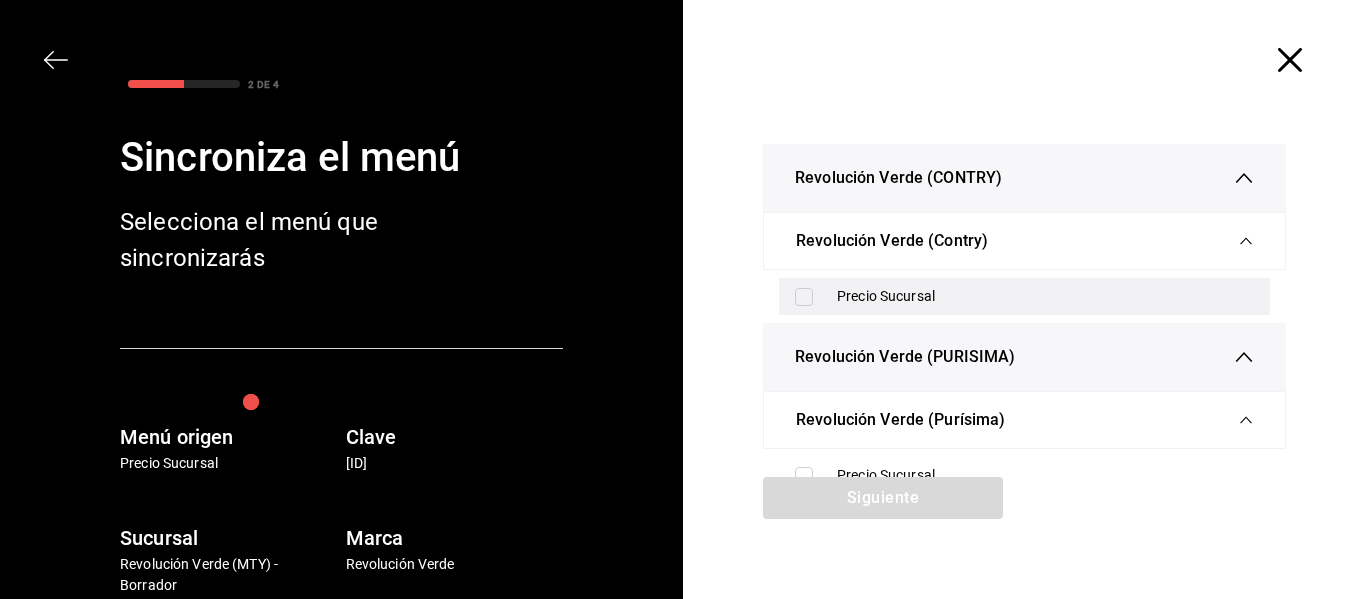 click on "Precio Sucursal" at bounding box center (1045, 296) 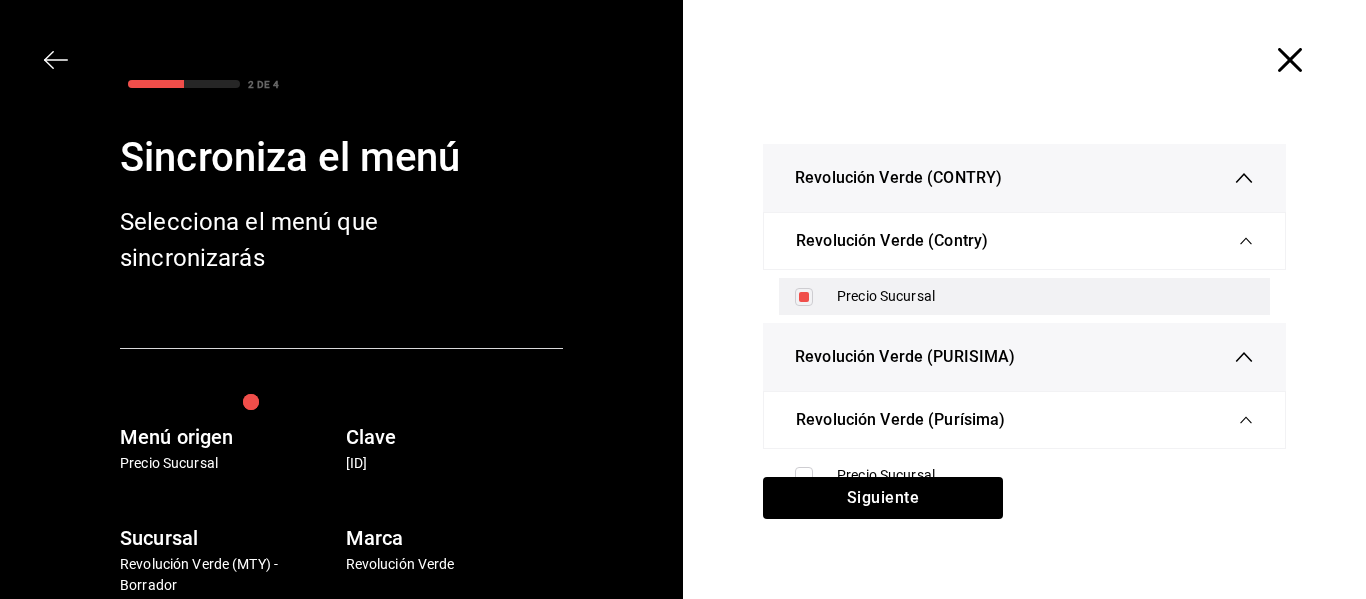 checkbox on "true" 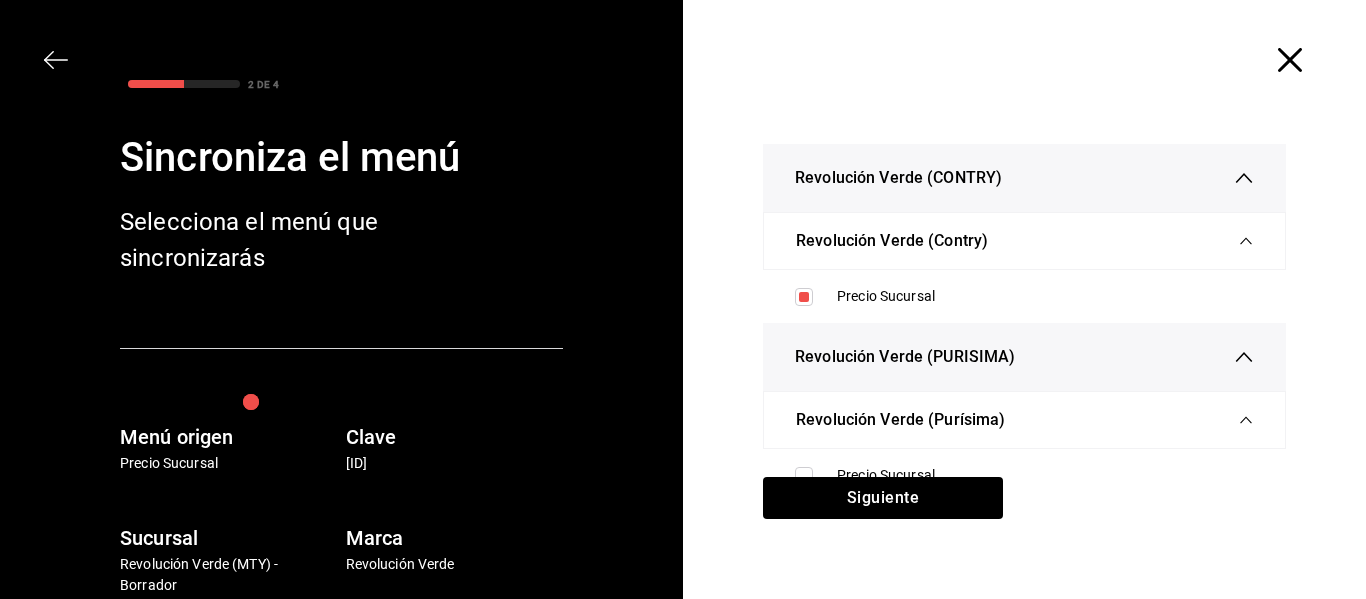 click on "Precio Sucursal" at bounding box center (1024, 475) 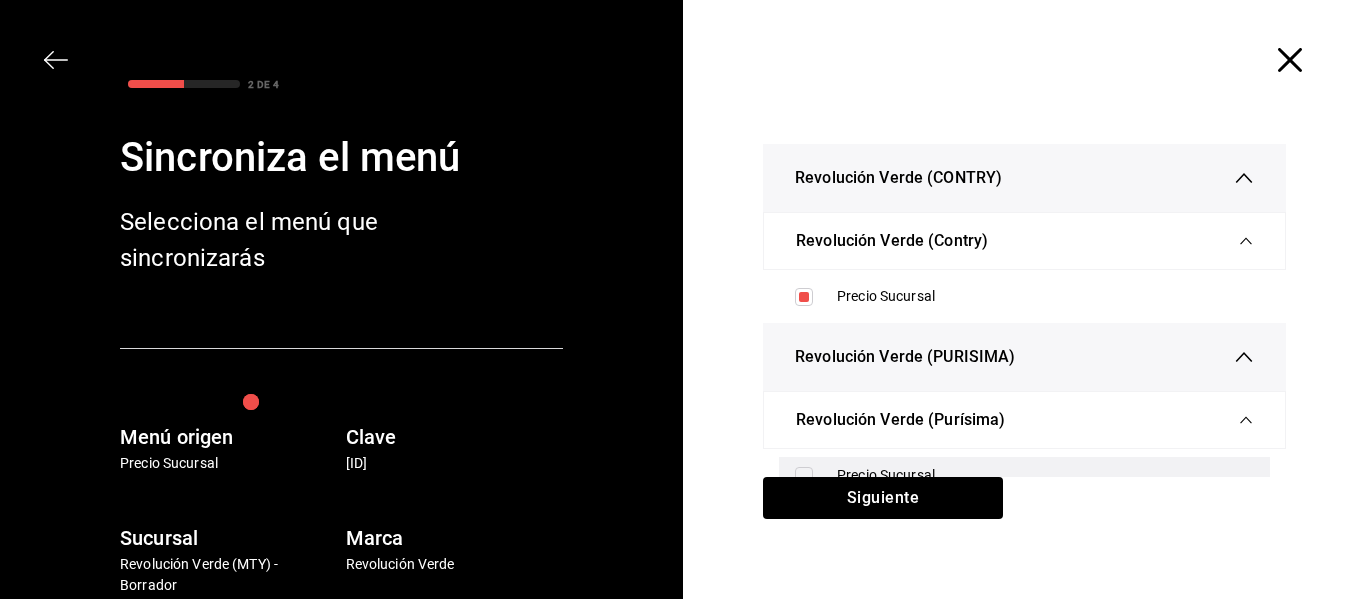 click on "Precio Sucursal" at bounding box center [1024, 475] 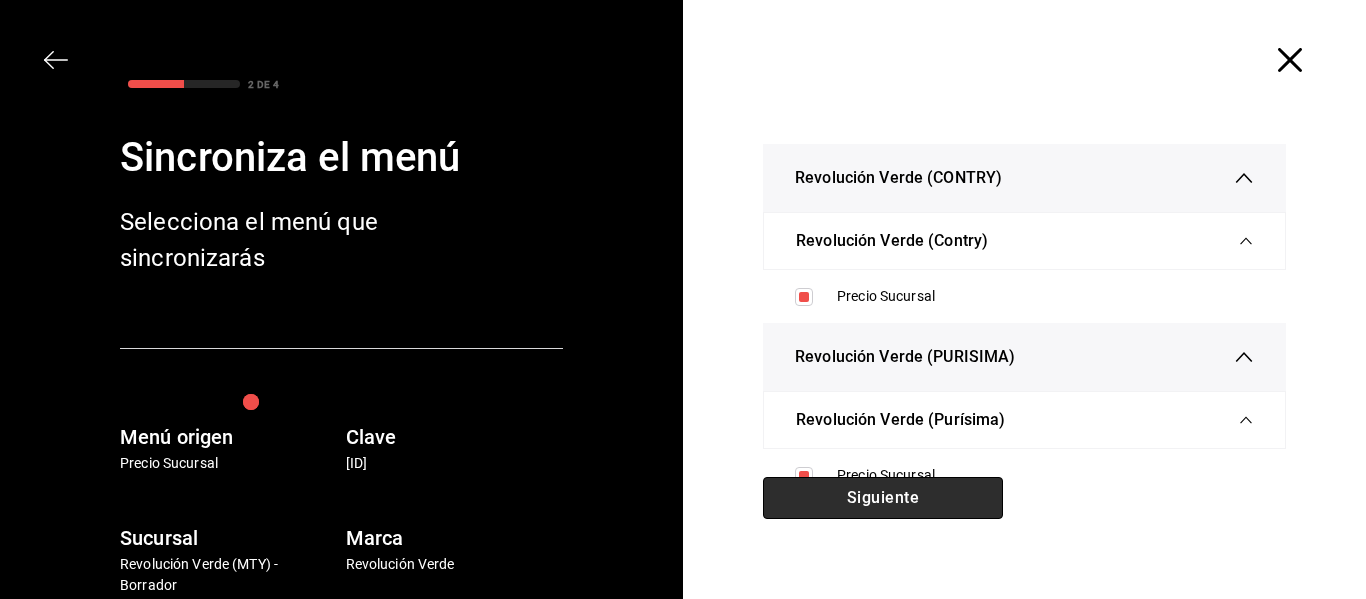 click on "Siguiente" at bounding box center (883, 498) 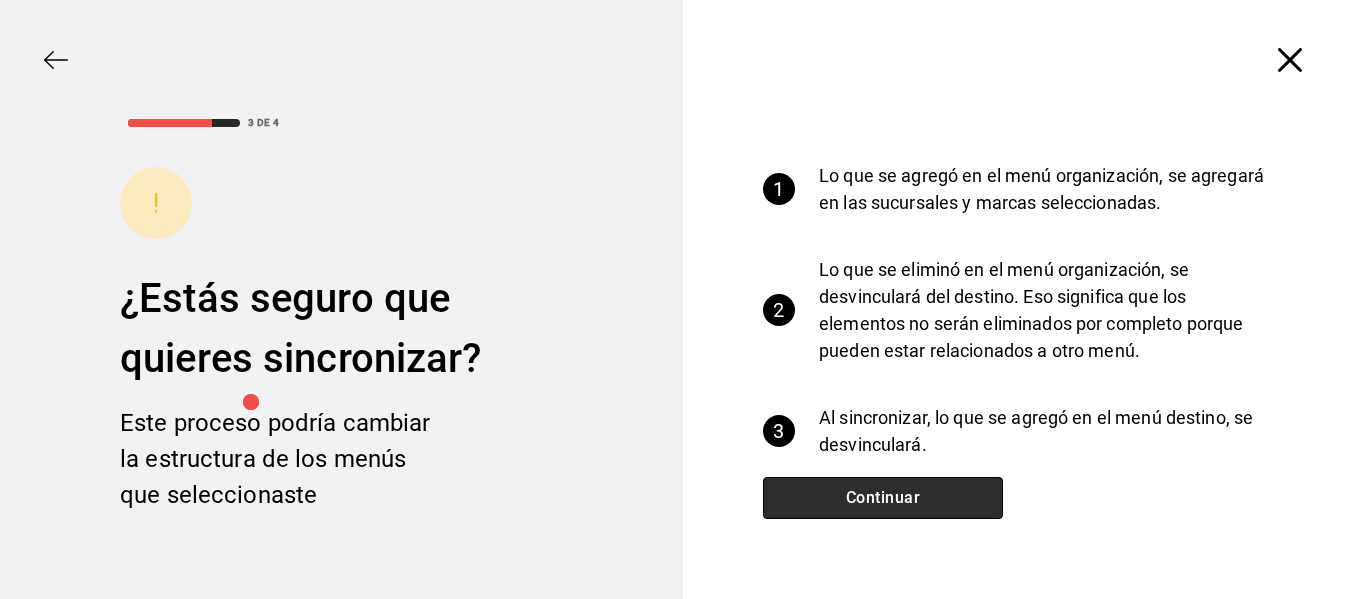 click on "Continuar" at bounding box center [883, 498] 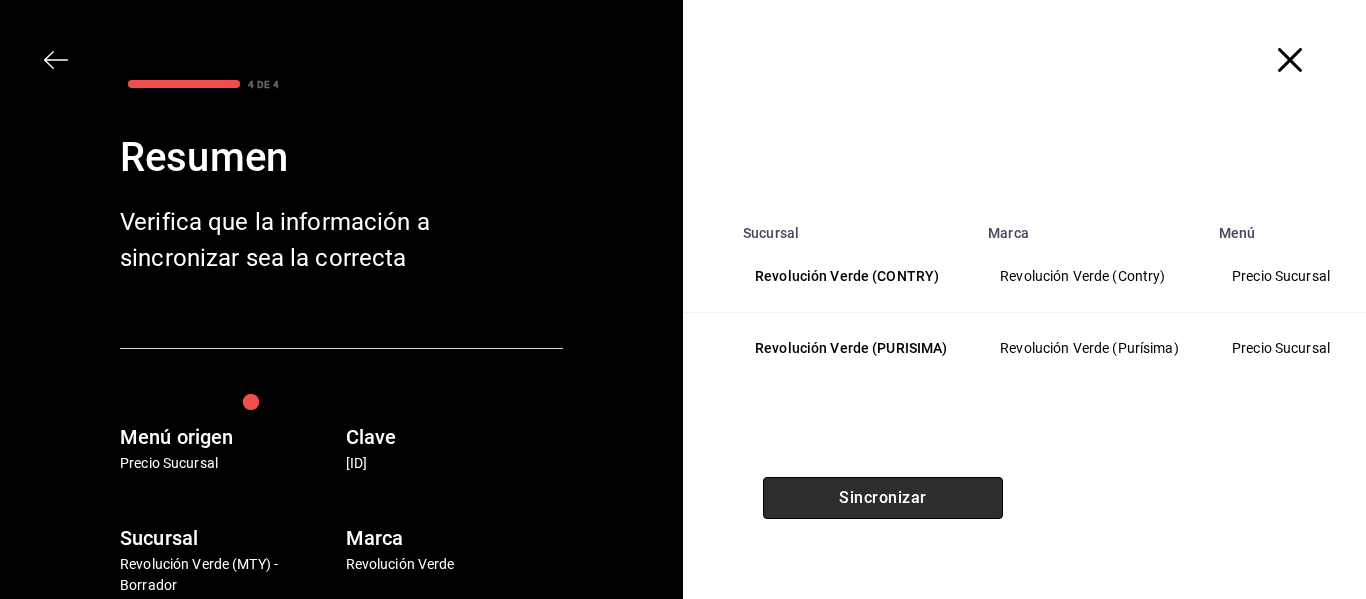 click on "Sincronizar" at bounding box center (883, 498) 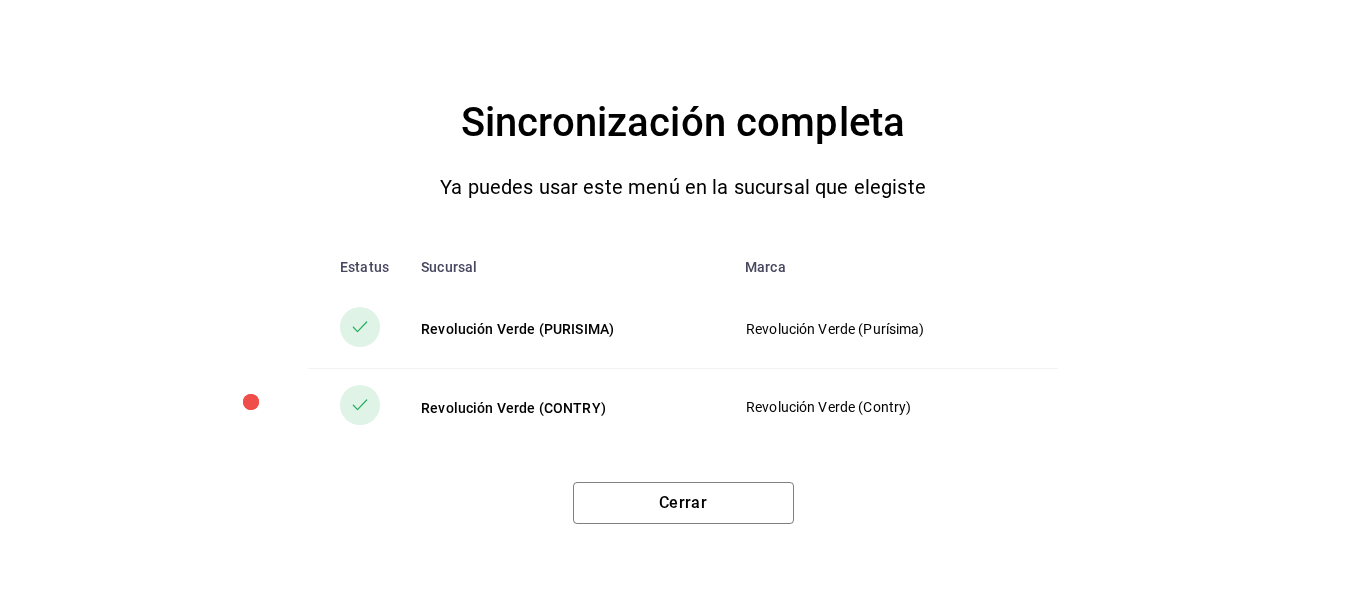 click on "Sincronización completa Ya puedes usar este menú en la sucursal que elegiste Estatus Sucursal Marca Revolución Verde (PURISIMA) Revolución Verde (Purísima) Revolución Verde (CONTRY) Revolución Verde (Contry) Cerrar" at bounding box center [683, 299] 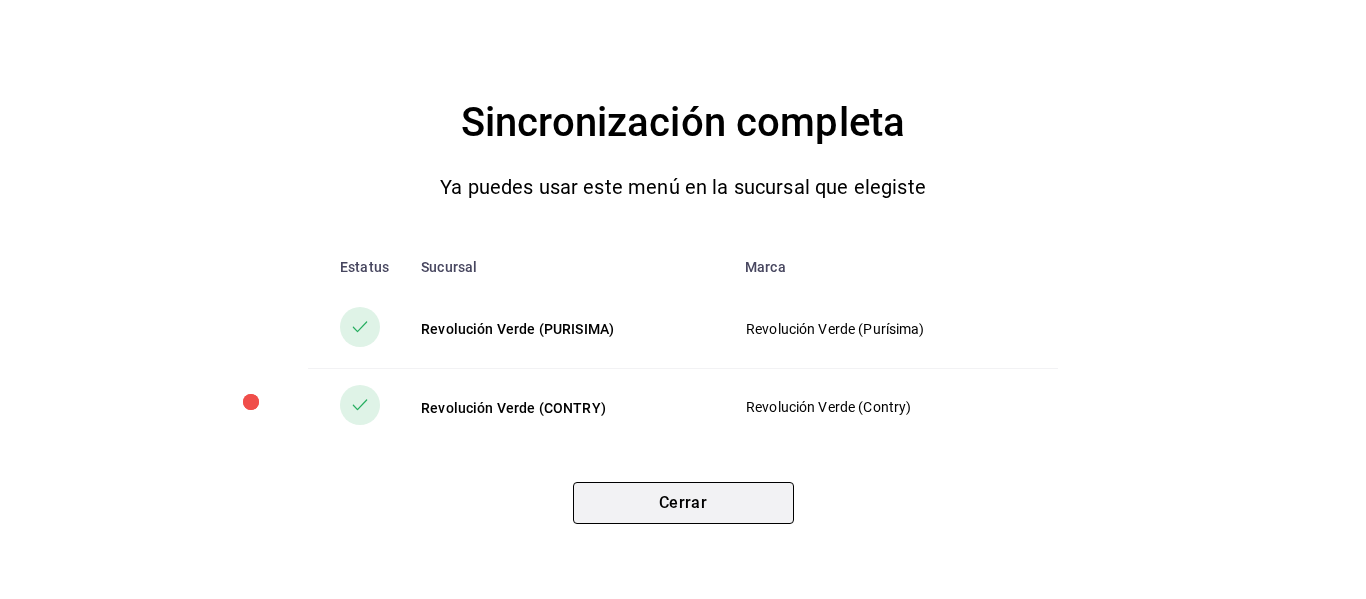click on "Cerrar" at bounding box center (683, 503) 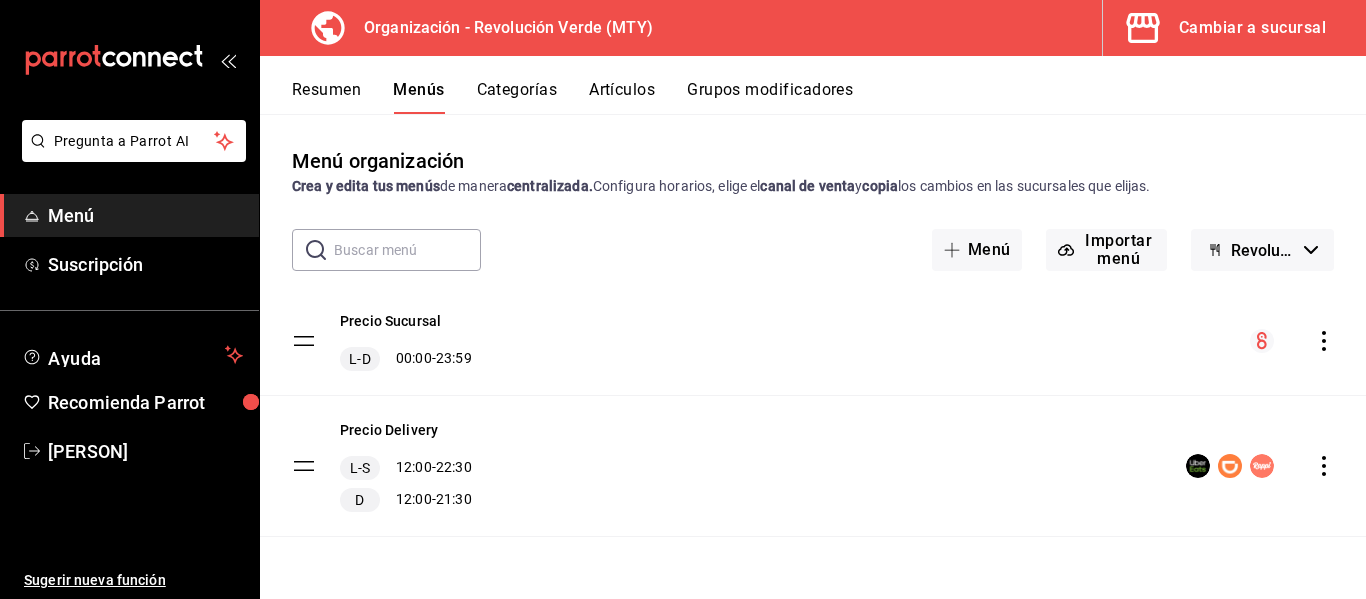 click on "Cambiar a sucursal" at bounding box center (1252, 28) 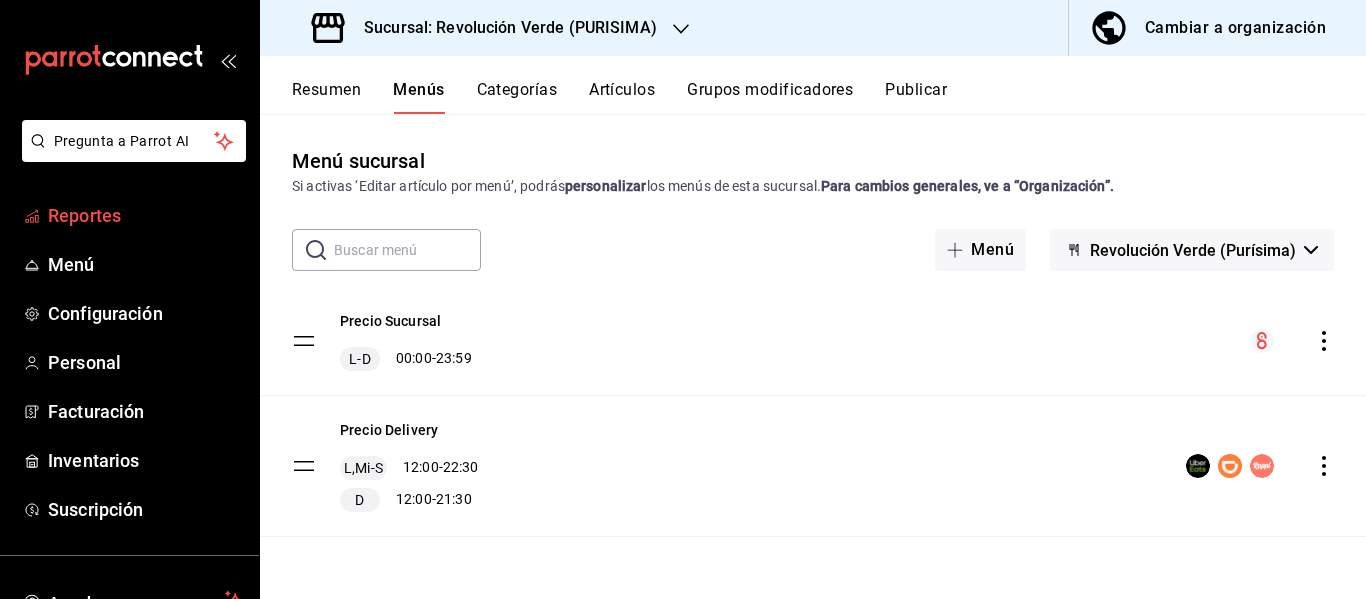 click on "Reportes" at bounding box center (129, 215) 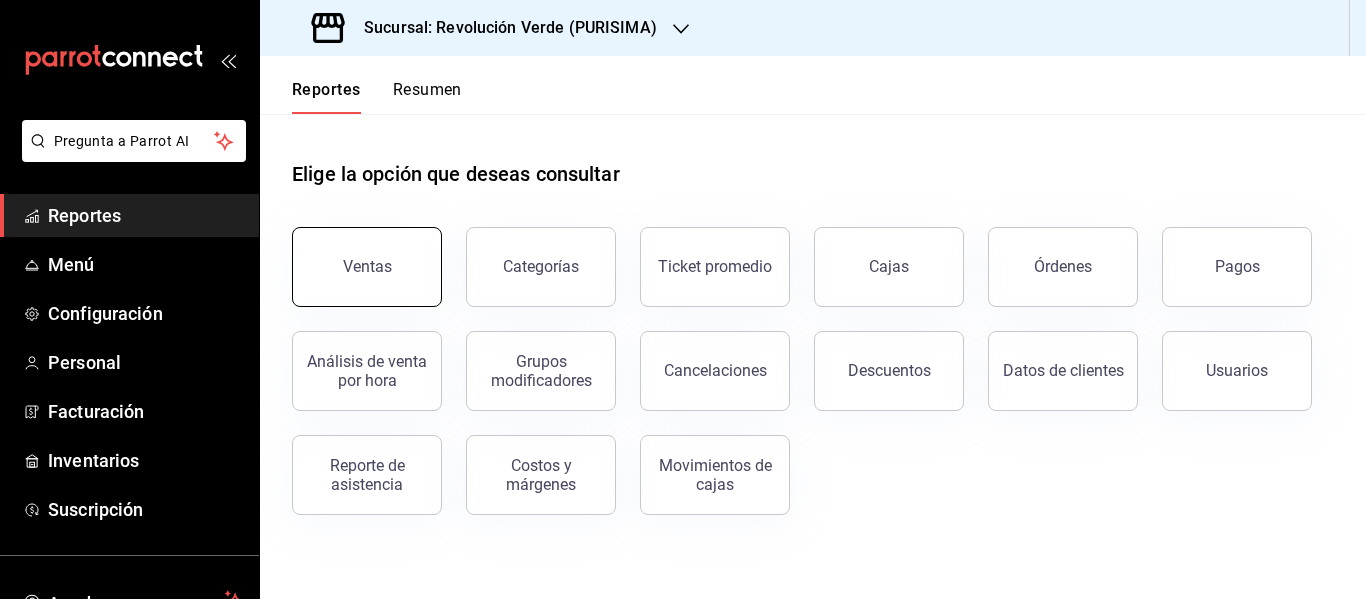 click on "Ventas" at bounding box center (367, 267) 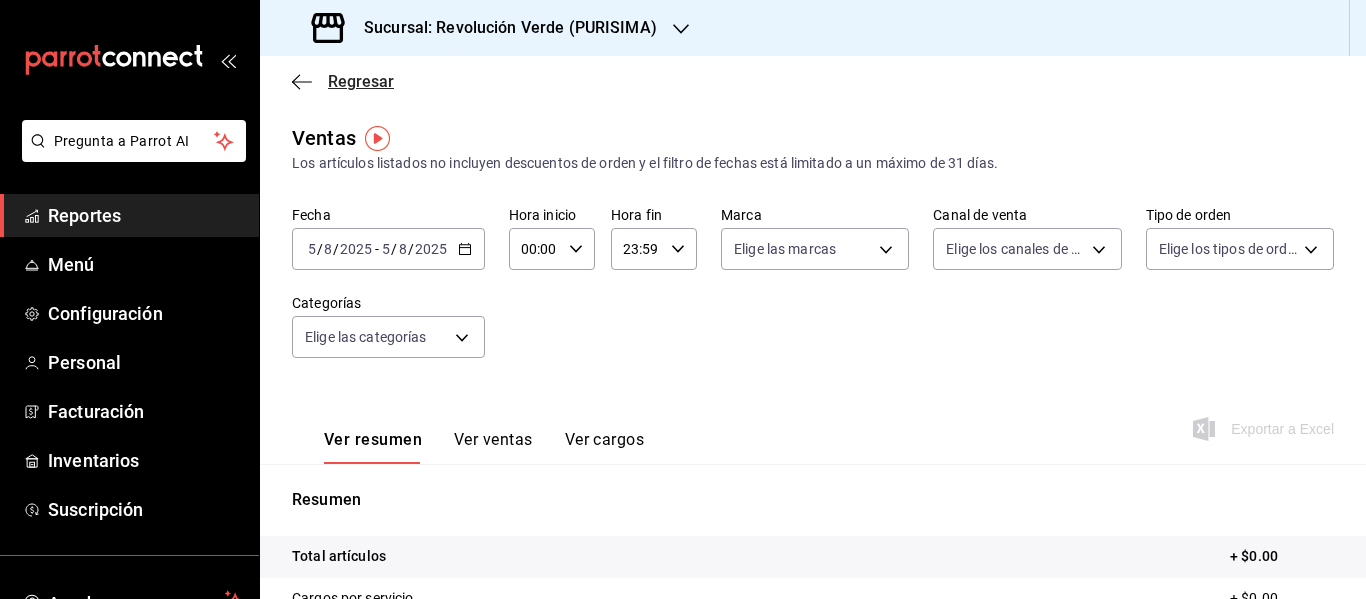 click 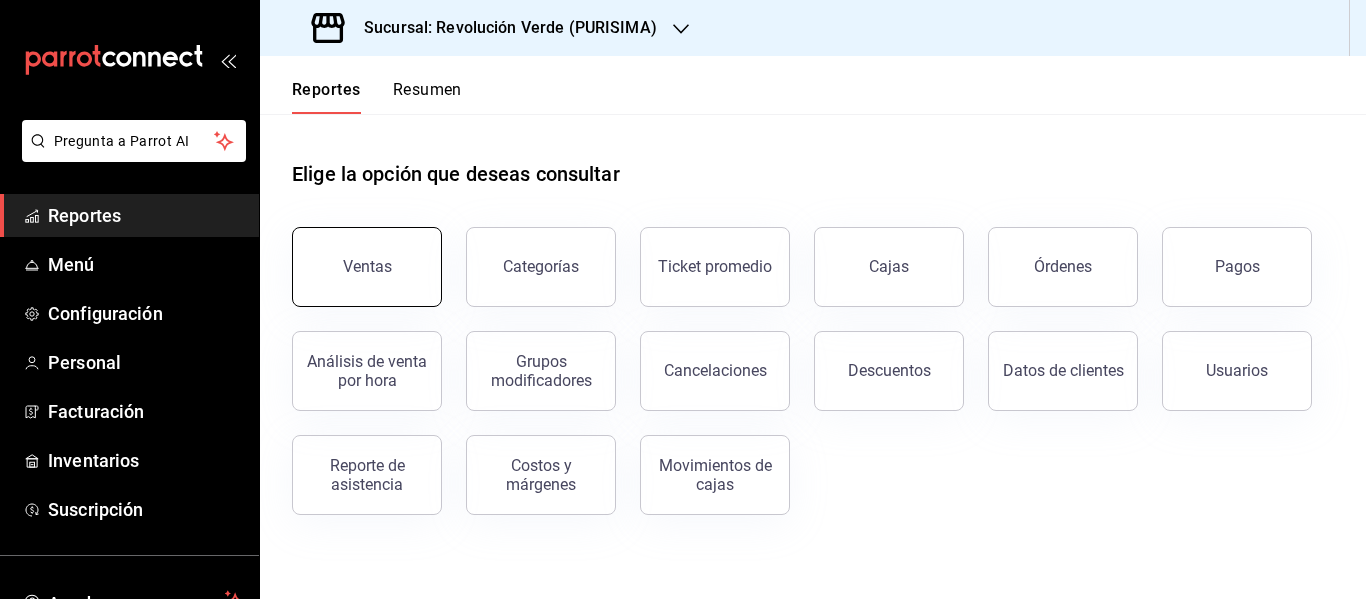 click on "Ventas" at bounding box center [367, 267] 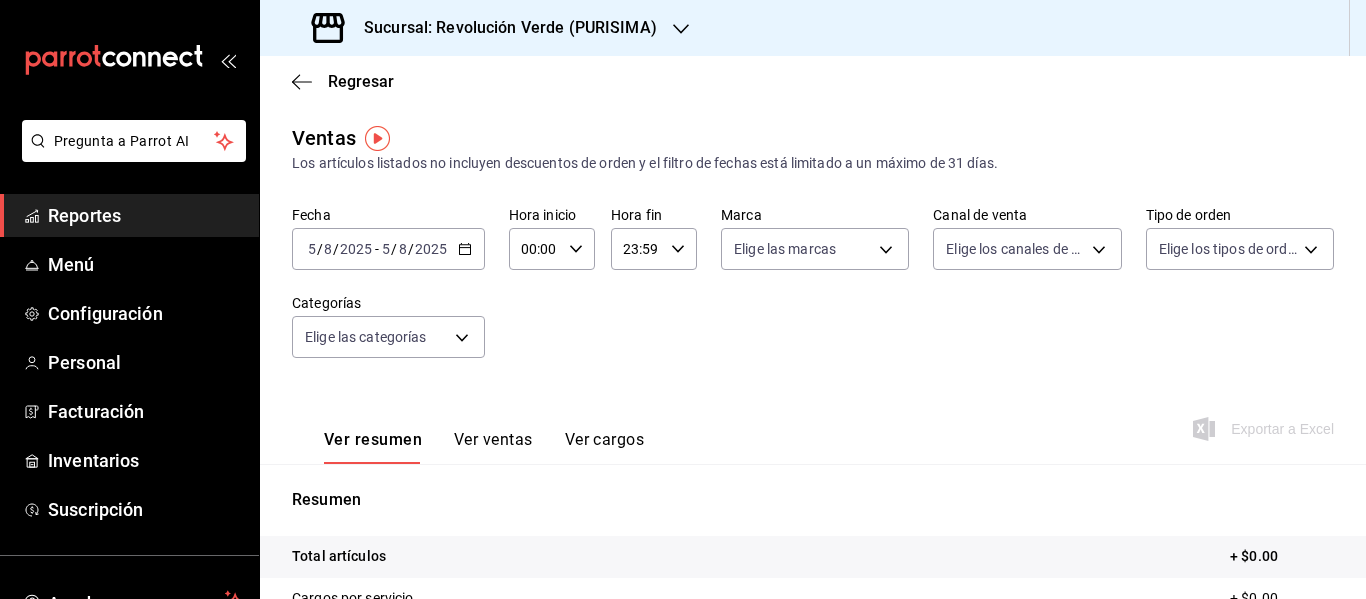 click on "Ver ventas" at bounding box center (493, 447) 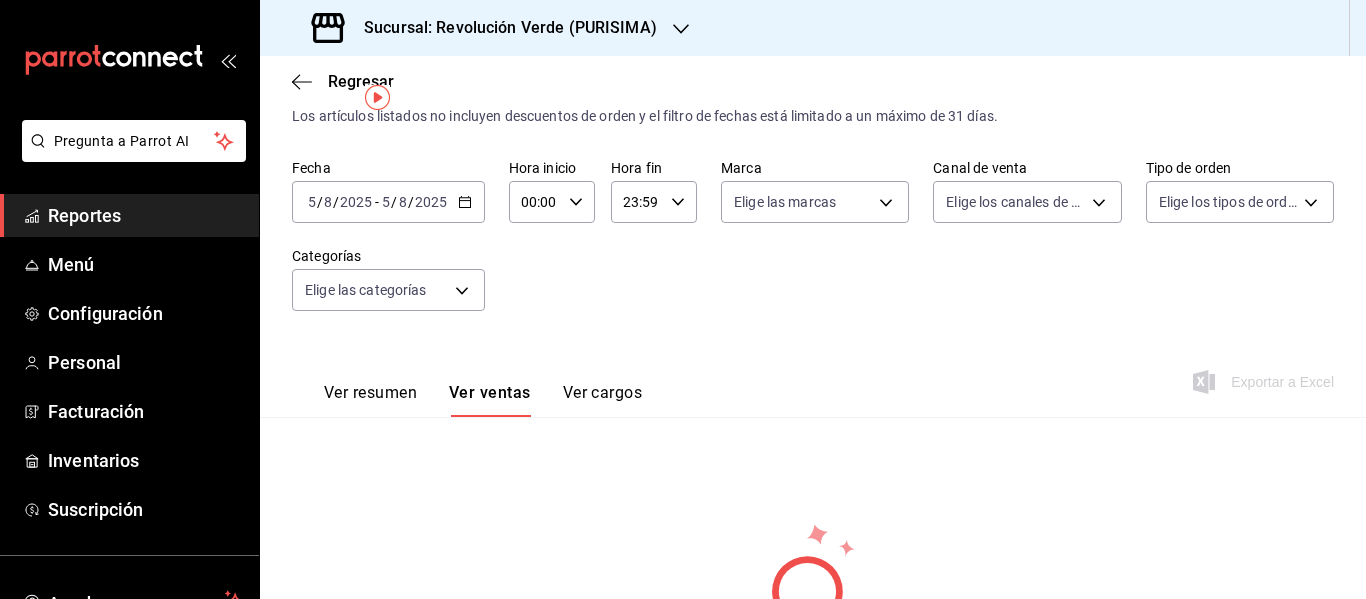 scroll, scrollTop: 53, scrollLeft: 0, axis: vertical 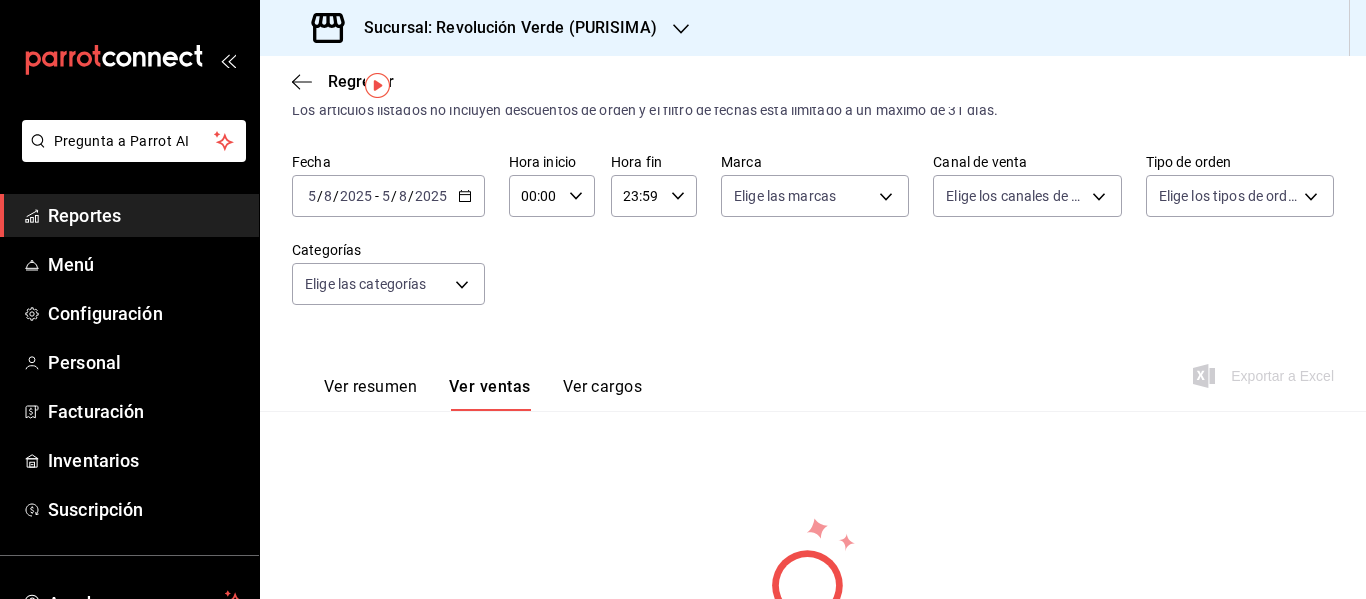 click on "2025-08-05 5 / 8 / 2025 - 2025-08-05 5 / 8 / 2025" at bounding box center (388, 196) 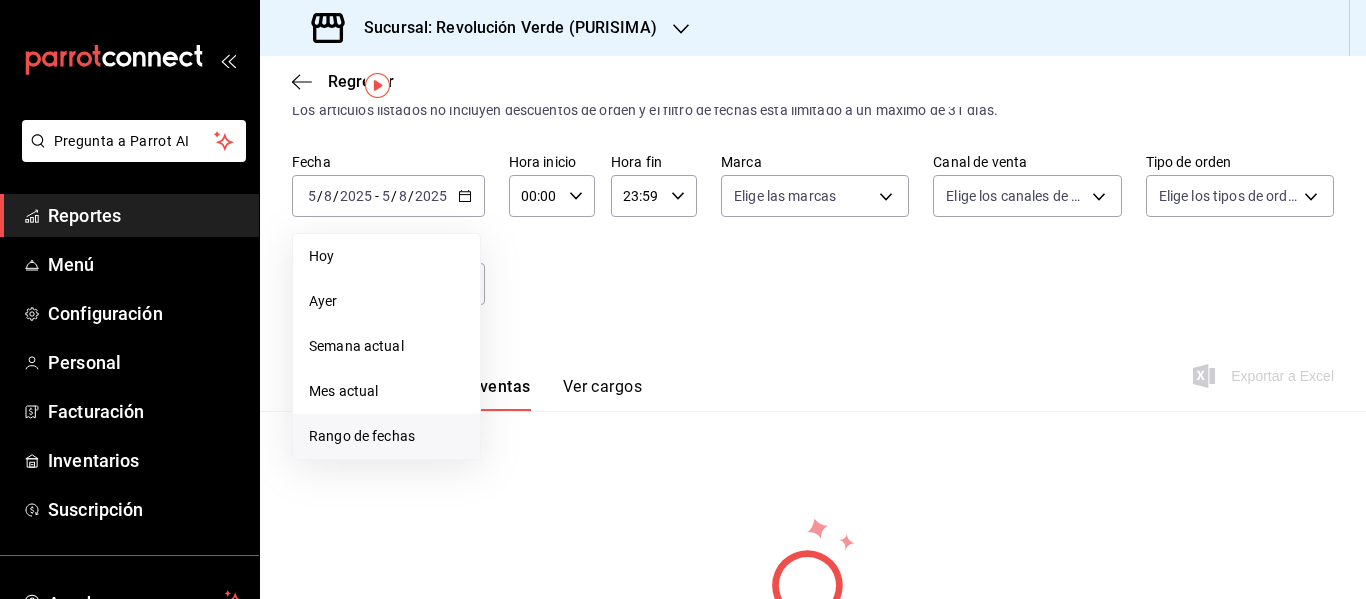 click on "Rango de fechas" at bounding box center (386, 436) 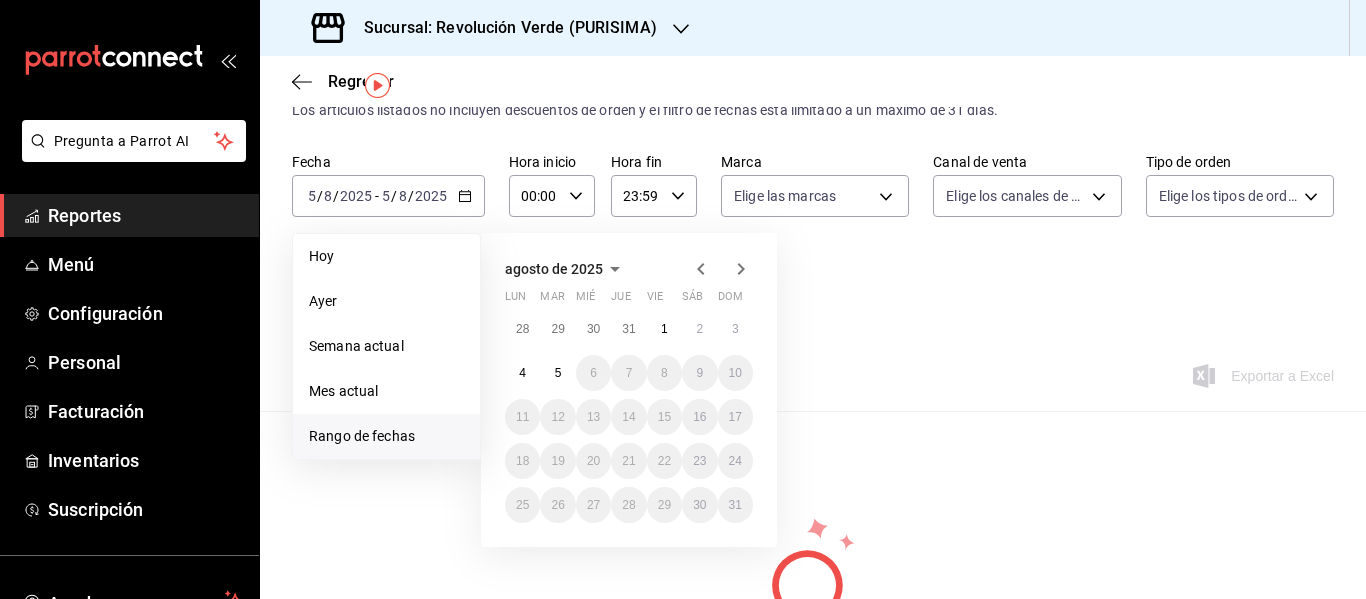 click on "Sucursal: Revolución Verde (PURISIMA)" at bounding box center [502, 28] 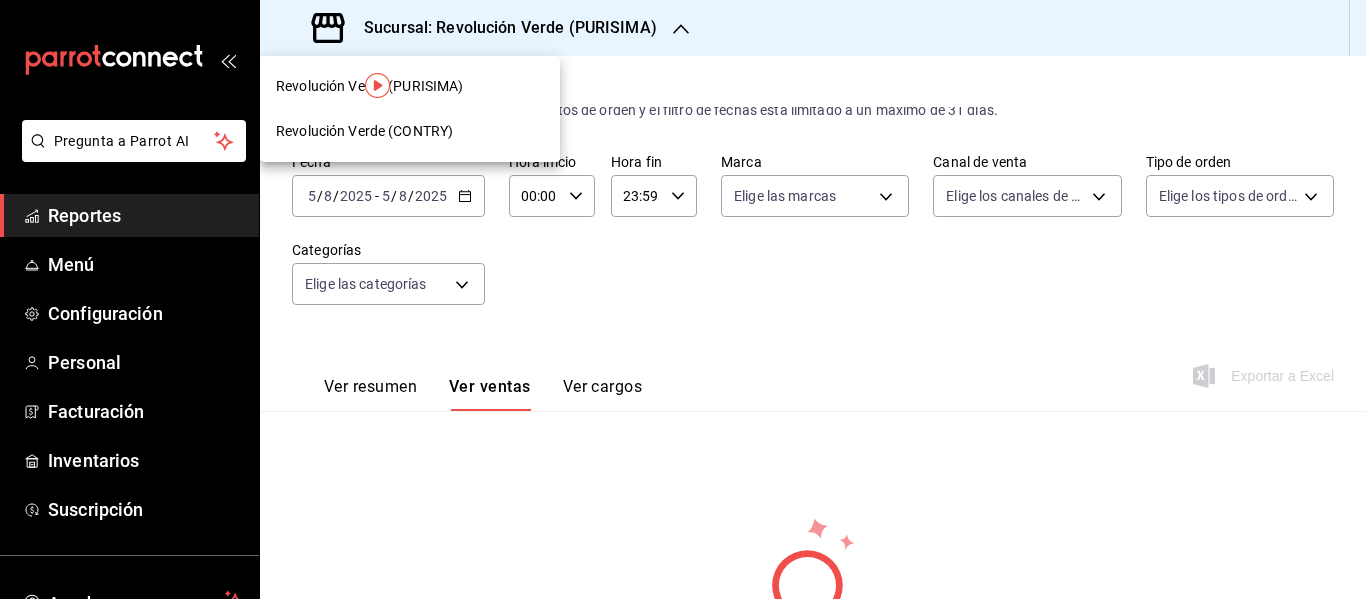 click on "Revolución Verde (CONTRY)" at bounding box center (410, 131) 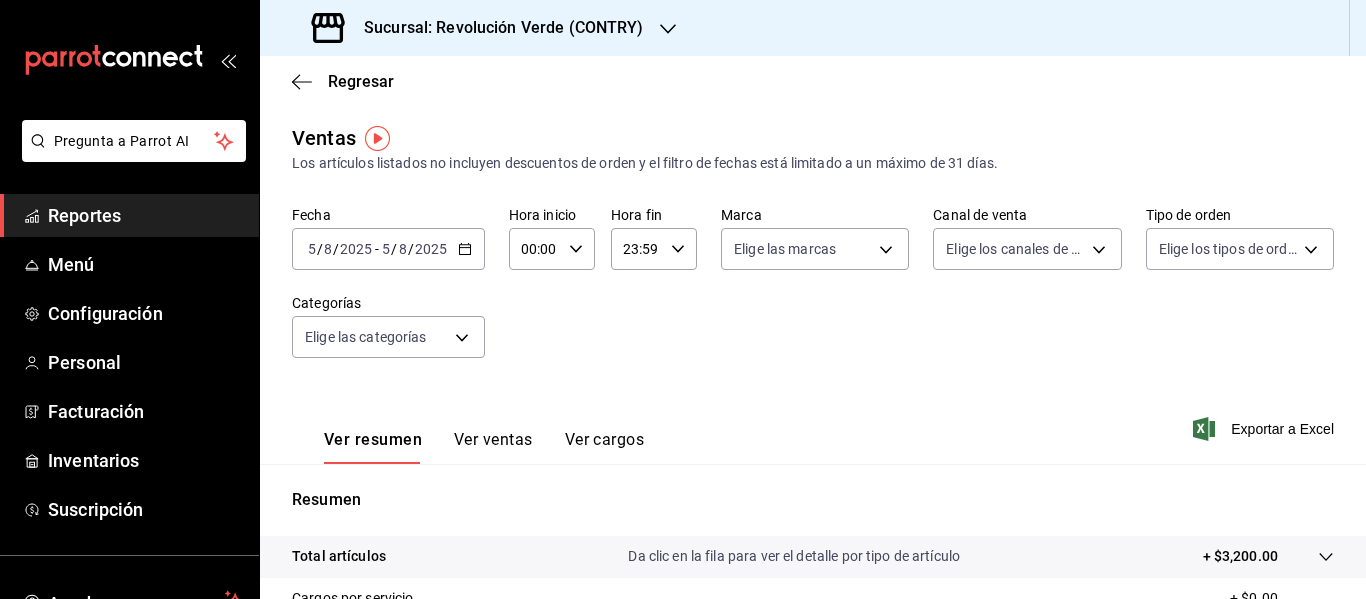 click on "2025-08-05 5 / 8 / 2025 - 2025-08-05 5 / 8 / 2025" at bounding box center [388, 249] 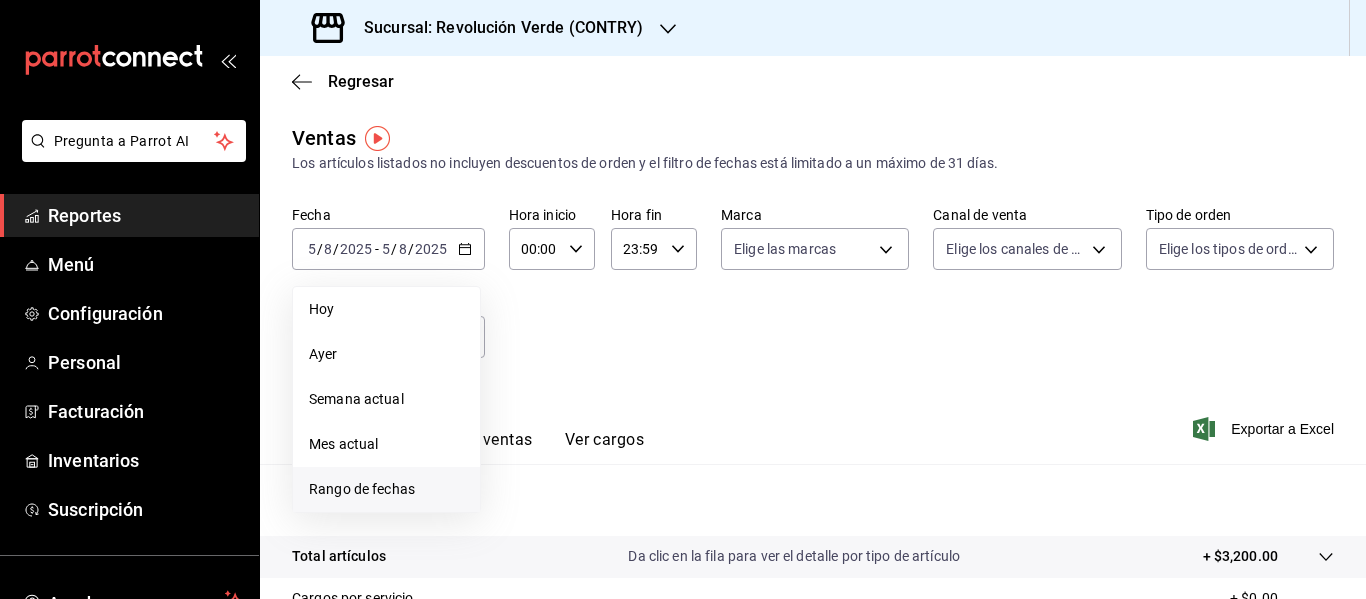 click on "Rango de fechas" at bounding box center (386, 489) 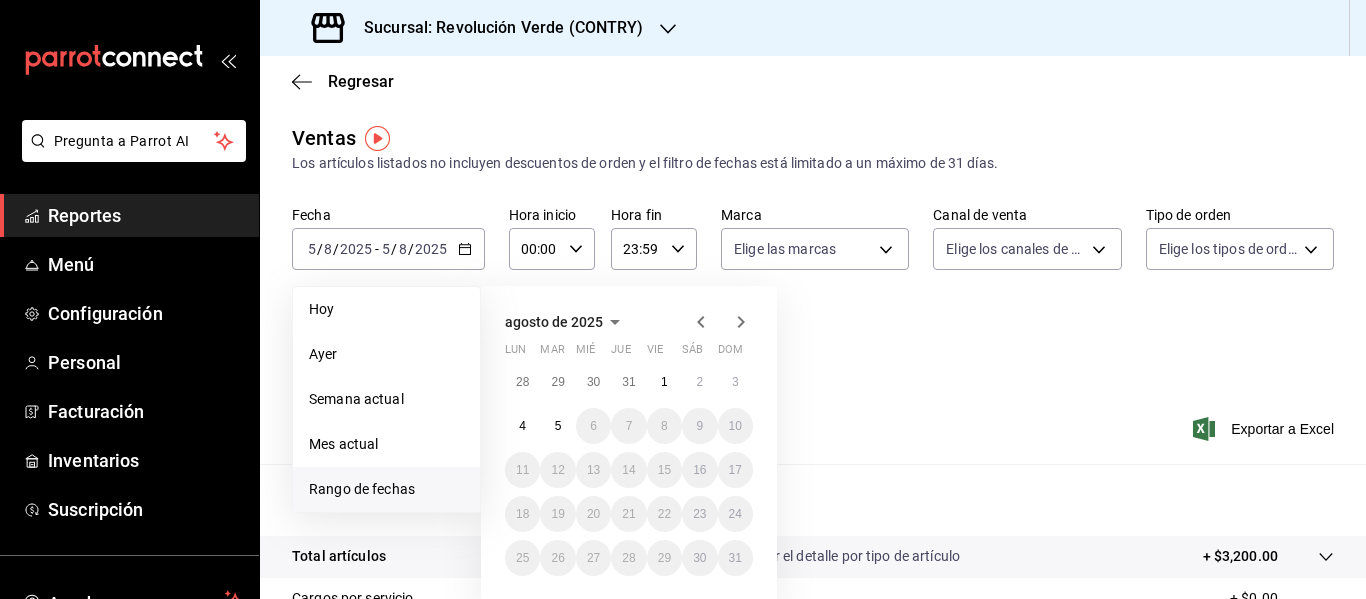 drag, startPoint x: 701, startPoint y: 330, endPoint x: 711, endPoint y: 333, distance: 10.440307 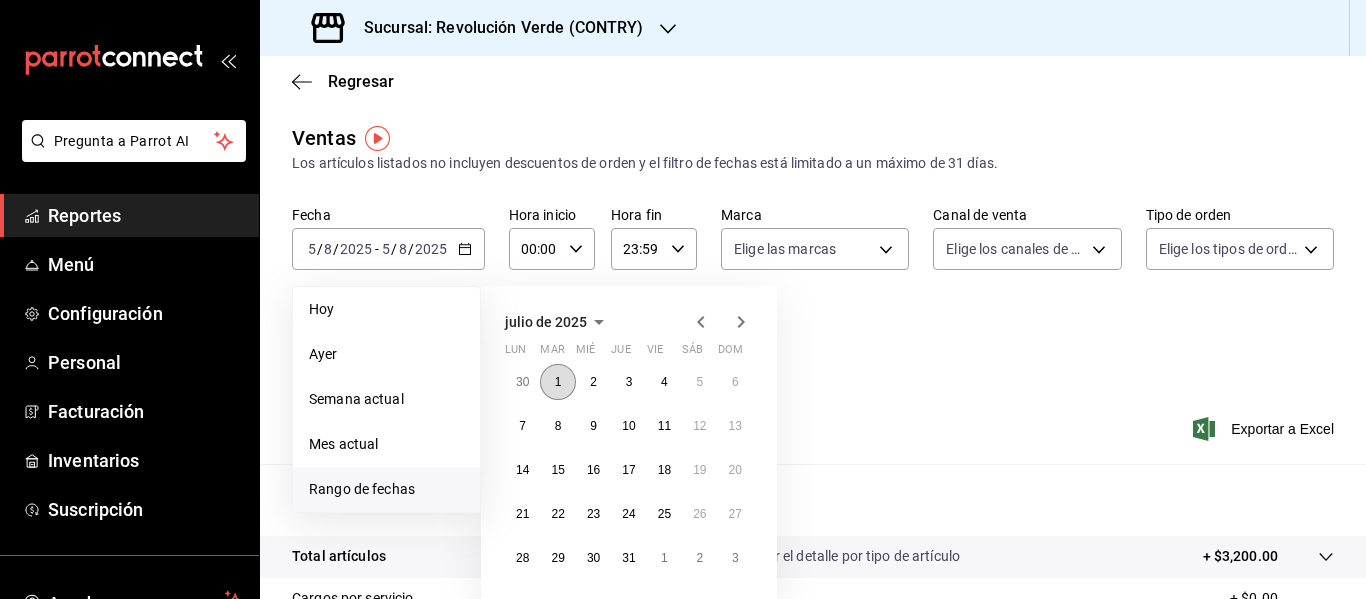 drag, startPoint x: 557, startPoint y: 390, endPoint x: 569, endPoint y: 390, distance: 12 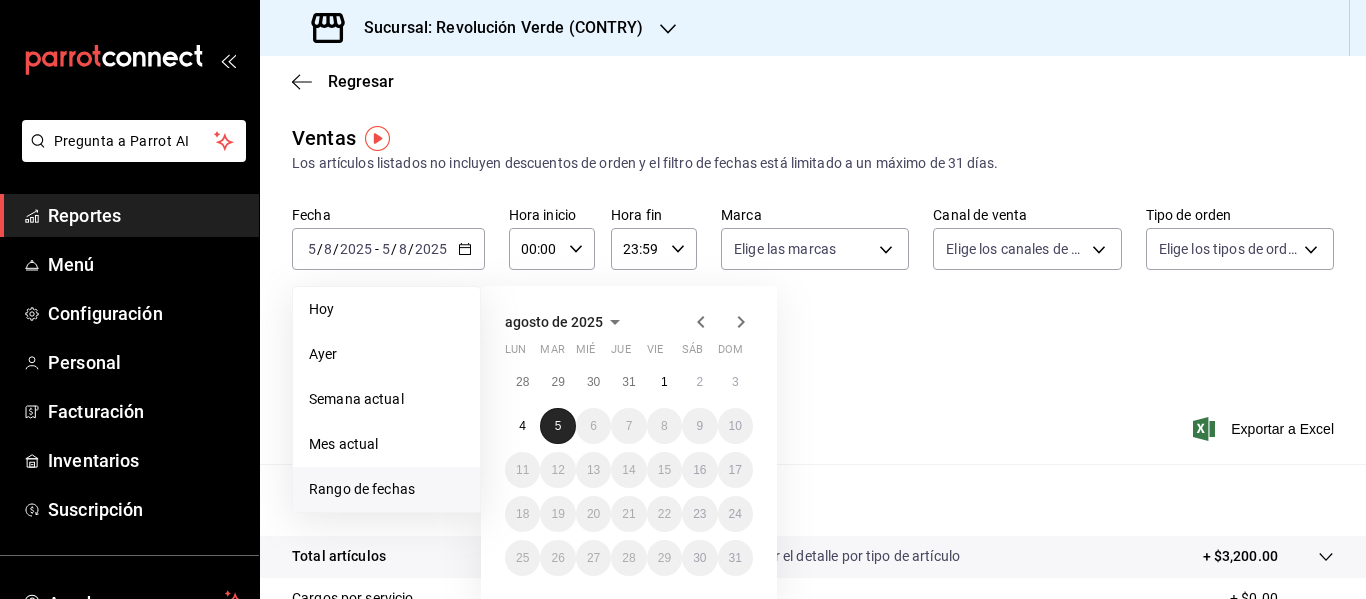 click on "5" at bounding box center [557, 426] 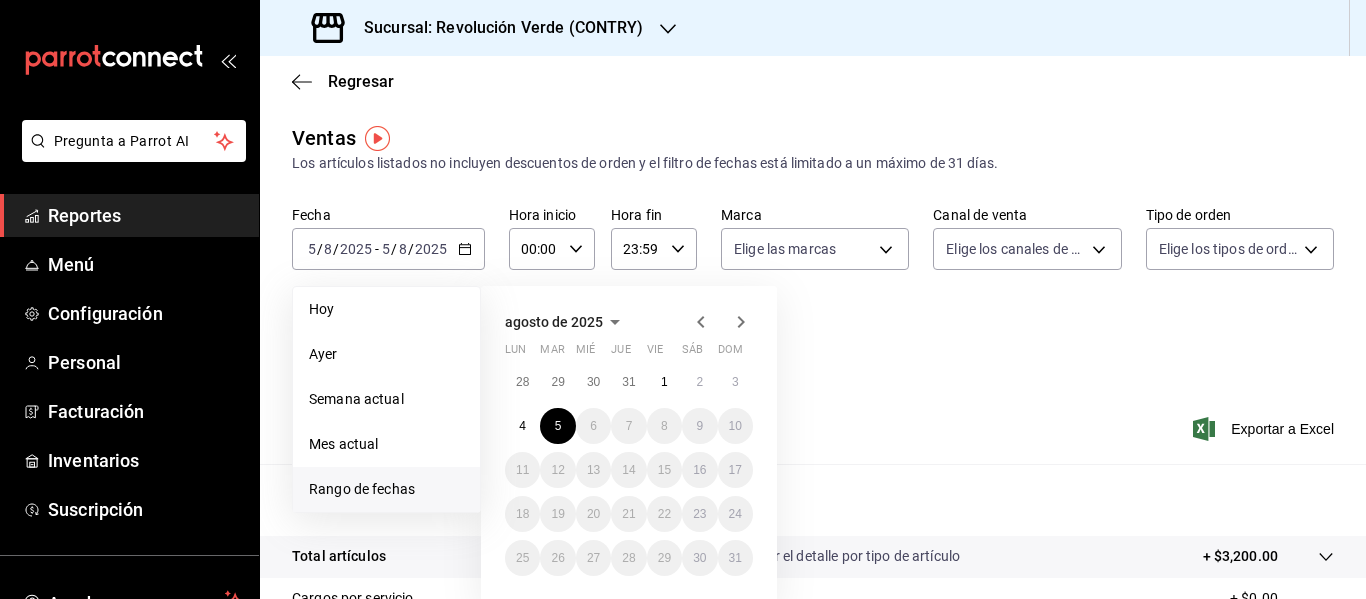 click 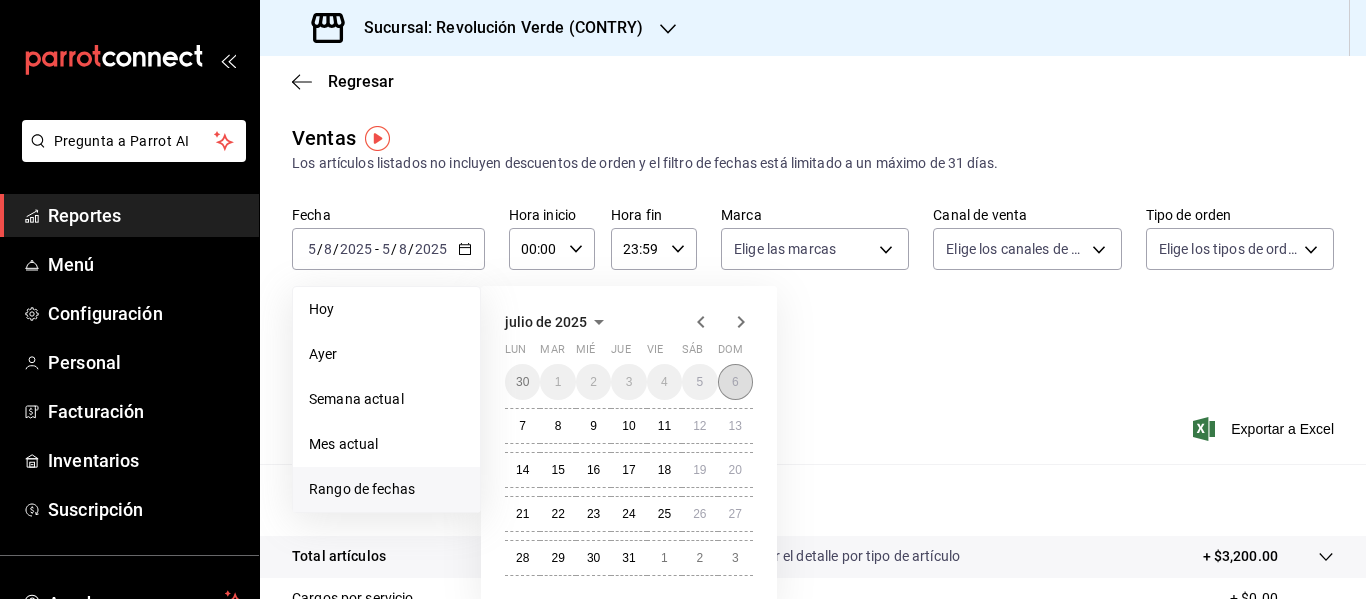 click on "6" at bounding box center [735, 382] 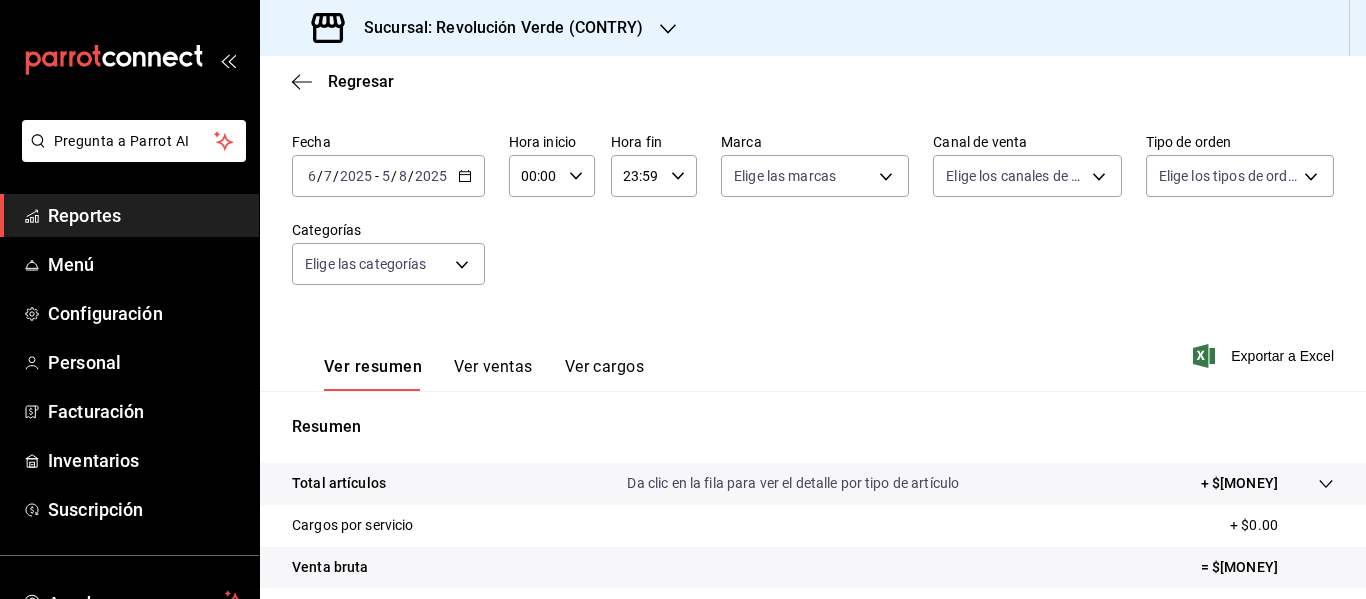scroll, scrollTop: 114, scrollLeft: 0, axis: vertical 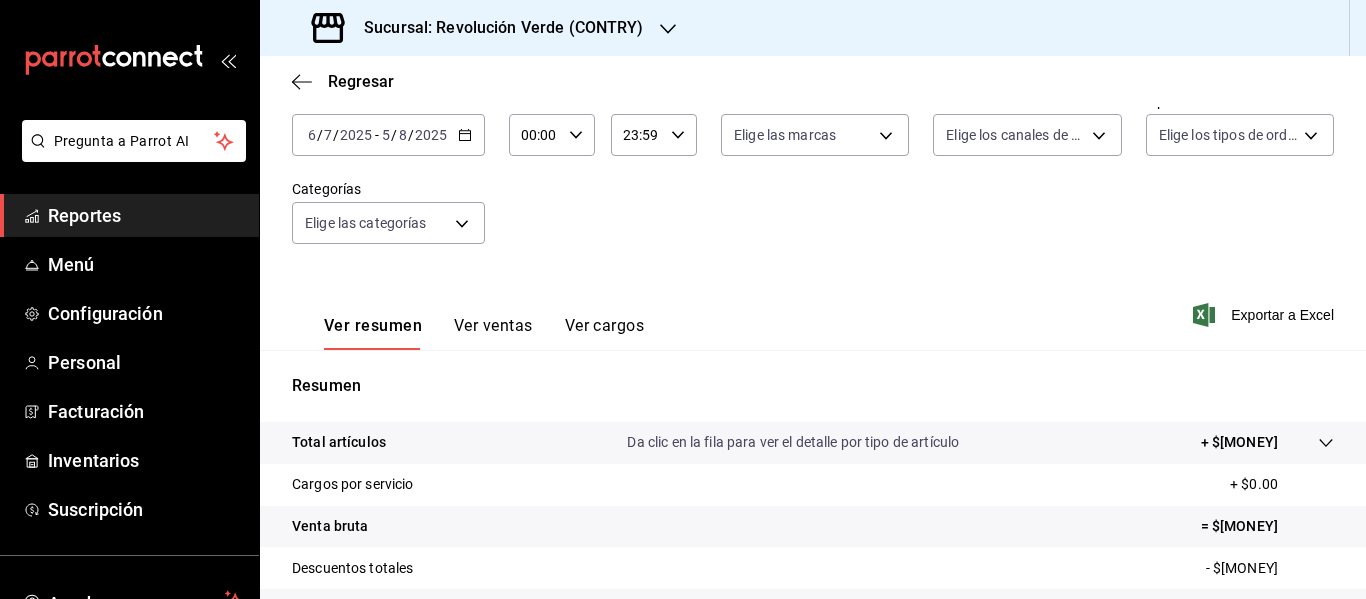 click on "Ver ventas" at bounding box center (493, 333) 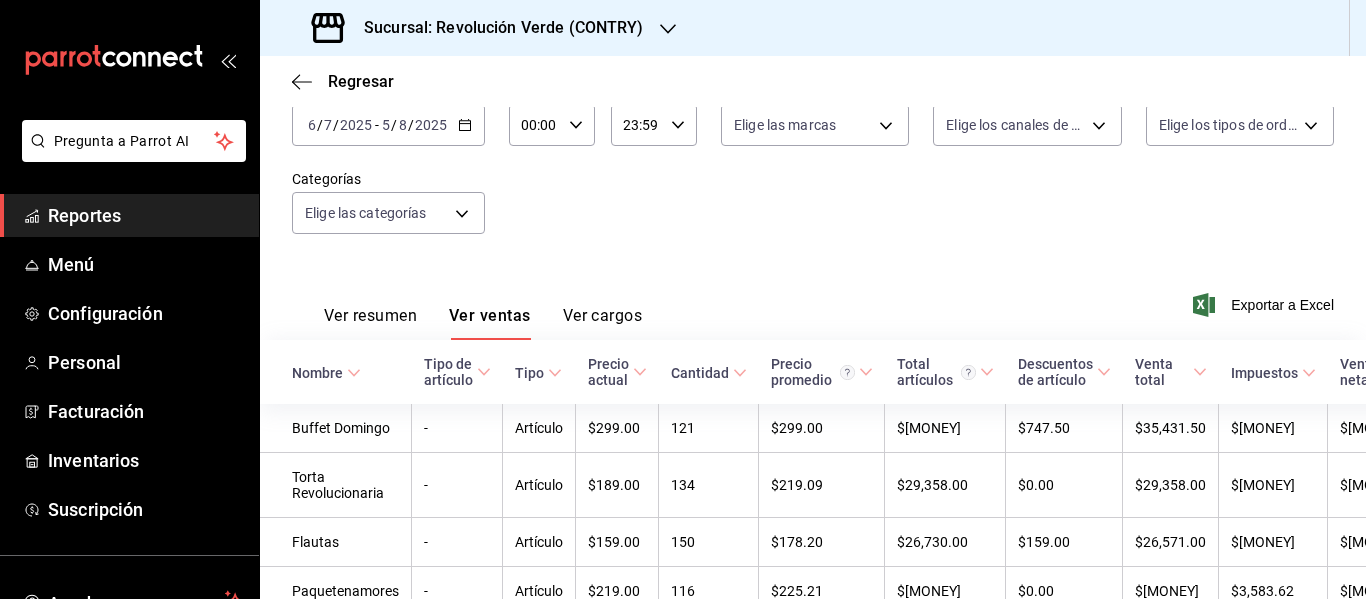 scroll, scrollTop: 154, scrollLeft: 0, axis: vertical 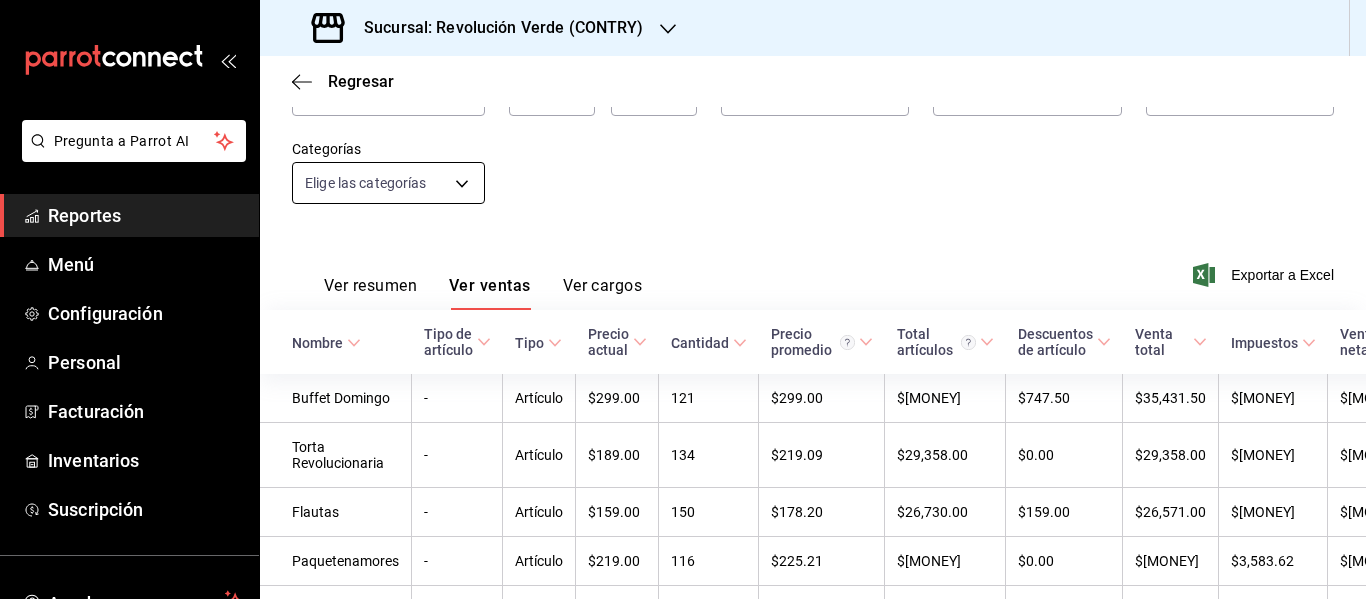 click on "Pregunta a Parrot AI Reportes   Menú   Configuración   Personal   Facturación   Inventarios   Suscripción   Ayuda Recomienda Parrot   Israel Jimenez   Sugerir nueva función   Sucursal: Revolución Verde (CONTRY) Regresar Ventas Los artículos listados no incluyen descuentos de orden y el filtro de fechas está limitado a un máximo de 31 días. Fecha 2025-07-06 6 / 7 / 2025 - 2025-08-05 5 / 8 / 2025 Hora inicio 00:00 Hora inicio Hora fin 23:59 Hora fin Marca Elige las marcas Canal de venta Elige los canales de venta Tipo de orden Elige los tipos de orden Categorías Elige las categorías Ver resumen Ver ventas Ver cargos Exportar a Excel Nombre Tipo de artículo Tipo Precio actual Cantidad Precio promedio   Total artículos   Descuentos de artículo Venta total Impuestos Venta neta Buffet Domingo - Artículo $299.00 121 $299.00 $36,179.00 $747.50 $35,431.50 $4,887.10 $30,544.40 Torta Revolucionaria - Artículo $189.00 134 $219.09 $29,358.00 $0.00 $29,358.00 $3,598.31 $25,759.69 Flautas - Artículo 150 -" at bounding box center [683, 299] 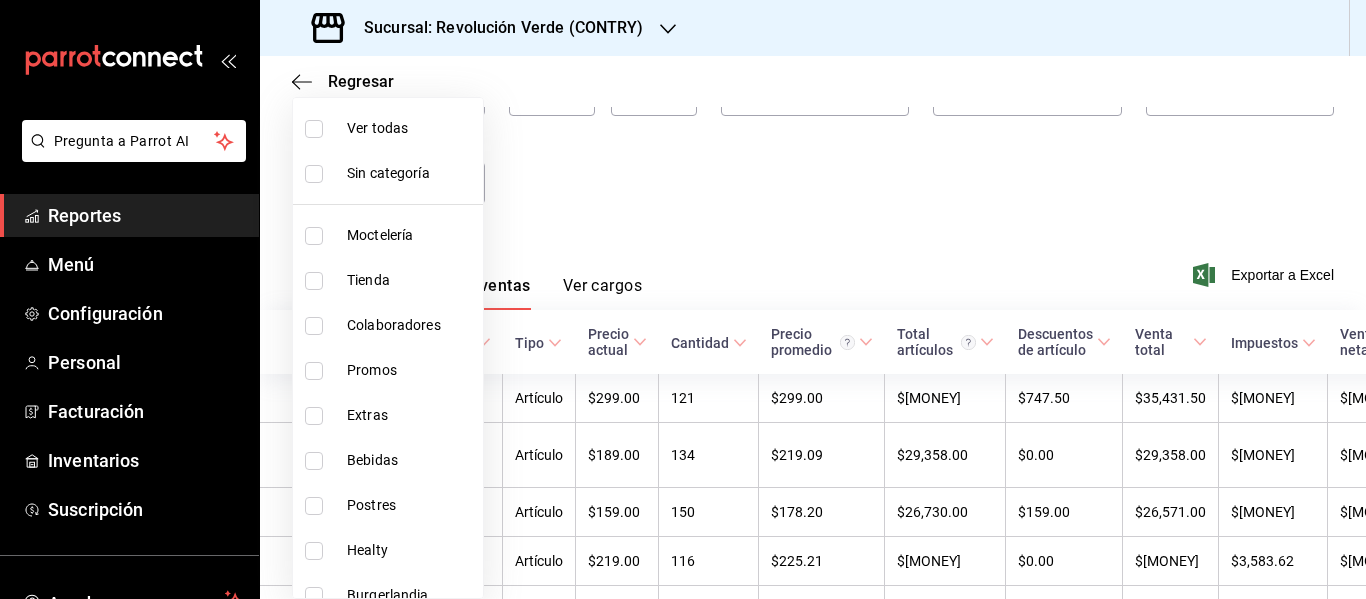 click on "Moctelería" at bounding box center [411, 235] 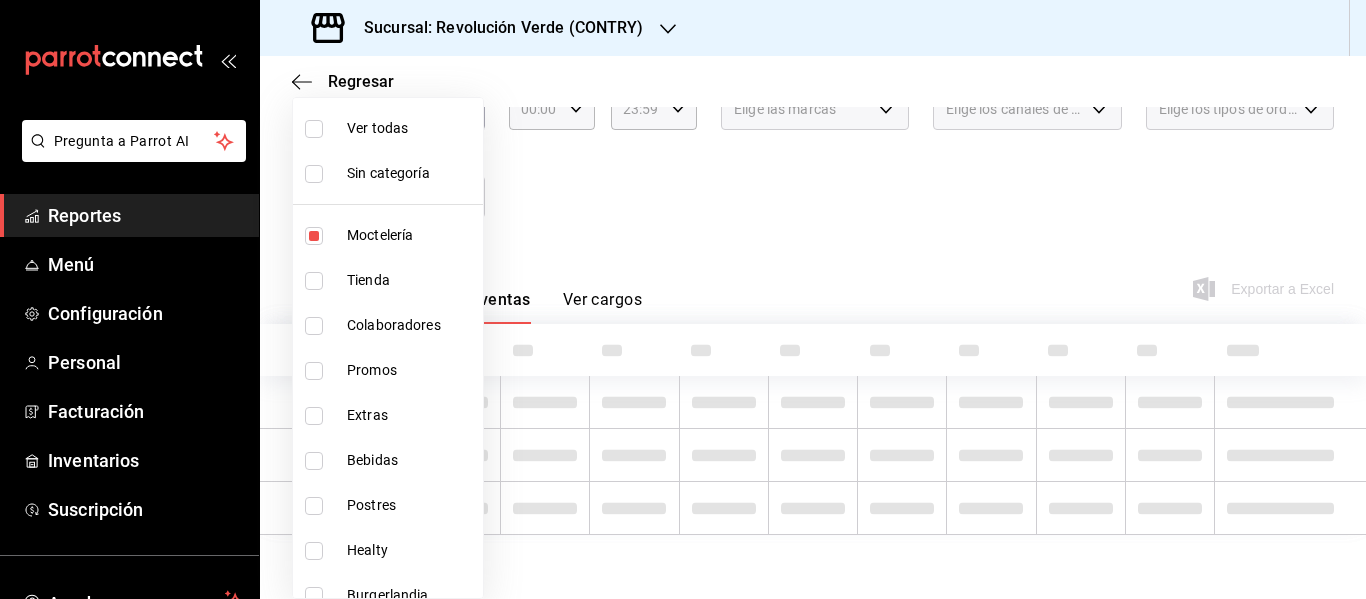 scroll, scrollTop: 140, scrollLeft: 0, axis: vertical 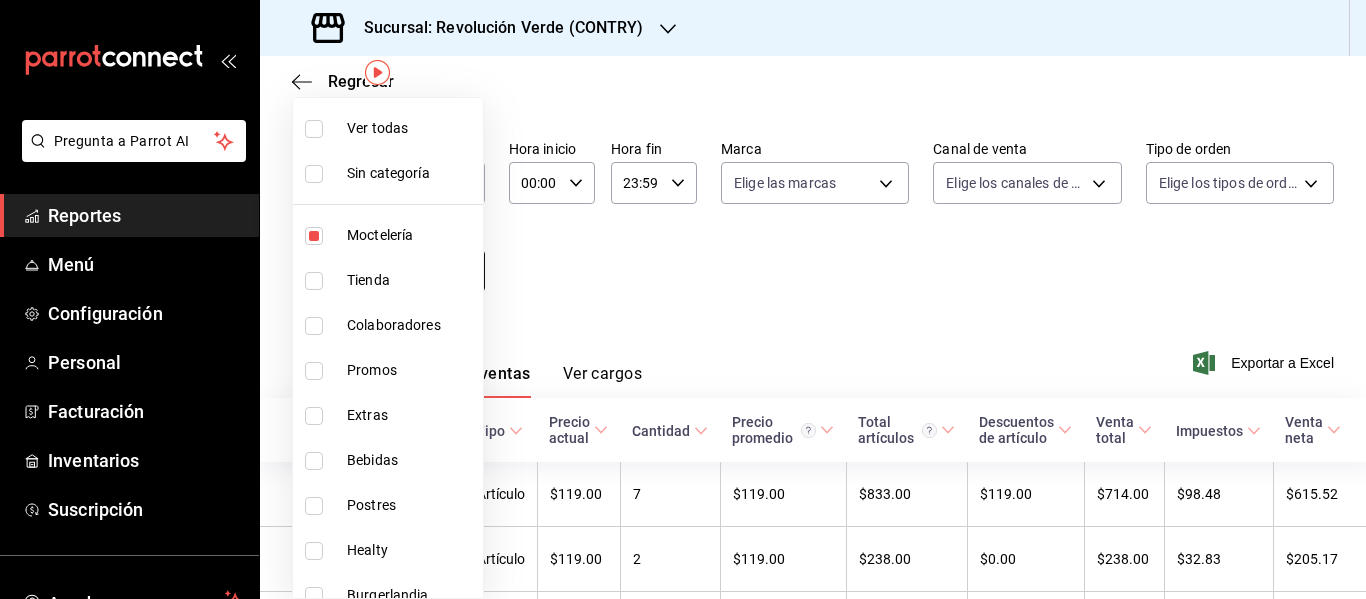 click on "Pregunta a Parrot AI Reportes   Menú   Configuración   Personal   Facturación   Inventarios   Suscripción   Ayuda Recomienda Parrot   Israel Jimenez   Sugerir nueva función   Sucursal: Revolución Verde (CONTRY) Regresar Ventas Los artículos listados no incluyen descuentos de orden y el filtro de fechas está limitado a un máximo de 31 días. Fecha 2025-07-06 6 / 7 / 2025 - 2025-08-05 5 / 8 / 2025 Hora inicio 00:00 Hora inicio Hora fin 23:59 Hora fin Marca Elige las marcas Canal de venta Elige los canales de venta Tipo de orden Elige los tipos de orden Categorías Moctelería 441b6ed5-ea05-43fe-8bb7-29b4cce00a2e Ver resumen Ver ventas Ver cargos Exportar a Excel Nombre Tipo de artículo Tipo Precio actual Cantidad Precio promedio   Total artículos   Descuentos de artículo Venta total Impuestos Venta neta Mojito de sandía - Artículo $119.00 7 $119.00 $833.00 $119.00 $714.00 $98.48 $615.52 Malibu Sunrise - Artículo $119.00 2 $119.00 $238.00 $0.00 $238.00 $32.83 $205.17 Michelada - Artículo $119.00" at bounding box center [683, 299] 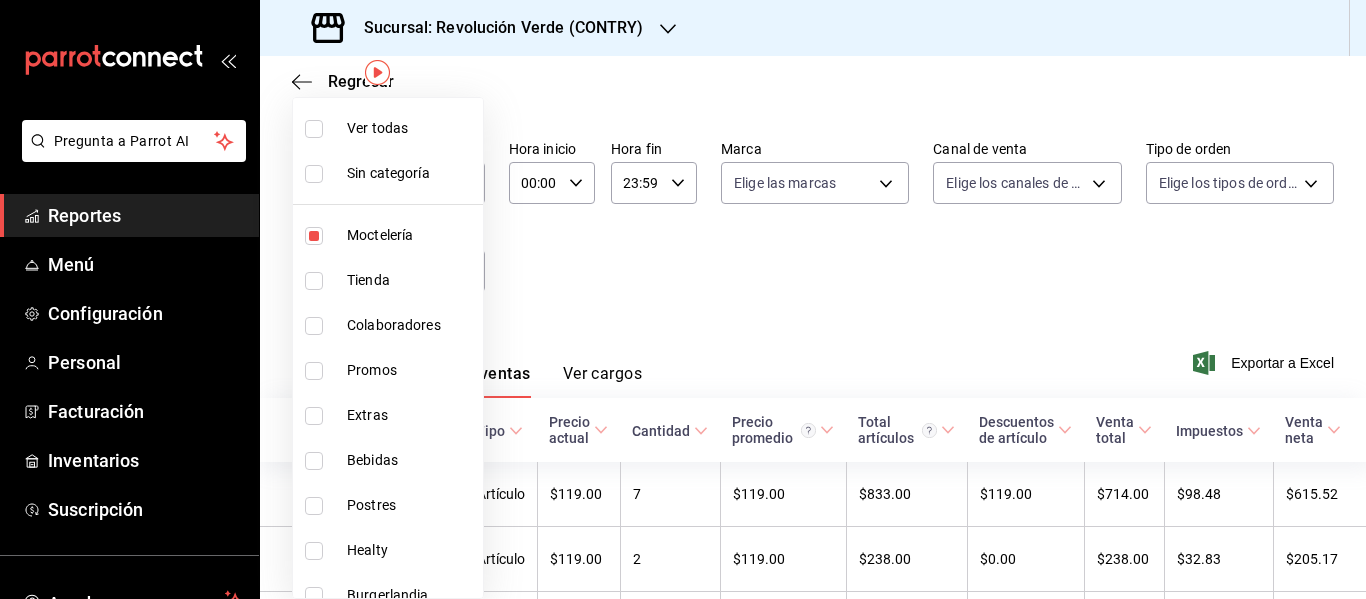 click on "Promos" at bounding box center [411, 370] 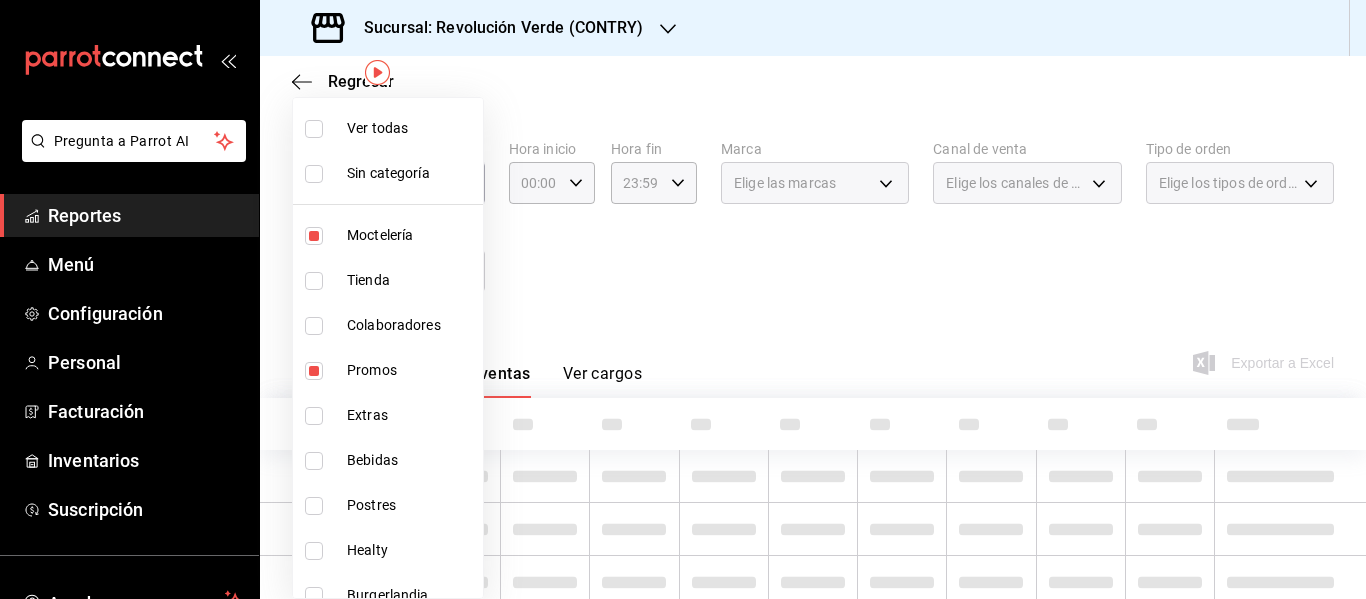 click at bounding box center (683, 299) 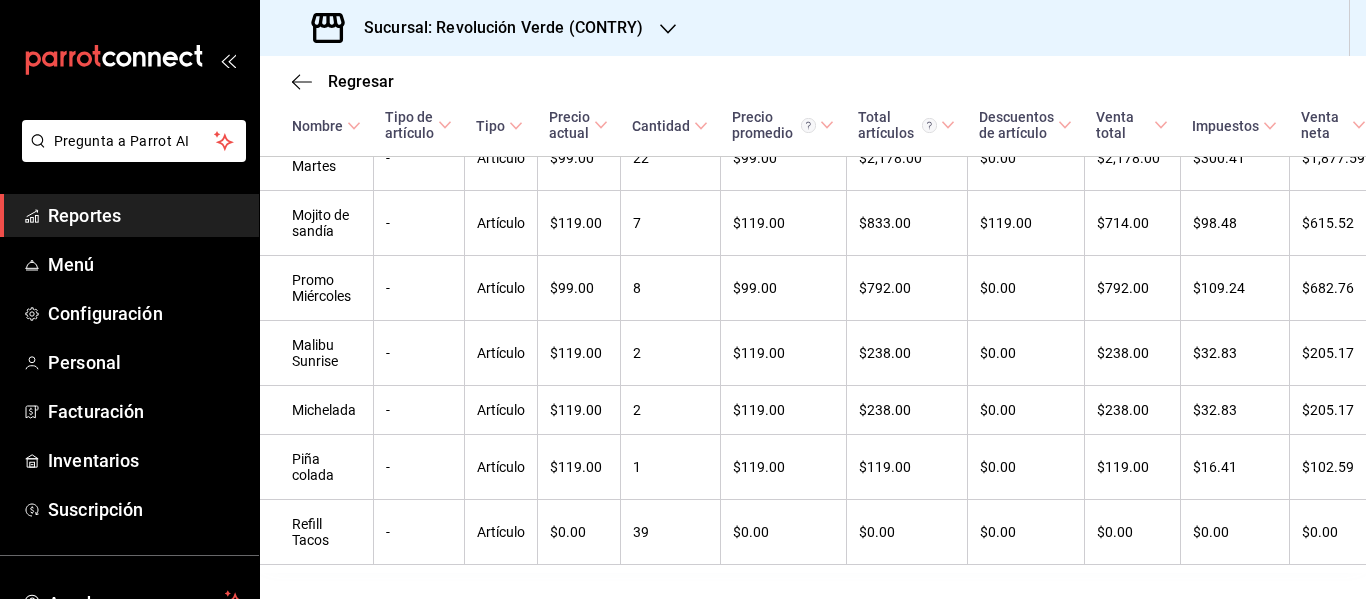scroll, scrollTop: 693, scrollLeft: 0, axis: vertical 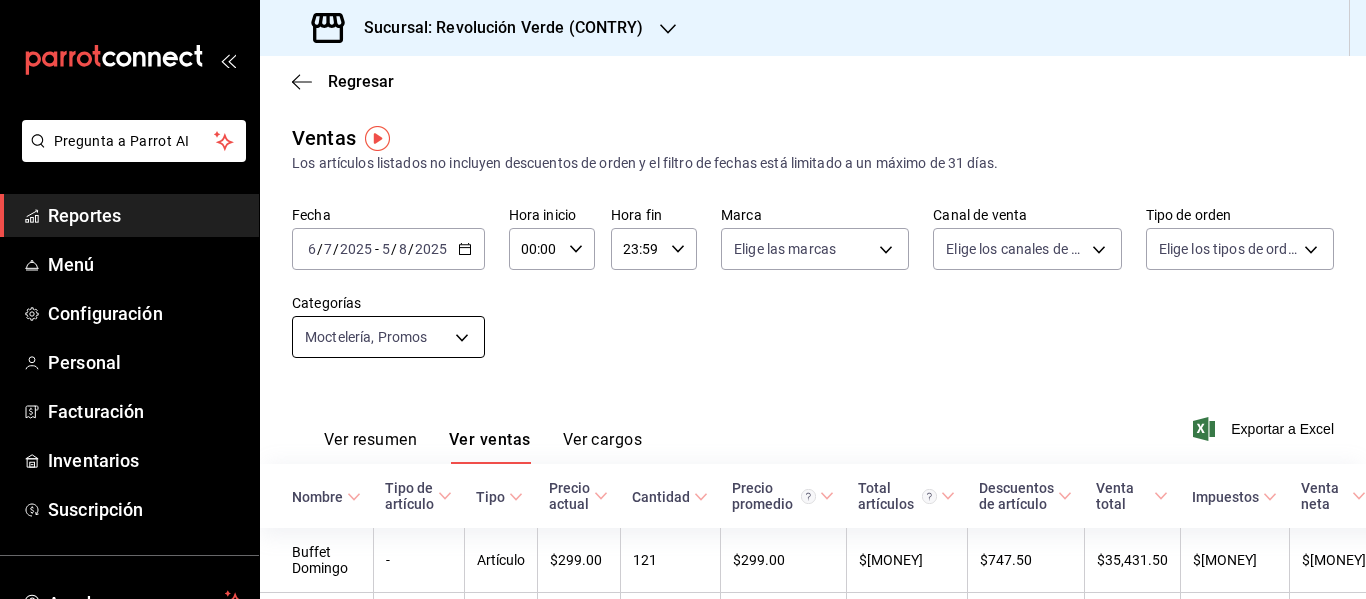 click on "Pregunta a Parrot AI Reportes   Menú   Configuración   Personal   Facturación   Inventarios   Suscripción   Ayuda Recomienda Parrot   Israel Jimenez   Sugerir nueva función   Sucursal: Revolución Verde (CONTRY) Regresar Ventas Los artículos listados no incluyen descuentos de orden y el filtro de fechas está limitado a un máximo de 31 días. Fecha 2025-07-06 6 / 7 / 2025 - 2025-08-05 5 / 8 / 2025 Hora inicio 00:00 Hora inicio Hora fin 23:59 Hora fin Marca Elige las marcas Canal de venta Elige los canales de venta Tipo de orden Elige los tipos de orden Categorías Moctelería, Promos 441b6ed5-ea05-43fe-8bb7-29b4cce00a2e,f8b6364a-d036-4375-9bf9-ccf7fb4be20e Ver resumen Ver ventas Ver cargos Exportar a Excel Nombre Tipo de artículo Tipo Precio actual Cantidad Precio promedio   Total artículos   Descuentos de artículo Venta total Impuestos Venta neta Buffet Domingo - Artículo $299.00 121 $299.00 $36,179.00 $747.50 $35,431.50 $4,887.10 $30,544.40 Promo Lunes - Artículo $99.00 63 $99.00 $6,237.00 $0.00" at bounding box center (683, 299) 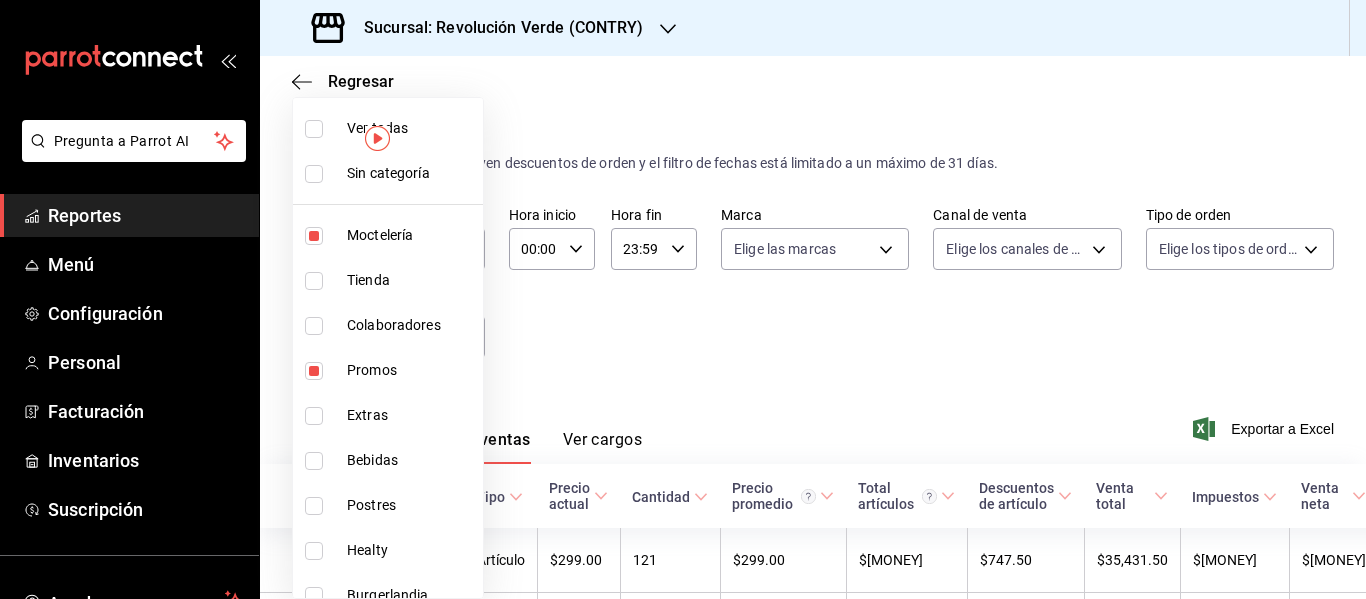 click at bounding box center [318, 236] 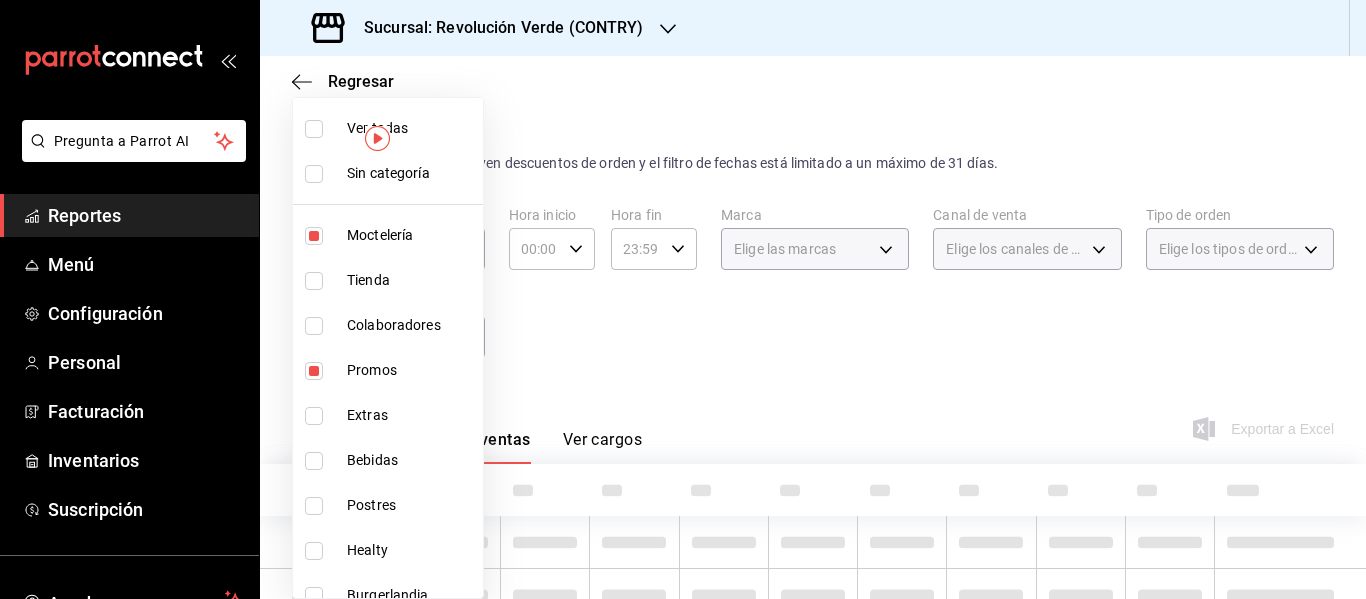 click at bounding box center (314, 174) 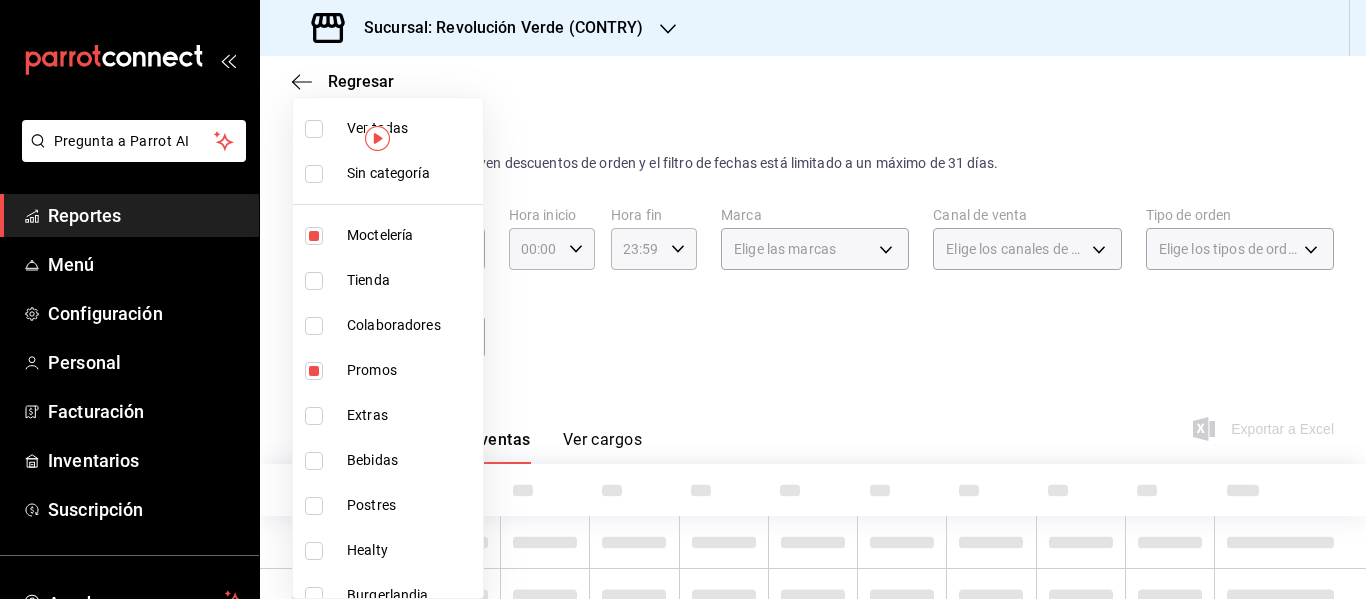 type on "f8b6364a-d036-4375-9bf9-ccf7fb4be20e,441b6ed5-ea05-43fe-8bb7-29b4cce00a2e" 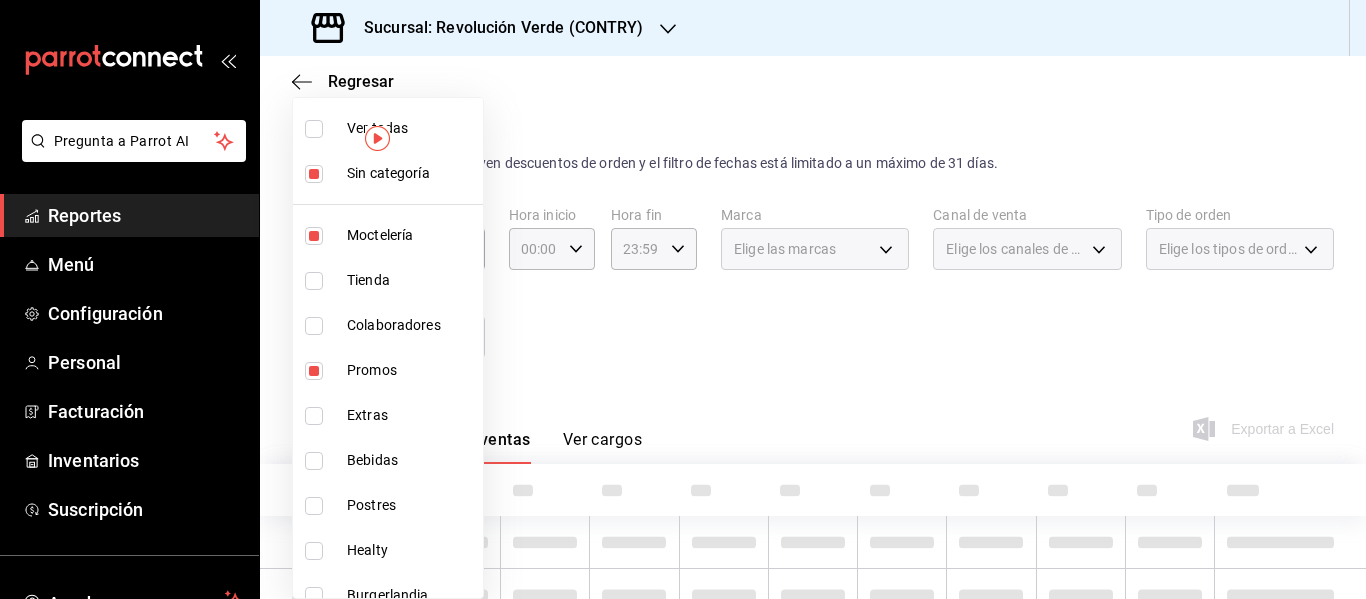 click at bounding box center [318, 236] 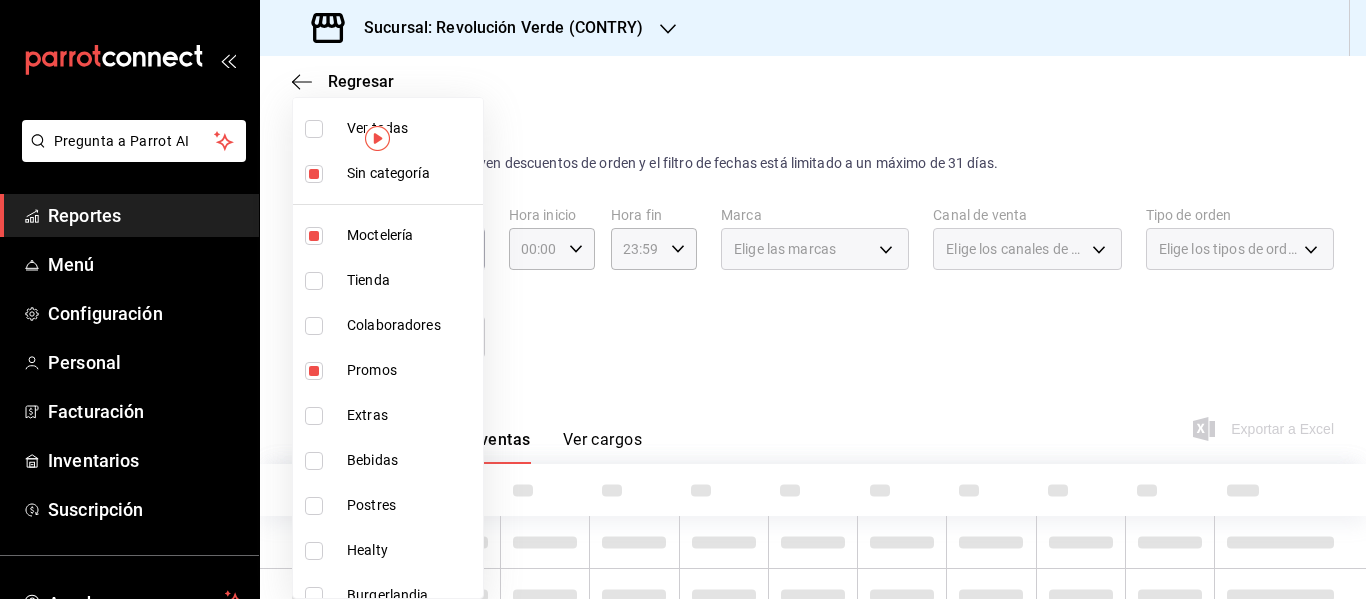 click at bounding box center (314, 236) 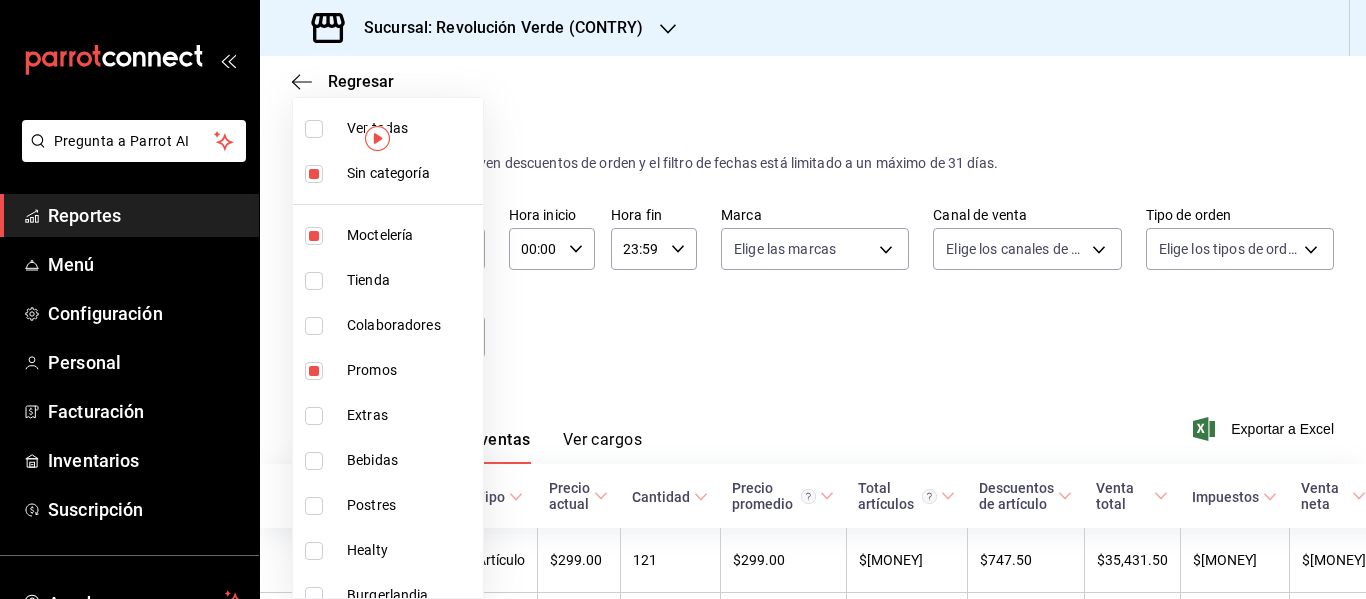 click on "Moctelería" at bounding box center [411, 235] 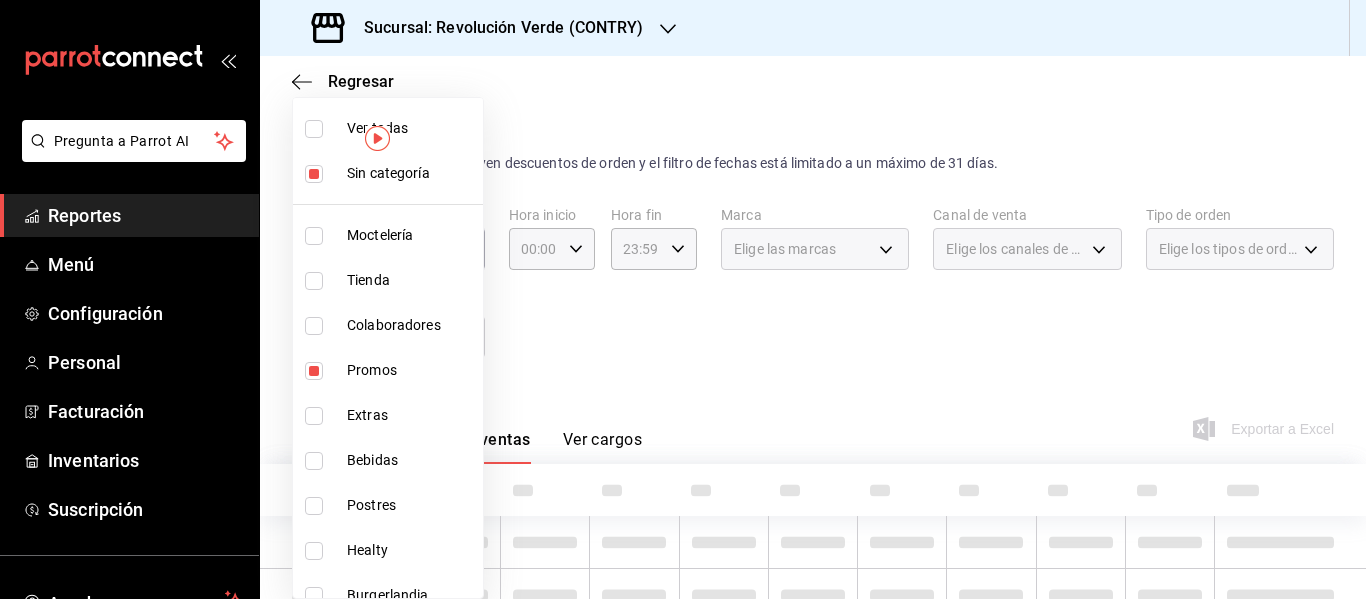 click at bounding box center [683, 299] 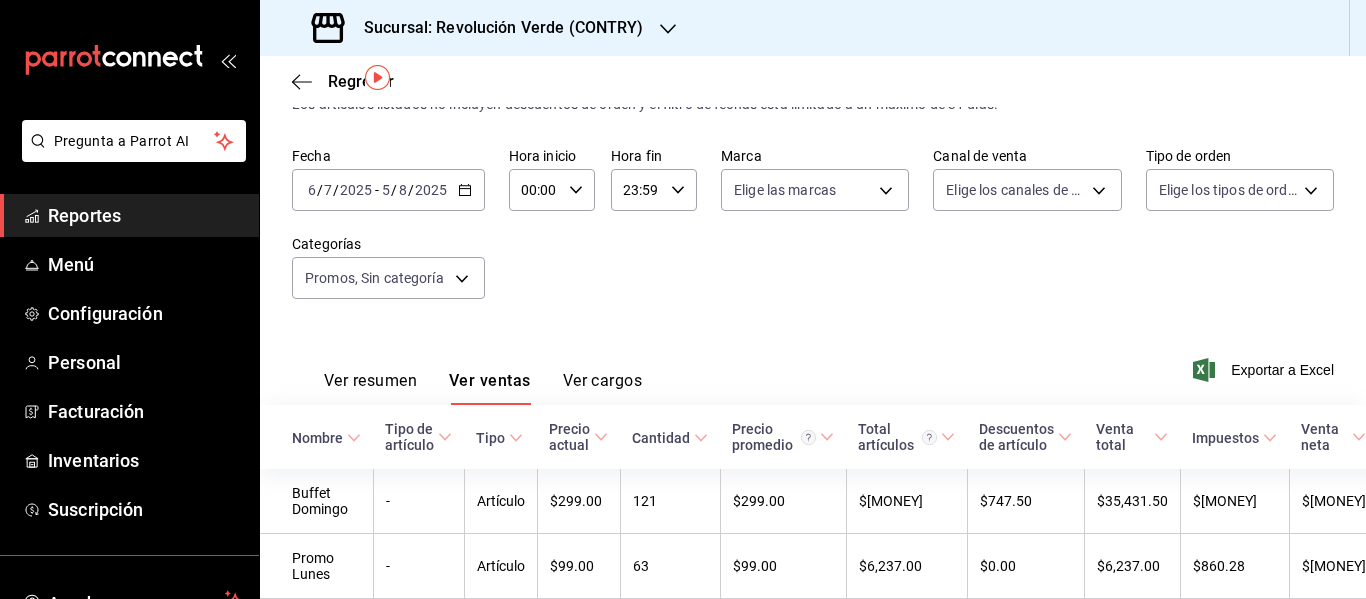 scroll, scrollTop: 63, scrollLeft: 0, axis: vertical 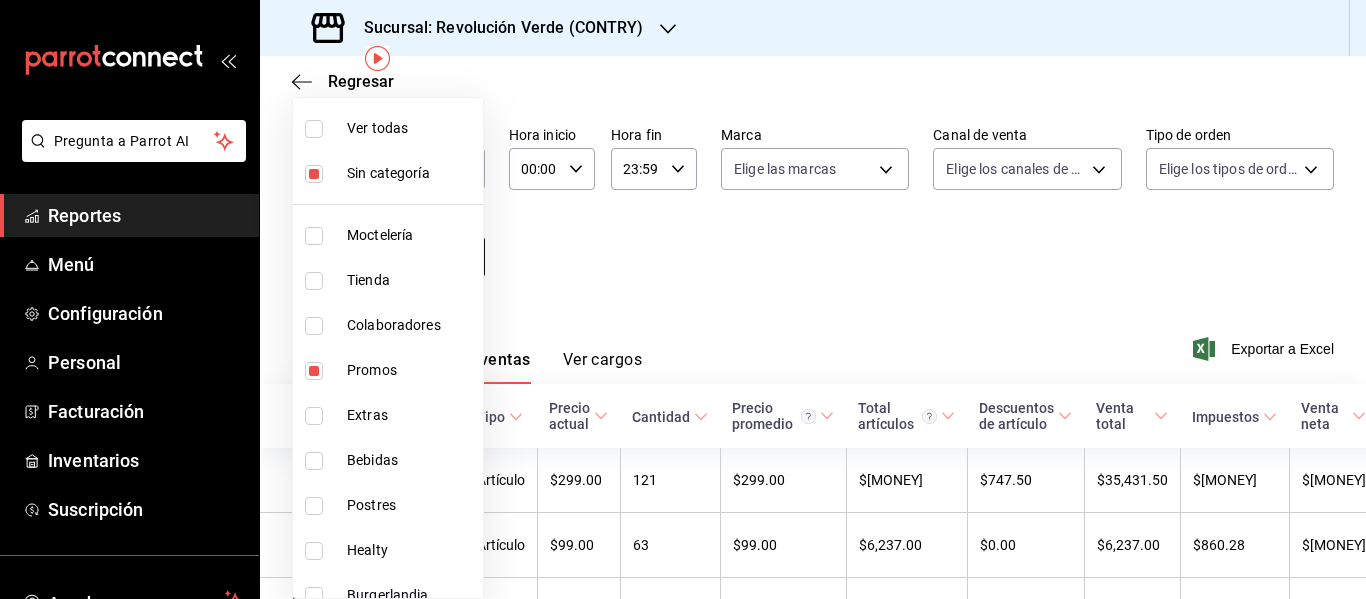 click on "Pregunta a Parrot AI Reportes   Menú   Configuración   Personal   Facturación   Inventarios   Suscripción   Ayuda Recomienda Parrot   Israel Jimenez   Sugerir nueva función   Sucursal: Revolución Verde (CONTRY) Regresar Ventas Los artículos listados no incluyen descuentos de orden y el filtro de fechas está limitado a un máximo de 31 días. Fecha 2025-07-06 6 / 7 / 2025 - 2025-08-05 5 / 8 / 2025 Hora inicio 00:00 Hora inicio Hora fin 23:59 Hora fin Marca Elige las marcas Canal de venta Elige los canales de venta Tipo de orden Elige los tipos de orden Categorías Promos, Sin categoría f8b6364a-d036-4375-9bf9-ccf7fb4be20e Ver resumen Ver ventas Ver cargos Exportar a Excel Nombre Tipo de artículo Tipo Precio actual Cantidad Precio promedio   Total artículos   Descuentos de artículo Venta total Impuestos Venta neta Buffet Domingo - Artículo $299.00 121 $299.00 $36,179.00 $747.50 $35,431.50 $4,887.10 $30,544.40 Promo Lunes - Artículo $99.00 63 $99.00 $6,237.00 $0.00 $6,237.00 $860.28 $5,376.72 - 19" at bounding box center (683, 299) 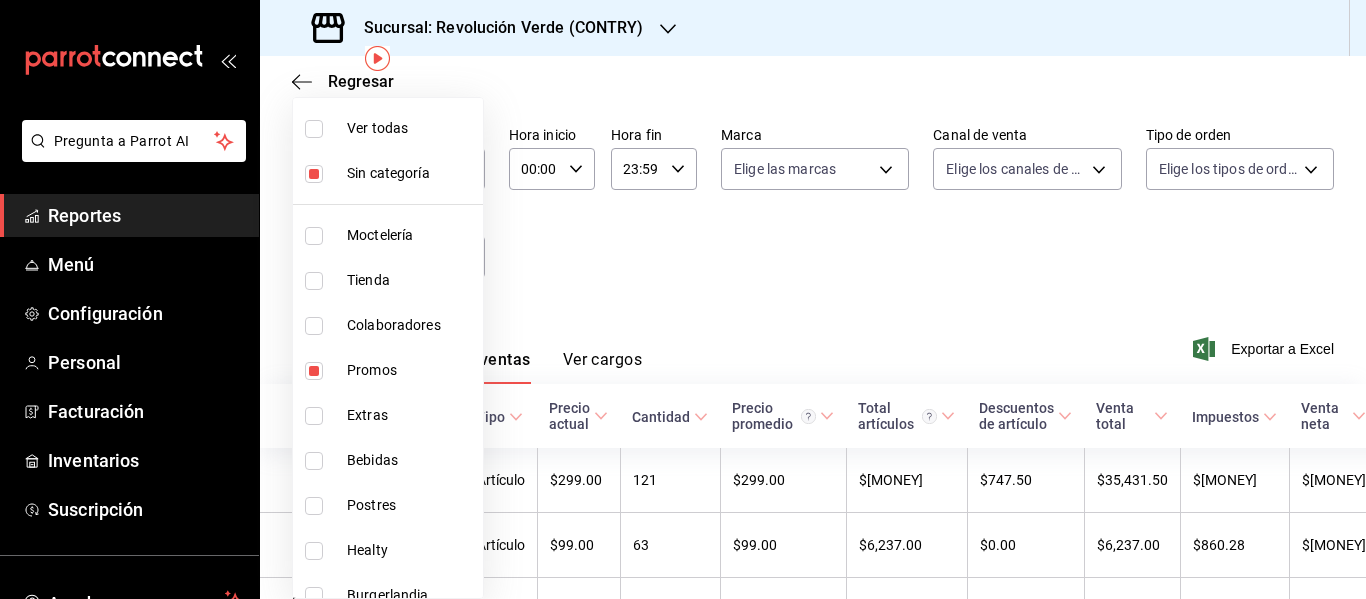 click on "Promos" at bounding box center [411, 370] 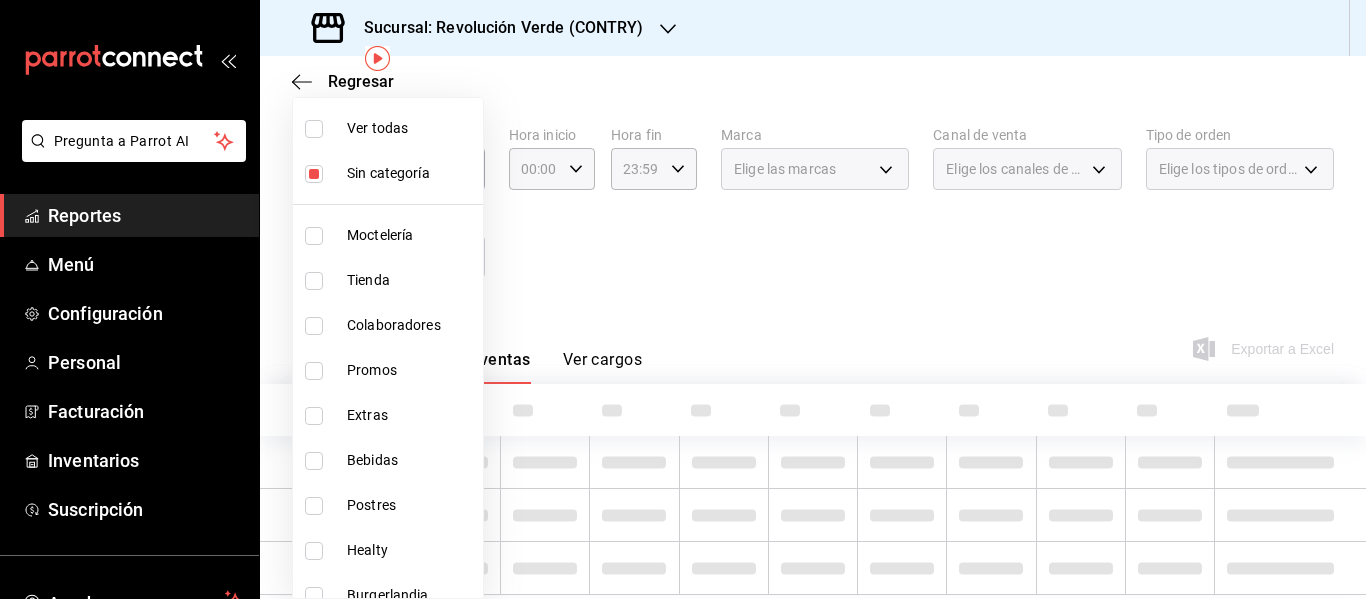 click at bounding box center [683, 299] 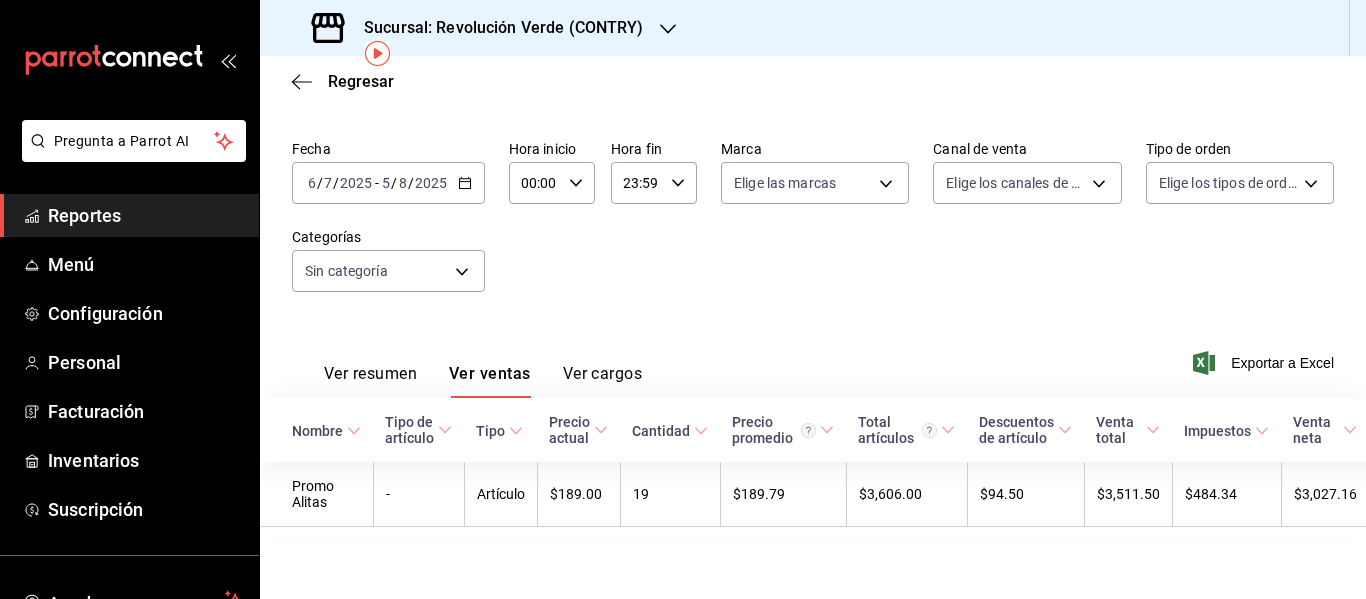 scroll, scrollTop: 0, scrollLeft: 0, axis: both 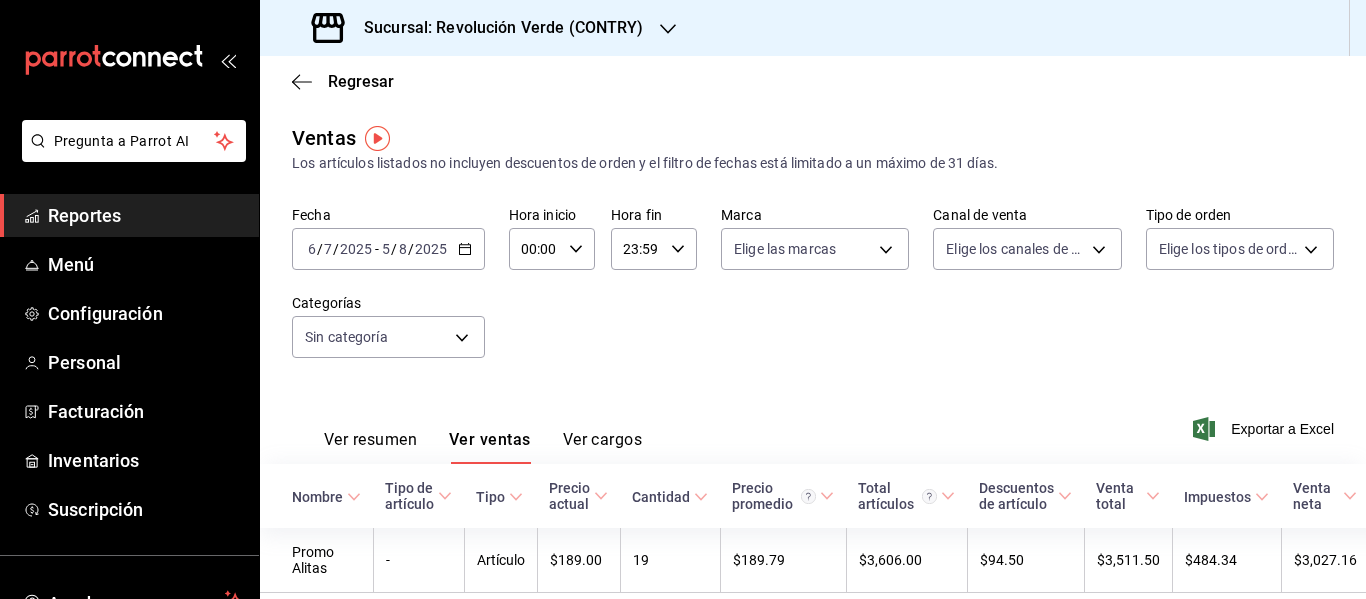 click on "Regresar" at bounding box center (813, 81) 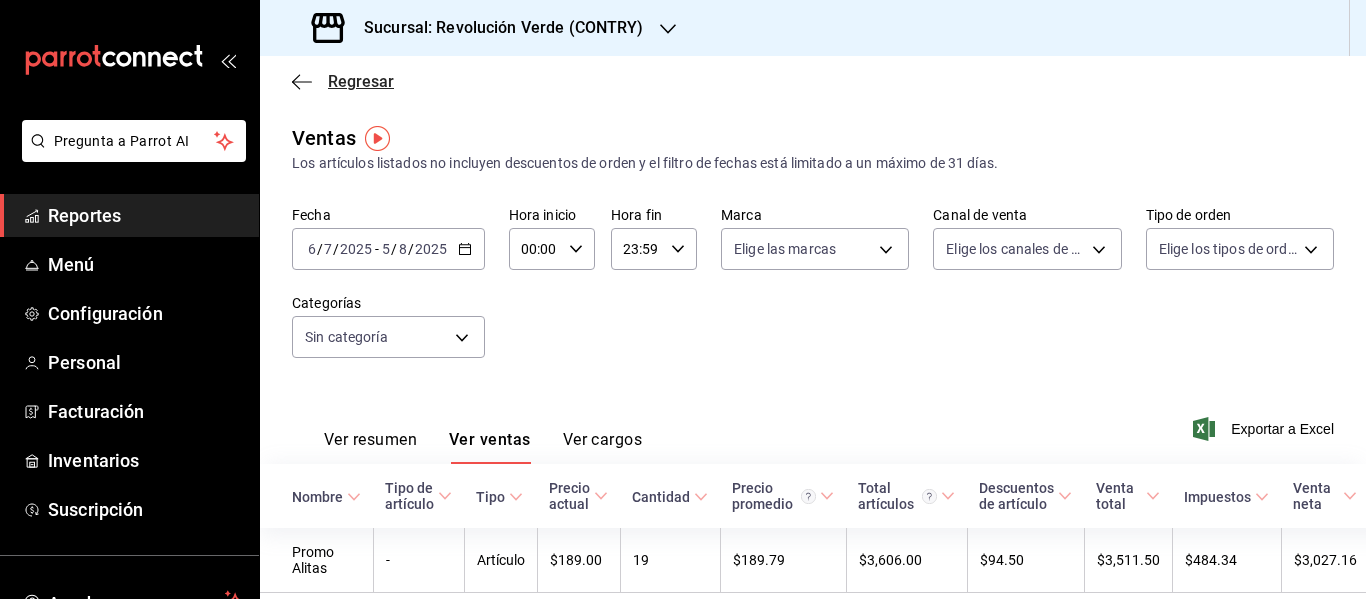 click 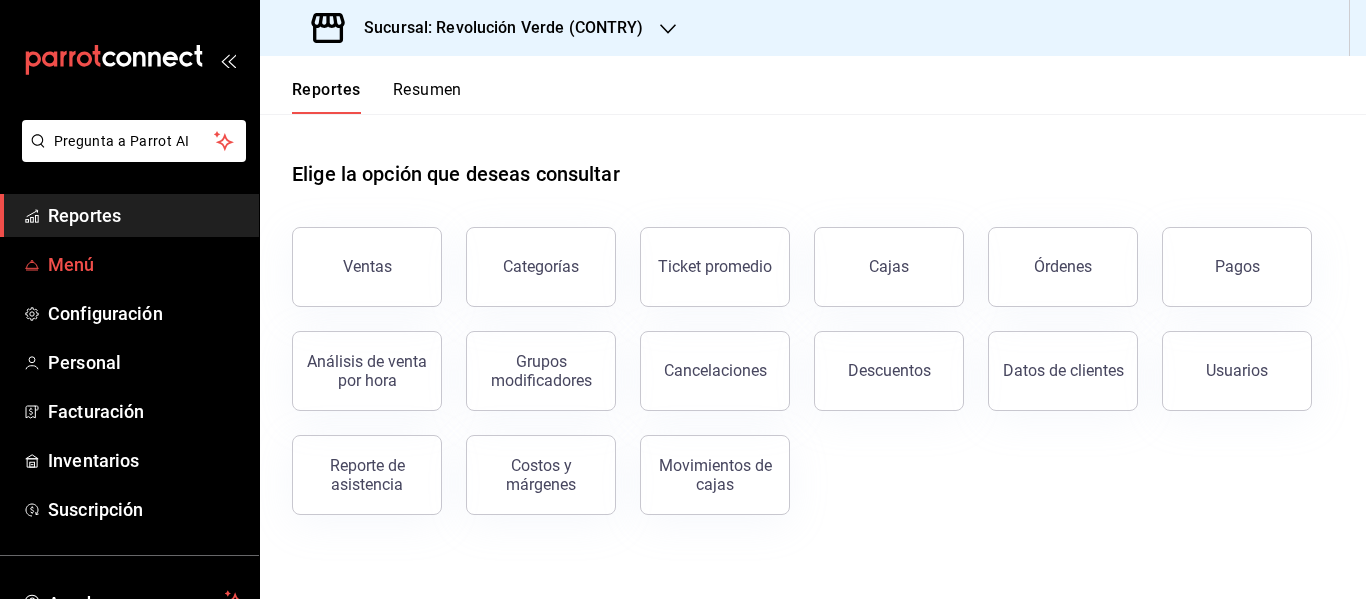 click on "Menú" at bounding box center [145, 264] 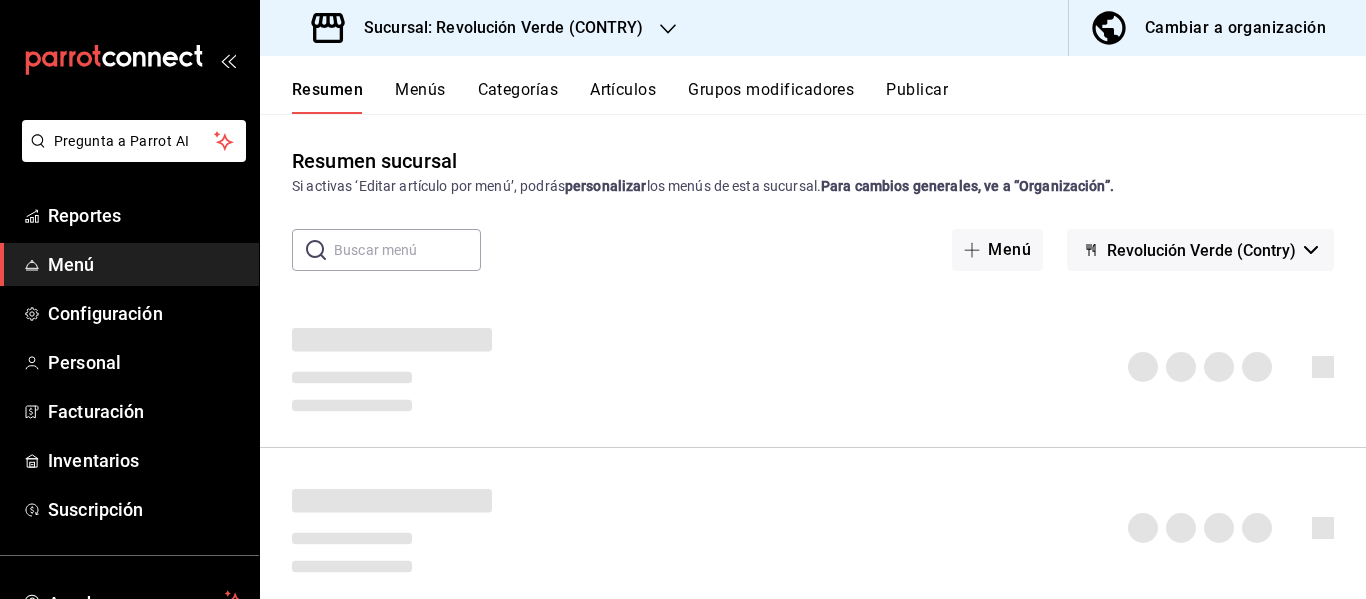 click on "Cambiar a organización" at bounding box center (1235, 28) 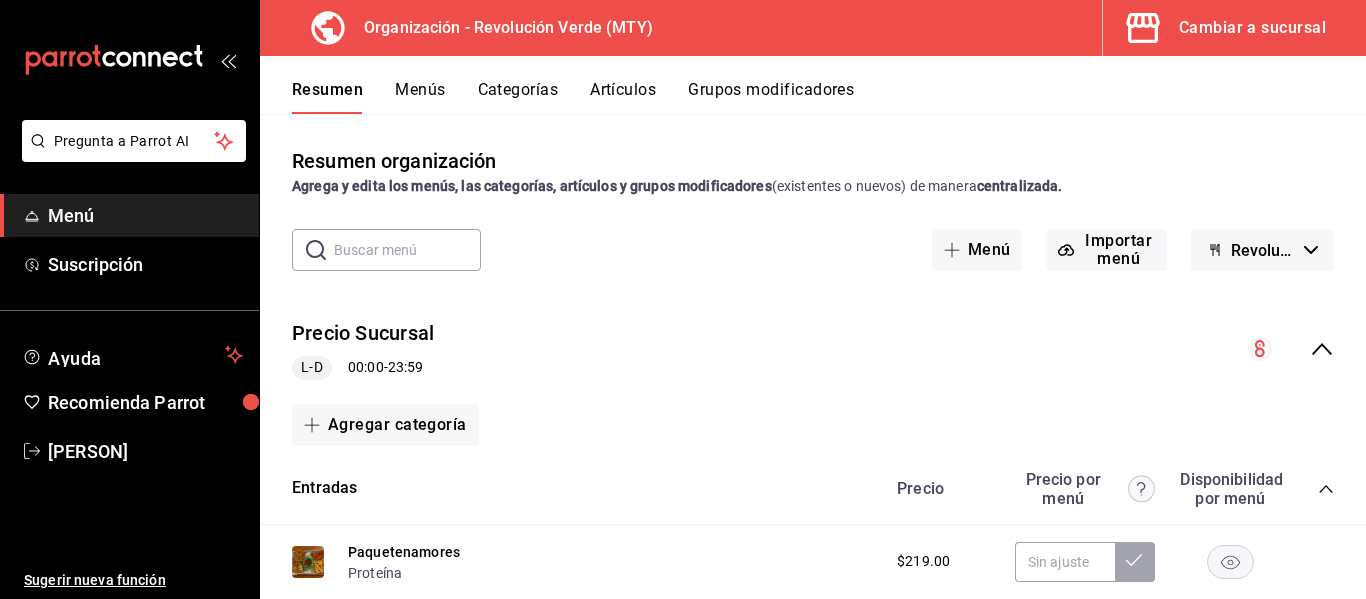 scroll, scrollTop: 127, scrollLeft: 0, axis: vertical 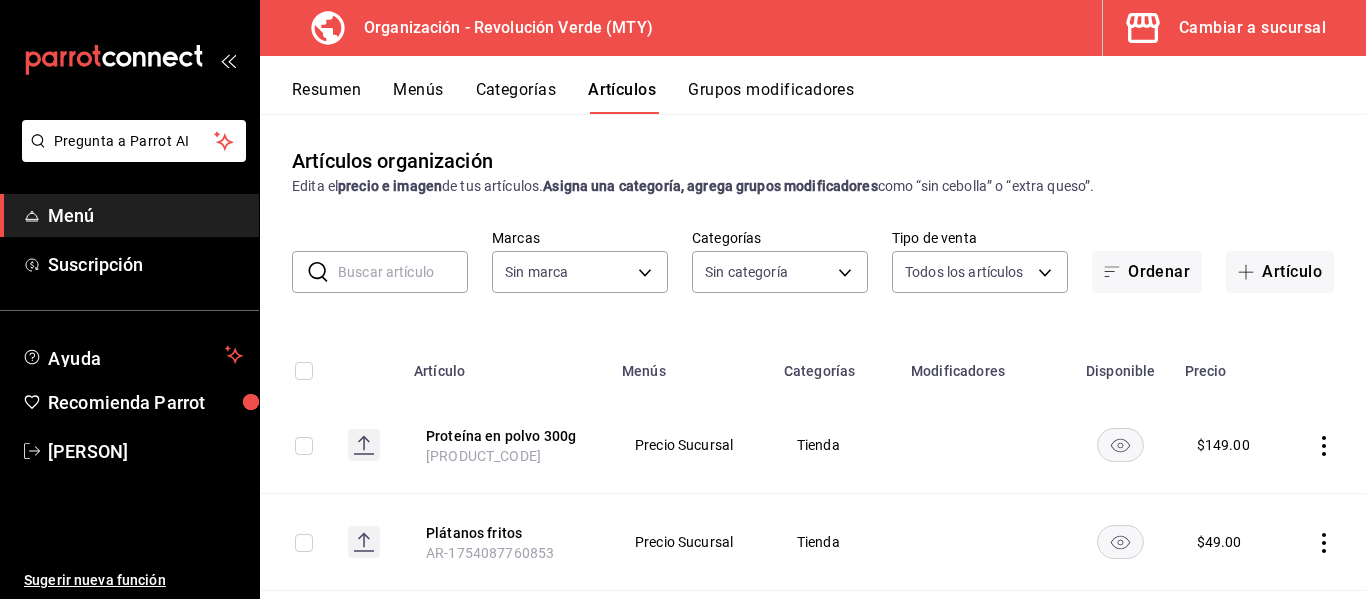 click on "Artículos organización Edita el  precio e imagen  de tus artículos.  Asigna una categoría, agrega grupos modificadores  como “sin cebolla” o “extra queso”. ​ ​ Marcas Sin marca Categorías Sin categoría Tipo de venta Todos los artículos ALL Ordenar Artículo Artículo Menús Categorías Modificadores Disponible Precio Proteína en polvo 300g AR-1754354165752 Precio Sucursal Tienda $ 149.00 Plátanos fritos AR-1754087760853 Precio Sucursal Tienda $ 49.00 Charola de setas AR-1754085278849 Precio Sucursal Tienda $ 49.00 Proteína de Seitán 200g AR-1753993533750 Precio Sucursal Tienda $ 119.00 Para llevar AR-1753981872410 $ 15.00 Promo Alitas AR-1753981127026 Salsa 2 Alitas 2 Alitas Salsa para alitas Ver más... $ 189.00 Aderezo Ranch Jalapeño AR-1753830049304 Precio Sucursal Tienda $ 119.00 Caja de empanadas AR-1752805534629 Precio Sucursal Tienda $ 49.00 Caja de galletas AR-1752805505177 Precio Sucursal Tienda $ 79.00 Paquete de galletas AR-1752805417879 Precio Sucursal Tienda $ 49.00 Tienda" at bounding box center [813, 356] 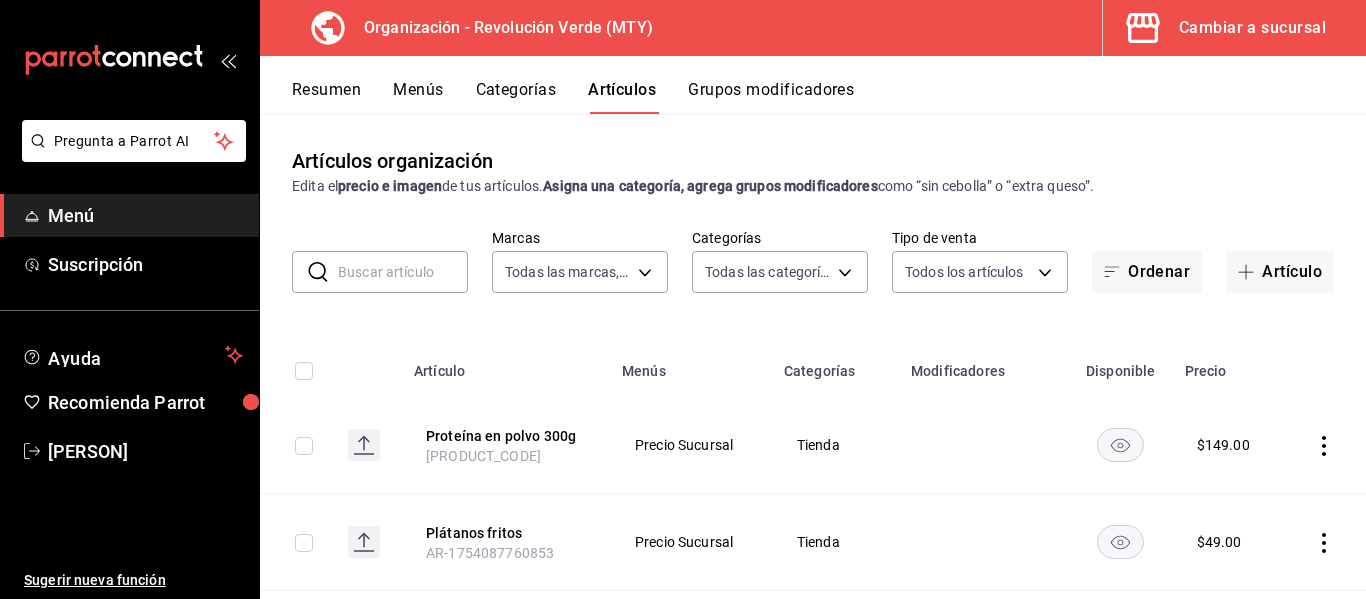 type on "[UUID]" 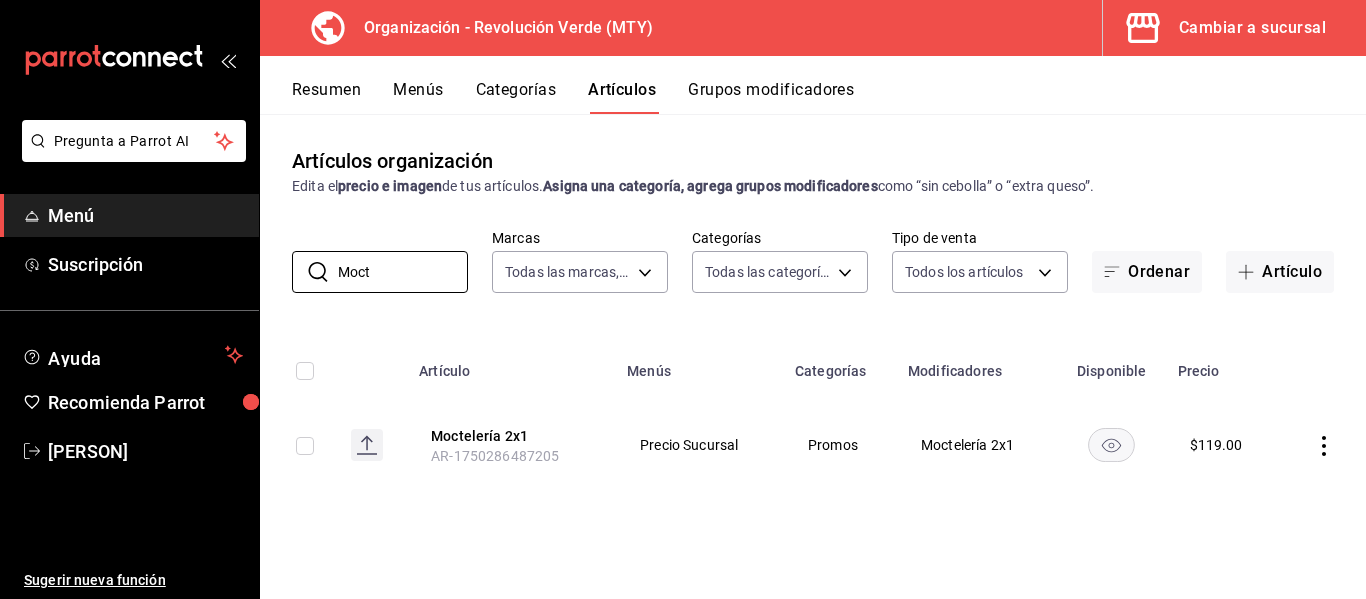 type on "Moct" 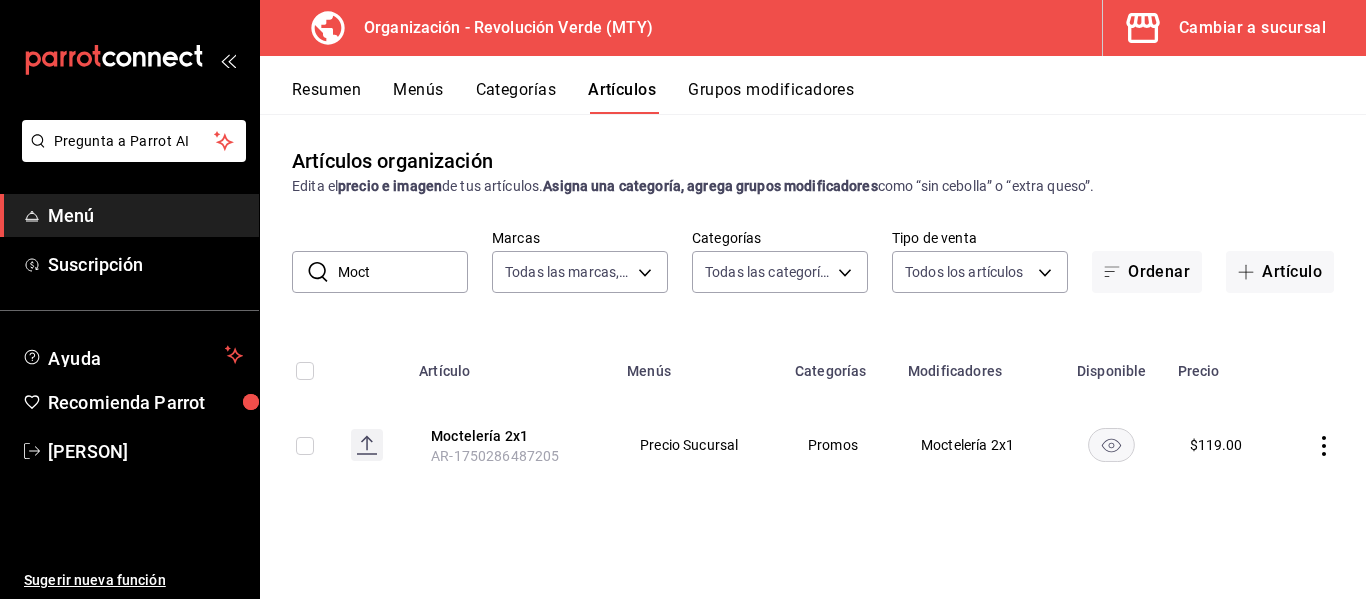 click on "Cambiar a sucursal" at bounding box center [1252, 28] 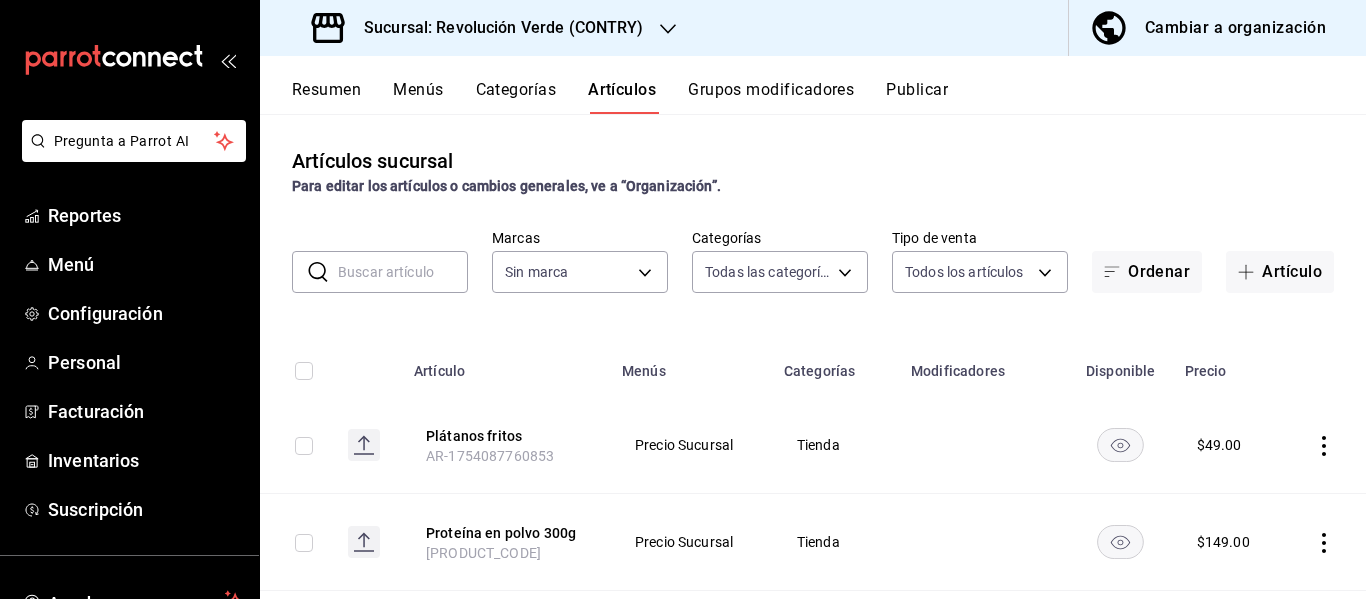 type on "441b6ed5-ea05-43fe-8bb7-29b4cce00a2e,33f8976e-0b1c-436f-b36c-a104f430078e,a630c962-3d9f-435a-b477-721b45ba5c91,f8b6364a-d036-4375-9bf9-ccf7fb4be20e,a2640095-2ae5-4620-b113-58b25b724402,0fc8ef95-dbba-48cc-8440-59b7860b8808,fed1e568-3854-4708-b7dc-02f99d1838bb,8824271f-f226-4808-a39c-940539a388cc,bfb3d5d8-6f56-4bf4-b264-ba9240a763da,8aa5286a-dfd1-4d53-b051-4bf4332f2d06,76d43464-cd1f-4da2-854f-1200108188df" 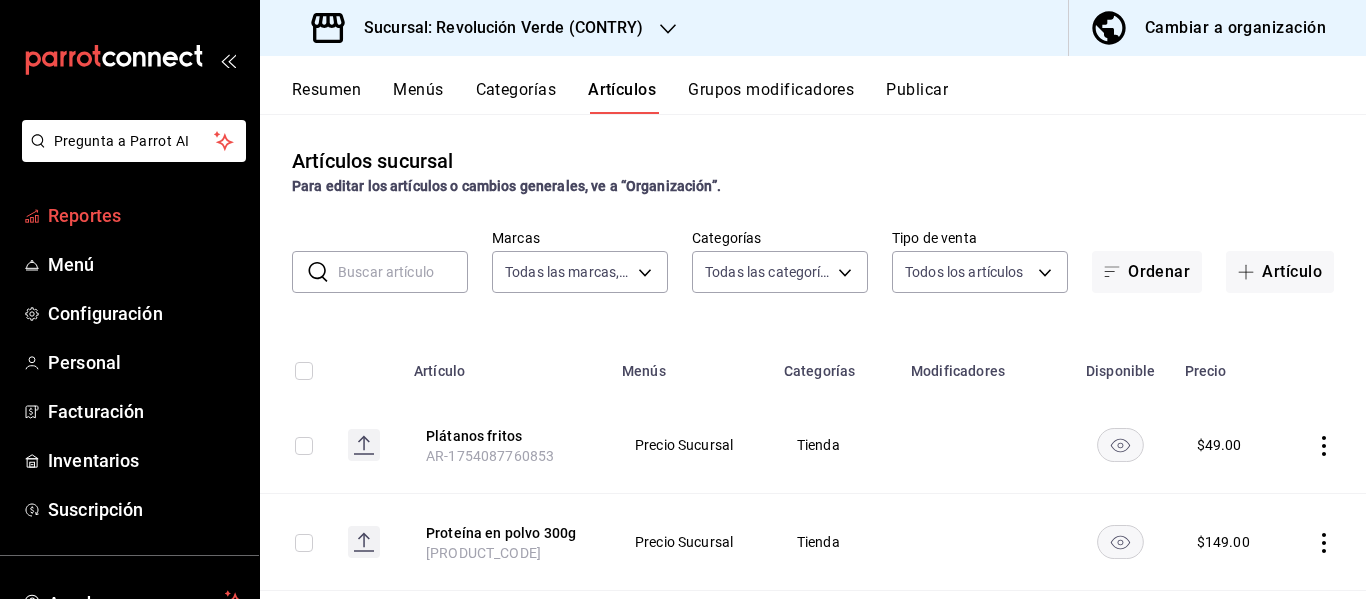click on "Reportes" at bounding box center [145, 215] 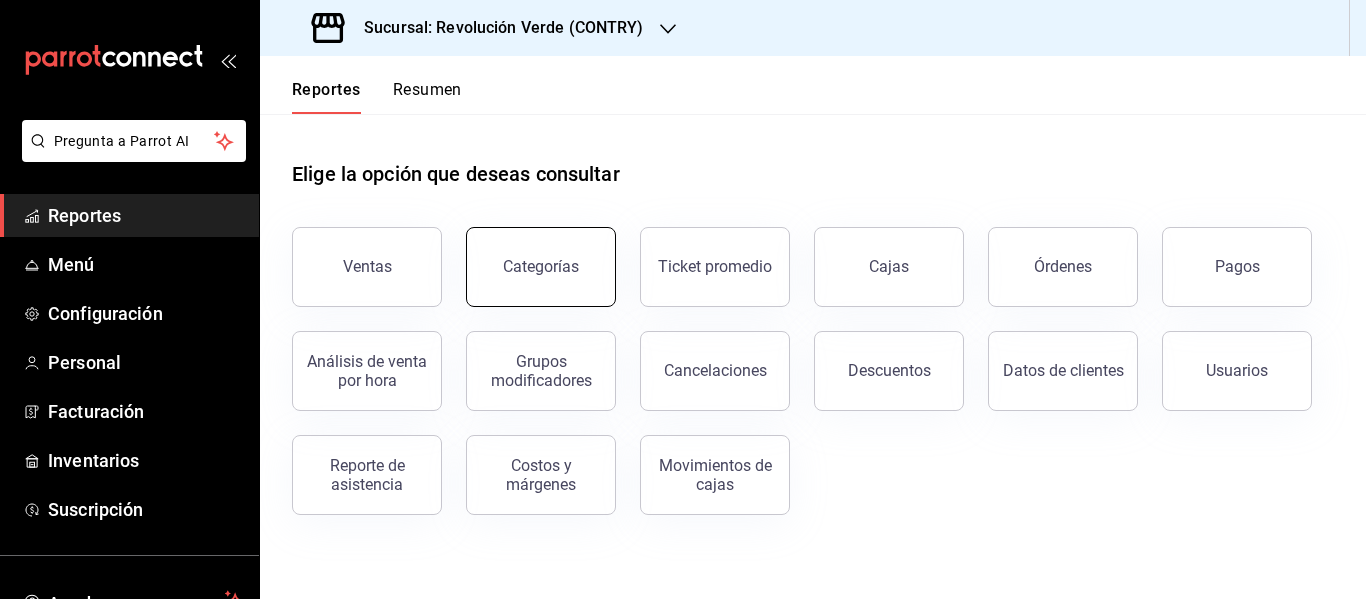 click on "Categorías" at bounding box center (541, 267) 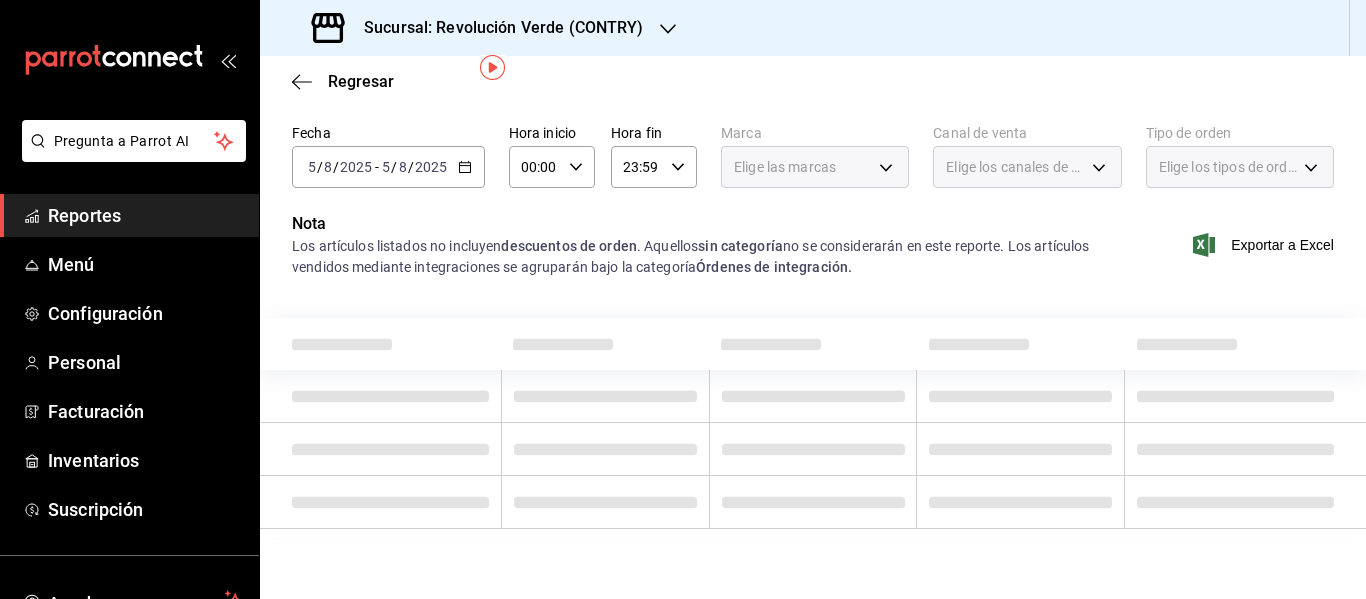 scroll, scrollTop: 71, scrollLeft: 0, axis: vertical 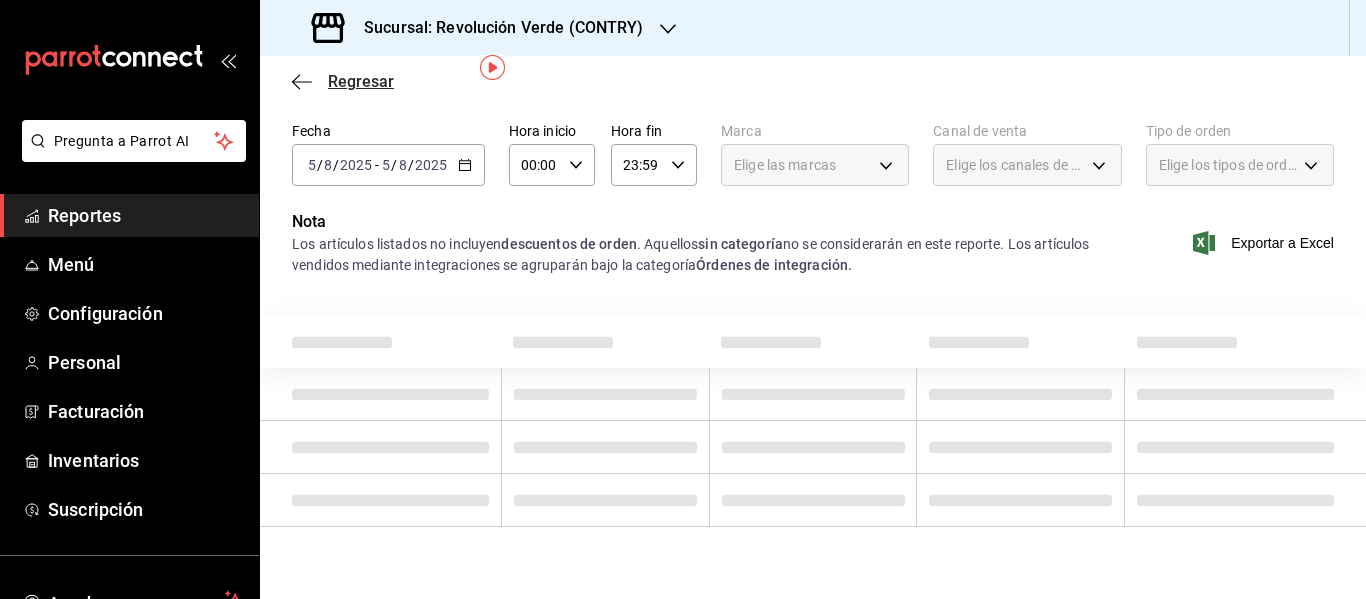 click on "Regresar" at bounding box center [361, 81] 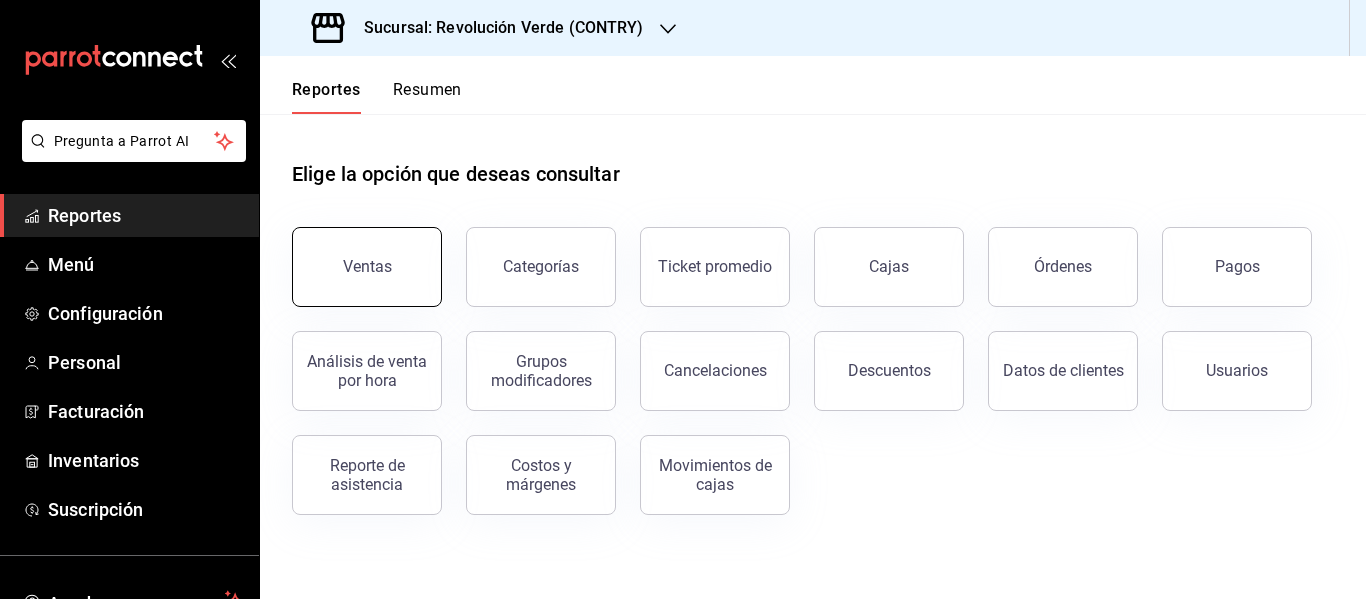 click on "Ventas" at bounding box center [367, 267] 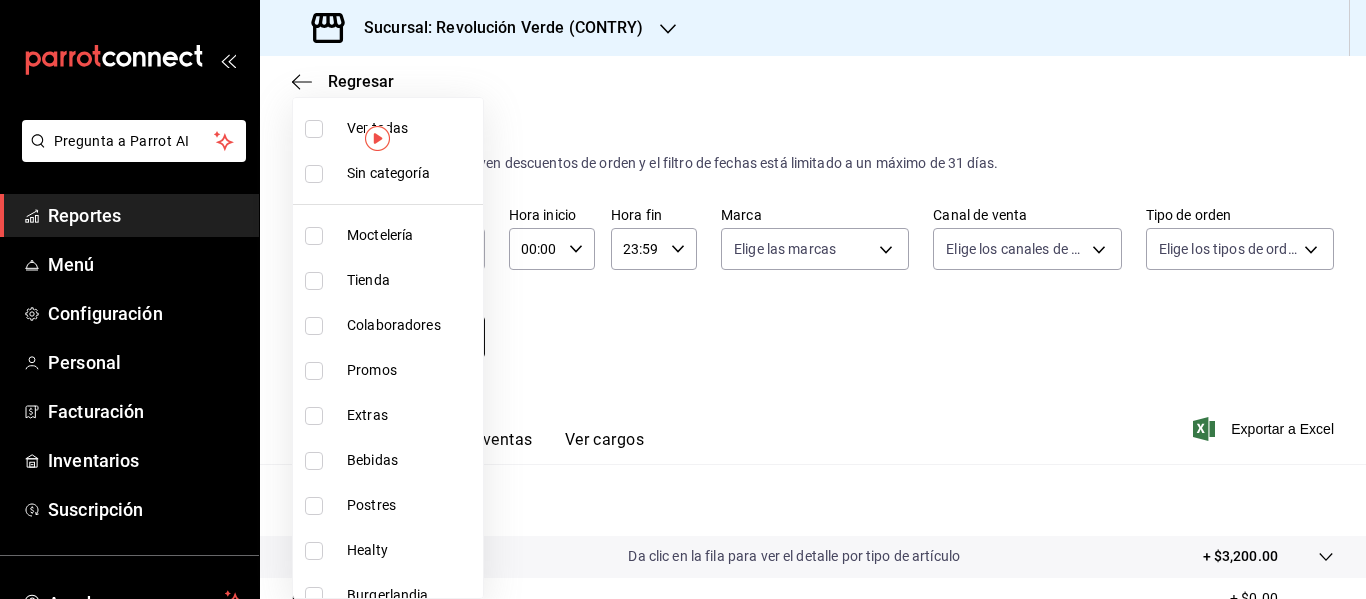 click on "Pregunta a Parrot AI Reportes   Menú   Configuración   Personal   Facturación   Inventarios   Suscripción   Ayuda Recomienda Parrot   Israel Jimenez   Sugerir nueva función   Sucursal: Revolución Verde (CONTRY) Regresar Ventas Los artículos listados no incluyen descuentos de orden y el filtro de fechas está limitado a un máximo de 31 días. Fecha 2025-08-05 5 / 8 / 2025 - 2025-08-05 5 / 8 / 2025 Hora inicio 00:00 Hora inicio Hora fin 23:59 Hora fin Marca Elige las marcas Canal de venta Elige los canales de venta Tipo de orden Elige los tipos de orden Categorías Elige las categorías Ver resumen Ver ventas Ver cargos Exportar a Excel Resumen Total artículos Da clic en la fila para ver el detalle por tipo de artículo + $3,200.00 Cargos por servicio + $0.00 Venta bruta = $3,200.00 Descuentos totales - $245.20 Certificados de regalo - $0.00 Venta total = $2,954.80 Impuestos - $407.56 Venta neta = $2,547.24 GANA 1 MES GRATIS EN TU SUSCRIPCIÓN AQUÍ Ver video tutorial Ir a video Pregunta a Parrot AI" at bounding box center (683, 299) 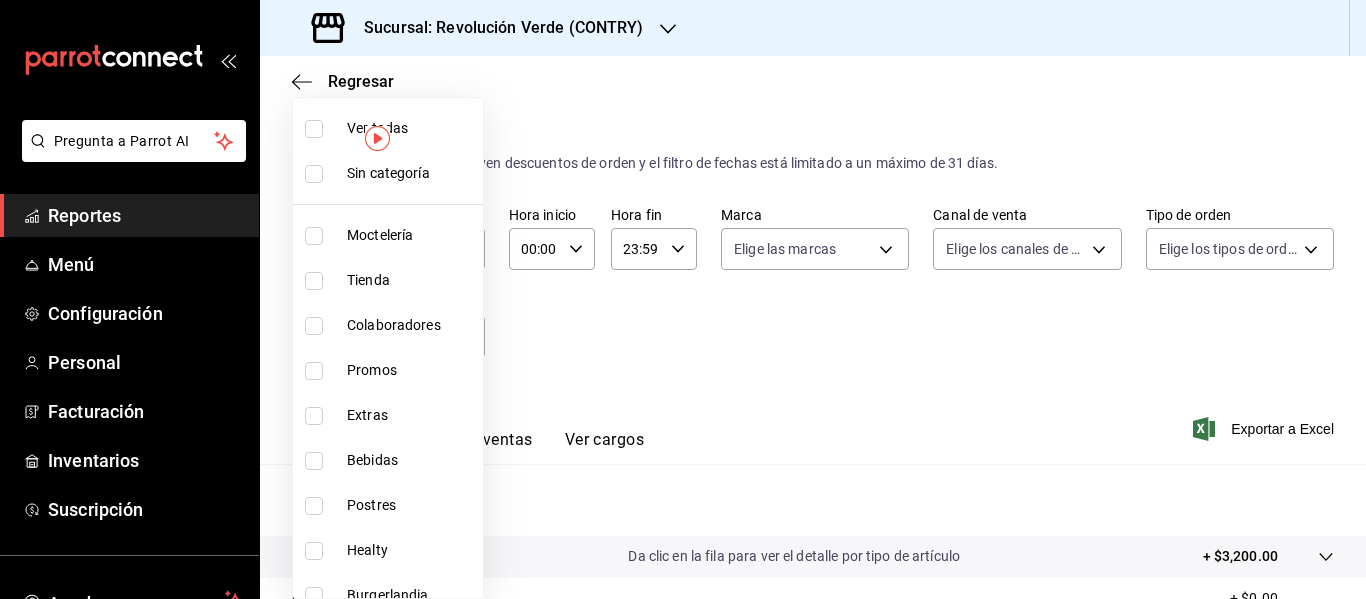 click on "Promos" at bounding box center [388, 370] 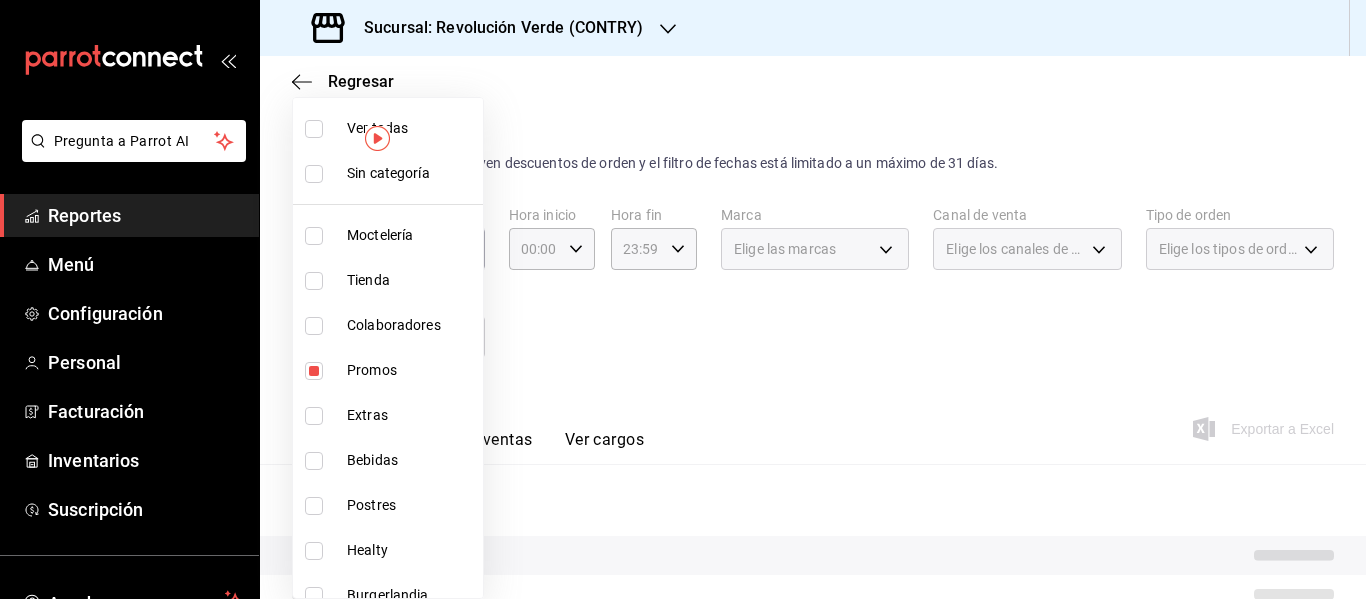 click at bounding box center (683, 299) 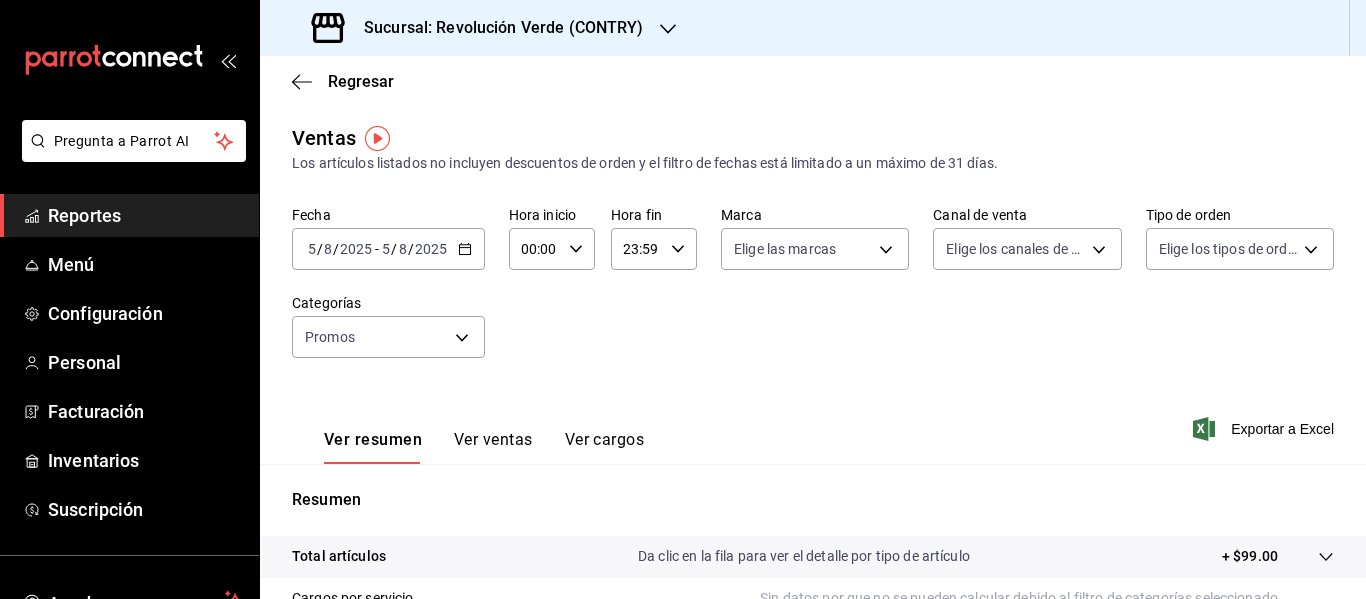 click on "2025-08-05 5 / 8 / 2025" at bounding box center [414, 249] 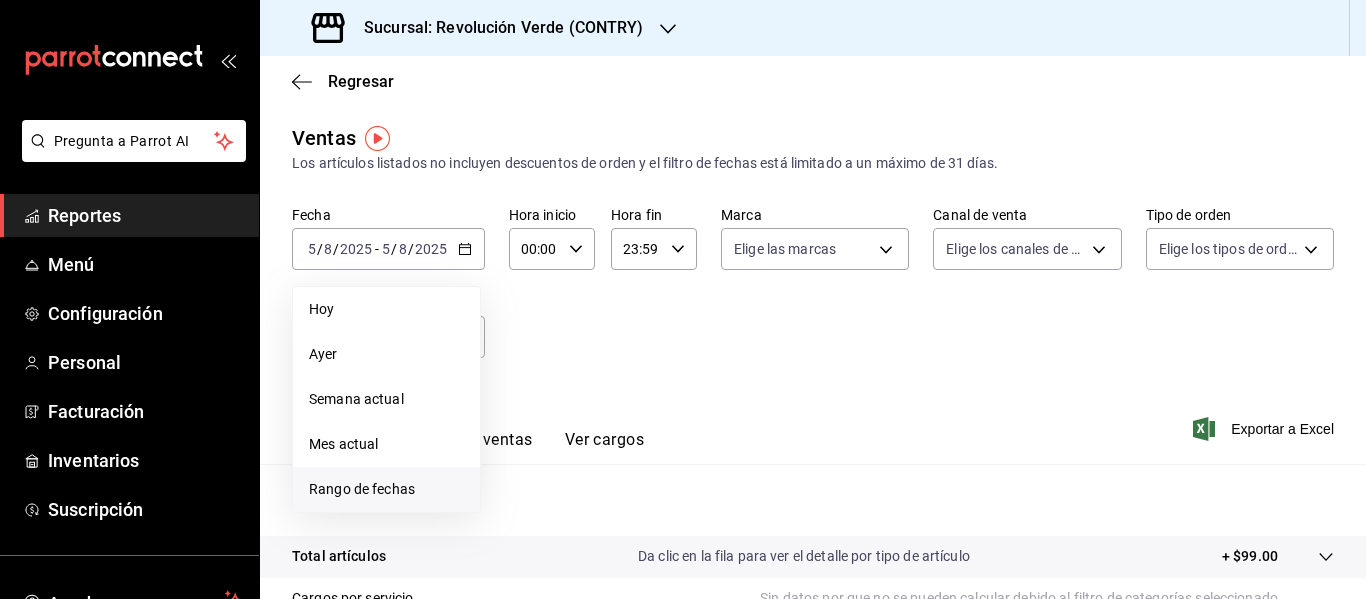click on "Rango de fechas" at bounding box center [386, 489] 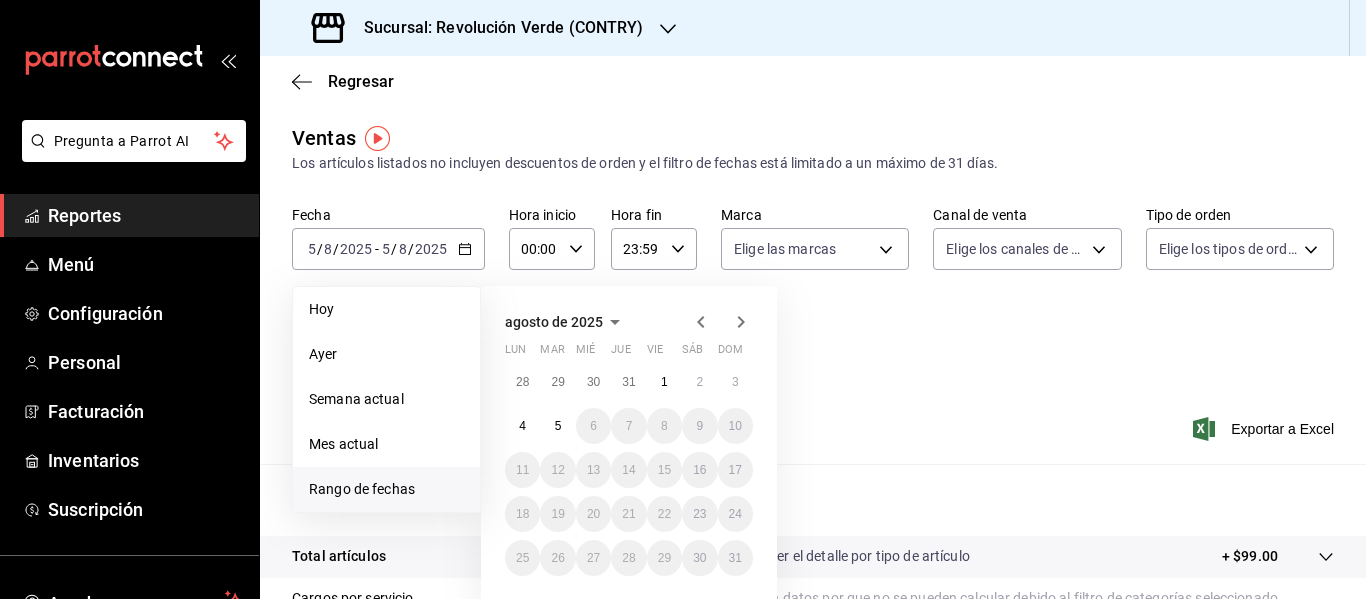 click 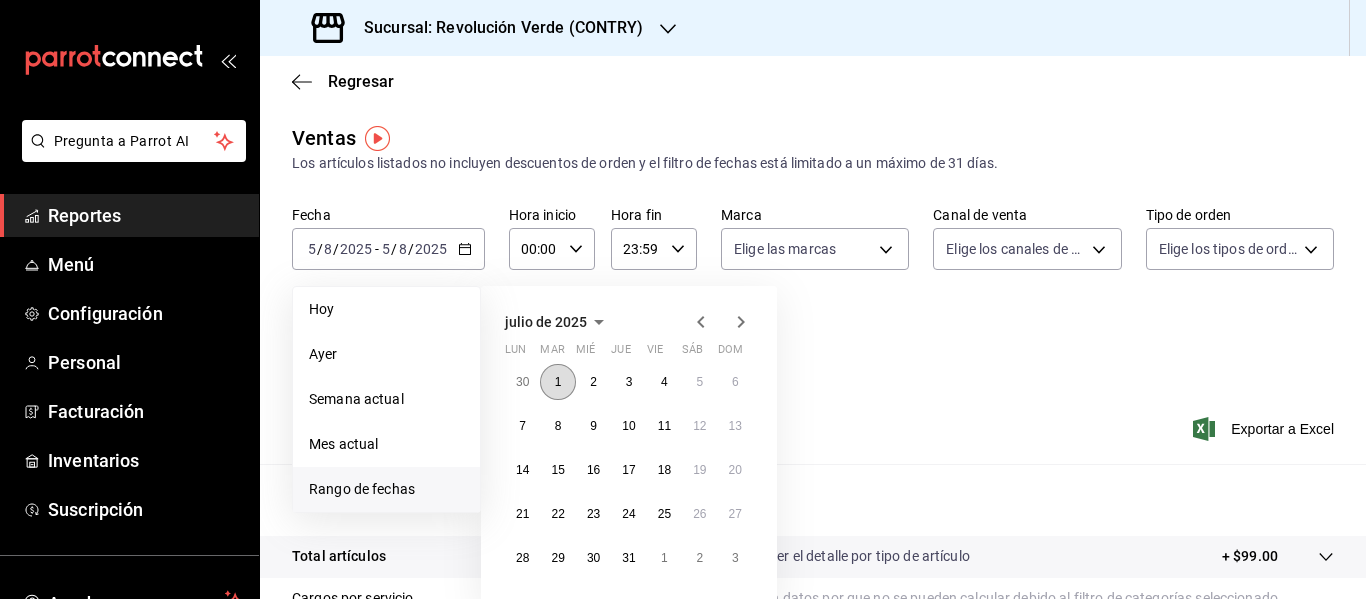 click on "1" at bounding box center (557, 382) 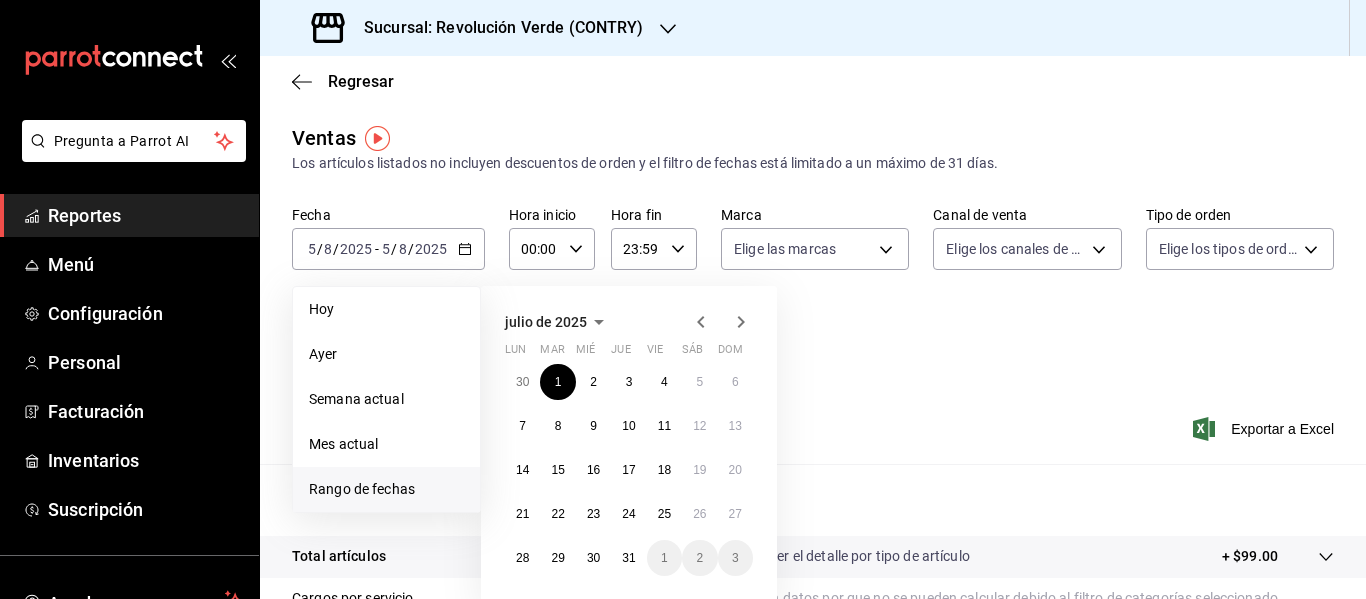 click 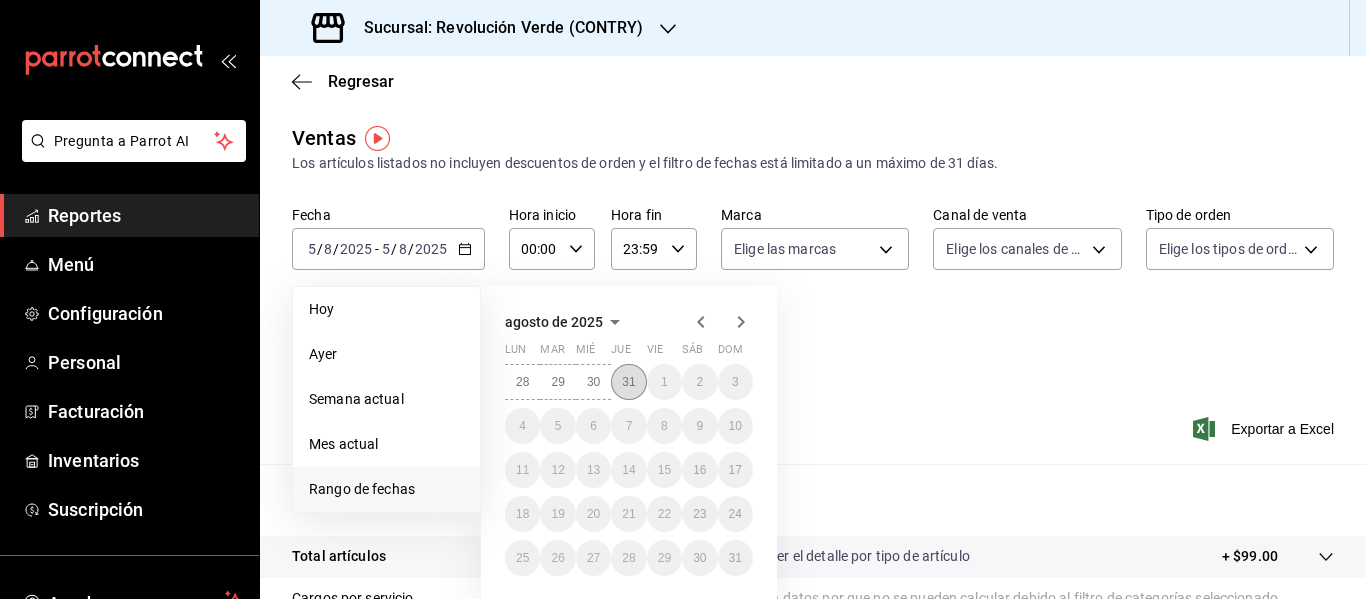 click on "31" at bounding box center (628, 382) 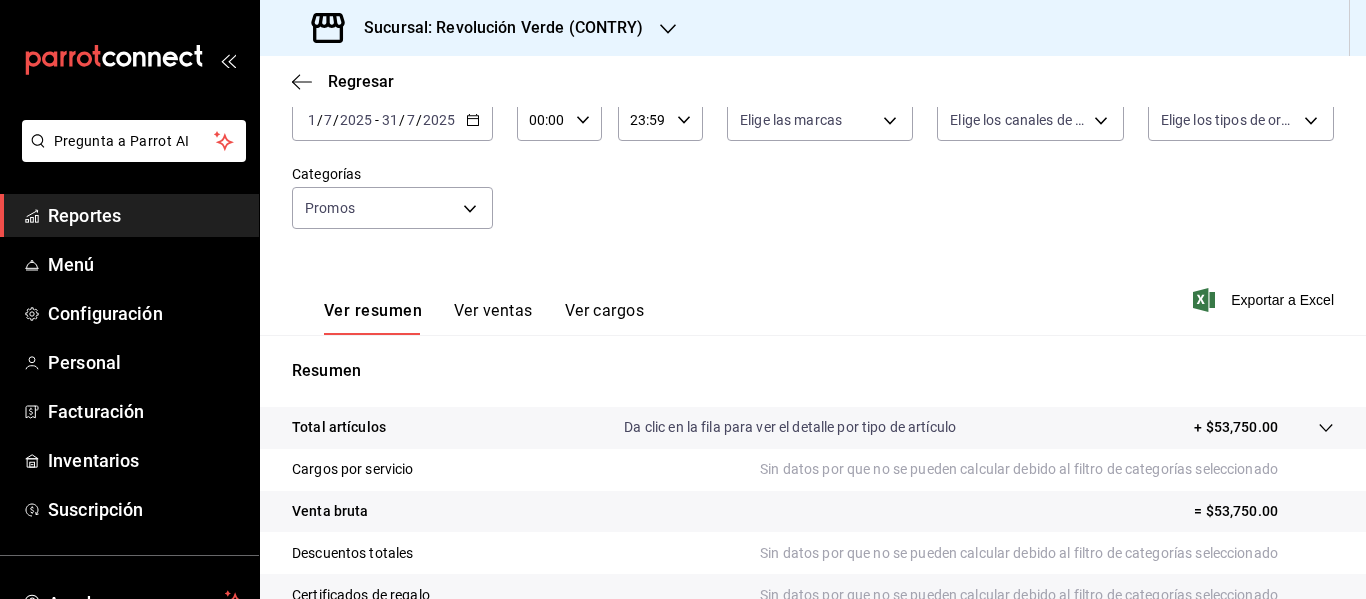 scroll, scrollTop: 119, scrollLeft: 0, axis: vertical 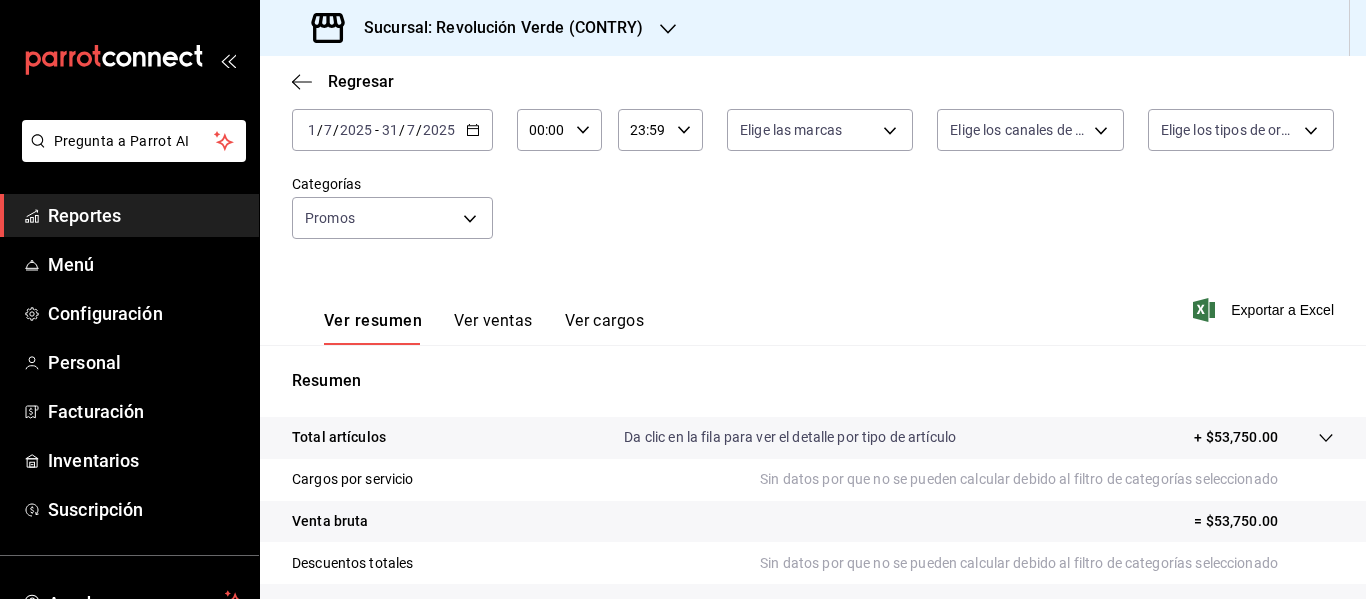 click on "Ver ventas" at bounding box center (493, 328) 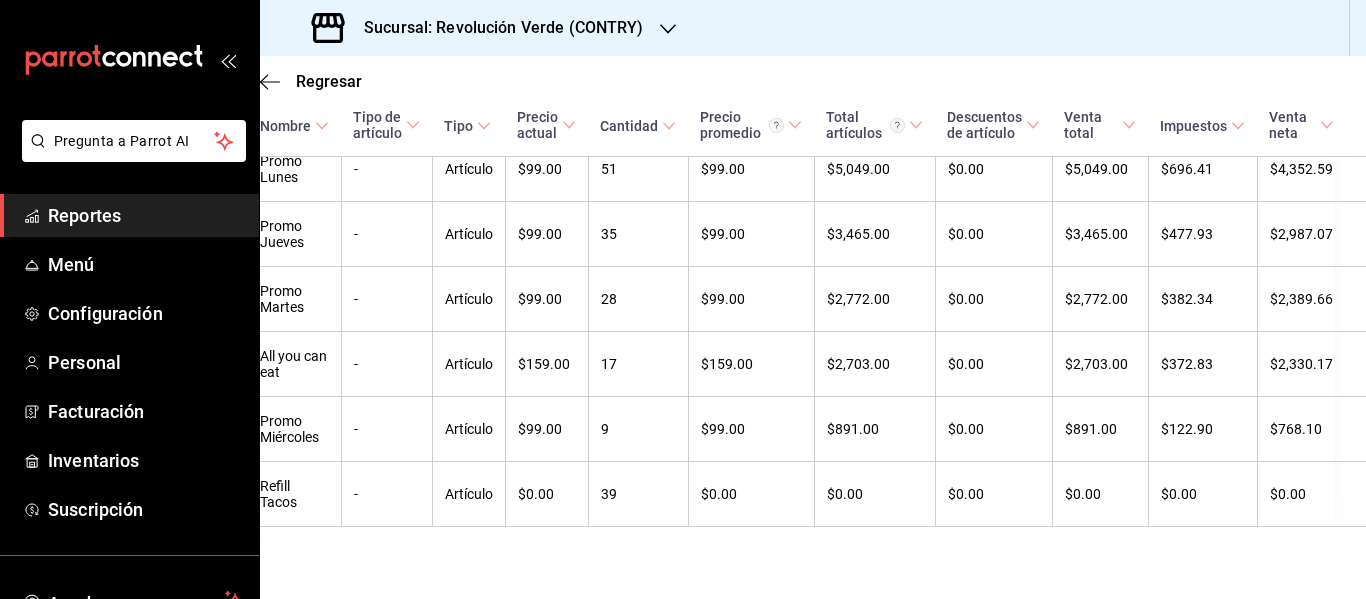 scroll, scrollTop: 499, scrollLeft: 0, axis: vertical 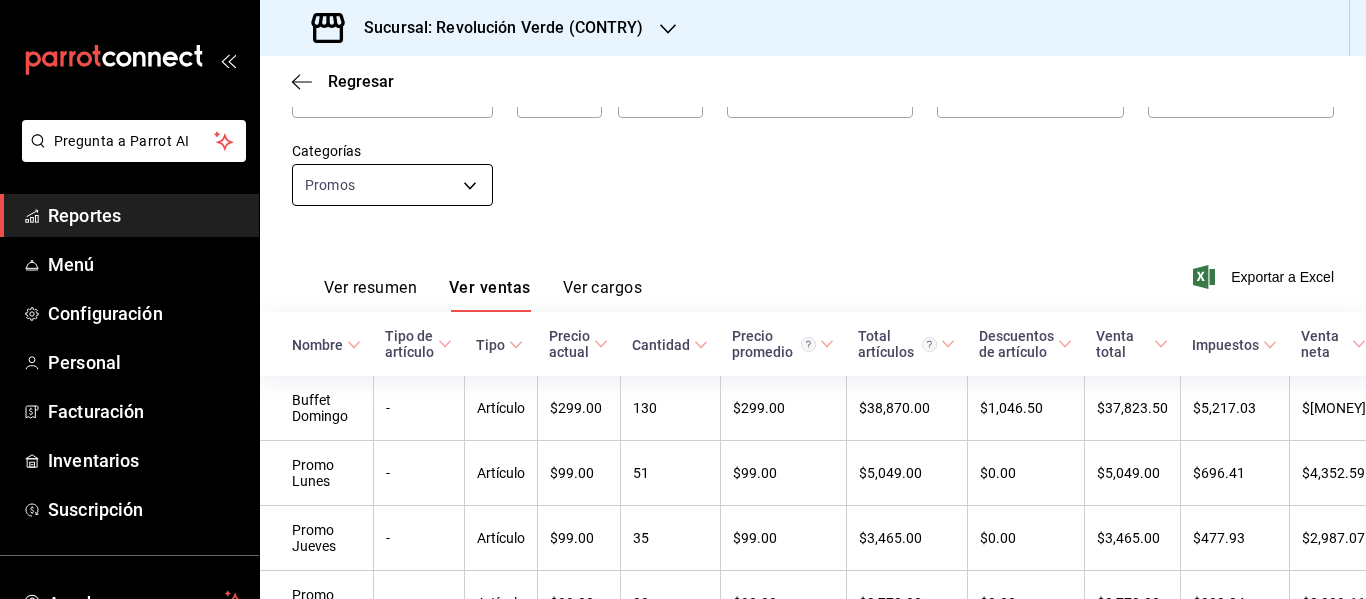 click on "Pregunta a Parrot AI Reportes   Menú   Configuración   Personal   Facturación   Inventarios   Suscripción   Ayuda Recomienda Parrot   Israel Jimenez   Sugerir nueva función   Sucursal: Revolución Verde (CONTRY) Regresar Ventas Los artículos listados no incluyen descuentos de orden y el filtro de fechas está limitado a un máximo de 31 días. Fecha 2025-07-01 1 / 7 / 2025 - 2025-07-31 31 / 7 / 2025 Hora inicio 00:00 Hora inicio Hora fin 23:59 Hora fin Marca Elige las marcas Canal de venta Elige los canales de venta Tipo de orden Elige los tipos de orden Categorías Promos f8b6364a-d036-4375-9bf9-ccf7fb4be20e Ver resumen Ver ventas Ver cargos Exportar a Excel Nombre Tipo de artículo Tipo Precio actual Cantidad Precio promedio   Total artículos   Descuentos de artículo Venta total Impuestos Venta neta Buffet Domingo - Artículo $299.00 130 $299.00 $38,870.00 $1,046.50 $37,823.50 $5,217.03 $32,606.47 Promo Lunes - Artículo $99.00 51 $99.00 $5,049.00 $0.00 $5,049.00 $696.41 $4,352.59 Promo Jueves - 35" at bounding box center [683, 299] 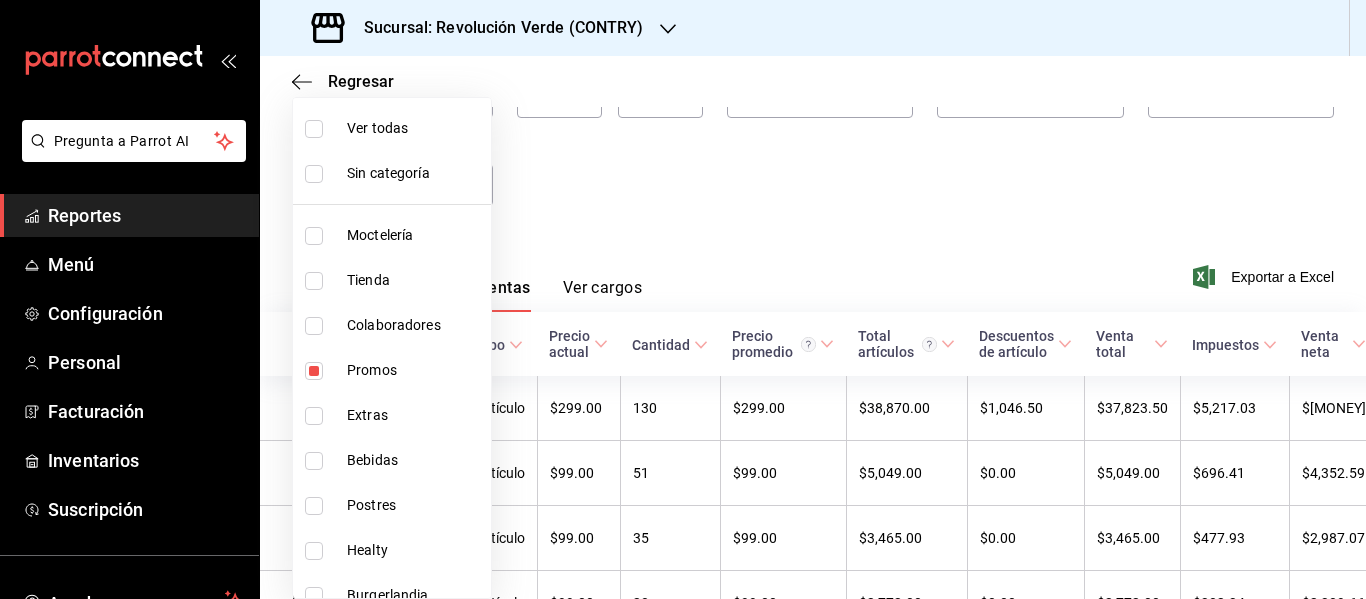 click on "Promos" at bounding box center (415, 370) 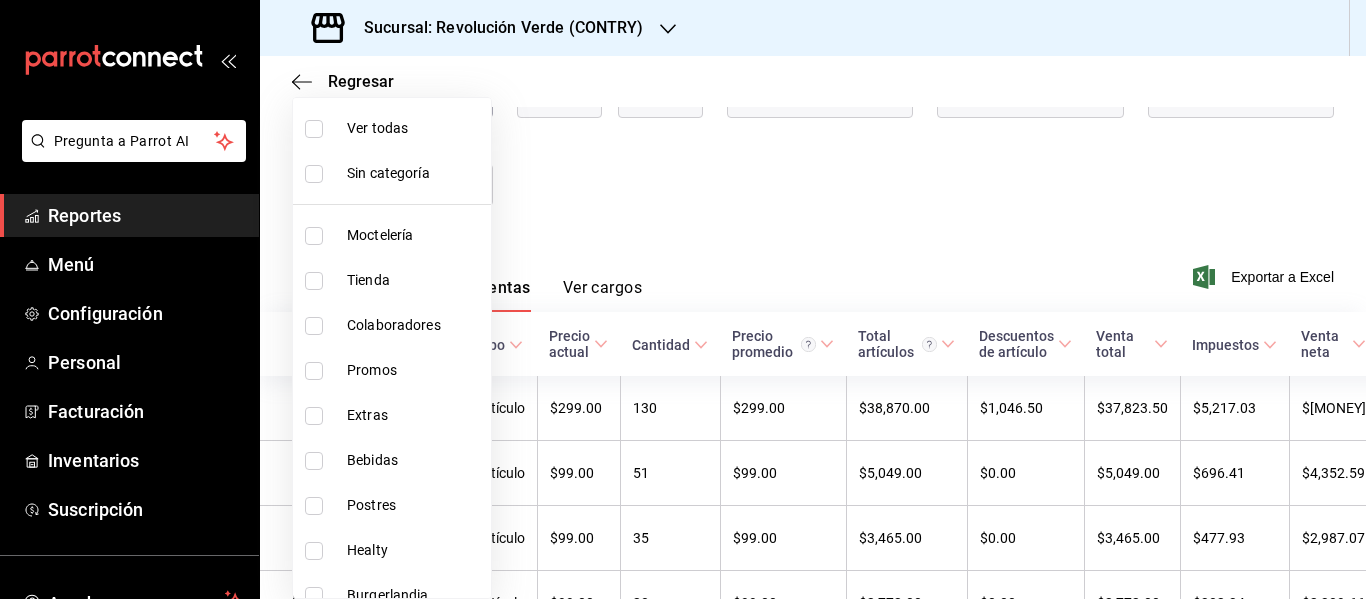 scroll, scrollTop: 140, scrollLeft: 0, axis: vertical 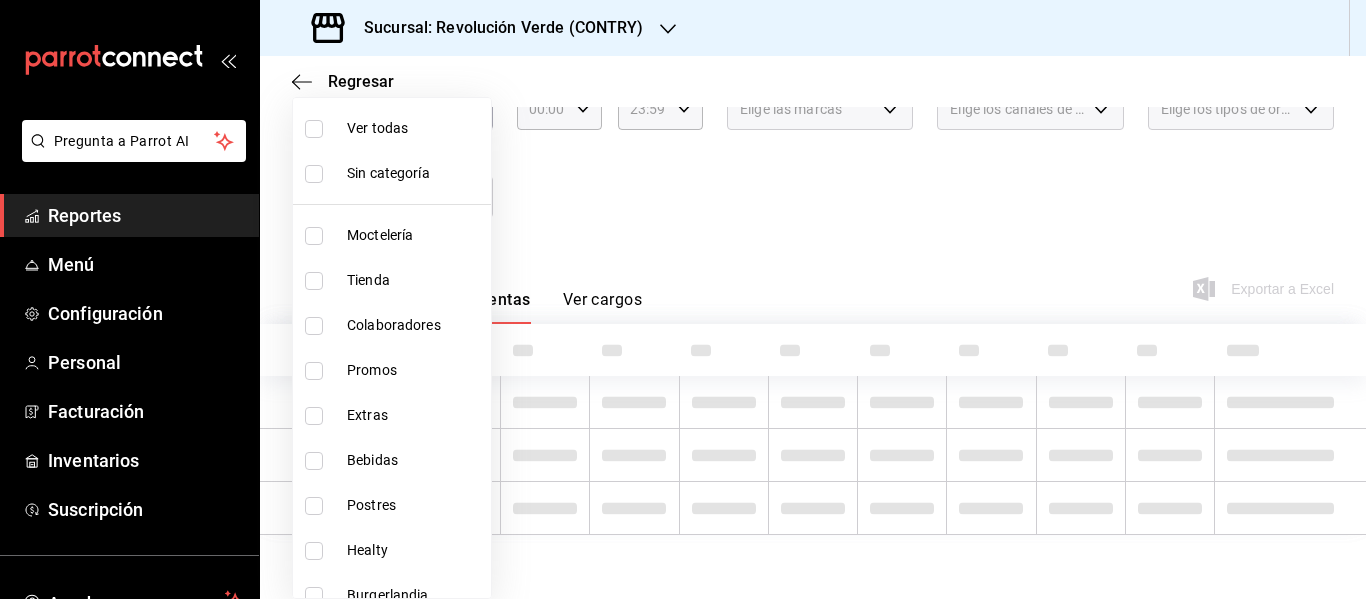 click on "Moctelería" at bounding box center [415, 235] 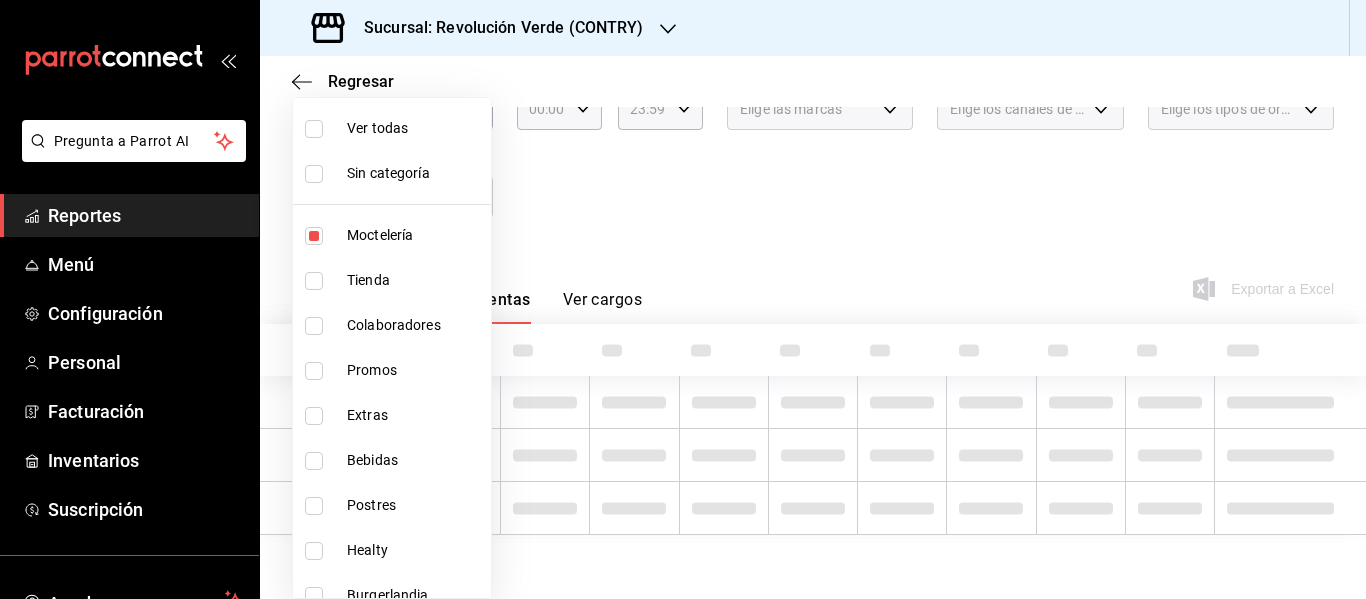 click at bounding box center (683, 299) 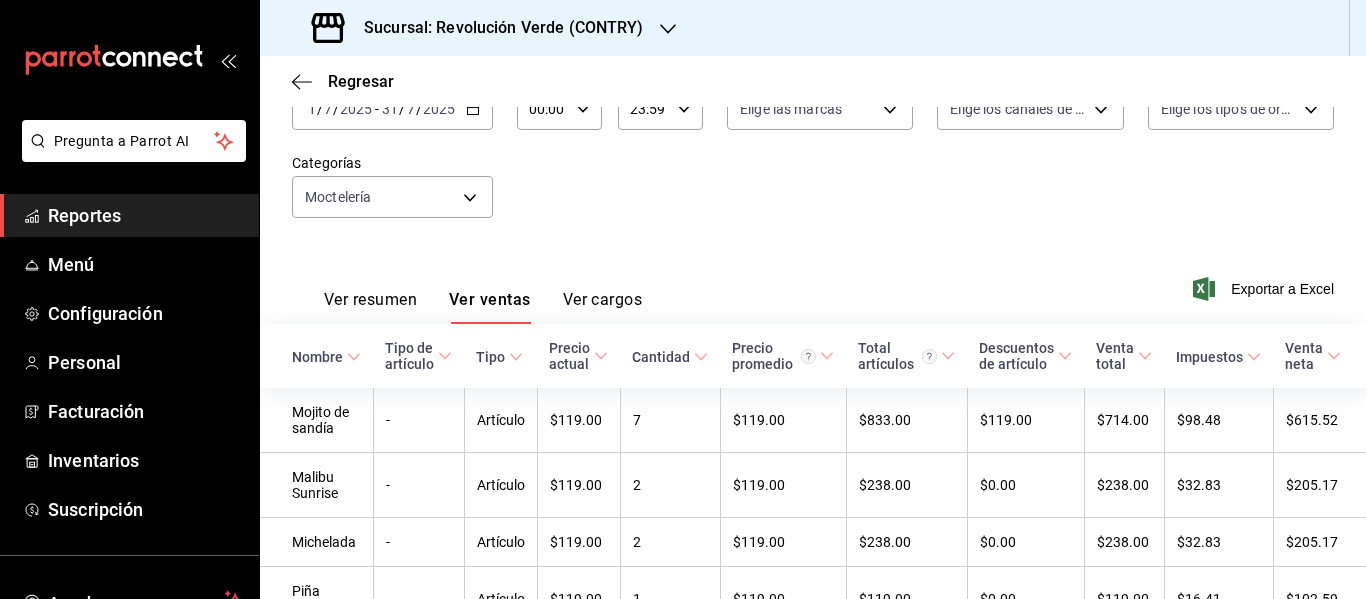 scroll, scrollTop: 152, scrollLeft: 0, axis: vertical 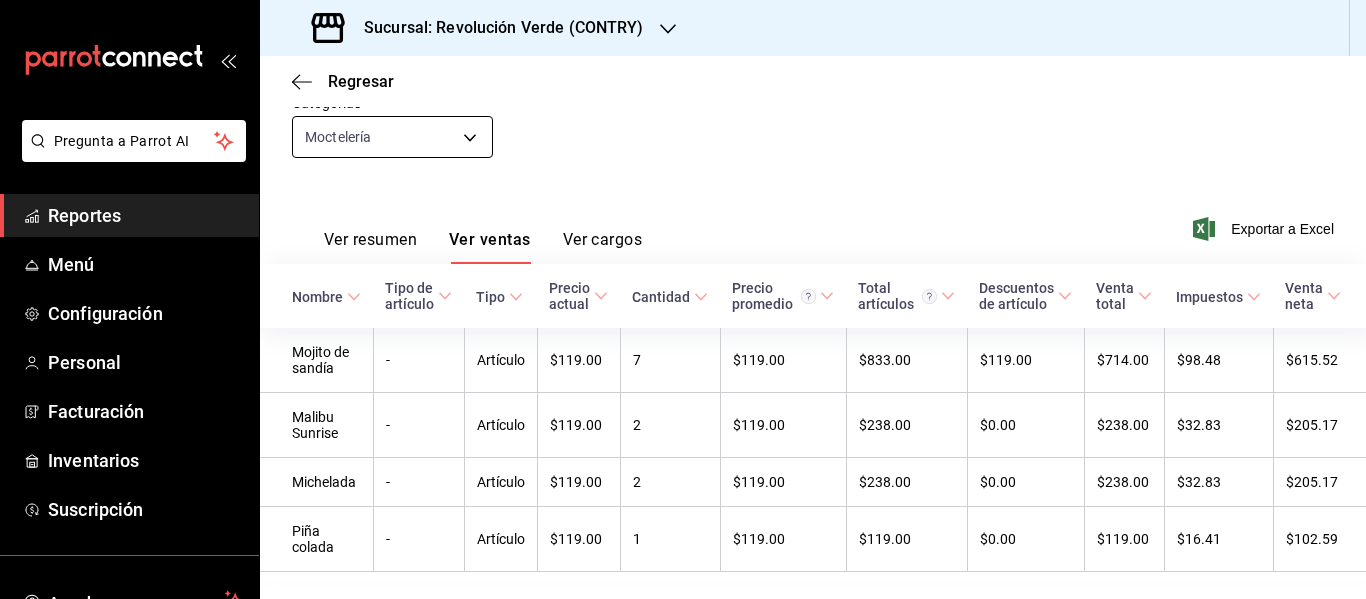 click on "Pregunta a Parrot AI Reportes   Menú   Configuración   Personal   Facturación   Inventarios   Suscripción   Ayuda Recomienda Parrot   Israel Jimenez   Sugerir nueva función   Sucursal: Revolución Verde (CONTRY) Regresar Ventas Los artículos listados no incluyen descuentos de orden y el filtro de fechas está limitado a un máximo de 31 días. Fecha 2025-07-01 1 / 7 / 2025 - 2025-07-31 31 / 7 / 2025 Hora inicio 00:00 Hora inicio Hora fin 23:59 Hora fin Marca Elige las marcas Canal de venta Elige los canales de venta Tipo de orden Elige los tipos de orden Categorías Moctelería 441b6ed5-ea05-43fe-8bb7-29b4cce00a2e Ver resumen Ver ventas Ver cargos Exportar a Excel Nombre Tipo de artículo Tipo Precio actual Cantidad Precio promedio   Total artículos   Descuentos de artículo Venta total Impuestos Venta neta Mojito de sandía - Artículo $119.00 7 $119.00 $833.00 $119.00 $714.00 $98.48 $615.52 Malibu Sunrise - Artículo $119.00 2 $119.00 $238.00 $0.00 $238.00 $32.83 $205.17 Michelada - Artículo $119.00" at bounding box center (683, 299) 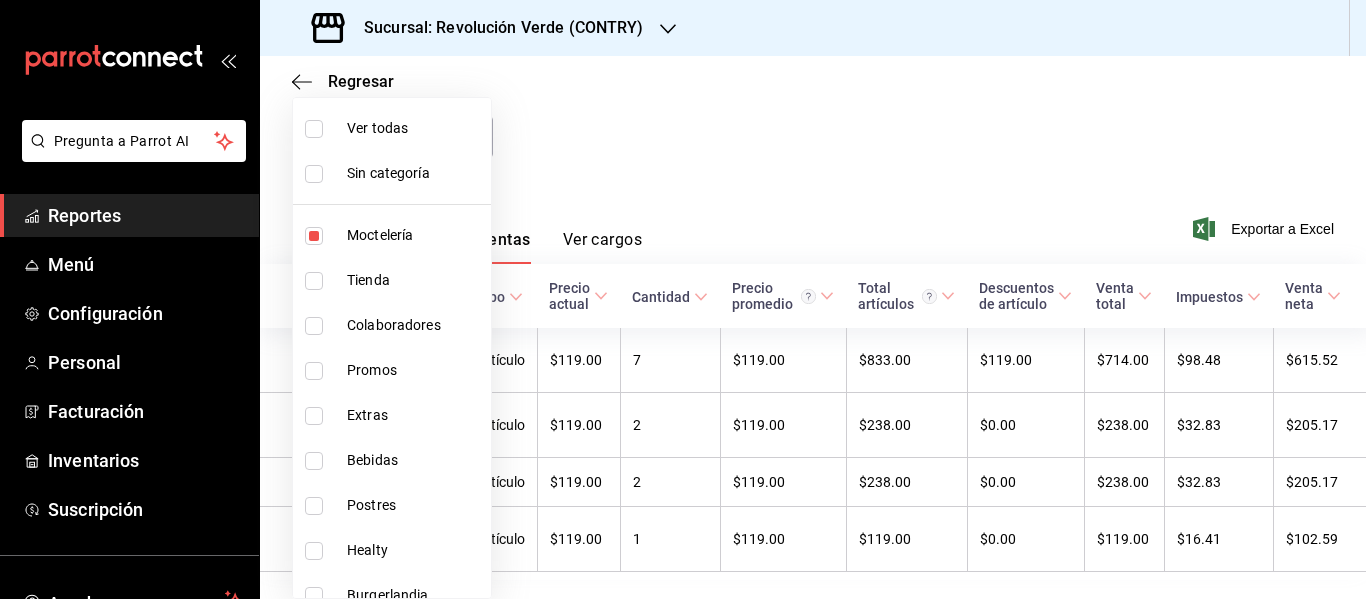click on "Promos" at bounding box center (415, 370) 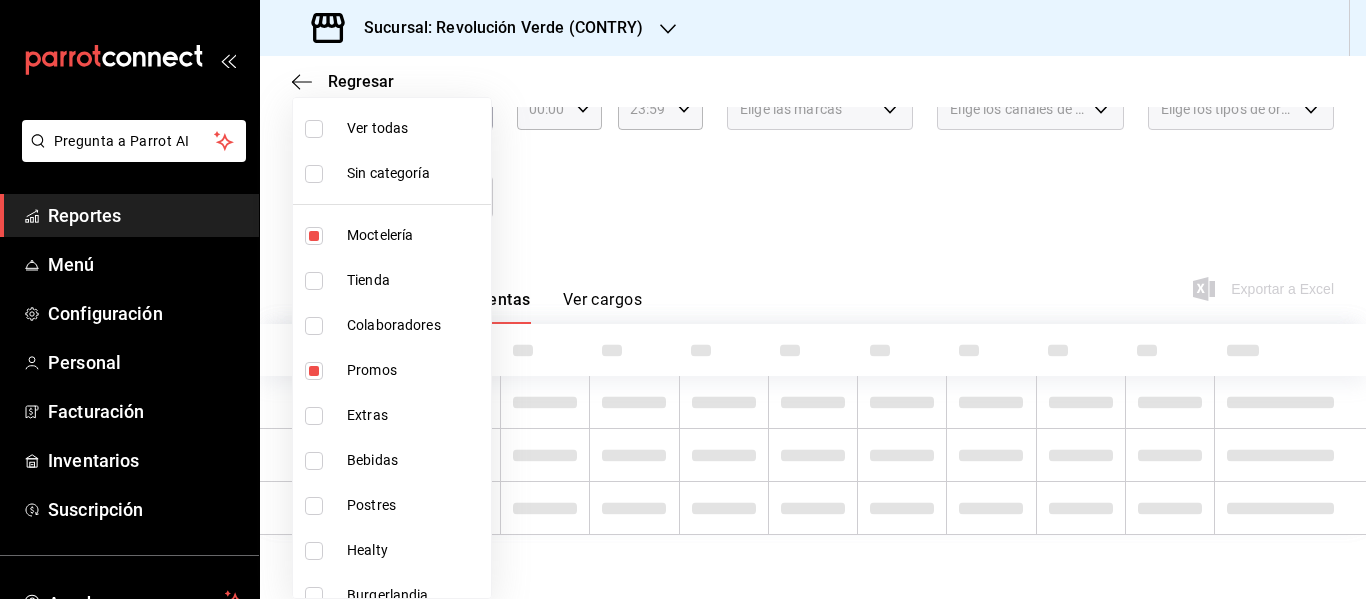 scroll, scrollTop: 140, scrollLeft: 0, axis: vertical 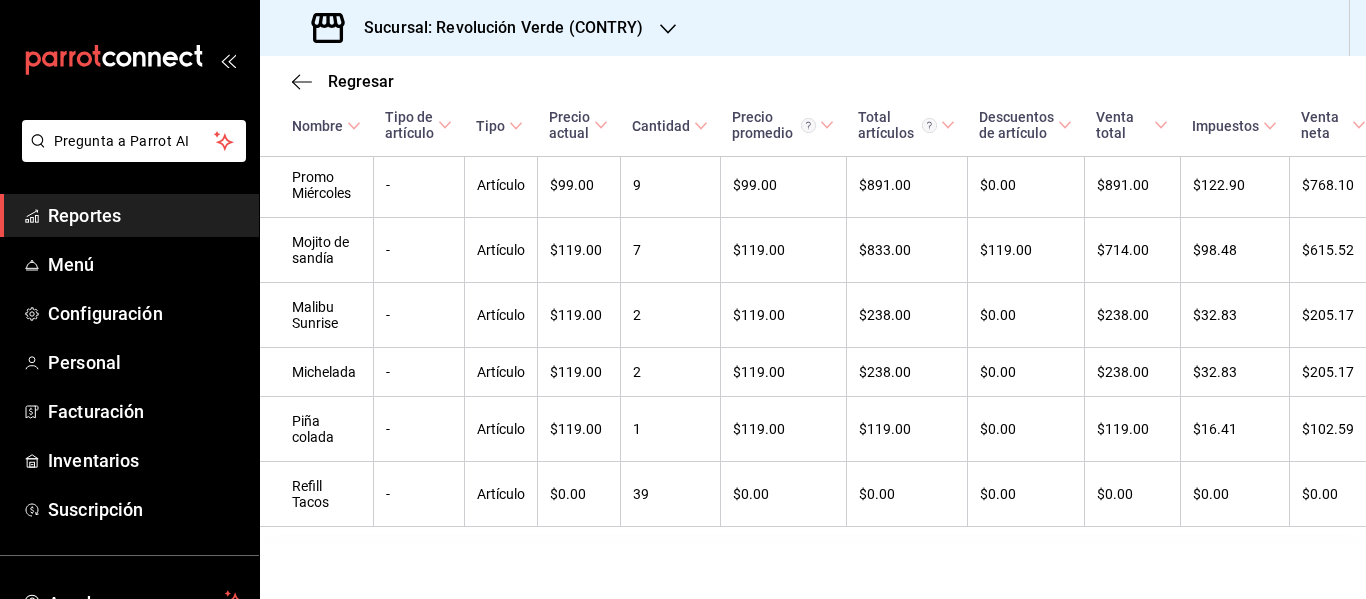 drag, startPoint x: 1113, startPoint y: 583, endPoint x: 1312, endPoint y: 576, distance: 199.12308 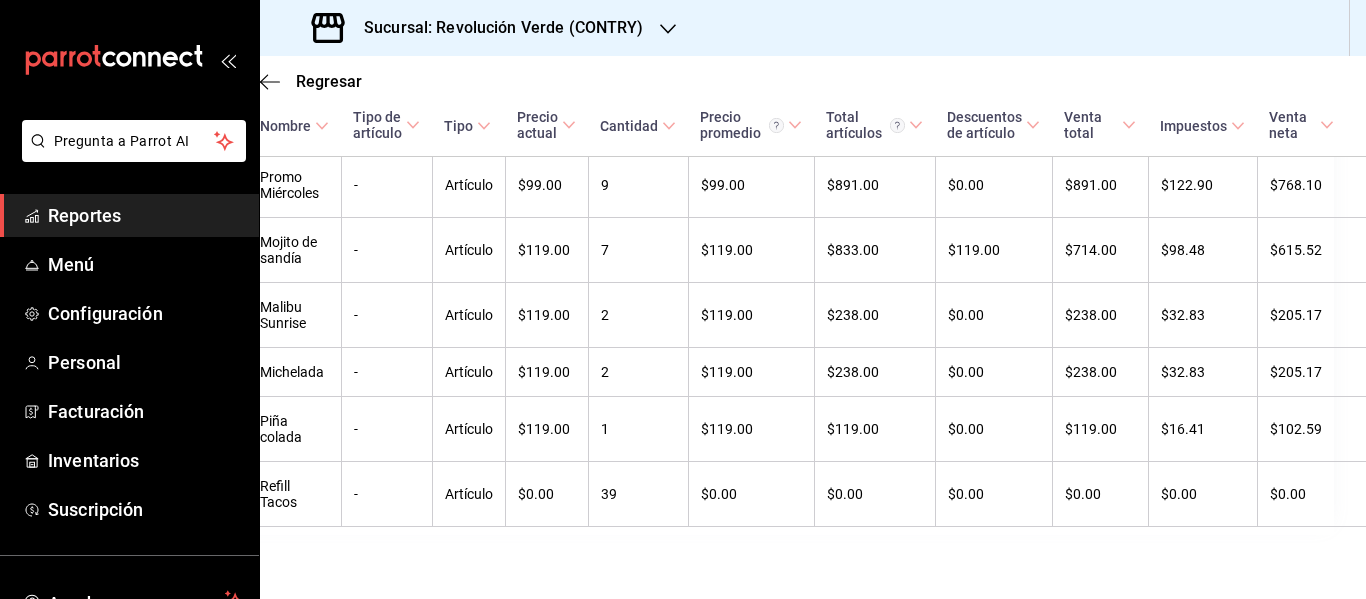 scroll, scrollTop: 769, scrollLeft: 0, axis: vertical 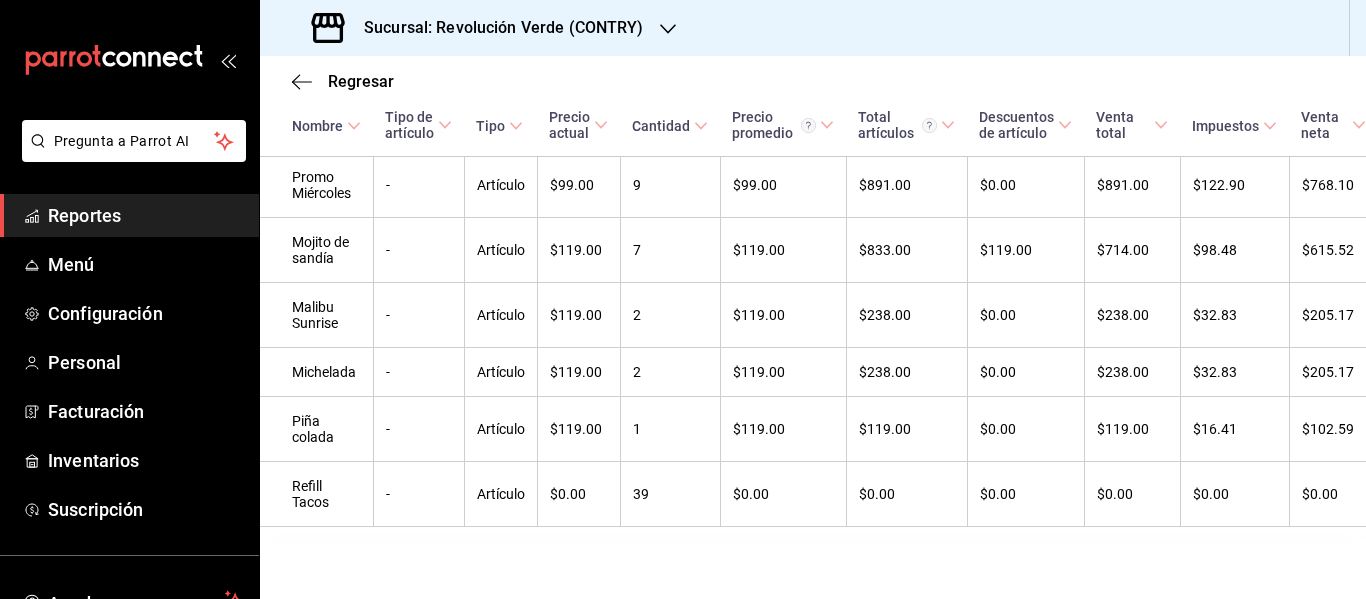 click on "Reportes" at bounding box center [145, 215] 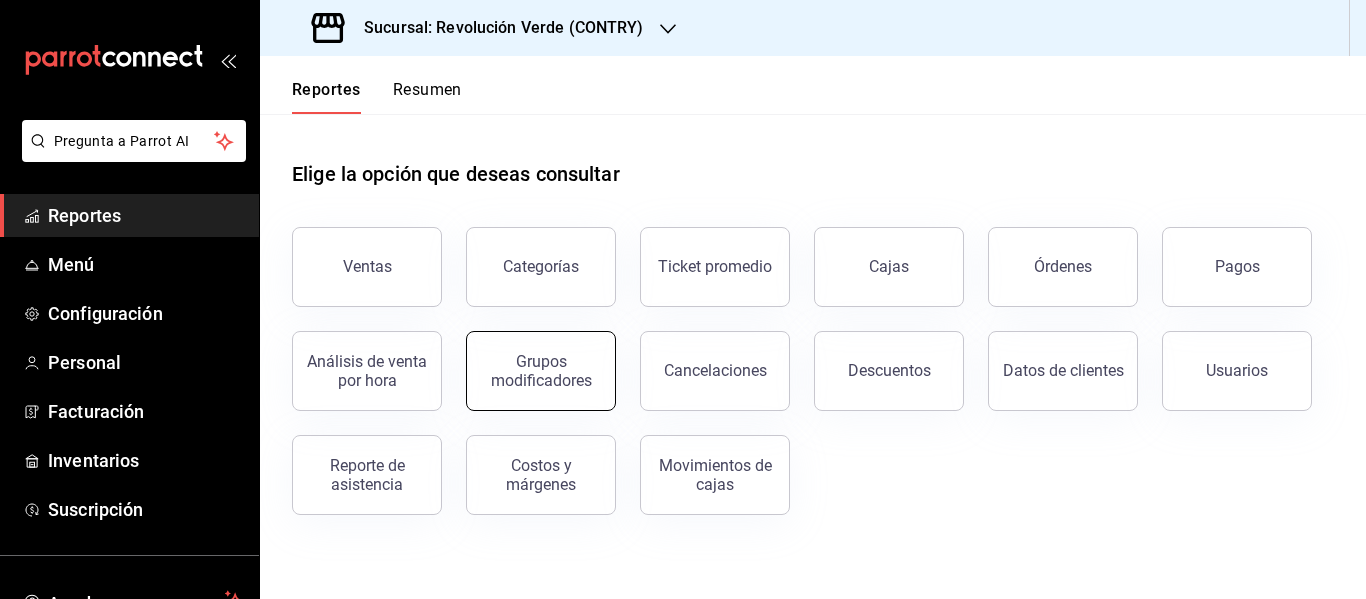 click on "Grupos modificadores" at bounding box center [541, 371] 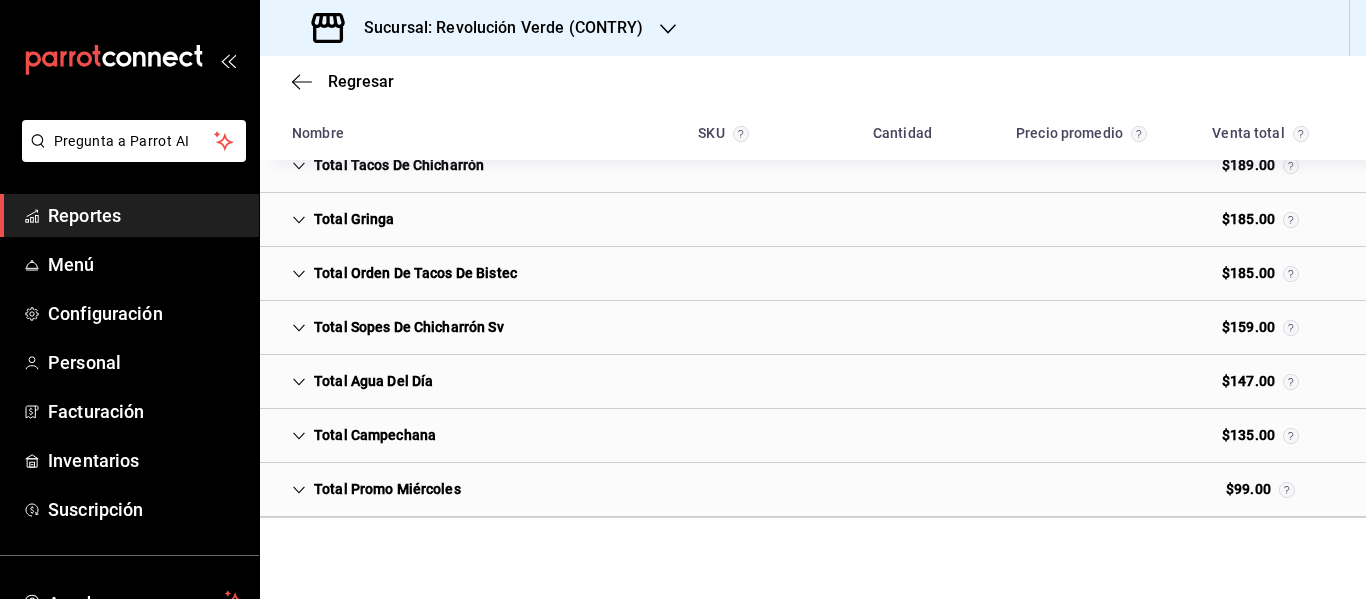 scroll, scrollTop: 731, scrollLeft: 0, axis: vertical 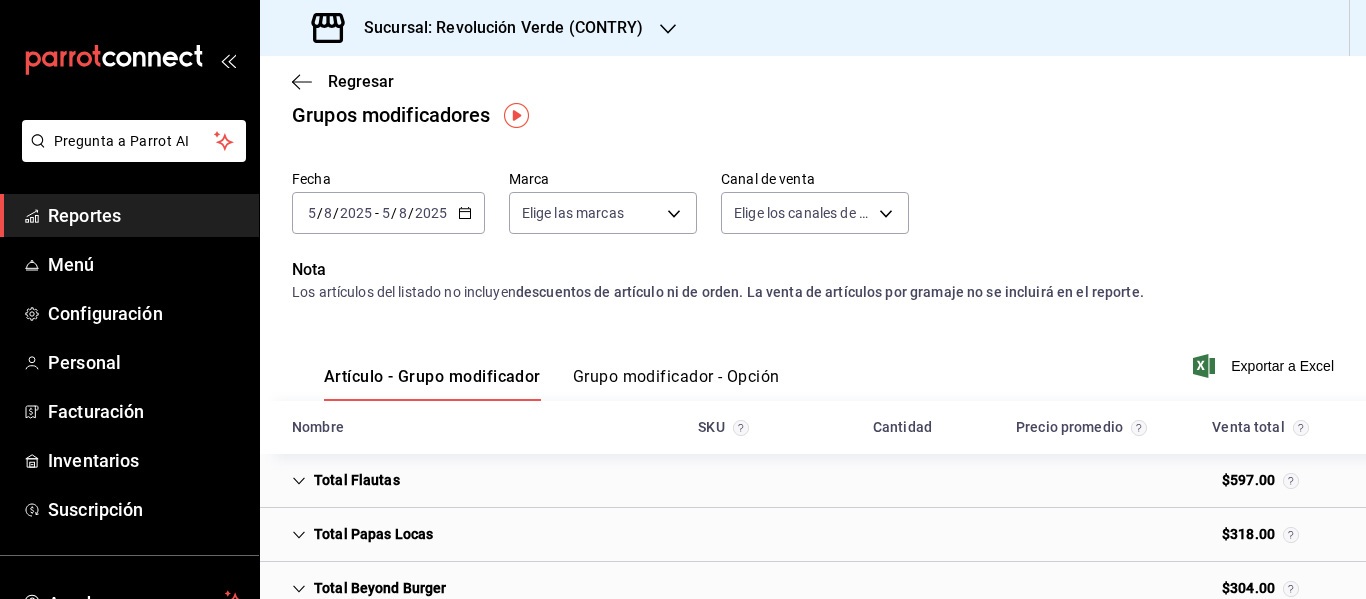 click on "Grupo modificador - Opción" at bounding box center [676, 384] 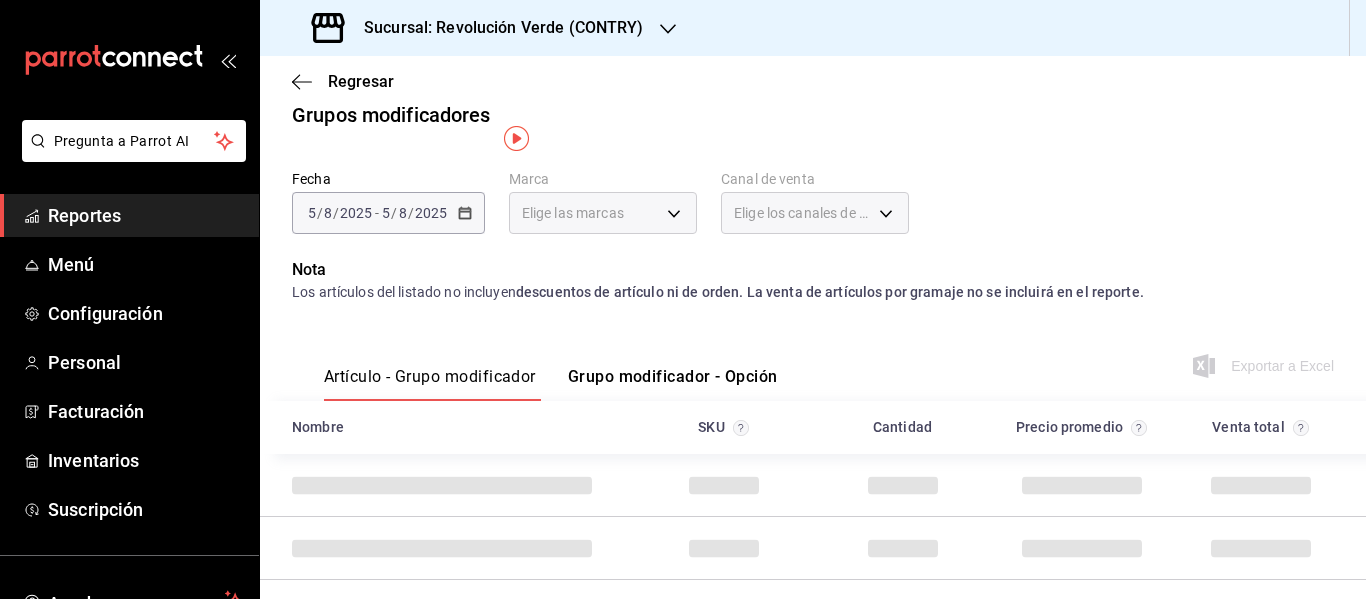 scroll, scrollTop: 0, scrollLeft: 0, axis: both 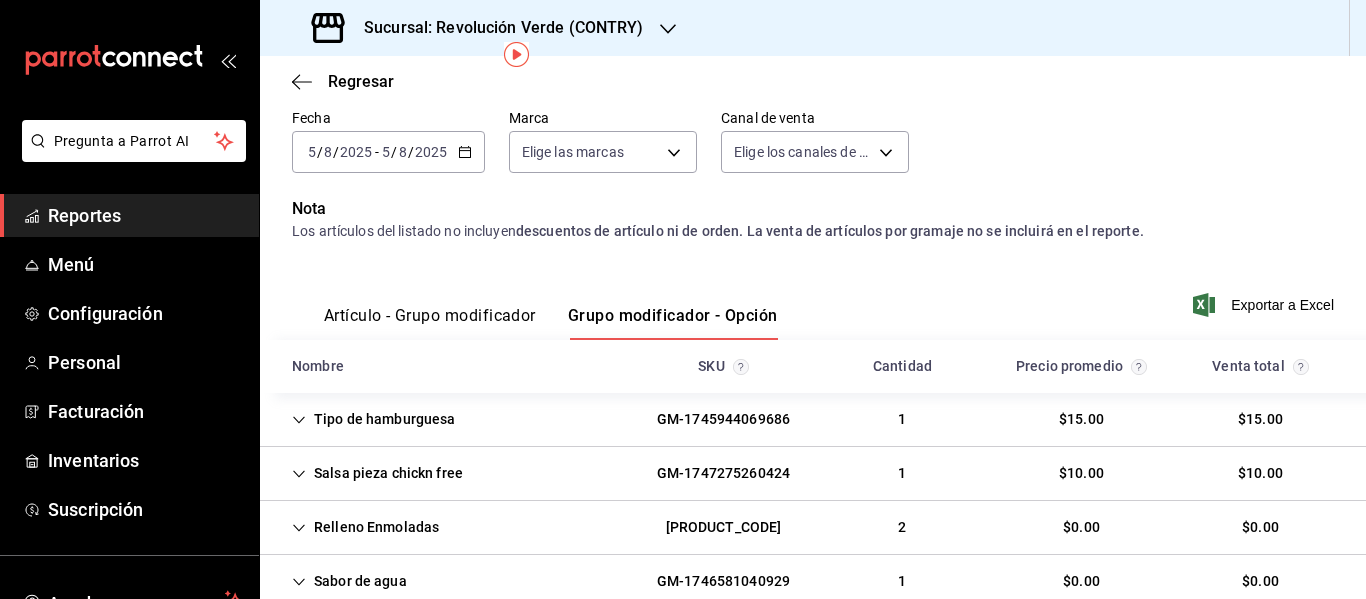 click on "2025-08-05 5 / 8 / 2025 - 2025-08-05 5 / 8 / 2025" at bounding box center [388, 152] 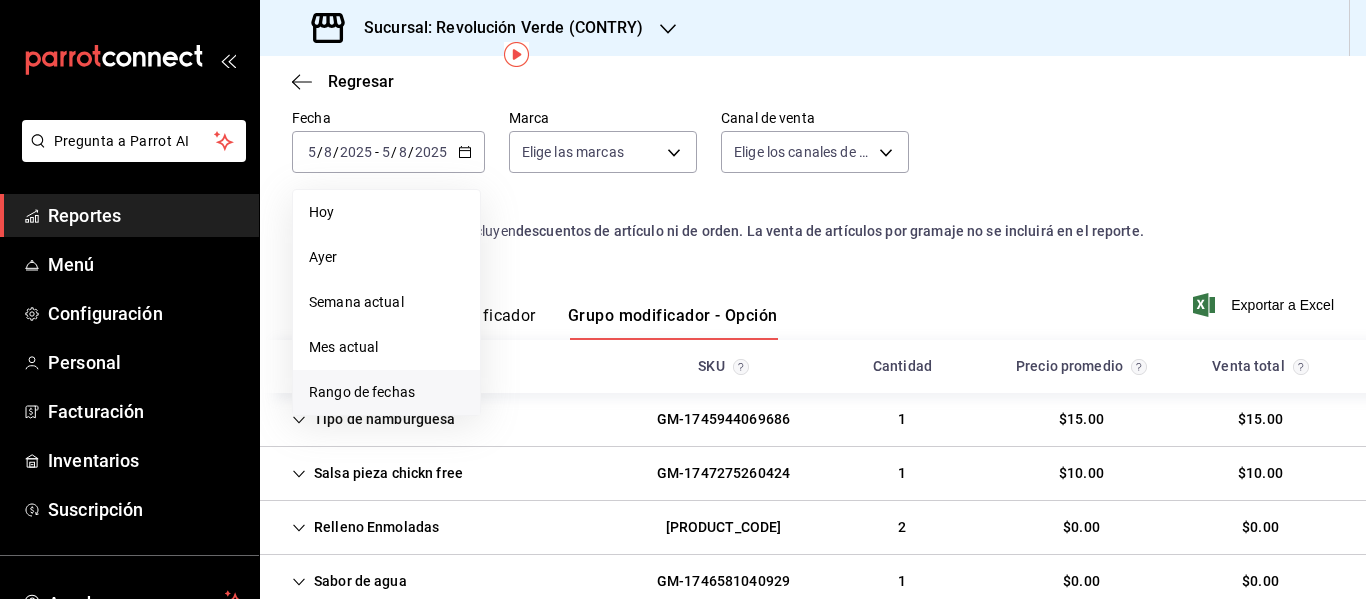 click on "Rango de fechas" at bounding box center [386, 392] 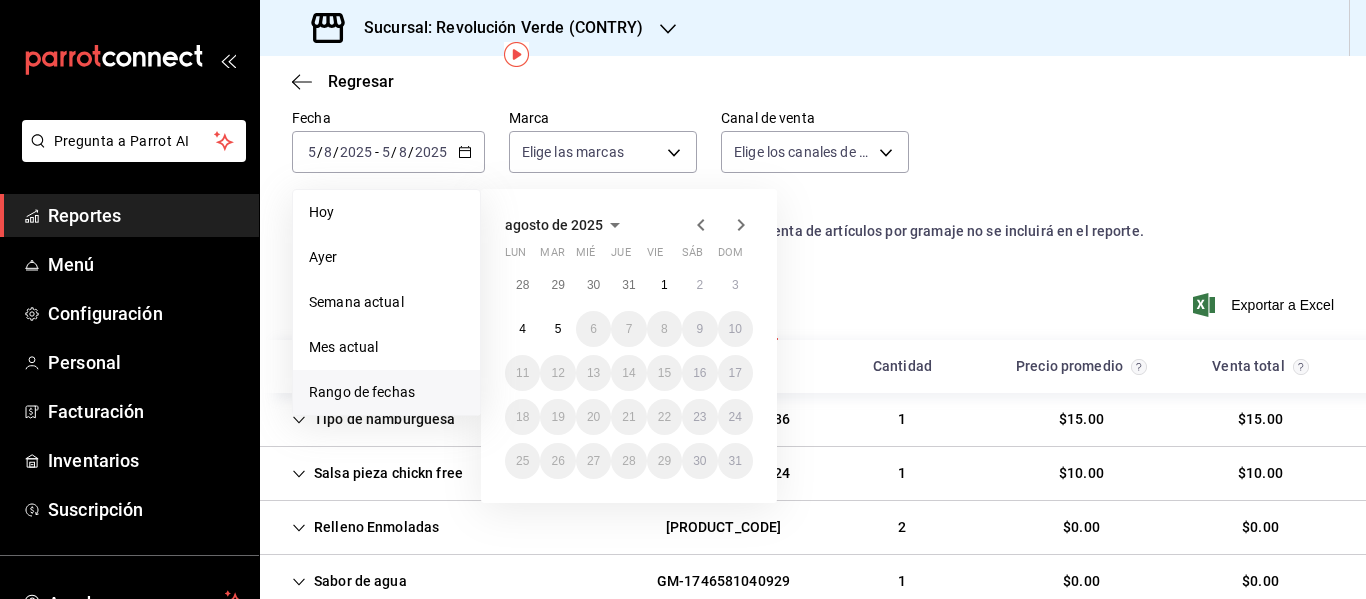 click 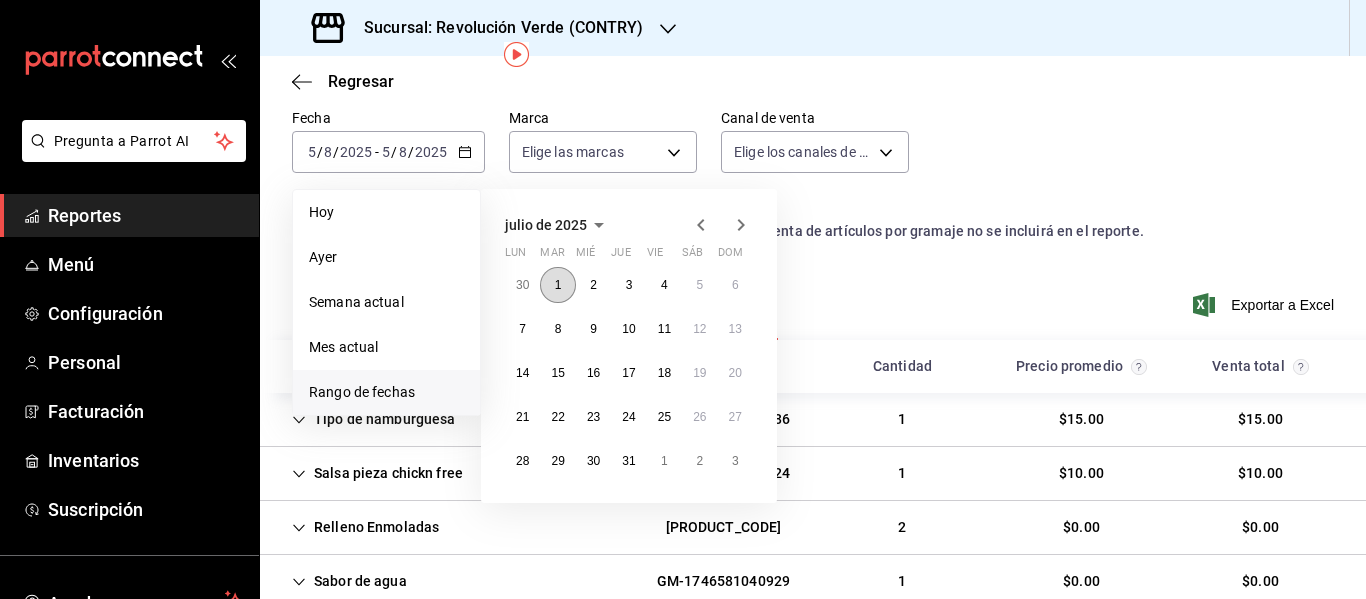 click on "1" at bounding box center (557, 285) 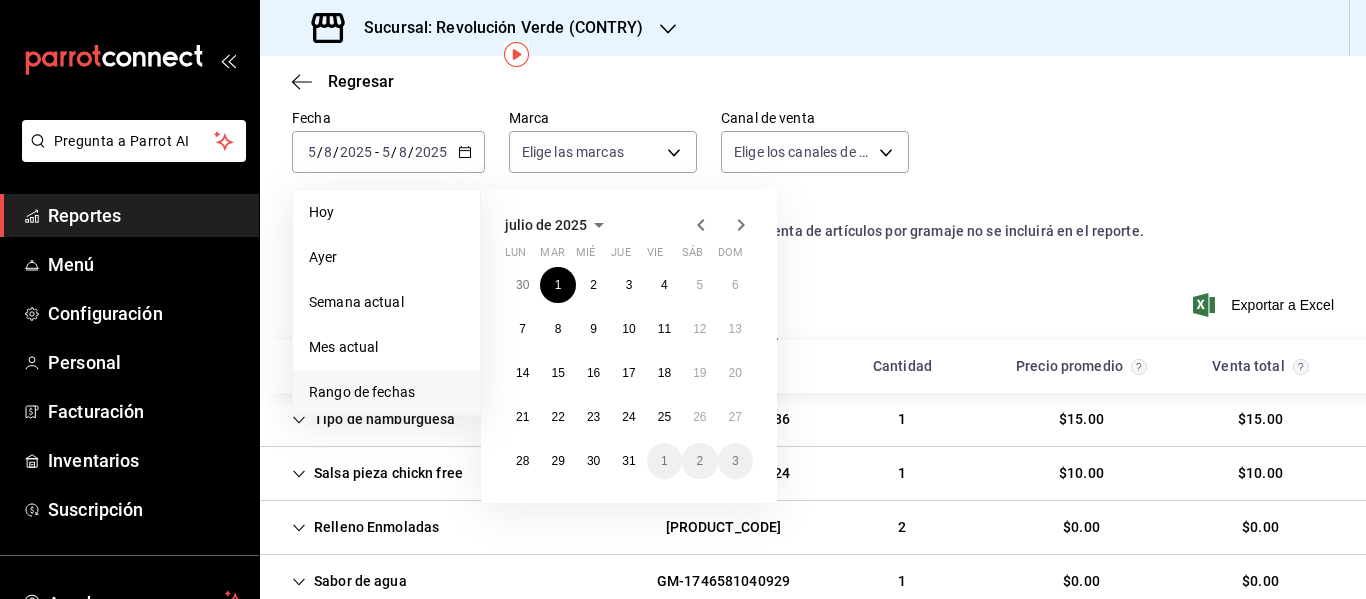 click 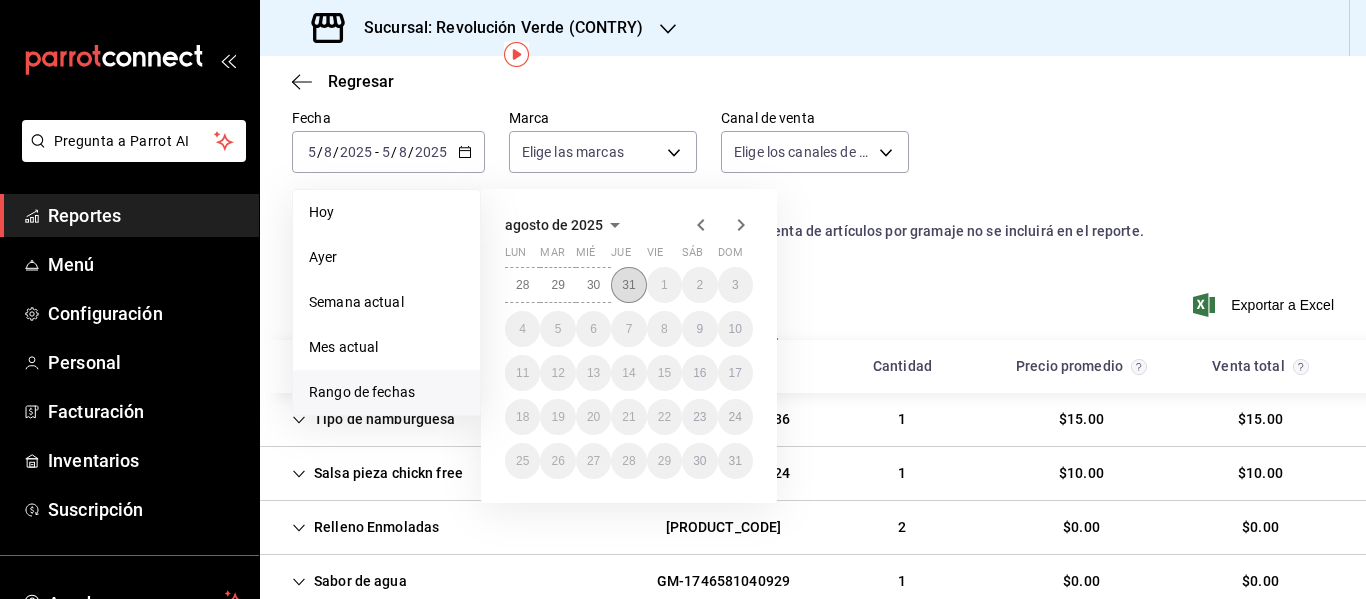 click on "31" at bounding box center (628, 285) 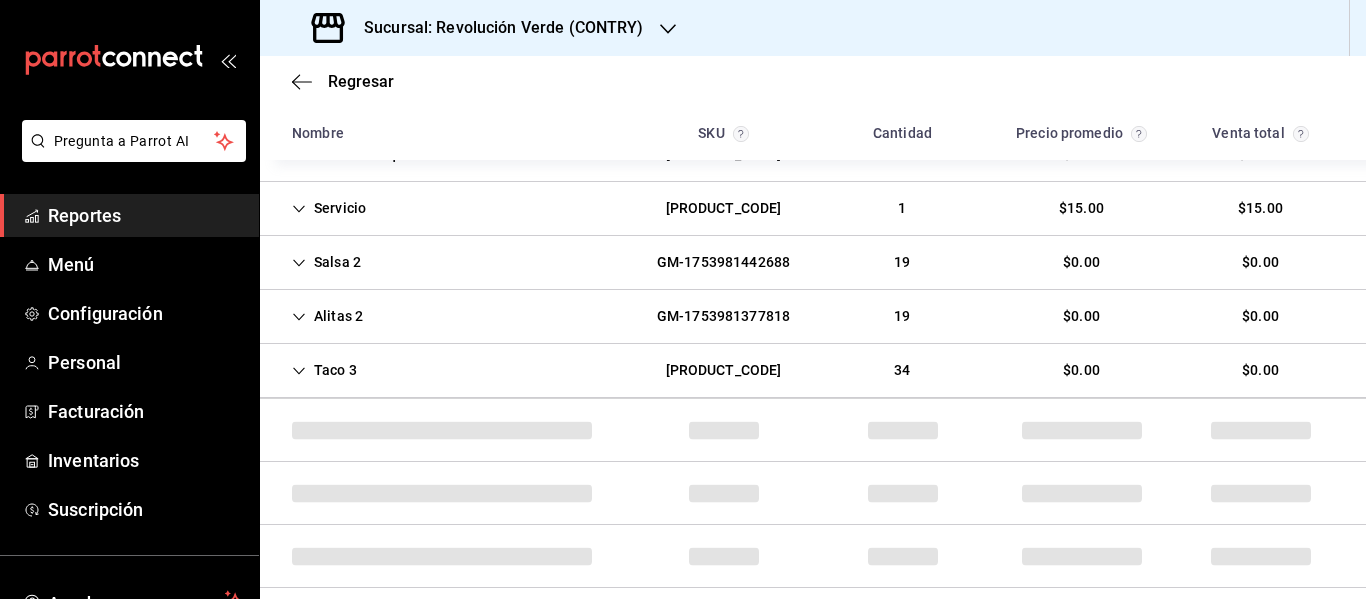 scroll, scrollTop: 651, scrollLeft: 0, axis: vertical 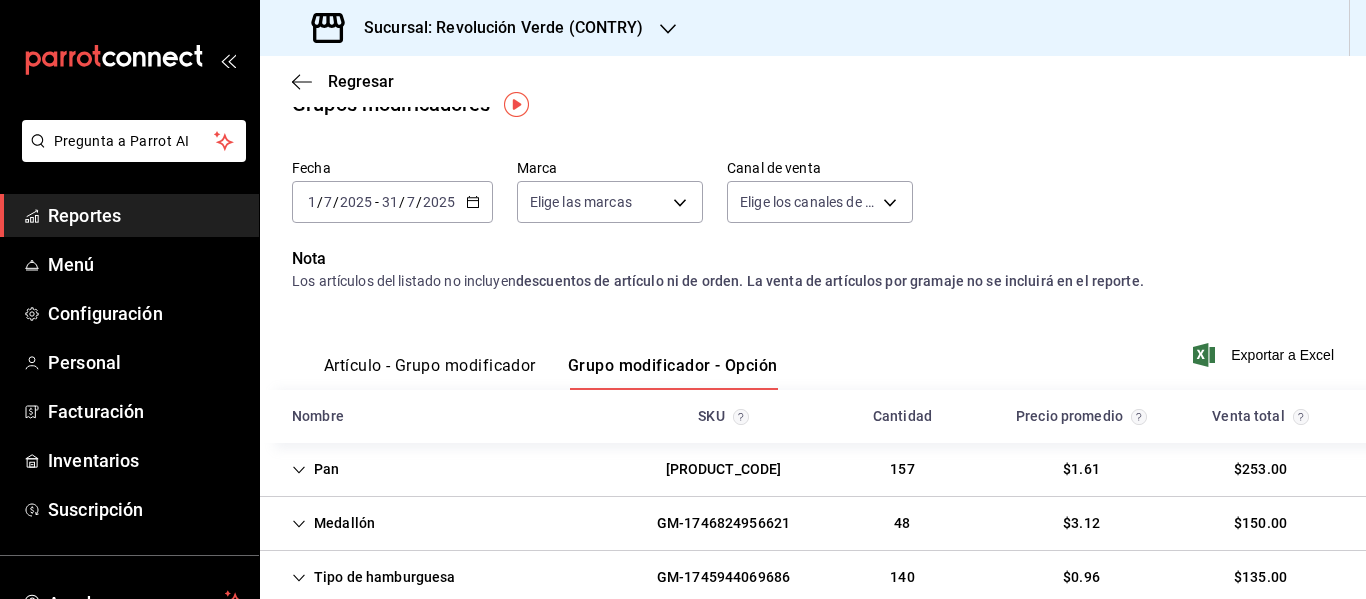 click on "Artículo - Grupo modificador" at bounding box center [430, 373] 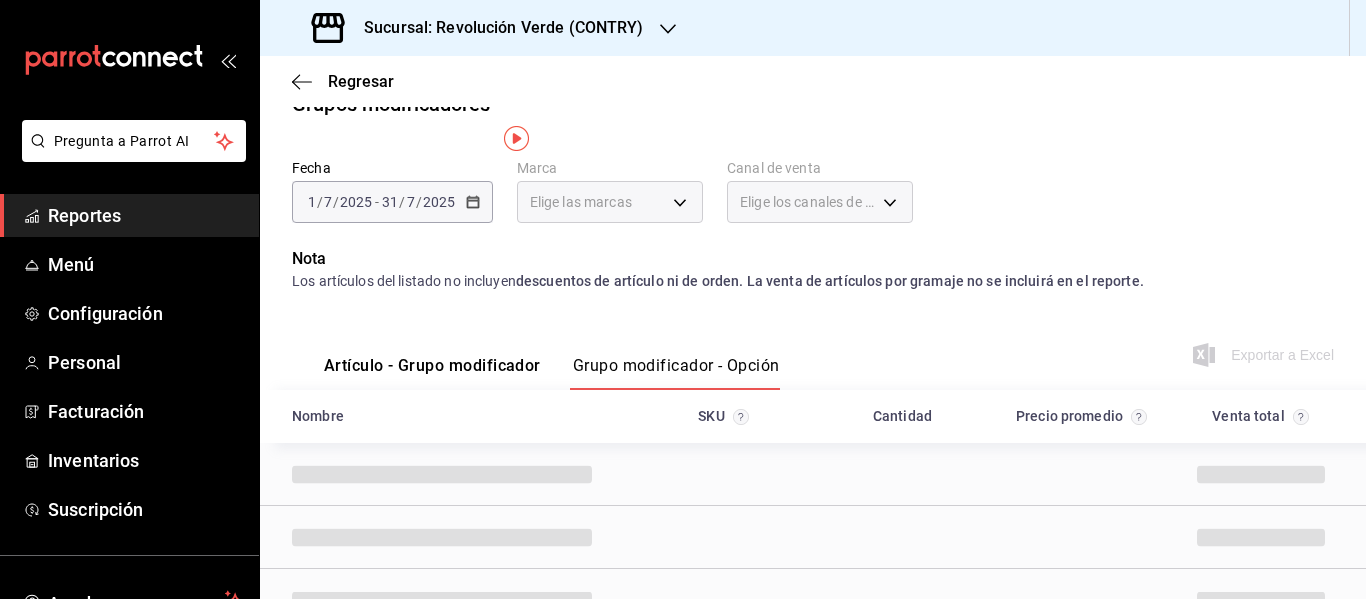 scroll, scrollTop: 0, scrollLeft: 0, axis: both 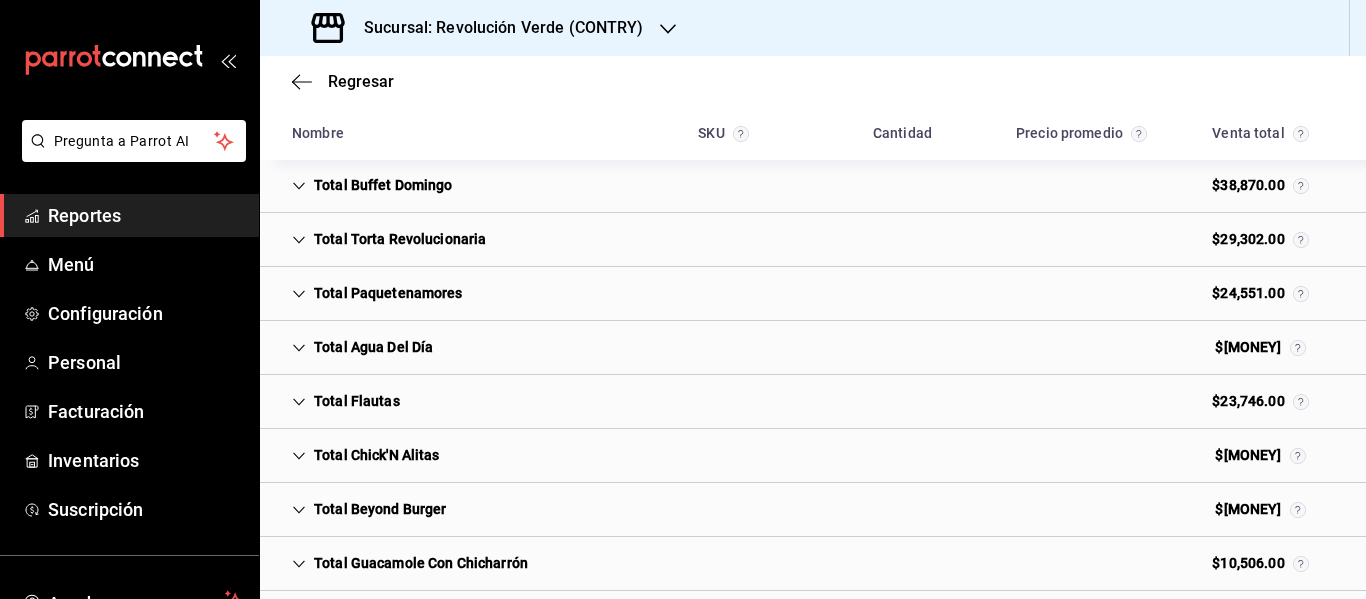 click 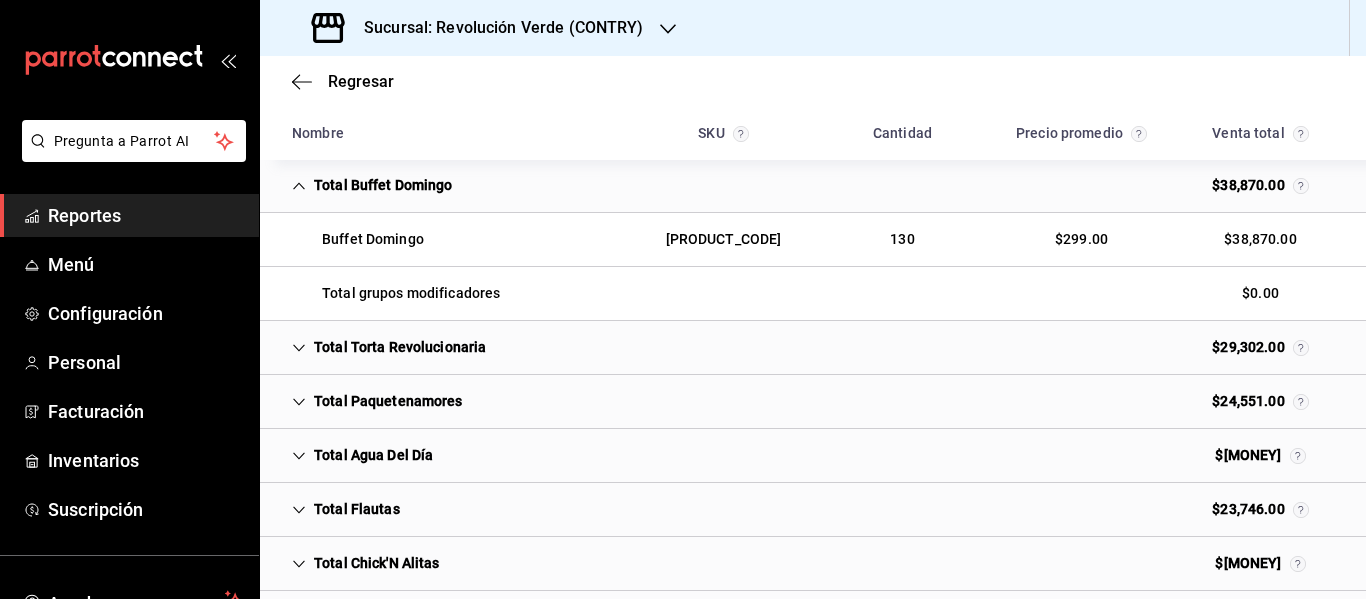 click 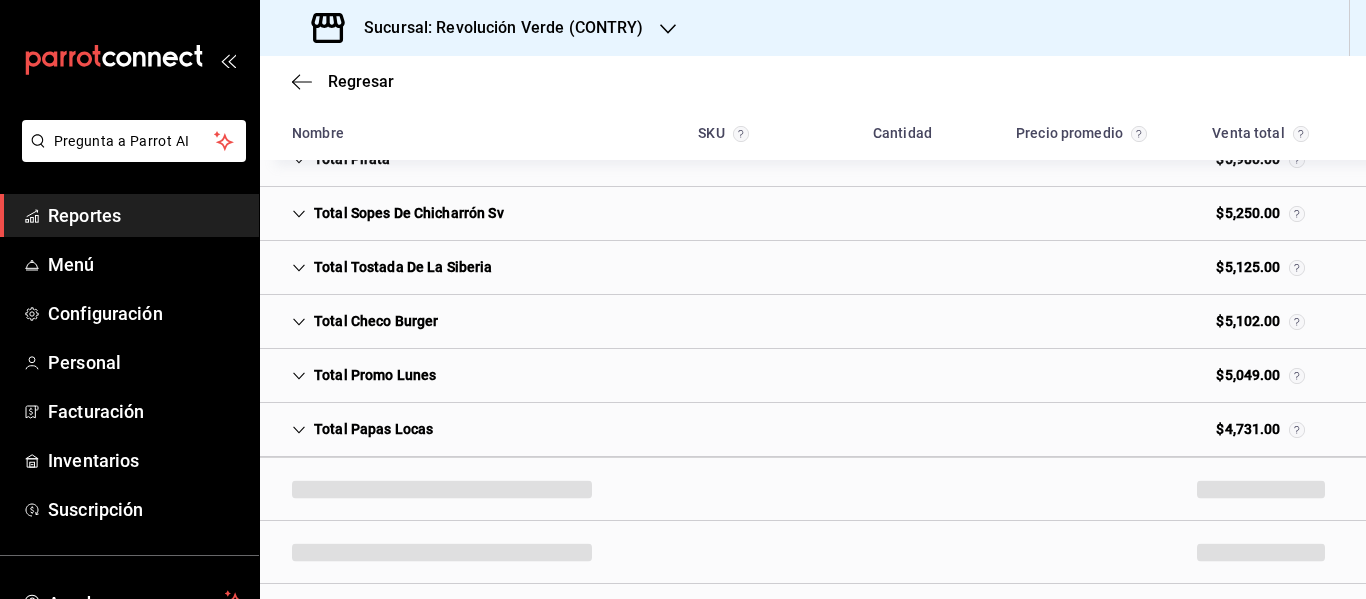 scroll, scrollTop: 1134, scrollLeft: 0, axis: vertical 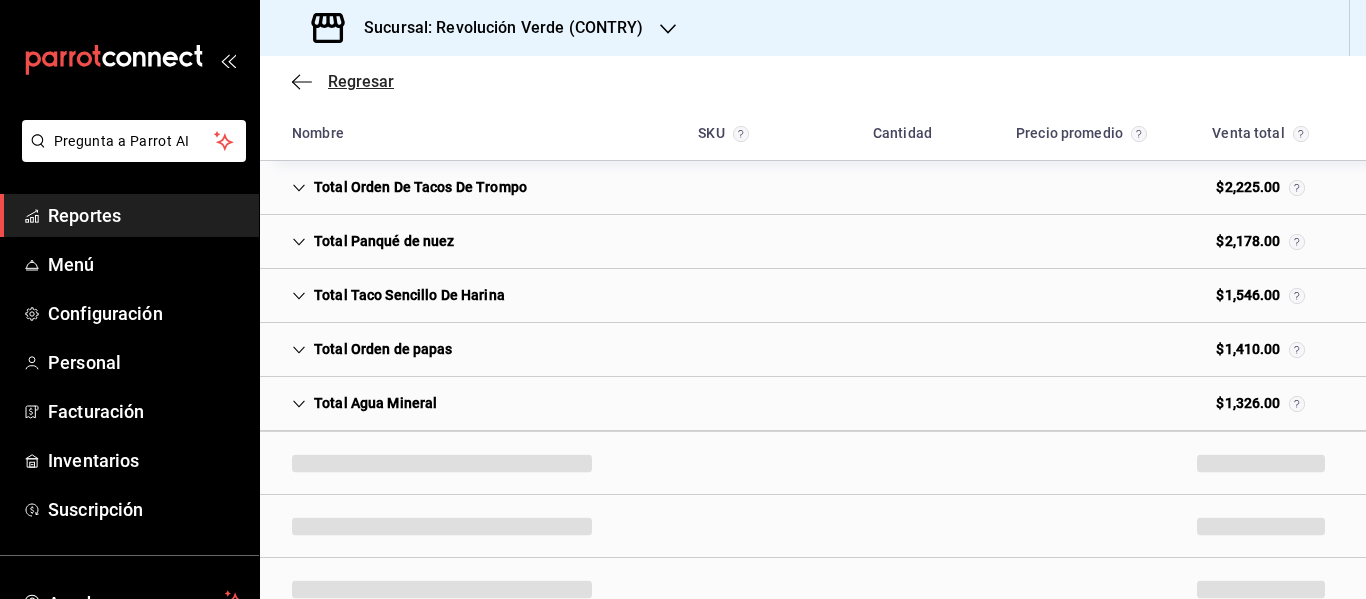 click 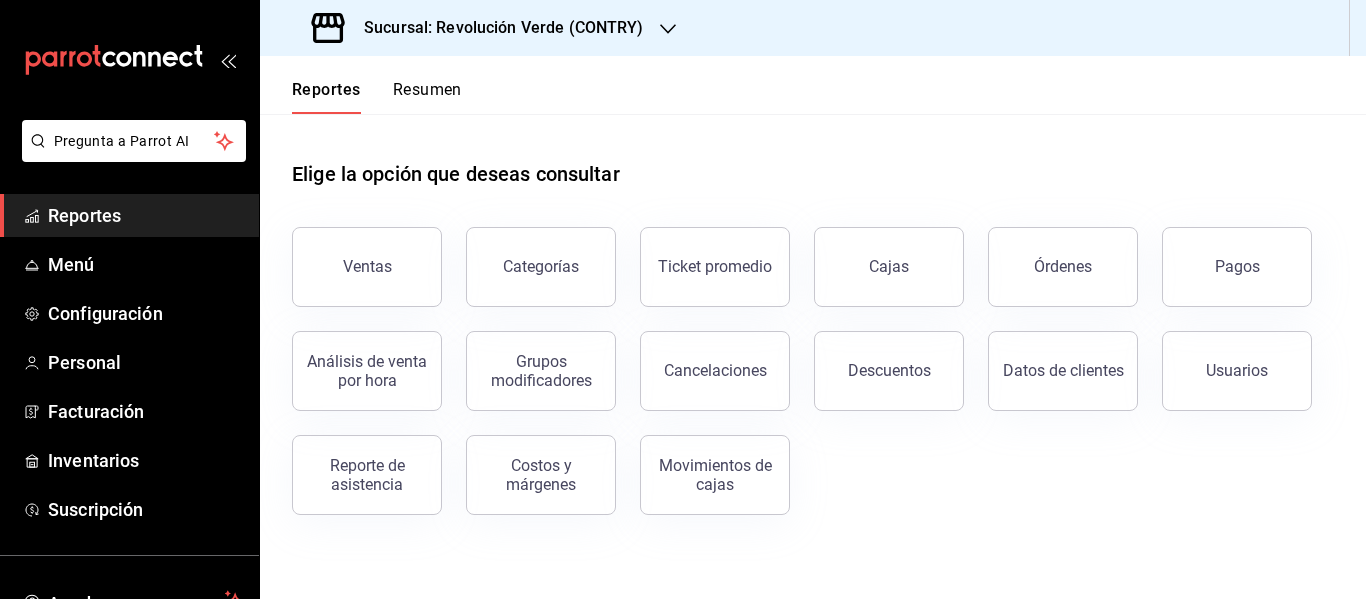 click on "Elige la opción que deseas consultar" at bounding box center (813, 158) 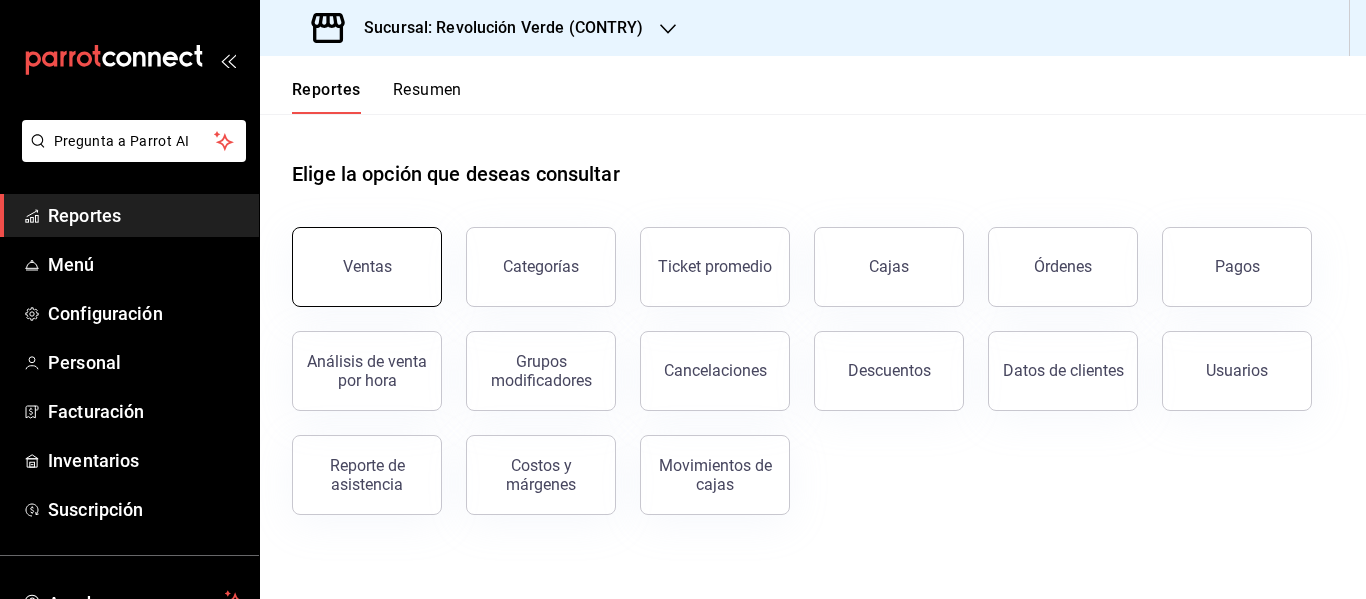 click on "Ventas" at bounding box center [367, 267] 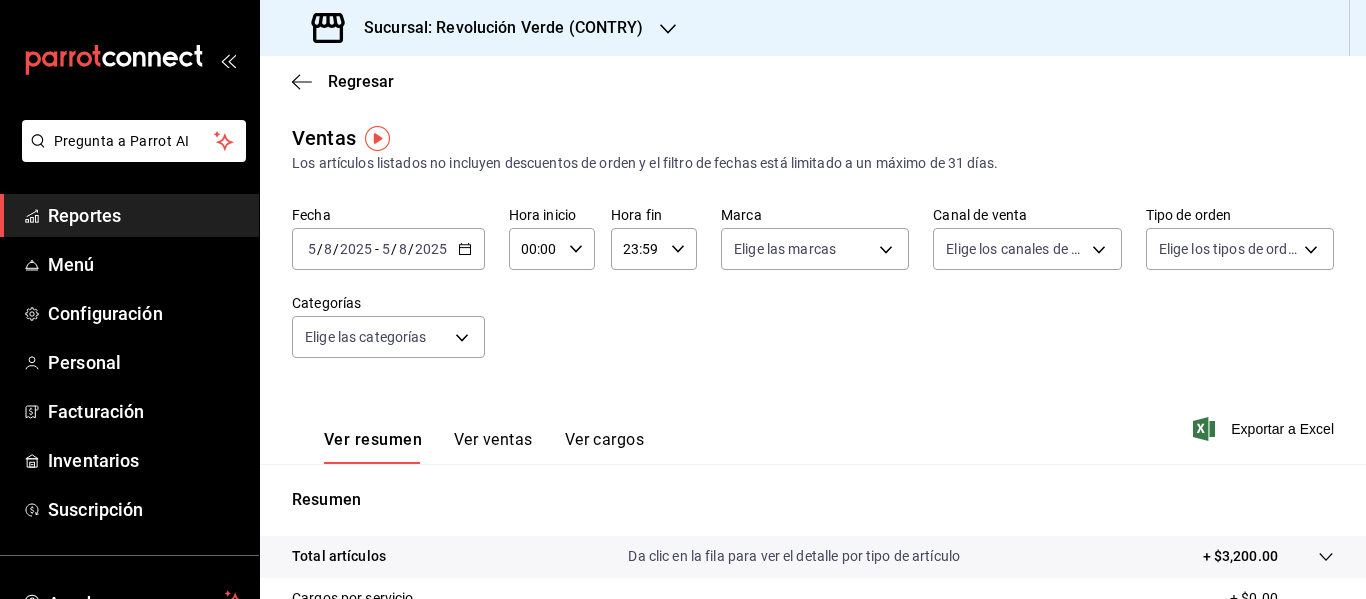 click on "2025-08-05 5 / 8 / 2025 - 2025-08-05 5 / 8 / 2025" at bounding box center (388, 249) 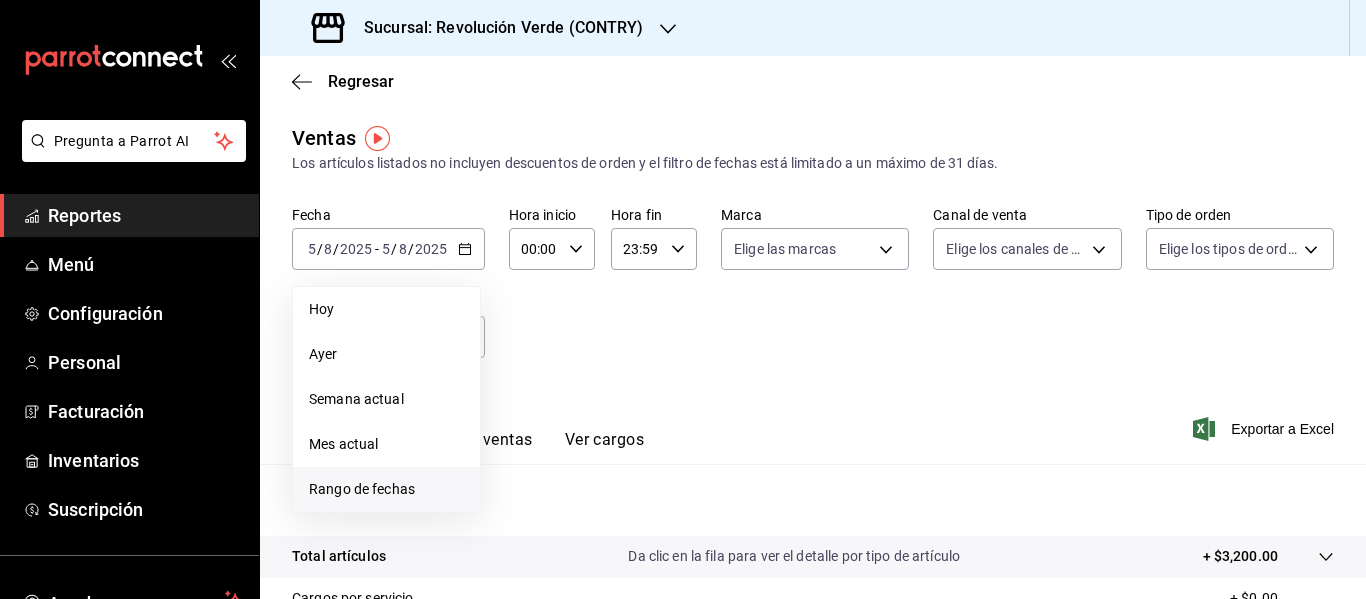 click on "Rango de fechas" at bounding box center (386, 489) 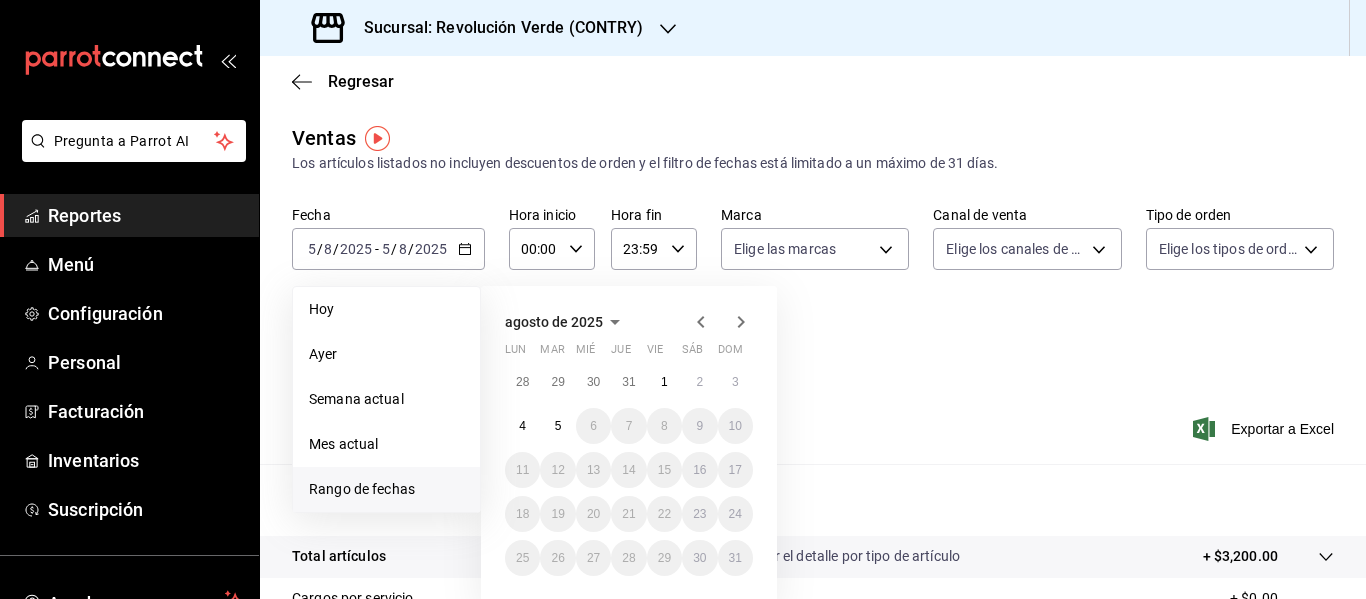 click 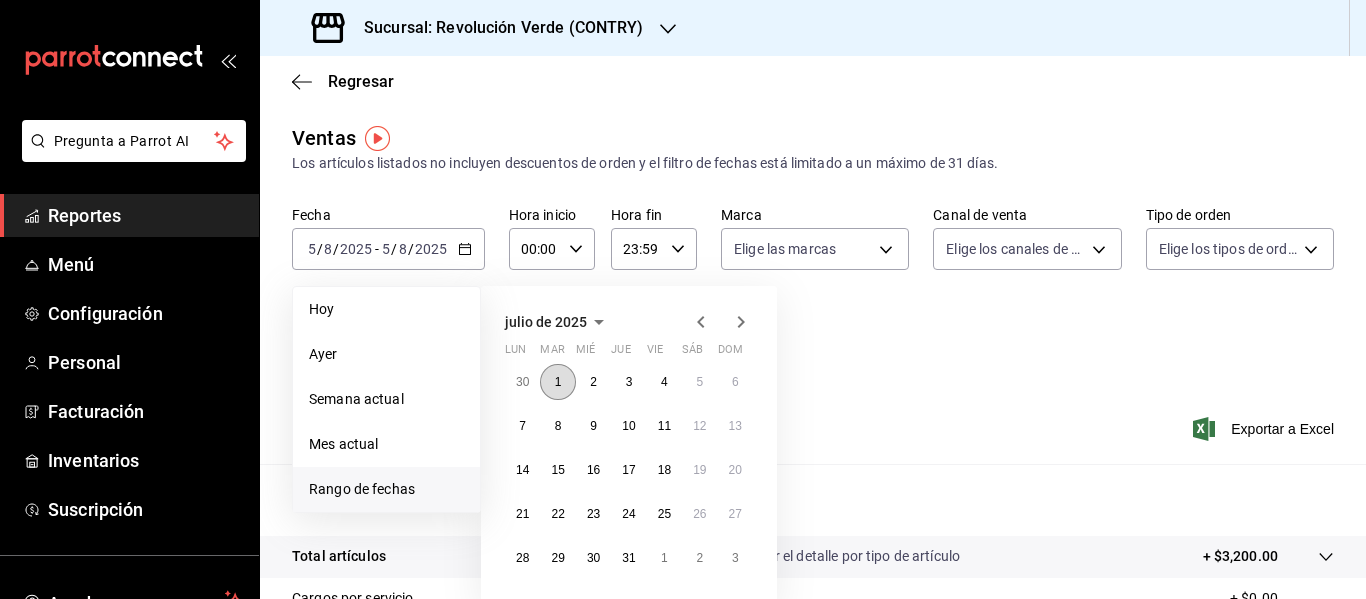 click on "1" at bounding box center (558, 382) 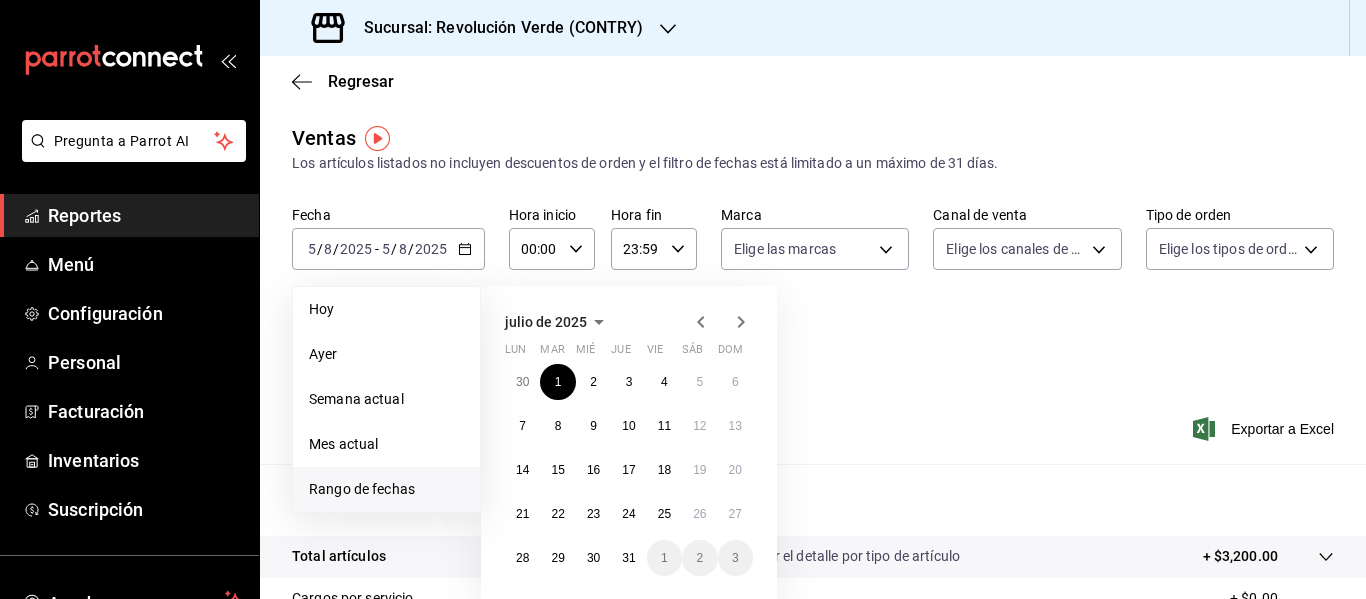 click 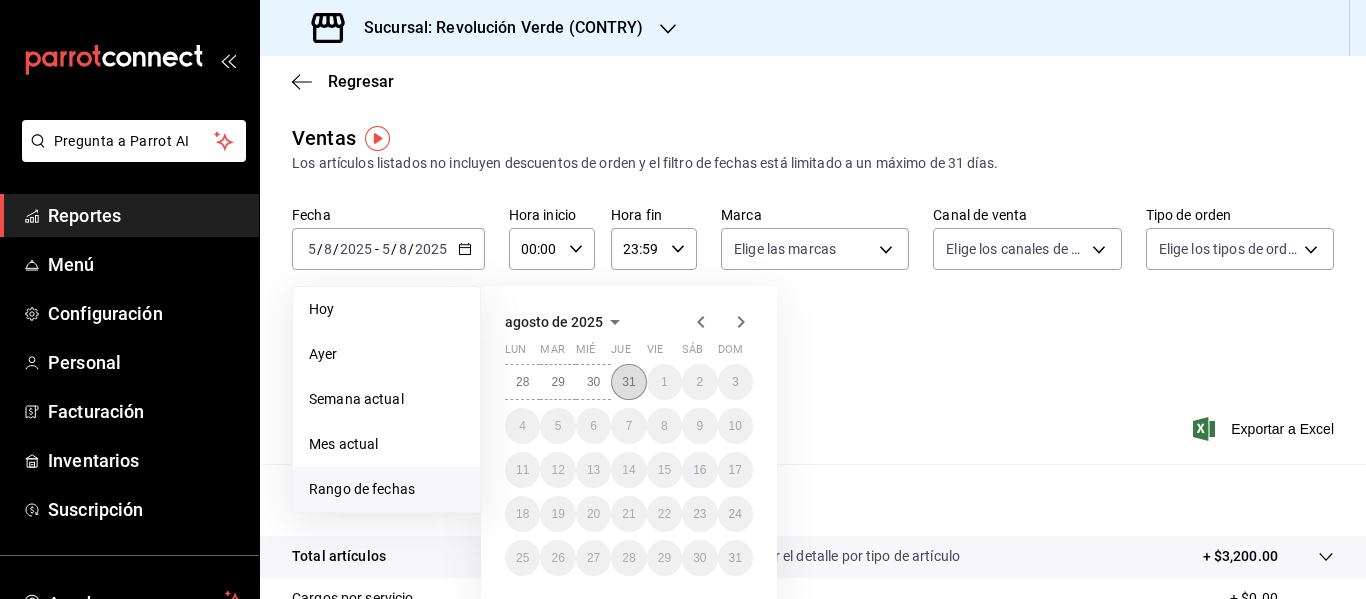 click on "31" at bounding box center [628, 382] 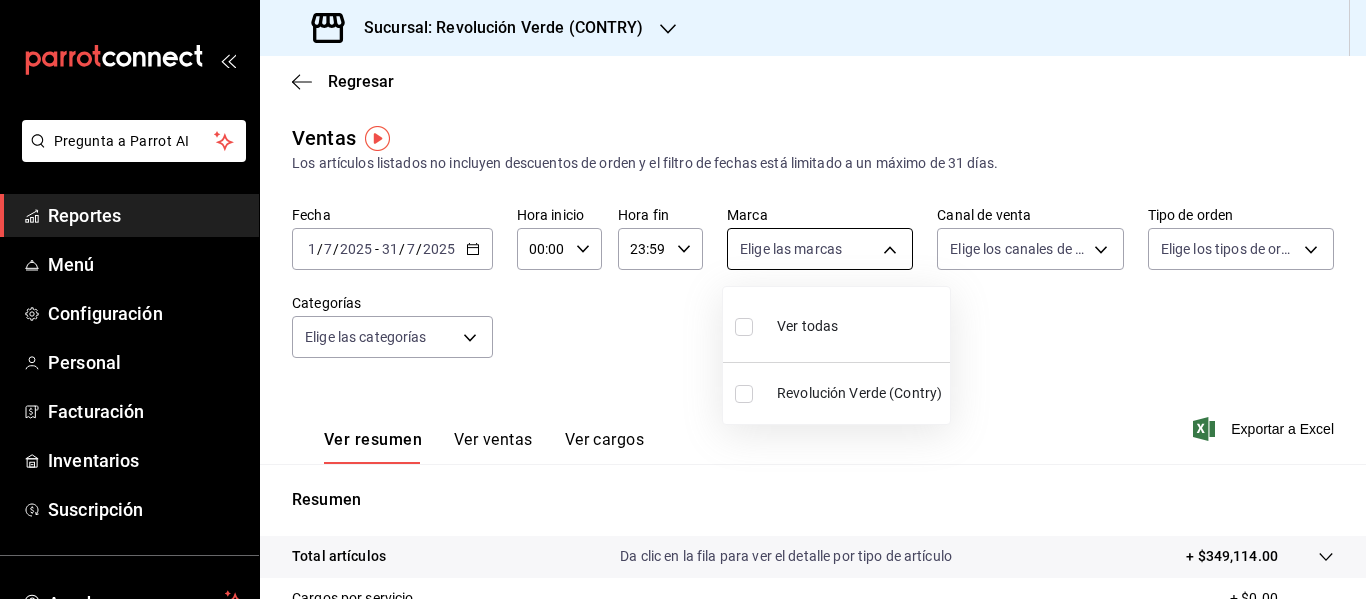 click on "Pregunta a Parrot AI Reportes   Menú   Configuración   Personal   Facturación   Inventarios   Suscripción   Ayuda Recomienda Parrot   Israel Jimenez   Sugerir nueva función   Sucursal: Revolución Verde (CONTRY) Regresar Ventas Los artículos listados no incluyen descuentos de orden y el filtro de fechas está limitado a un máximo de 31 días. Fecha 2025-07-01 1 / 7 / 2025 - 2025-07-31 31 / 7 / 2025 Hora inicio 00:00 Hora inicio Hora fin 23:59 Hora fin Marca Elige las marcas Canal de venta Elige los canales de venta Tipo de orden Elige los tipos de orden Categorías Elige las categorías Ver resumen Ver ventas Ver cargos Exportar a Excel Resumen Total artículos Da clic en la fila para ver el detalle por tipo de artículo + $349,114.00 Cargos por servicio + $0.00 Venta bruta = $349,114.00 Descuentos totales - $12,043.00 Certificados de regalo - $0.00 Venta total = $337,071.00 Impuestos - $46,492.55 Venta neta = $290,578.45 GANA 1 MES GRATIS EN TU SUSCRIPCIÓN AQUÍ Ver video tutorial Ir a video Reportes" at bounding box center (683, 299) 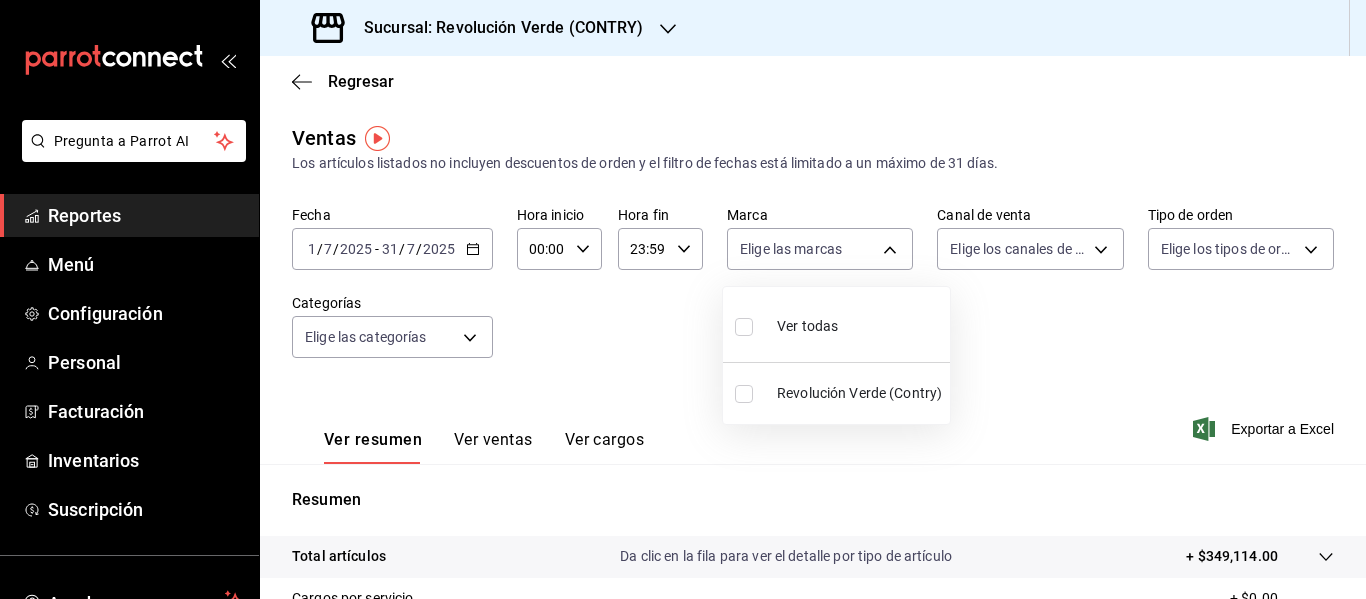 click on "Revolución Verde (Contry)" at bounding box center [836, 393] 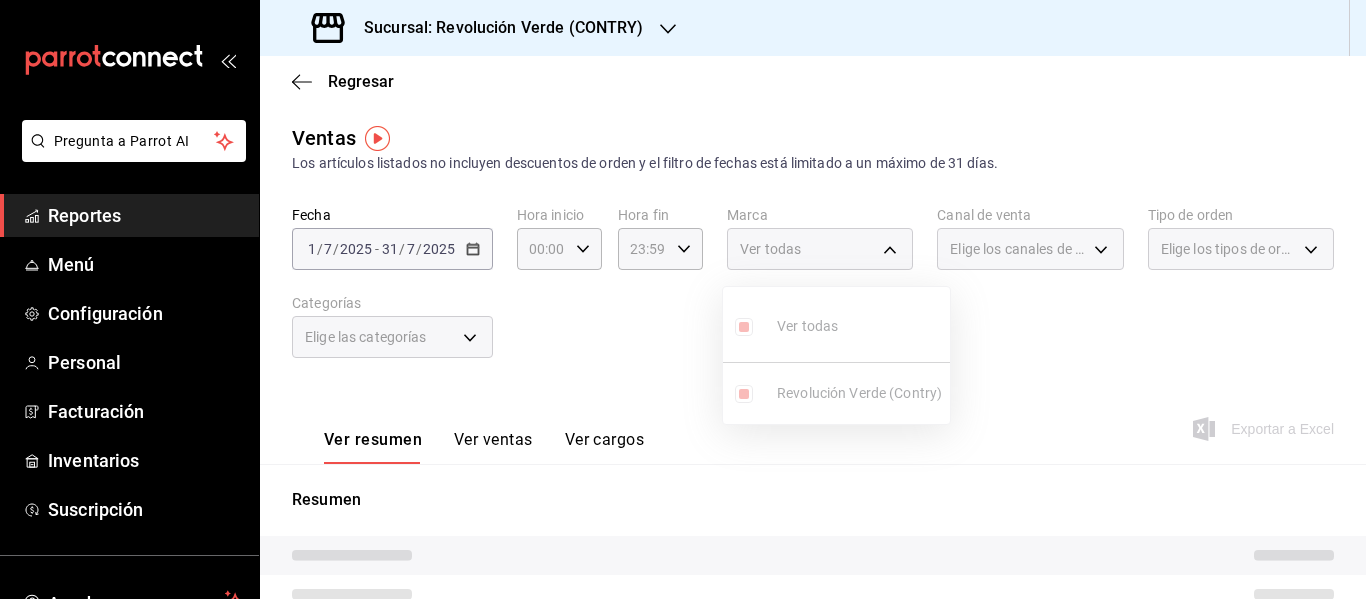 click at bounding box center [683, 299] 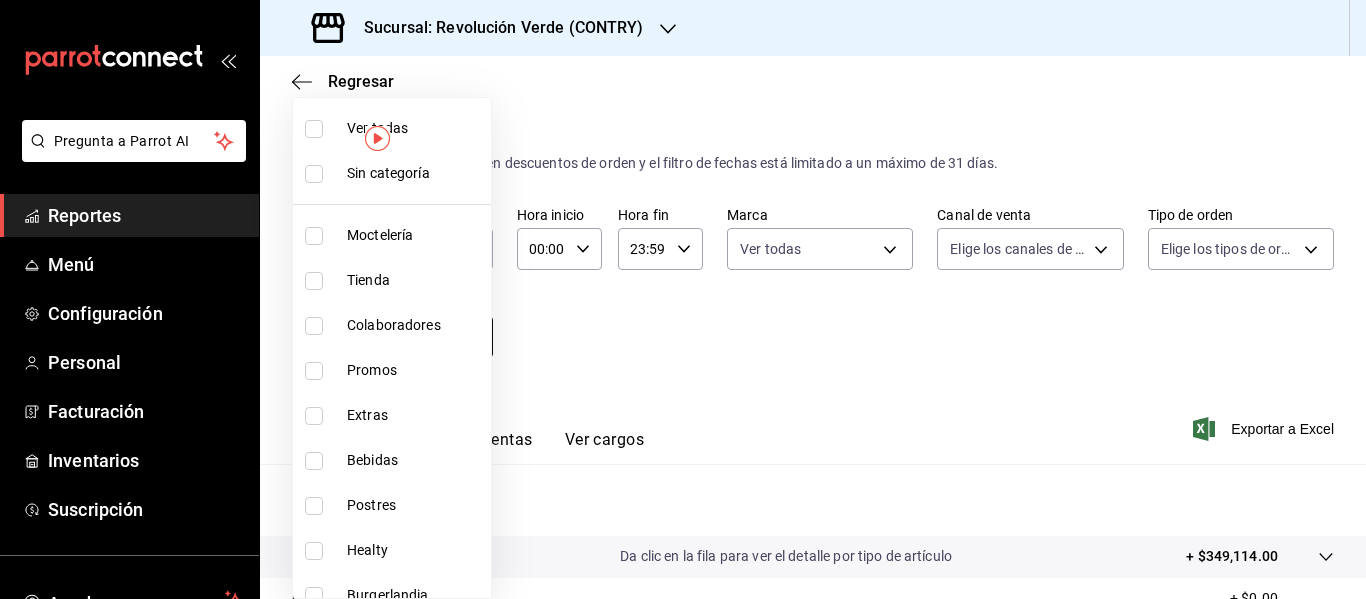 click on "Pregunta a Parrot AI Reportes   Menú   Configuración   Personal   Facturación   Inventarios   Suscripción   Ayuda Recomienda Parrot   Israel Jimenez   Sugerir nueva función   Sucursal: Revolución Verde (CONTRY) Regresar Ventas Los artículos listados no incluyen descuentos de orden y el filtro de fechas está limitado a un máximo de 31 días. Fecha 2025-07-01 1 / 7 / 2025 - 2025-07-31 31 / 7 / 2025 Hora inicio 00:00 Hora inicio Hora fin 23:59 Hora fin Marca Ver todas 59fba4dc-a006-4290-ac93-ac576935bcfb Canal de venta Elige los canales de venta Tipo de orden Elige los tipos de orden Categorías Elige las categorías Ver resumen Ver ventas Ver cargos Exportar a Excel Resumen Total artículos Da clic en la fila para ver el detalle por tipo de artículo + $349,114.00 Cargos por servicio + $0.00 Venta bruta = $349,114.00 Descuentos totales - $12,043.00 Certificados de regalo - $0.00 Venta total = $337,071.00 Impuestos - $46,492.55 Venta neta = $290,578.45 GANA 1 MES GRATIS EN TU SUSCRIPCIÓN AQUÍ Reportes" at bounding box center (683, 299) 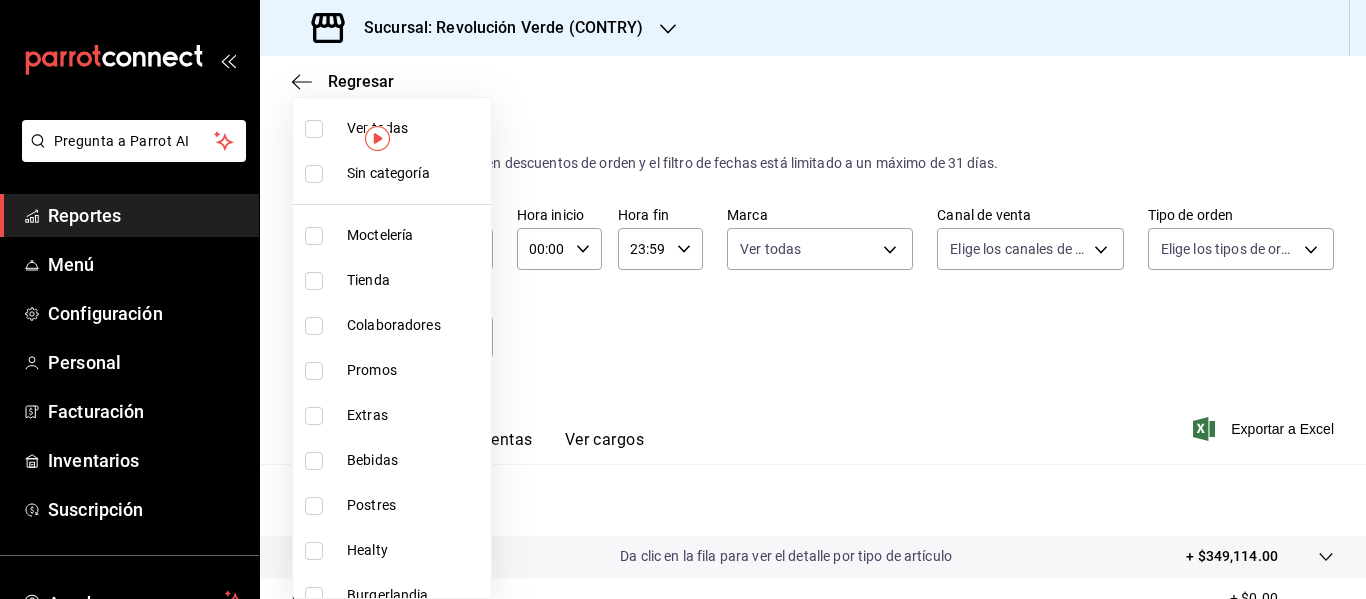 click on "Moctelería" at bounding box center [415, 235] 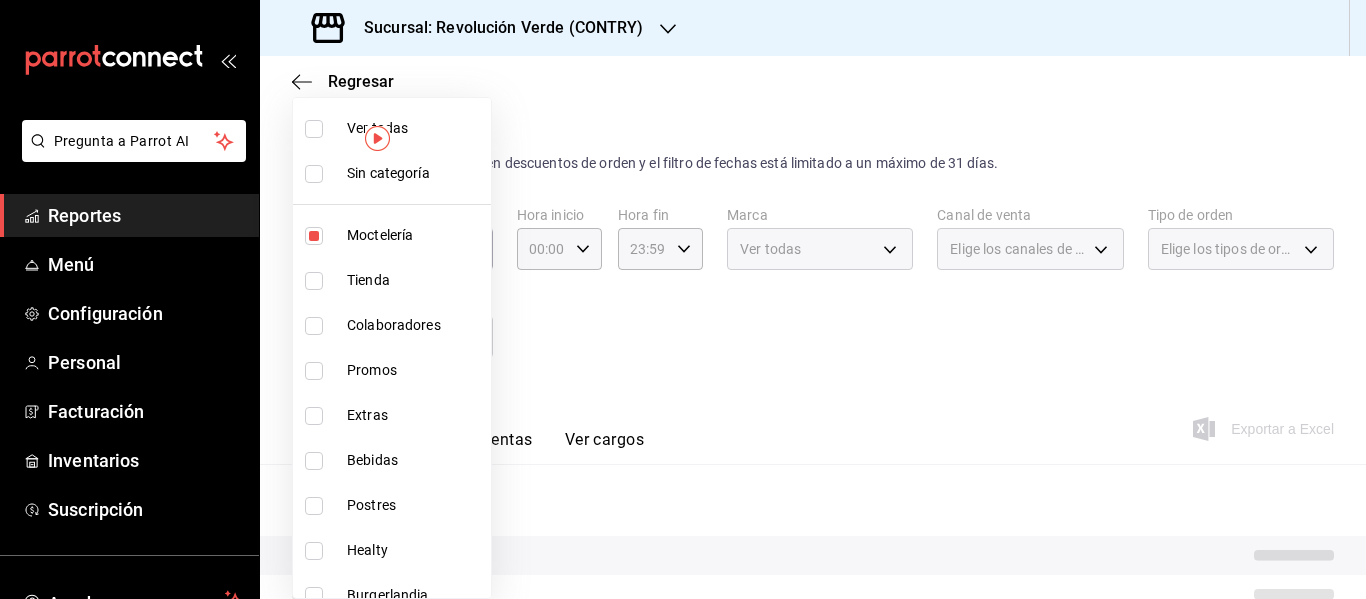 click at bounding box center (683, 299) 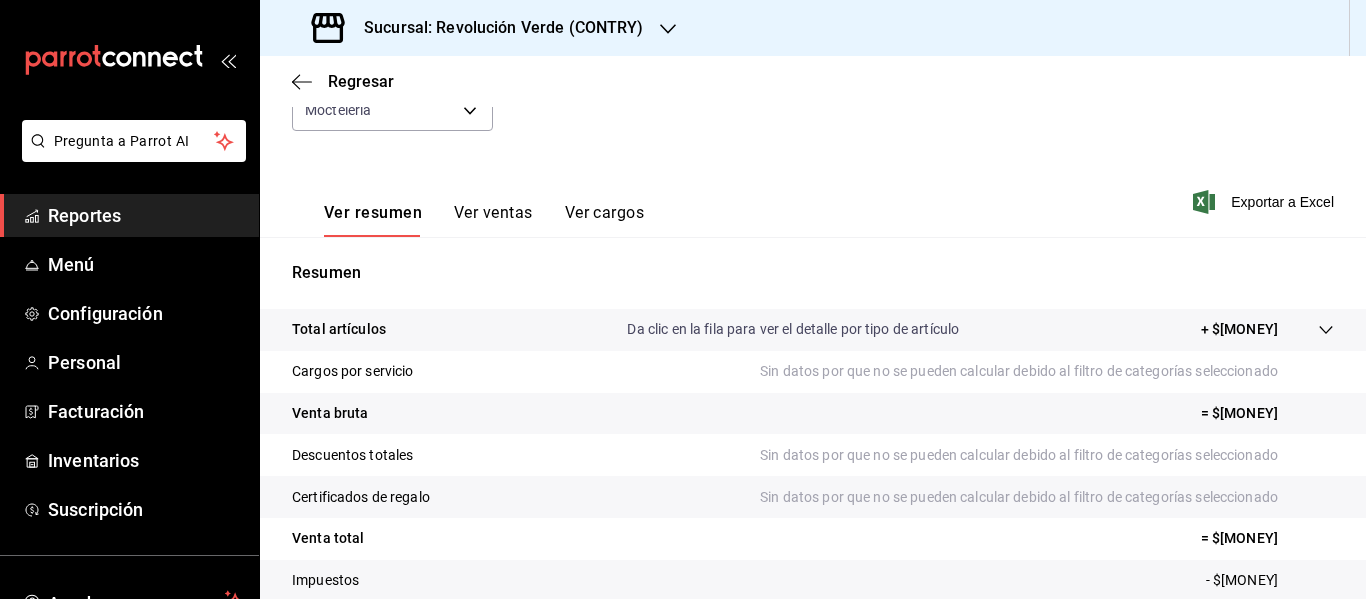scroll, scrollTop: 175, scrollLeft: 0, axis: vertical 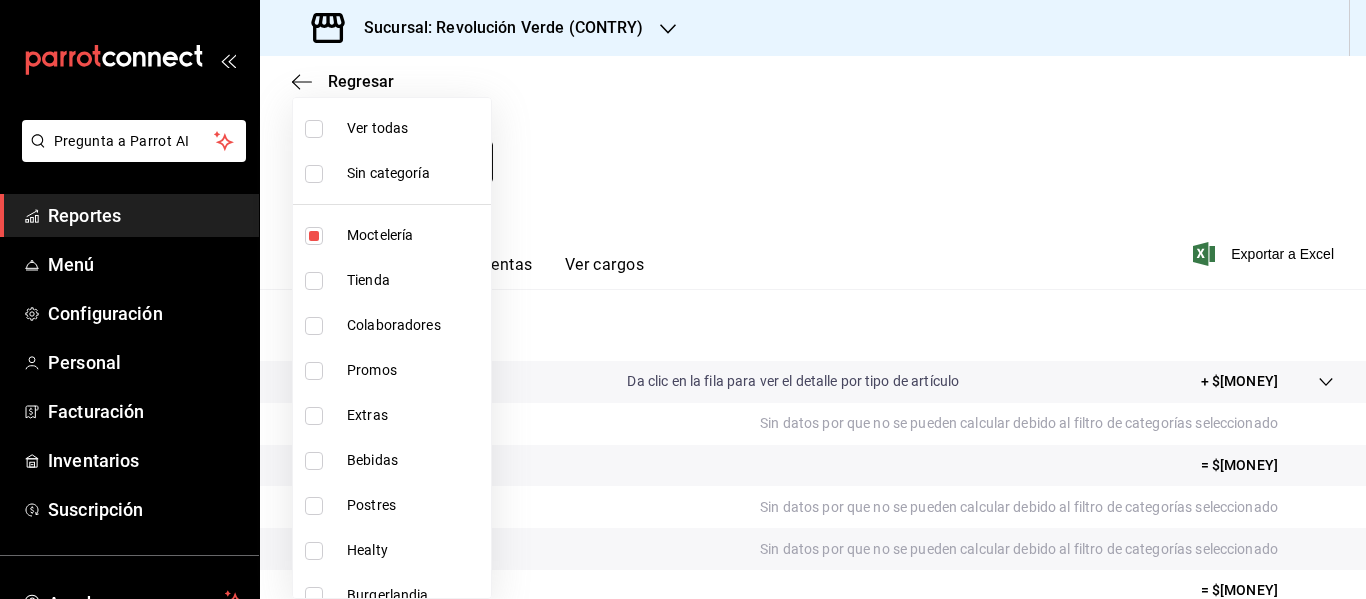 click on "Pregunta a Parrot AI Reportes   Menú   Configuración   Personal   Facturación   Inventarios   Suscripción   Ayuda Recomienda Parrot   Israel Jimenez   Sugerir nueva función   Sucursal: Revolución Verde (CONTRY) Regresar Ventas Los artículos listados no incluyen descuentos de orden y el filtro de fechas está limitado a un máximo de 31 días. Fecha 2025-07-01 1 / 7 / 2025 - 2025-07-31 31 / 7 / 2025 Hora inicio 00:00 Hora inicio Hora fin 23:59 Hora fin Marca Ver todas 59fba4dc-a006-4290-ac93-ac576935bcfb Canal de venta Elige los canales de venta Tipo de orden Elige los tipos de orden Categorías Moctelería 441b6ed5-ea05-43fe-8bb7-29b4cce00a2e Ver resumen Ver ventas Ver cargos Exportar a Excel Resumen Total artículos Da clic en la fila para ver el detalle por tipo de artículo + $1,428.00 Cargos por servicio  Sin datos por que no se pueden calcular debido al filtro de categorías seleccionado Venta bruta = $1,428.00 Descuentos totales Certificados de regalo Venta total = $1,428.00 Impuestos - $180.55" at bounding box center (683, 299) 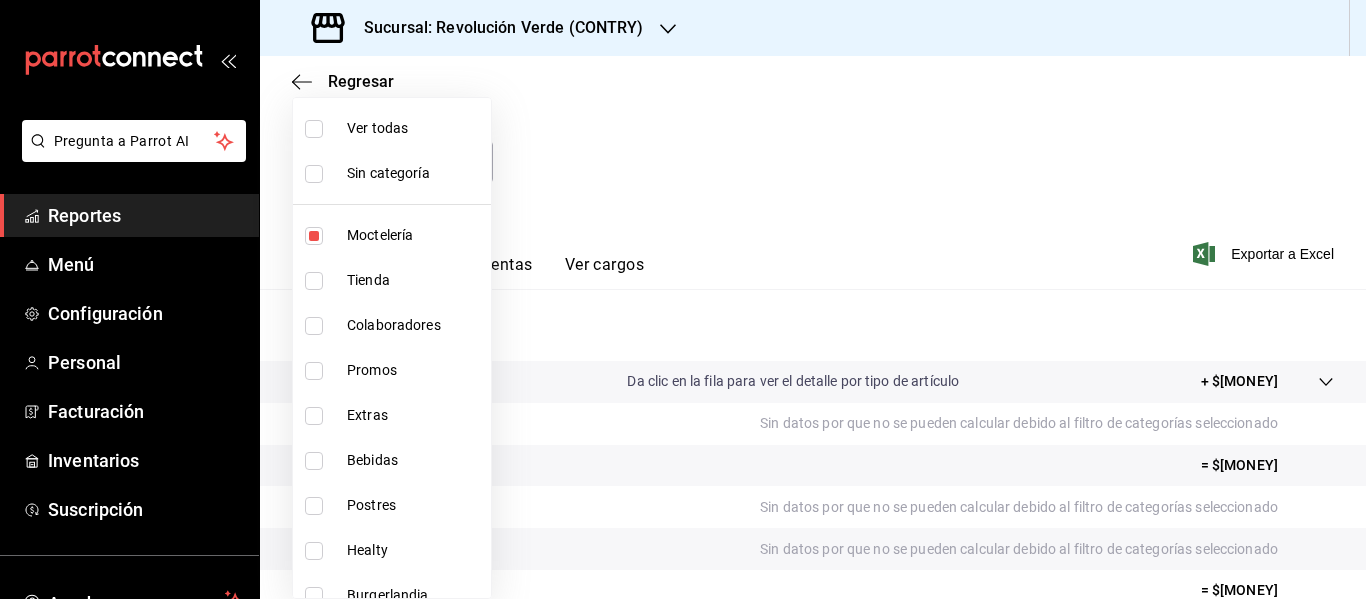click on "Promos" at bounding box center (415, 370) 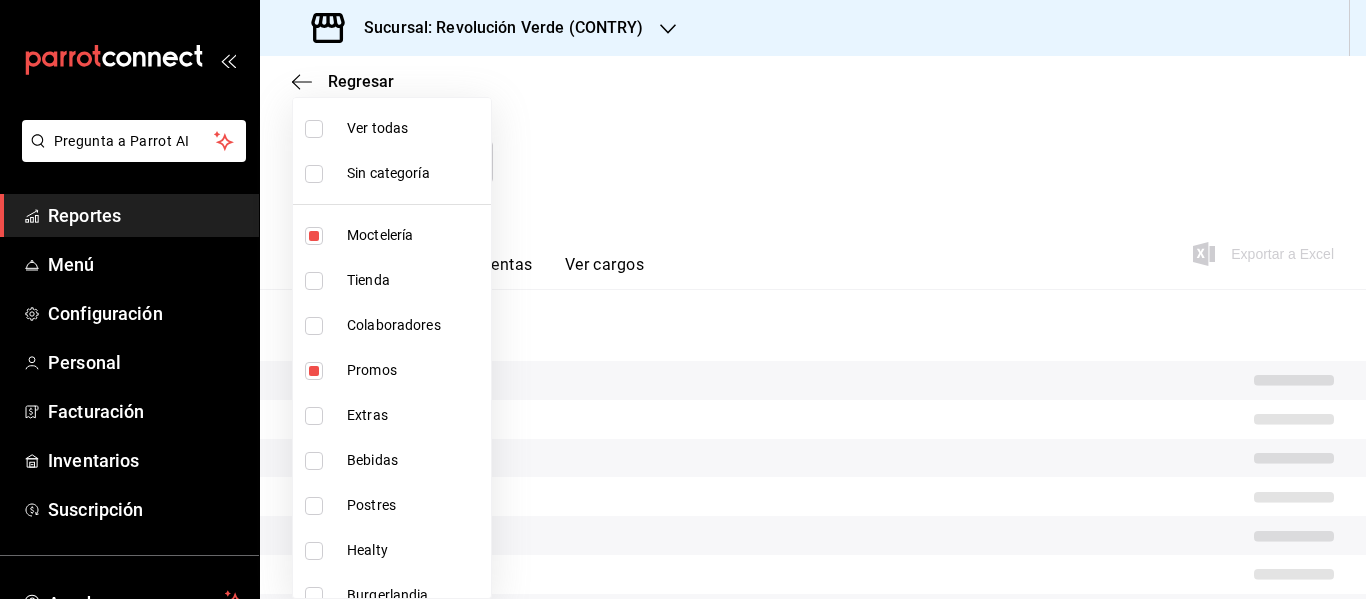 click at bounding box center (683, 299) 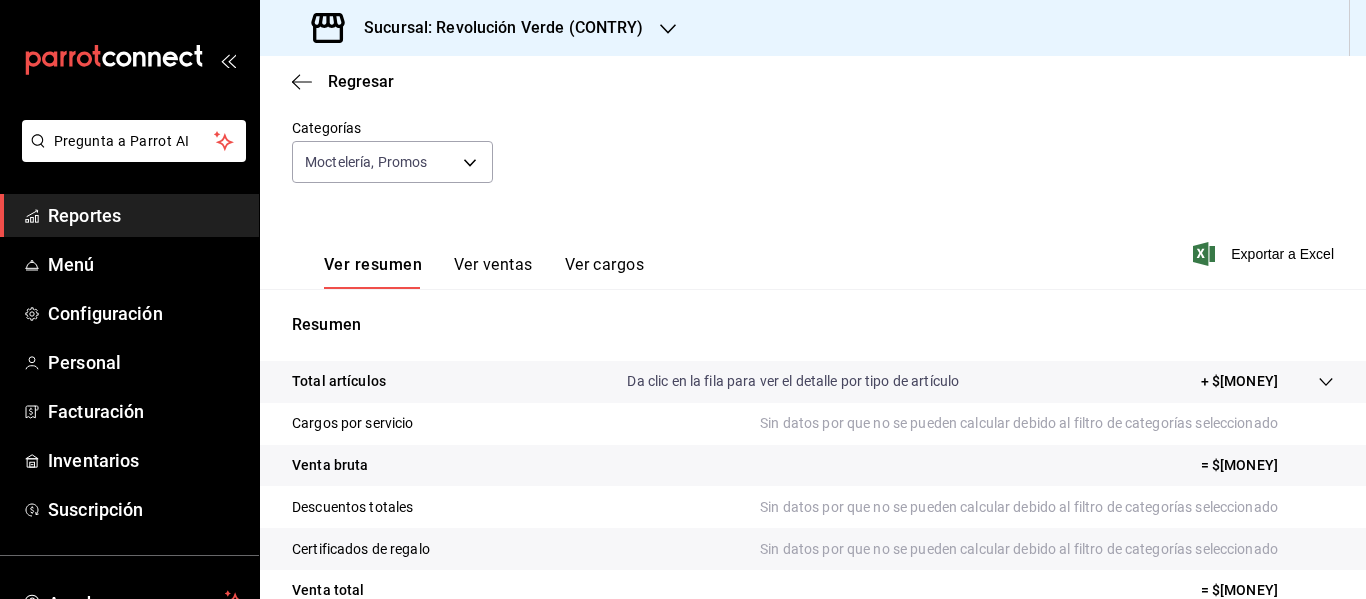 click on "Ver resumen Ver ventas Ver cargos" at bounding box center [468, 260] 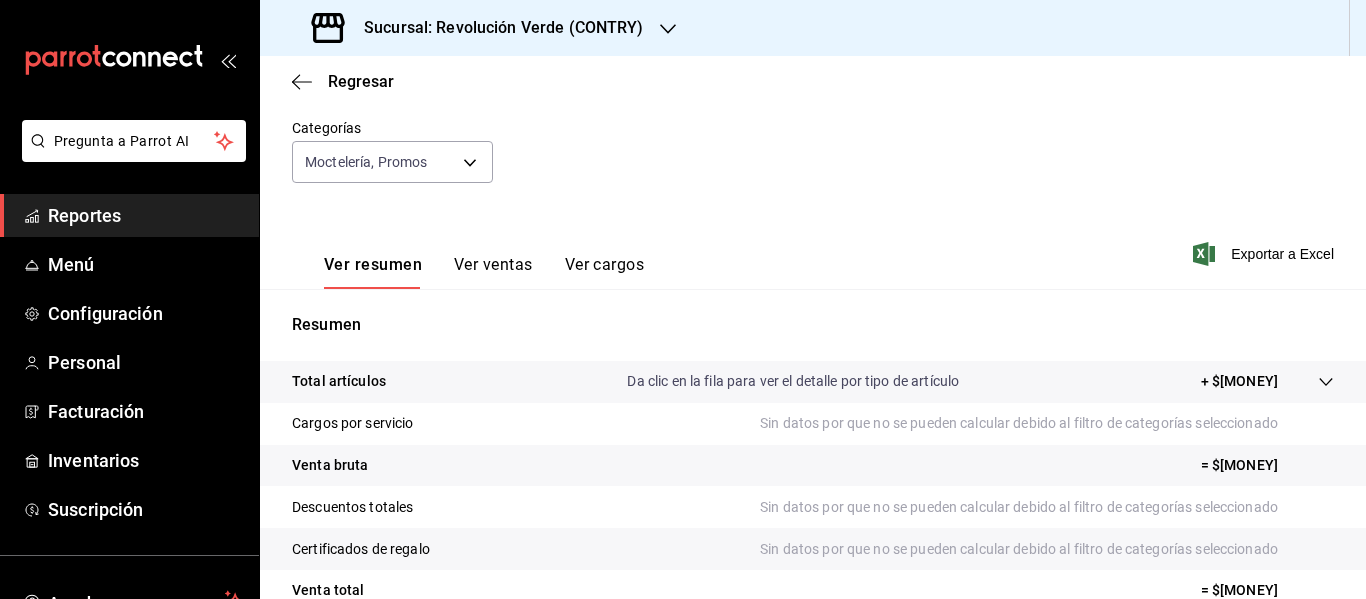 drag, startPoint x: 506, startPoint y: 253, endPoint x: 478, endPoint y: 263, distance: 29.732138 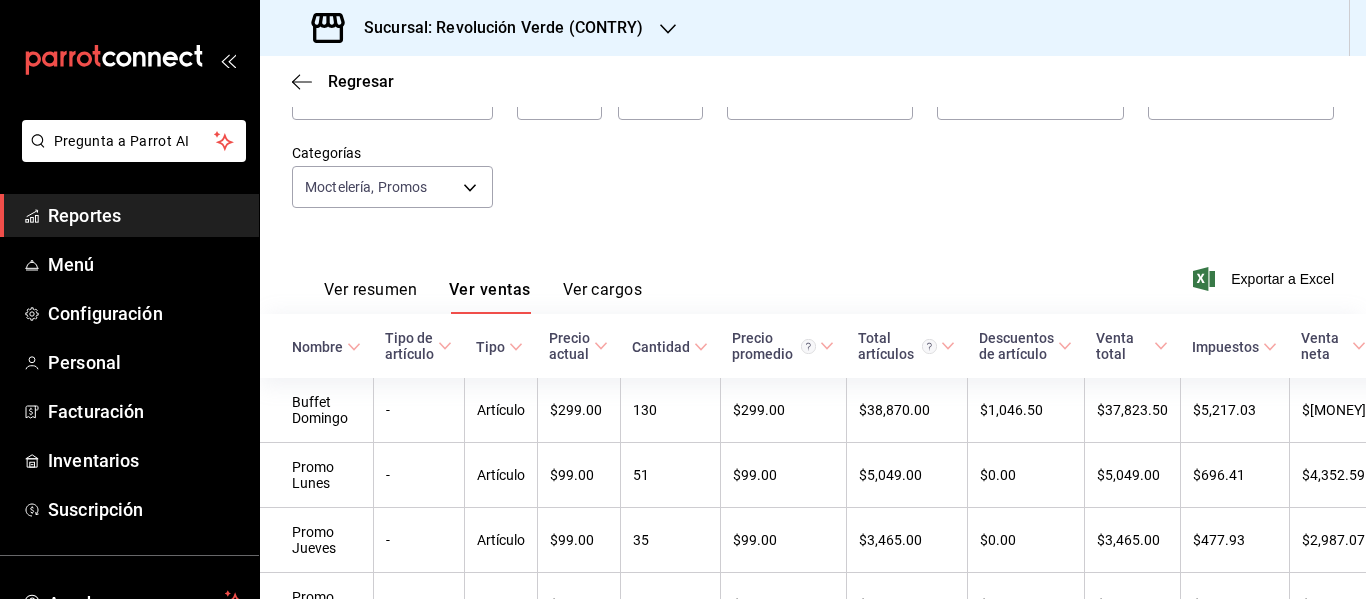 scroll, scrollTop: 145, scrollLeft: 0, axis: vertical 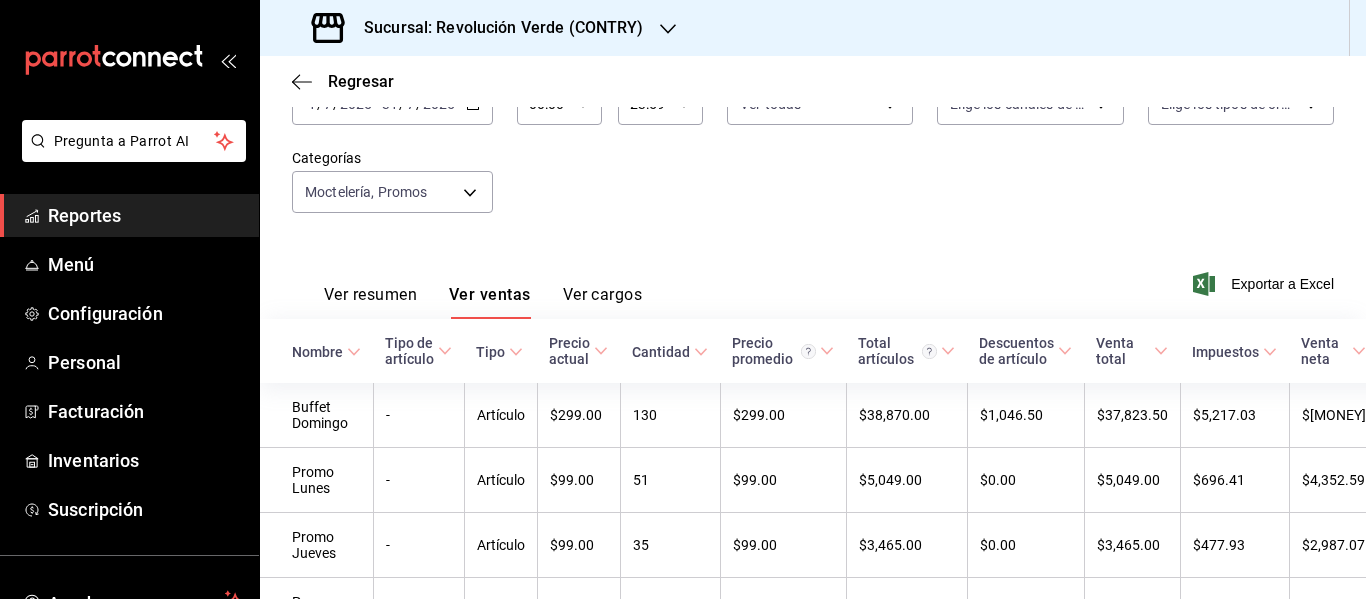 click on "Ver cargos" at bounding box center (603, 302) 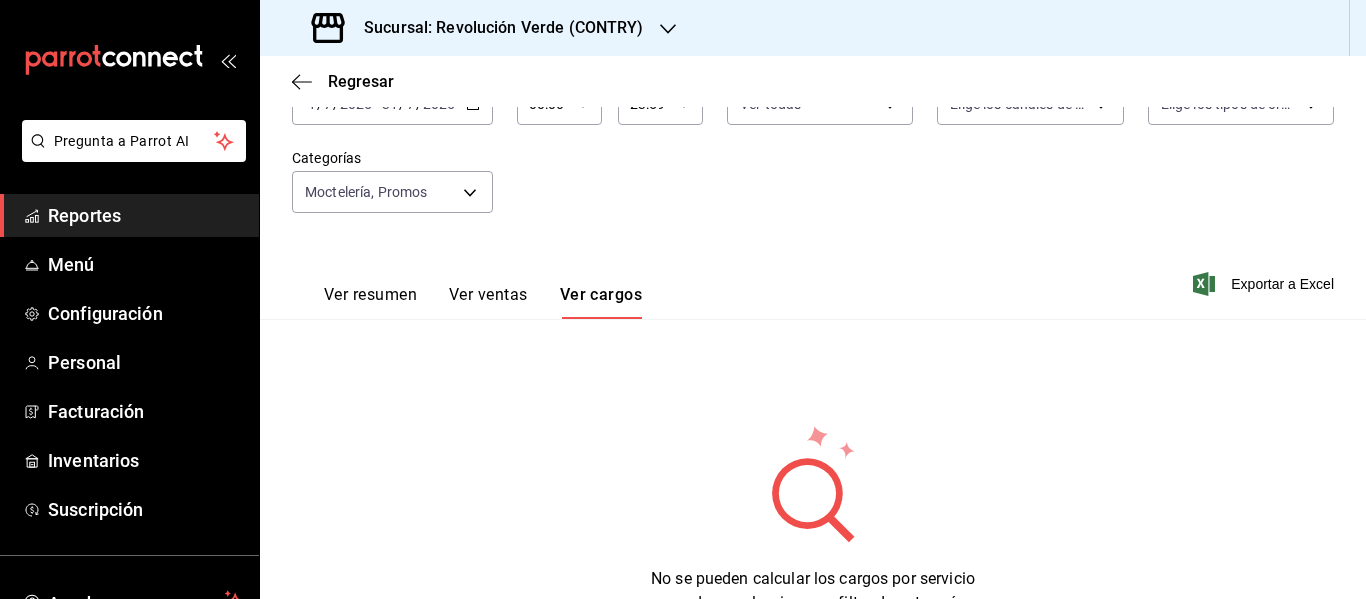 click on "Ver ventas" at bounding box center (488, 302) 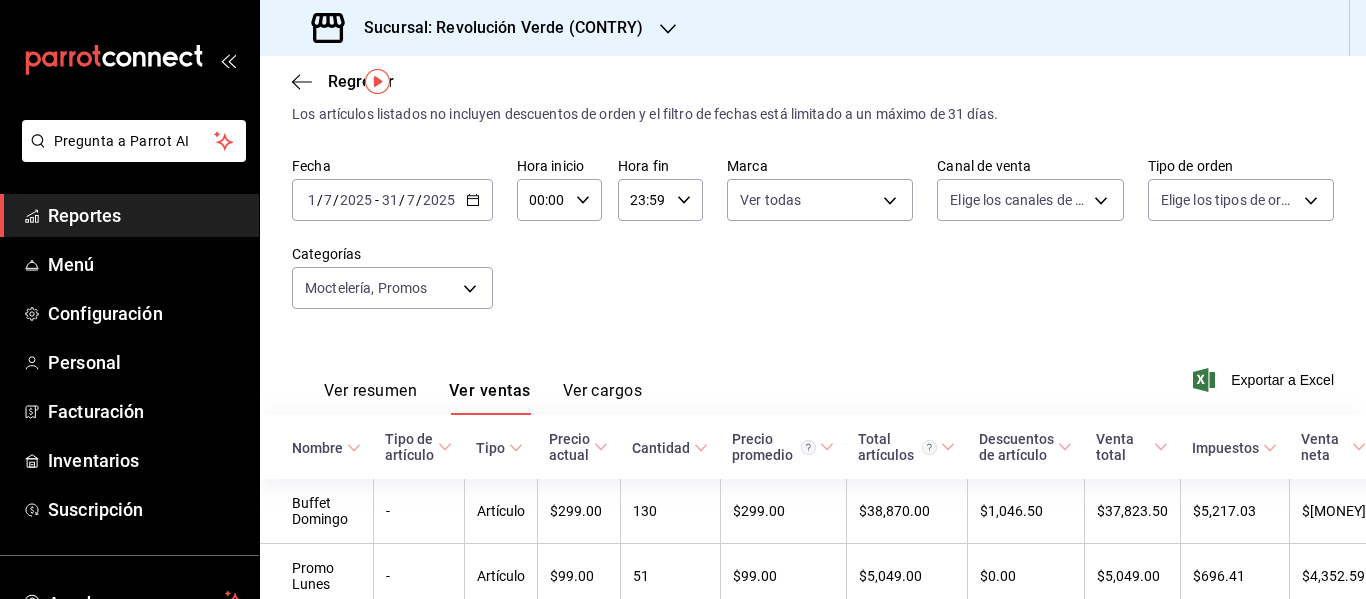scroll, scrollTop: 21, scrollLeft: 0, axis: vertical 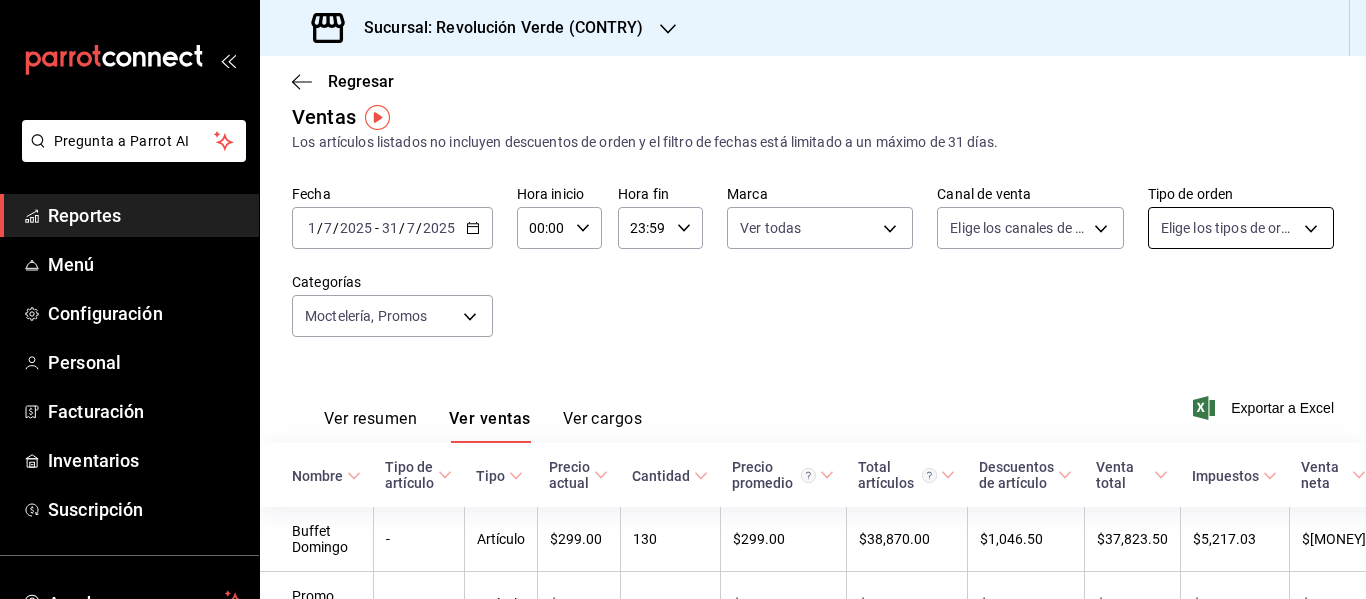 click on "Pregunta a Parrot AI Reportes   Menú   Configuración   Personal   Facturación   Inventarios   Suscripción   Ayuda Recomienda Parrot   Israel Jimenez   Sugerir nueva función   Sucursal: Revolución Verde (CONTRY) Regresar Ventas Los artículos listados no incluyen descuentos de orden y el filtro de fechas está limitado a un máximo de 31 días. Fecha 2025-07-01 1 / 7 / 2025 - 2025-07-31 31 / 7 / 2025 Hora inicio 00:00 Hora inicio Hora fin 23:59 Hora fin Marca Ver todas 59fba4dc-a006-4290-ac93-ac576935bcfb Canal de venta Elige los canales de venta Tipo de orden Elige los tipos de orden Categorías Moctelería, Promos 441b6ed5-ea05-43fe-8bb7-29b4cce00a2e,f8b6364a-d036-4375-9bf9-ccf7fb4be20e Ver resumen Ver ventas Ver cargos Exportar a Excel Nombre Tipo de artículo Tipo Precio actual Cantidad Precio promedio   Total artículos   Descuentos de artículo Venta total Impuestos Venta neta Buffet Domingo - Artículo $299.00 130 $299.00 $38,870.00 $1,046.50 $37,823.50 $5,217.03 $32,606.47 Promo Lunes - Artículo" at bounding box center (683, 299) 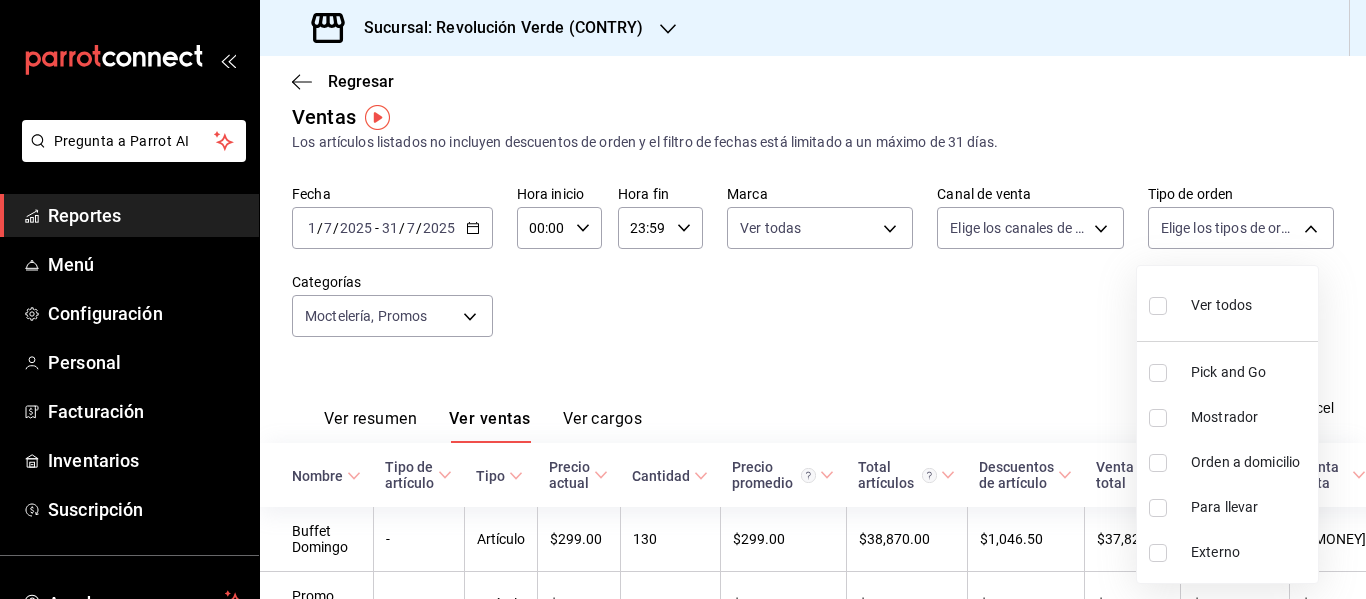 click at bounding box center [683, 299] 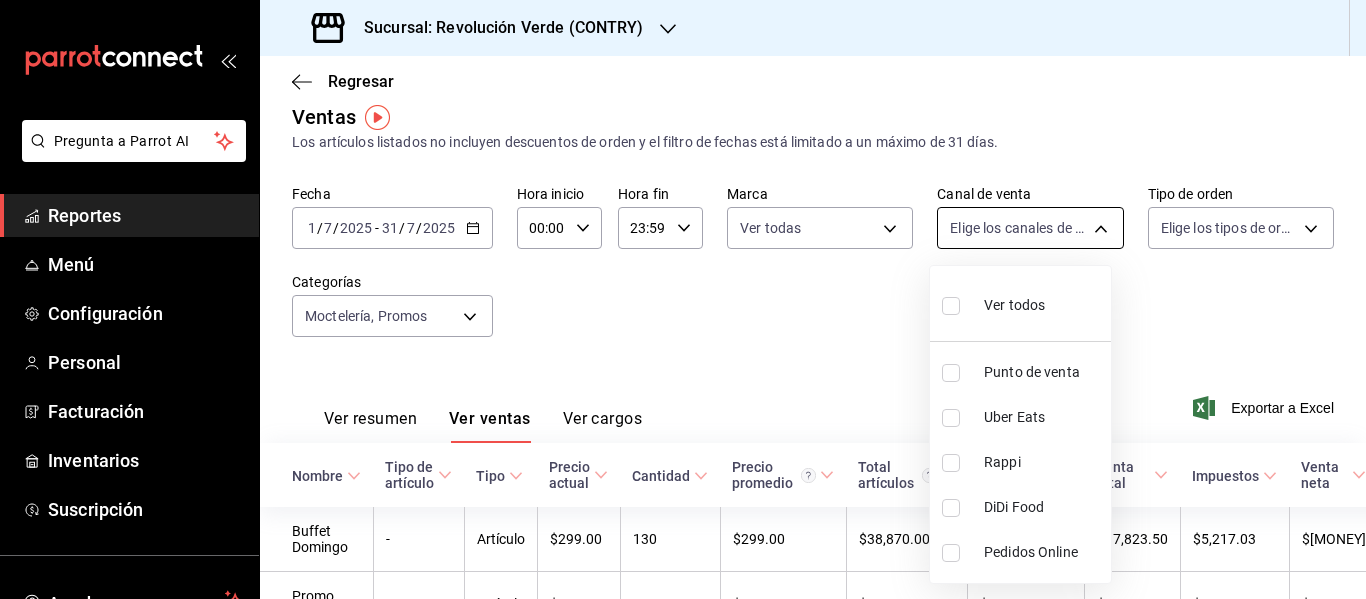 click on "Pregunta a Parrot AI Reportes   Menú   Configuración   Personal   Facturación   Inventarios   Suscripción   Ayuda Recomienda Parrot   Israel Jimenez   Sugerir nueva función   Sucursal: Revolución Verde (CONTRY) Regresar Ventas Los artículos listados no incluyen descuentos de orden y el filtro de fechas está limitado a un máximo de 31 días. Fecha 2025-07-01 1 / 7 / 2025 - 2025-07-31 31 / 7 / 2025 Hora inicio 00:00 Hora inicio Hora fin 23:59 Hora fin Marca Ver todas 59fba4dc-a006-4290-ac93-ac576935bcfb Canal de venta Elige los canales de venta Tipo de orden Elige los tipos de orden Categorías Moctelería, Promos 441b6ed5-ea05-43fe-8bb7-29b4cce00a2e,f8b6364a-d036-4375-9bf9-ccf7fb4be20e Ver resumen Ver ventas Ver cargos Exportar a Excel Nombre Tipo de artículo Tipo Precio actual Cantidad Precio promedio   Total artículos   Descuentos de artículo Venta total Impuestos Venta neta Buffet Domingo - Artículo $299.00 130 $299.00 $38,870.00 $1,046.50 $37,823.50 $5,217.03 $32,606.47 Promo Lunes - Artículo" at bounding box center [683, 299] 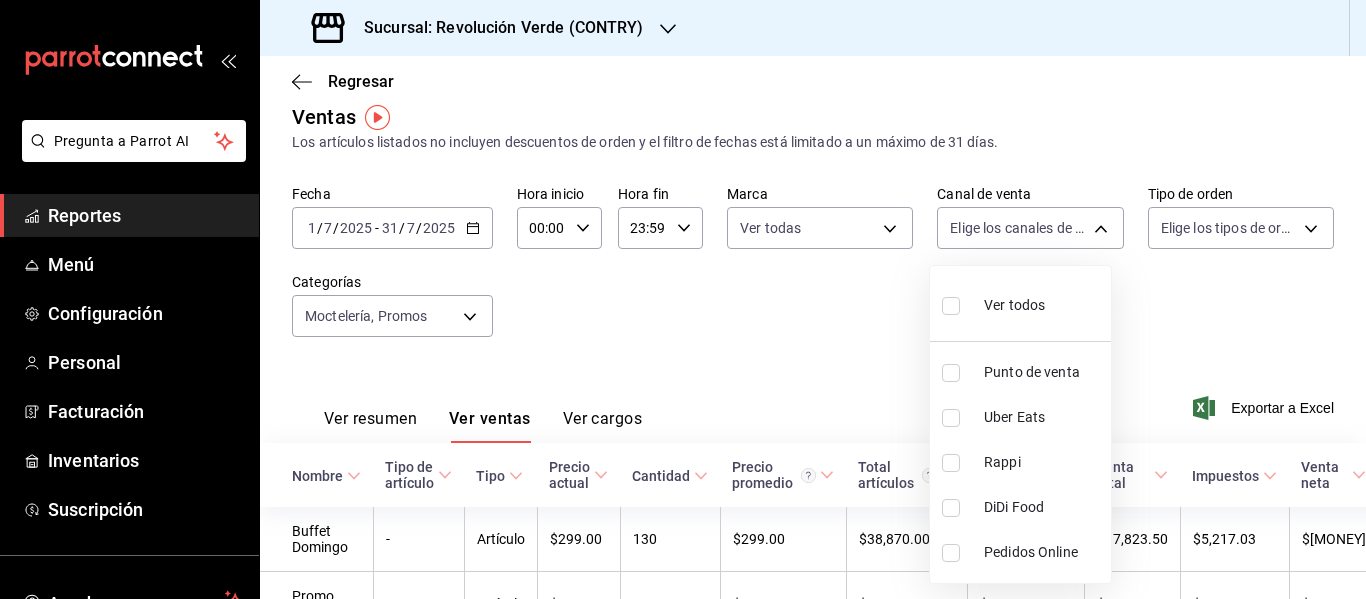 click at bounding box center (683, 299) 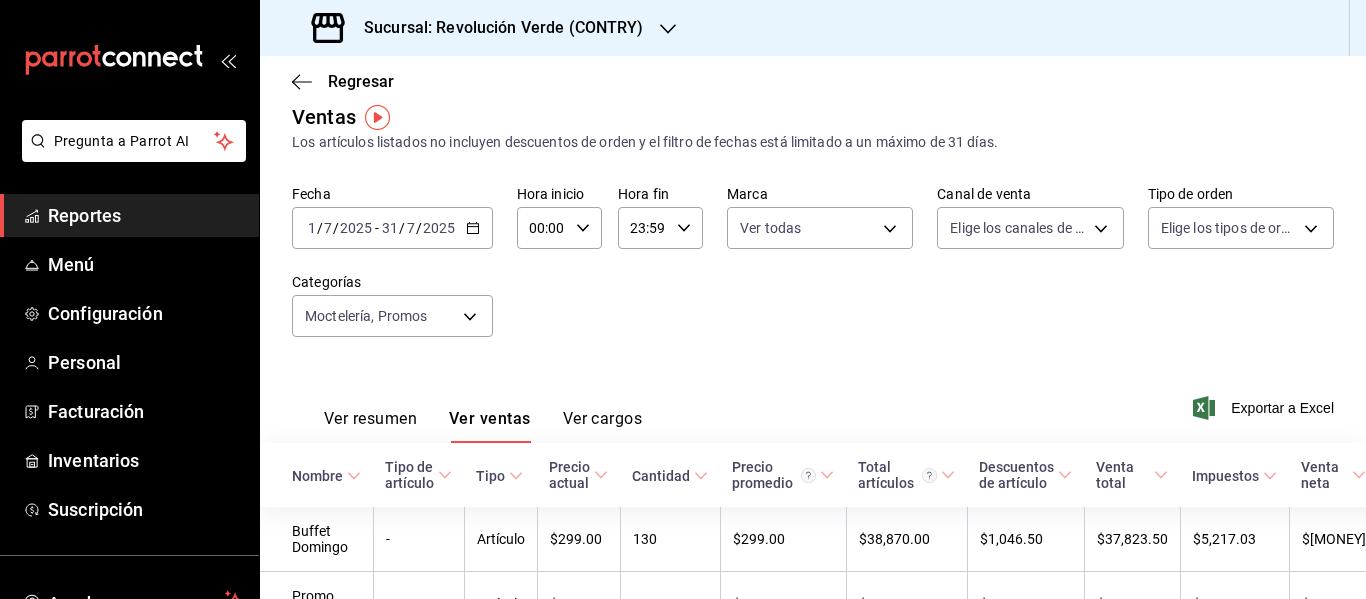 click on "Pregunta a Parrot AI Reportes   Menú   Configuración   Personal   Facturación   Inventarios   Suscripción   Ayuda Recomienda Parrot   Israel Jimenez   Sugerir nueva función   Sucursal: Revolución Verde (CONTRY) Regresar Ventas Los artículos listados no incluyen descuentos de orden y el filtro de fechas está limitado a un máximo de 31 días. Fecha 2025-07-01 1 / 7 / 2025 - 2025-07-31 31 / 7 / 2025 Hora inicio 00:00 Hora inicio Hora fin 23:59 Hora fin Marca Ver todas 59fba4dc-a006-4290-ac93-ac576935bcfb Canal de venta Elige los canales de venta Tipo de orden Elige los tipos de orden Categorías Moctelería, Promos 441b6ed5-ea05-43fe-8bb7-29b4cce00a2e,f8b6364a-d036-4375-9bf9-ccf7fb4be20e Ver resumen Ver ventas Ver cargos Exportar a Excel Nombre Tipo de artículo Tipo Precio actual Cantidad Precio promedio   Total artículos   Descuentos de artículo Venta total Impuestos Venta neta Buffet Domingo - Artículo $299.00 130 $299.00 $38,870.00 $1,046.50 $37,823.50 $5,217.03 $32,606.47 Promo Lunes - Artículo" at bounding box center (683, 299) 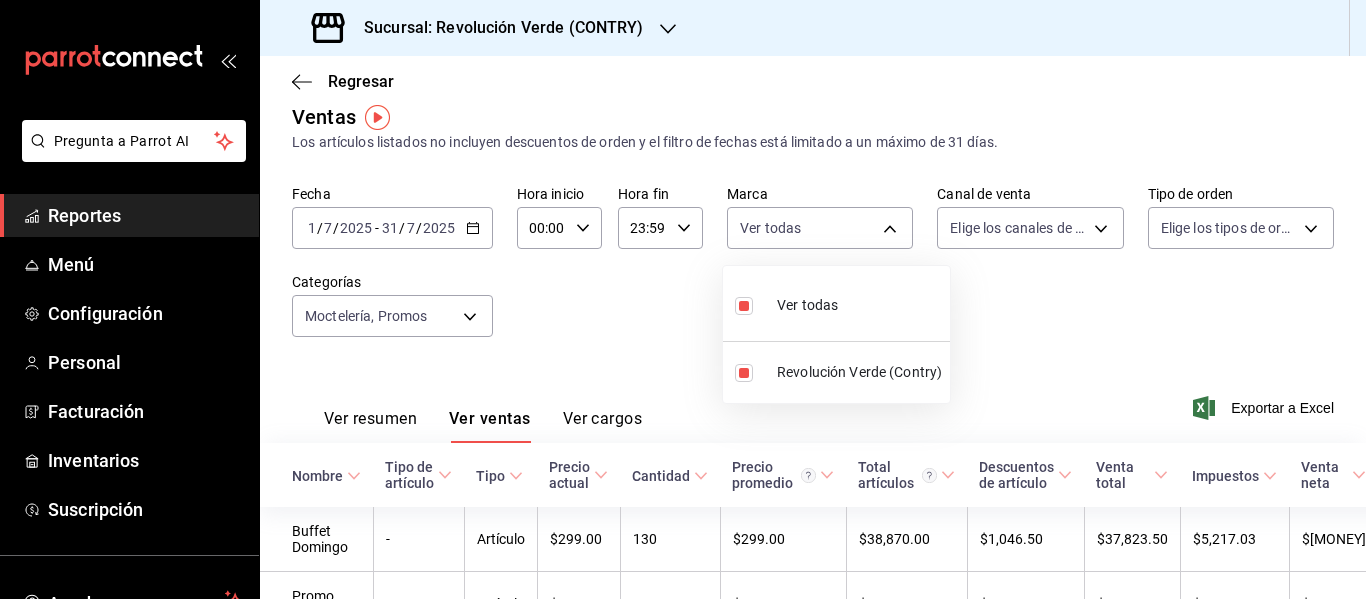 click at bounding box center (683, 299) 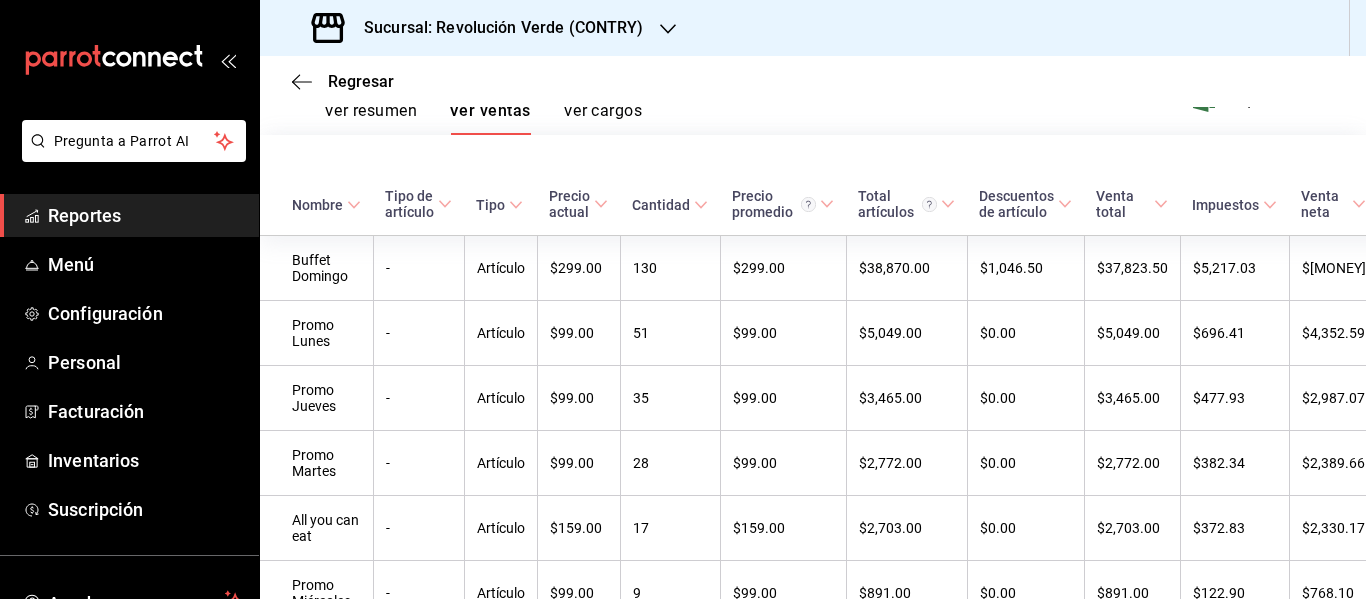 scroll, scrollTop: 775, scrollLeft: 0, axis: vertical 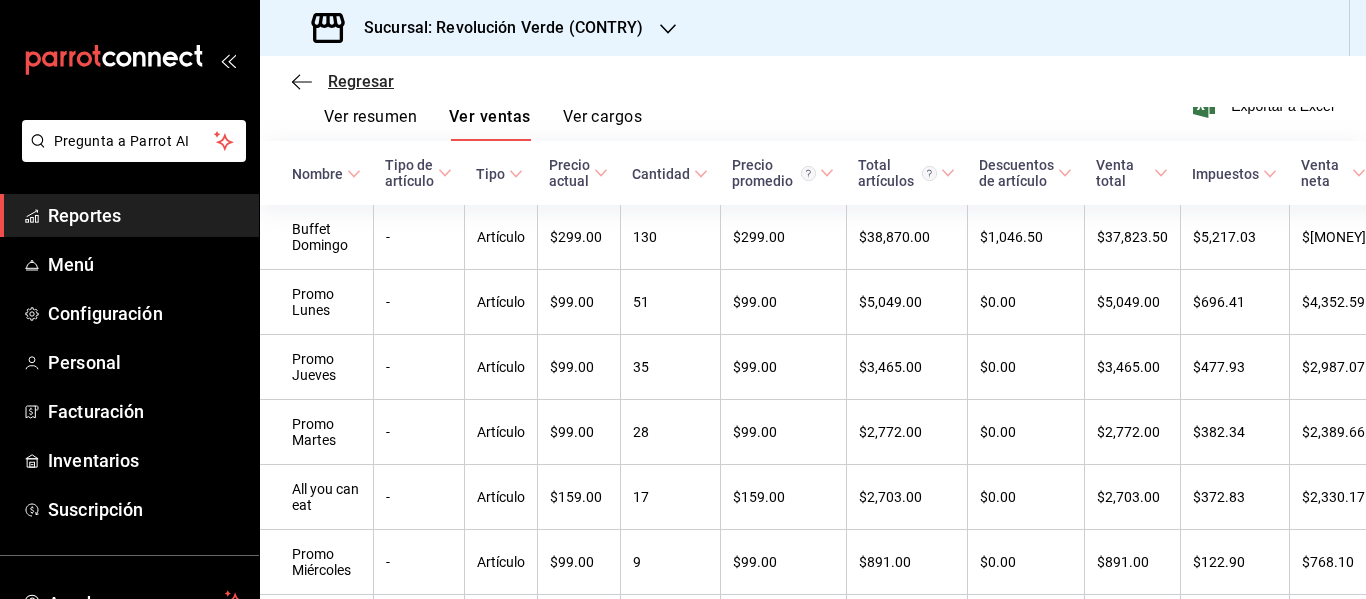 click 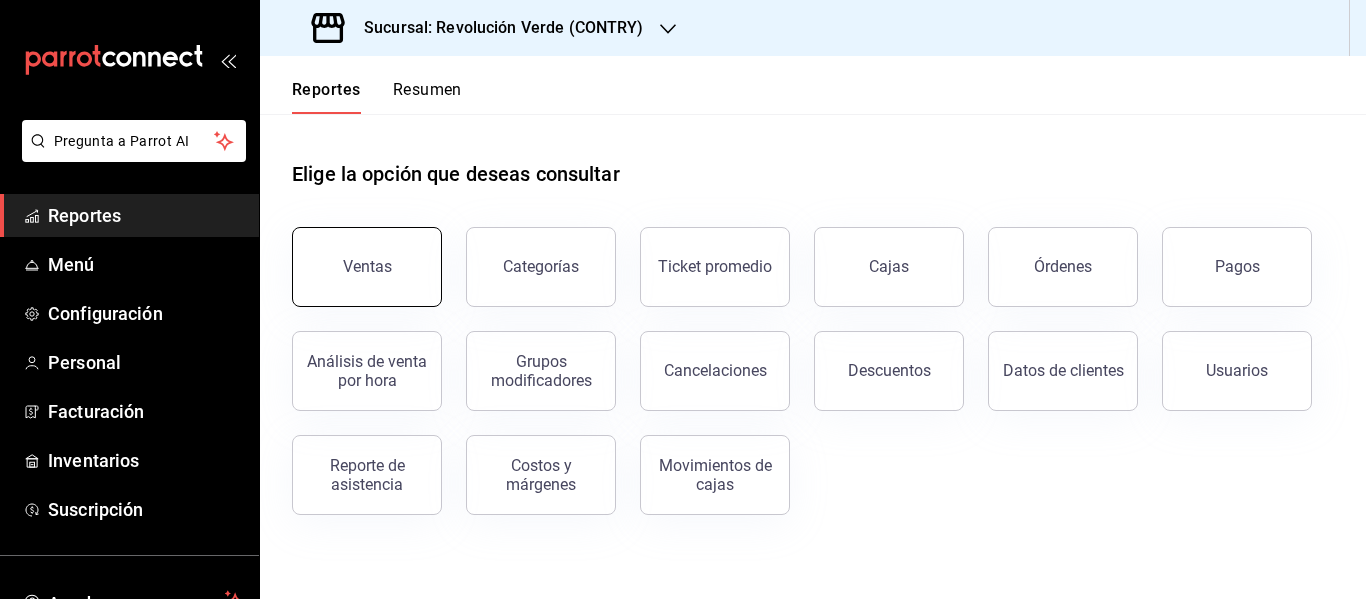 click on "Ventas" at bounding box center [367, 267] 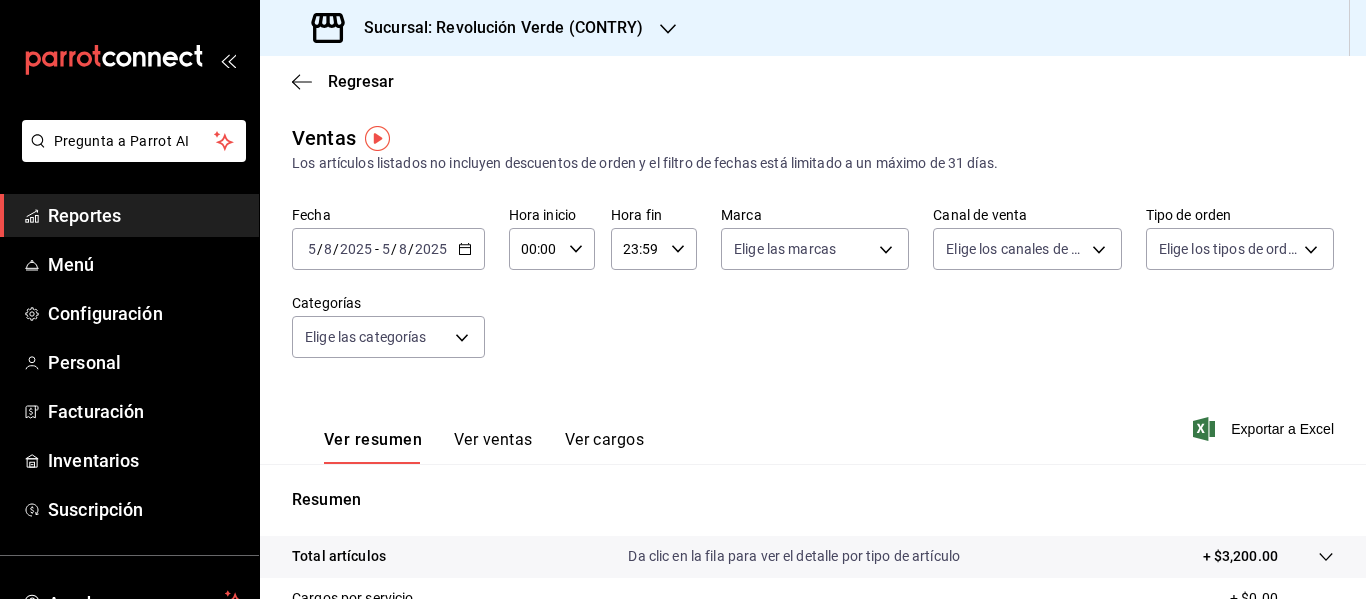 click on "Ver ventas" at bounding box center (493, 447) 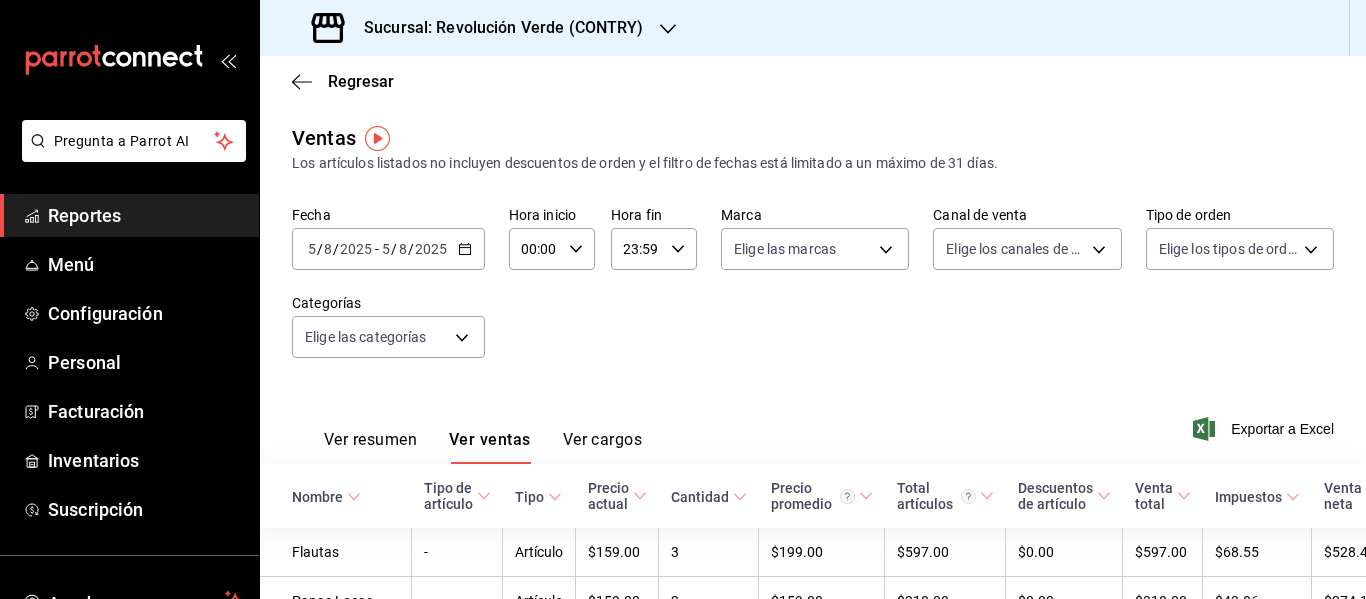 click on "Ver resumen Ver ventas Ver cargos" at bounding box center [467, 435] 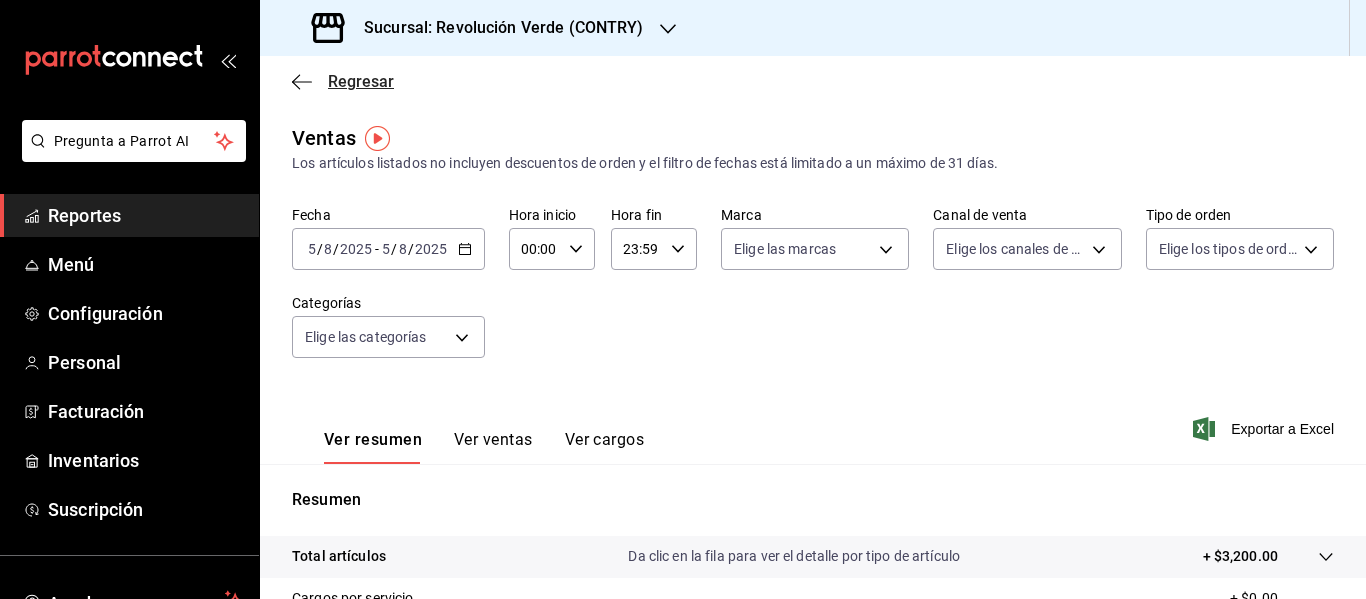 click 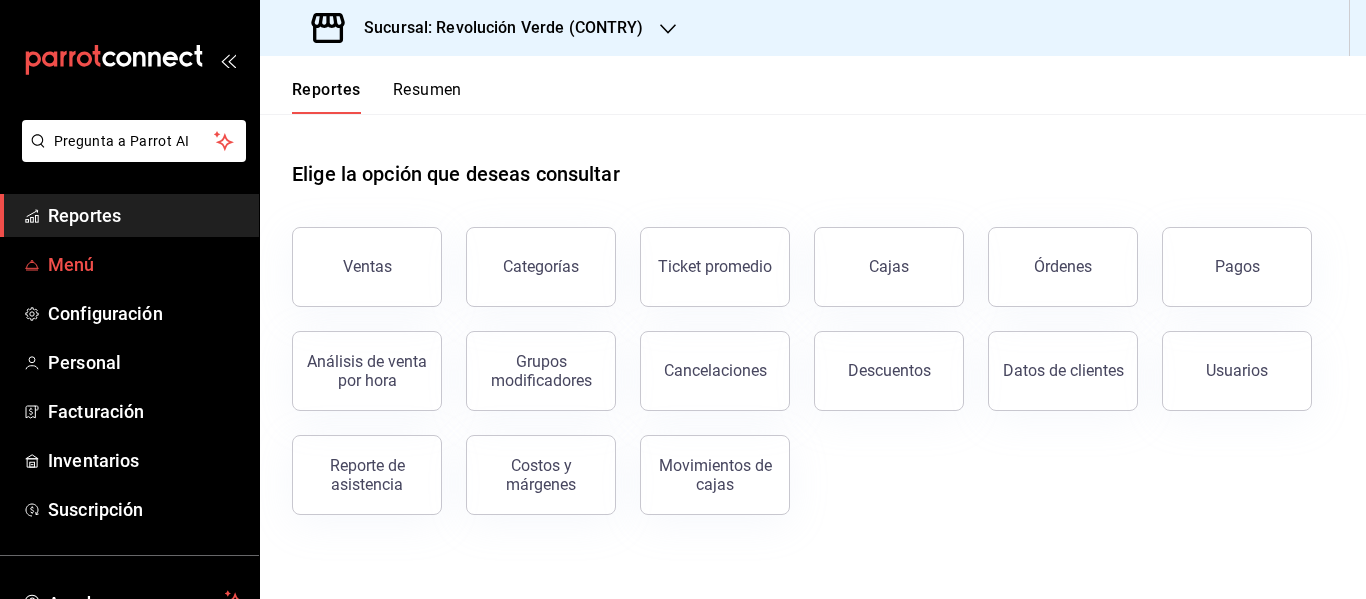 click on "Menú" at bounding box center (145, 264) 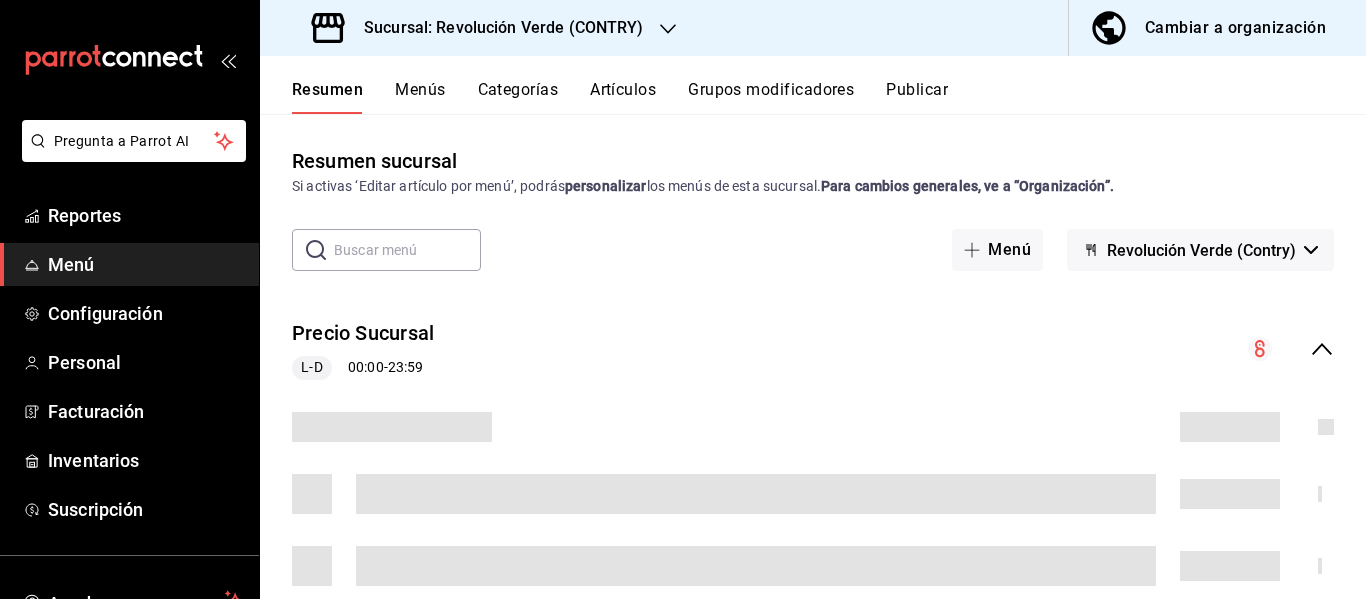 click 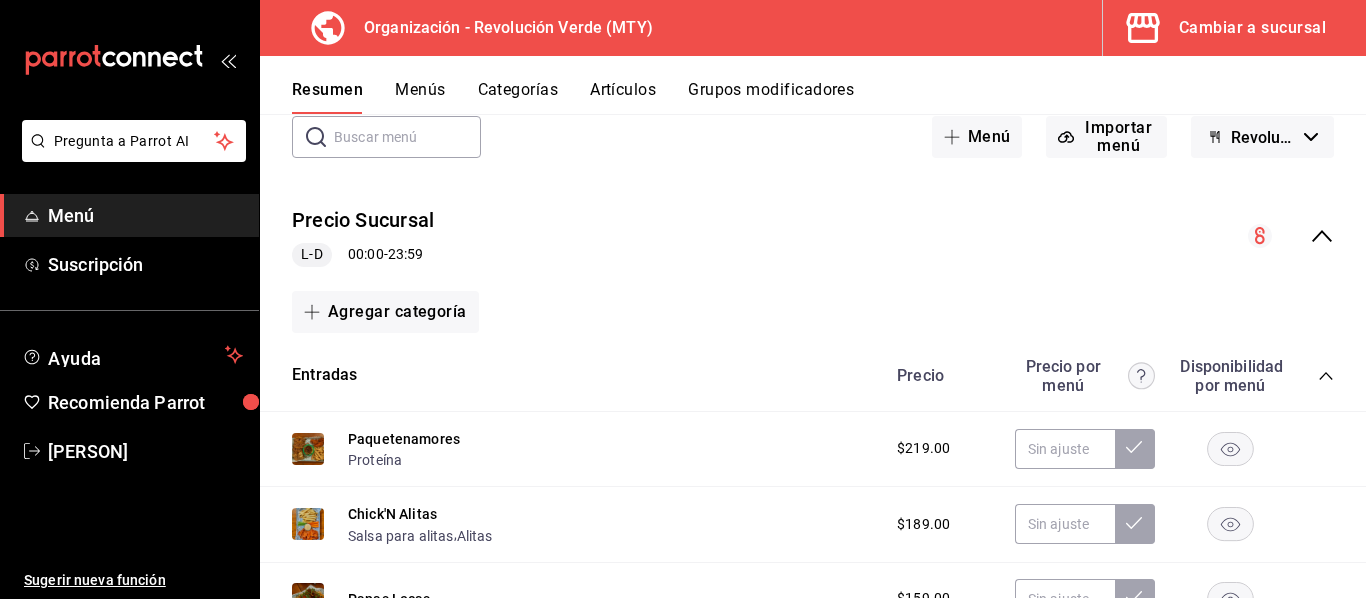 scroll, scrollTop: 0, scrollLeft: 0, axis: both 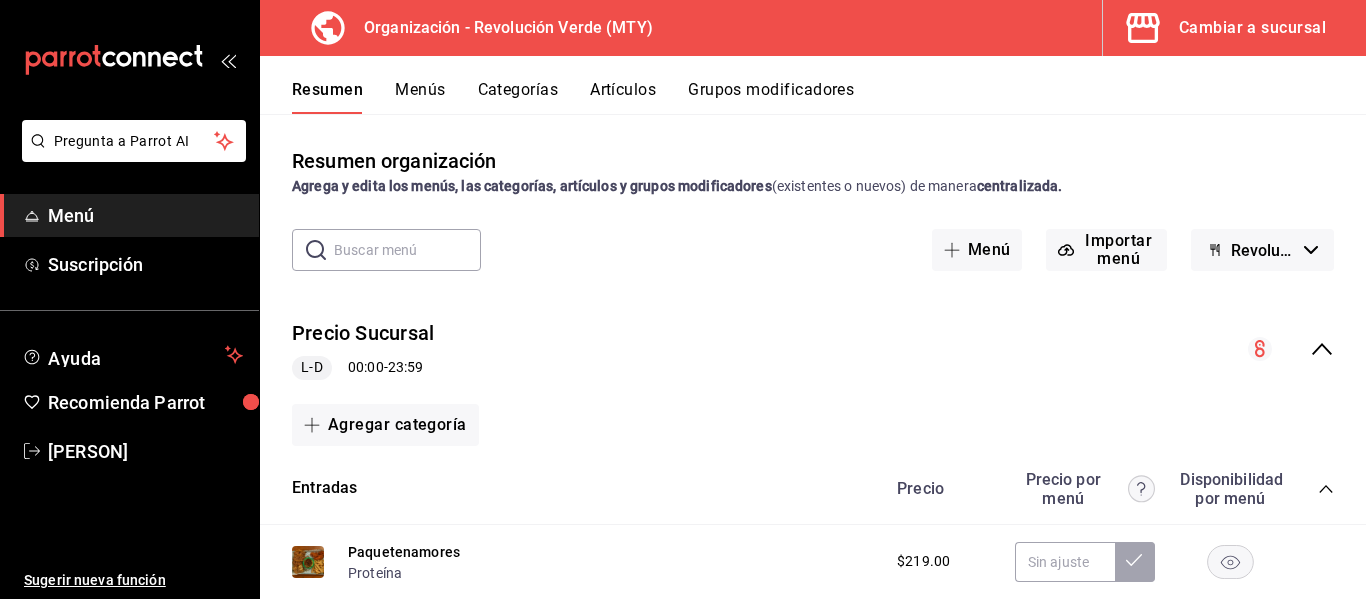 click on "Menús" at bounding box center [420, 97] 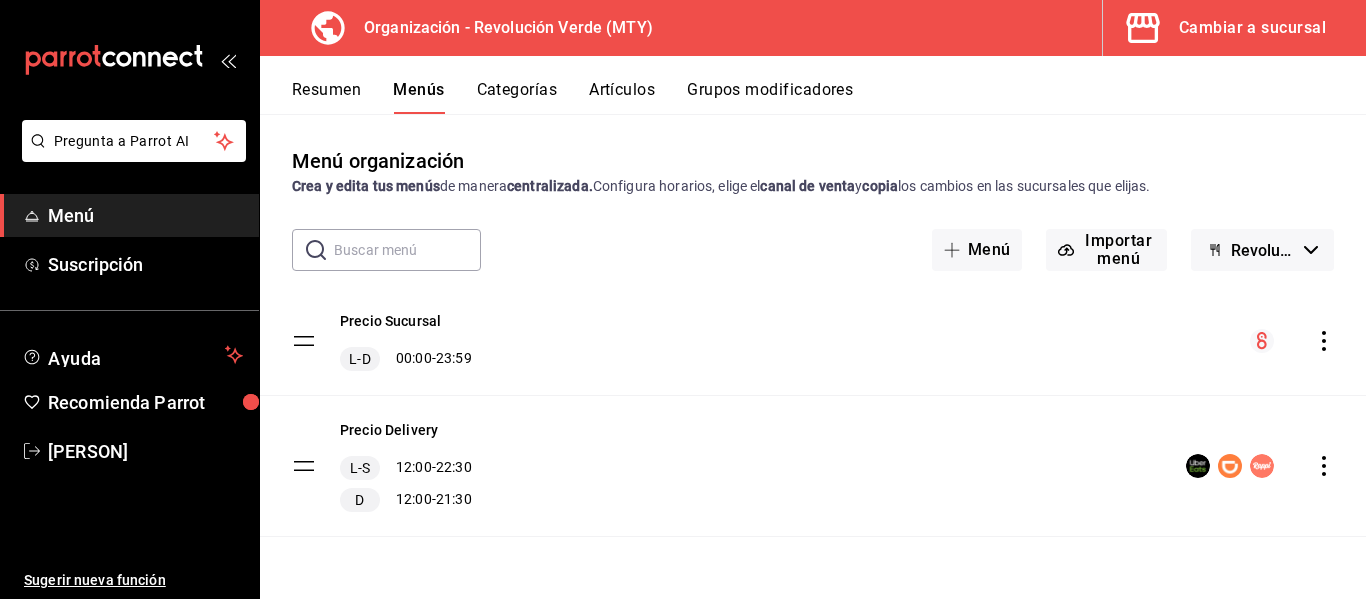 click on "Categorías" at bounding box center [517, 97] 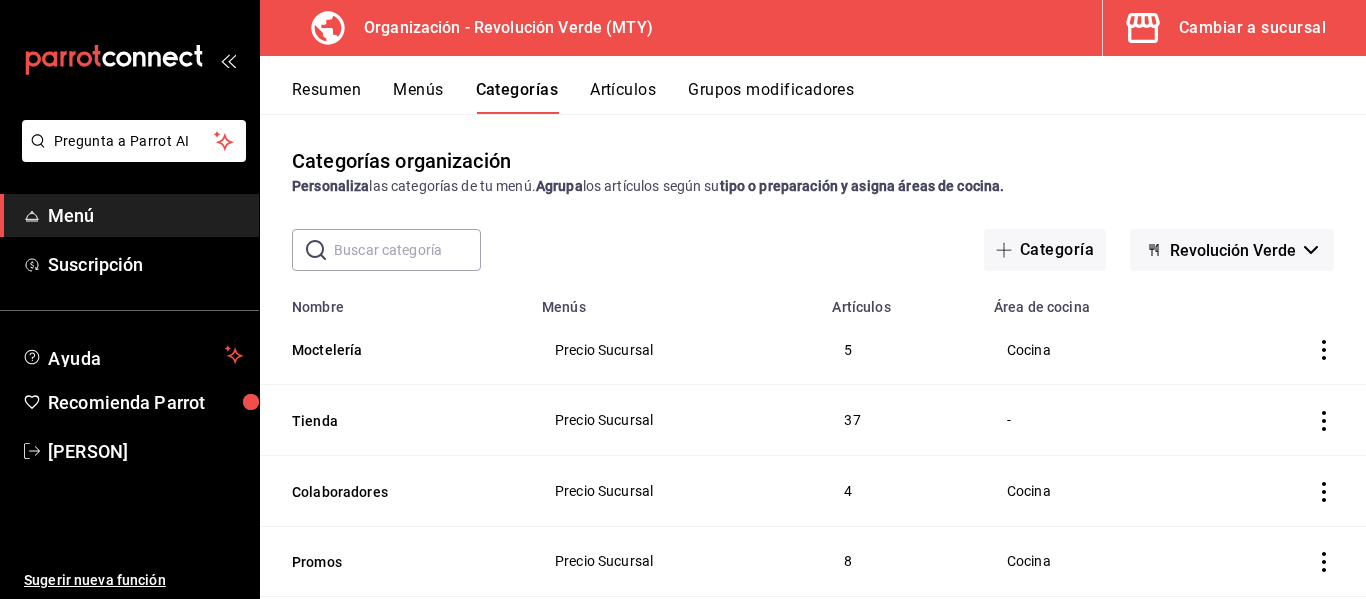 click on "Resumen Menús Categorías Artículos Grupos modificadores" at bounding box center [813, 85] 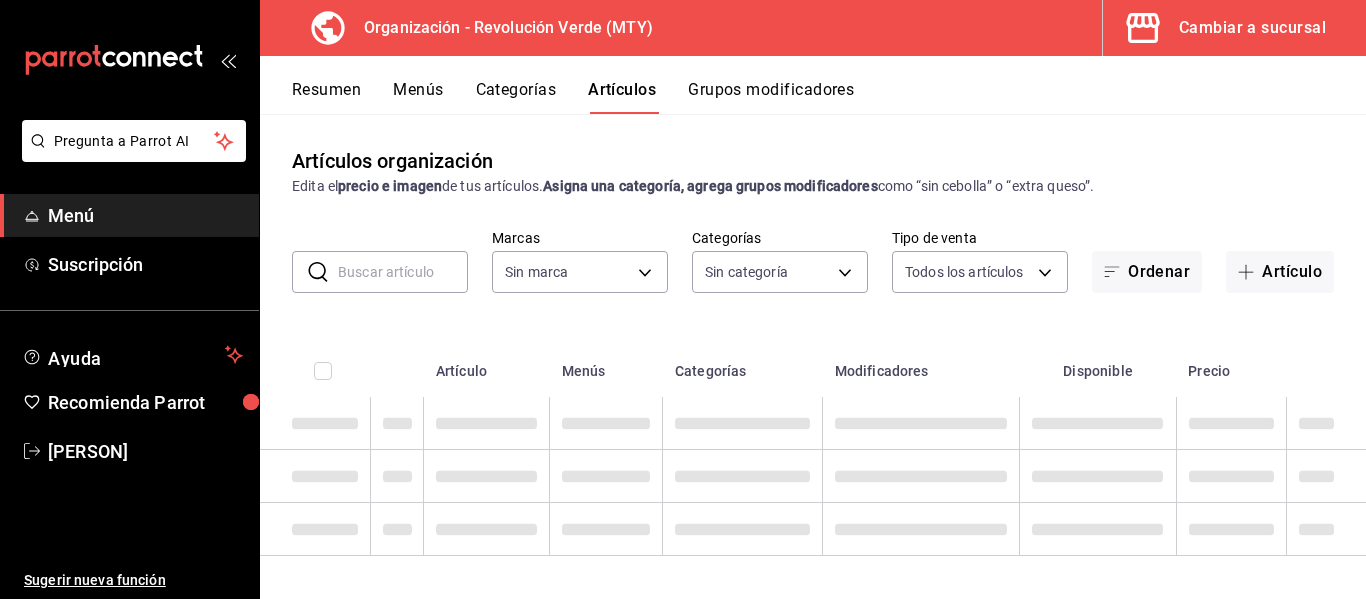 click at bounding box center [403, 272] 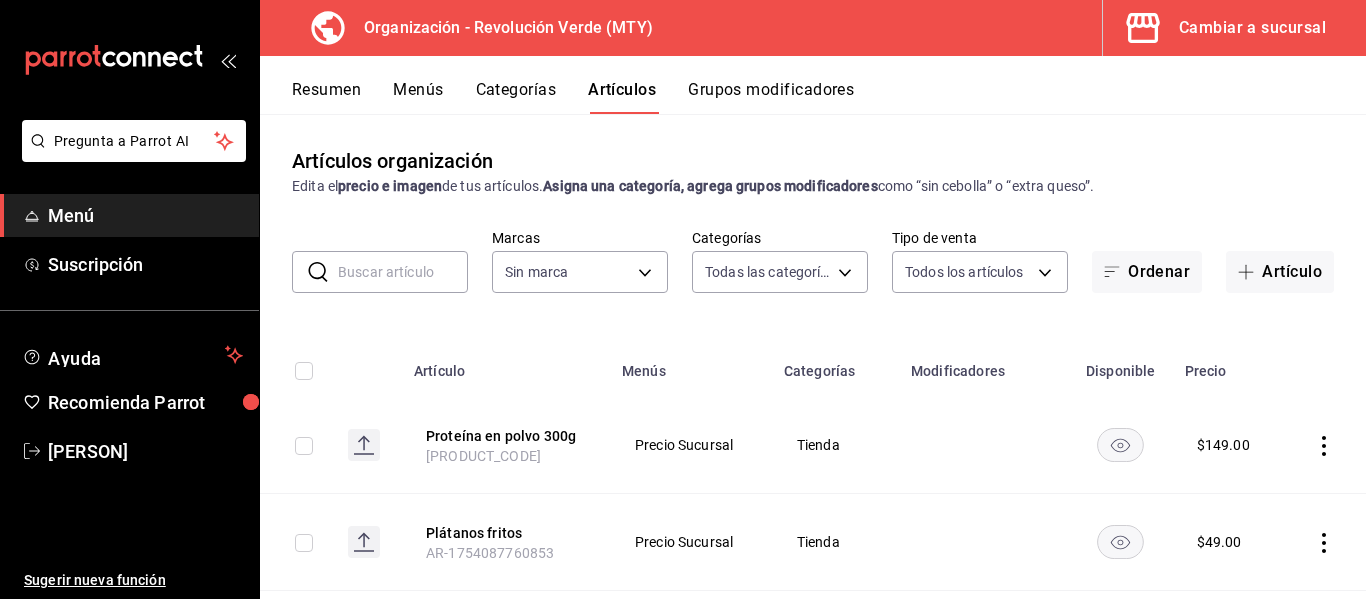 type on "5889ce7a-6a7f-41a2-a2d7-02a2db6b68ef,0bbbf004-e4f1-4981-8a35-b3c942b861af,e46551b8-782e-4689-9d09-66baca7b4293,238a08ea-4850-4777-800f-603417b4a0e7,2f971acb-8e08-4ab2-a4c5-dfc627c74ce7,63f87045-9904-453d-93e8-2b191c3a74bd,4d91a449-855b-4898-ba56-4c2e2a6e8916,16abf3b7-636c-44e9-8079-d385475c5578,e3ceda78-a3a3-4b15-9142-c64f614072ec,0efc586b-23cc-47b4-bc2a-202e7ea777d6,81ea55d2-aeb2-42cf-b928-01ccbde04ca6" 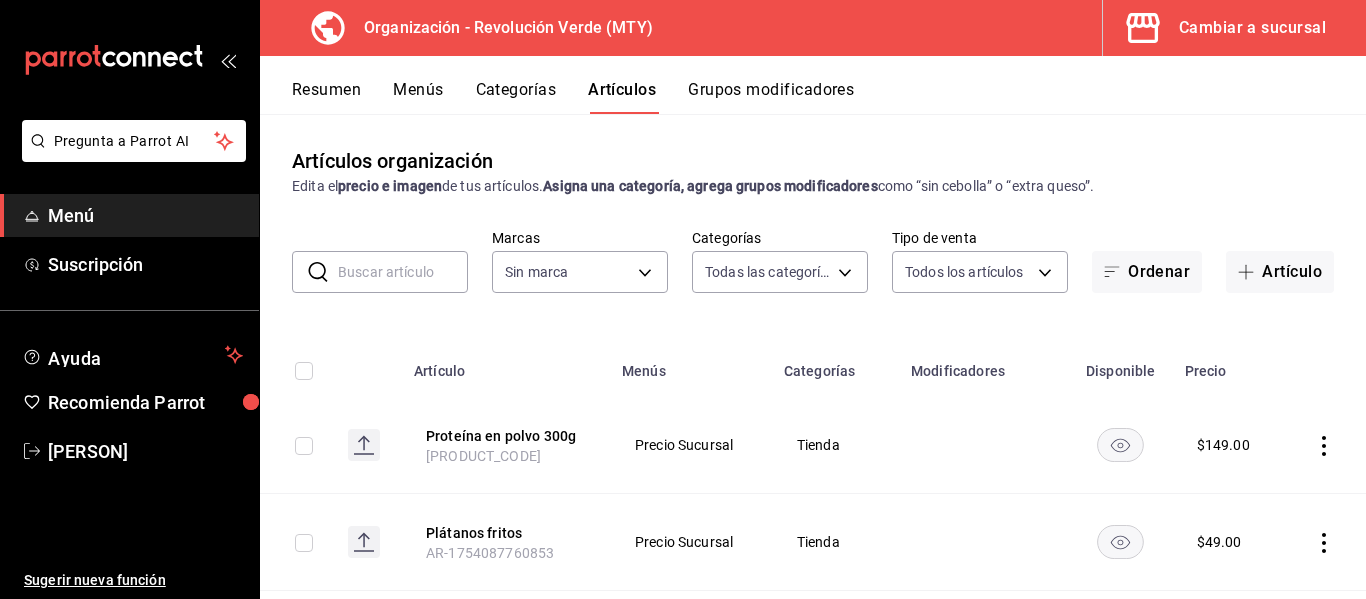 type on "[UUID]" 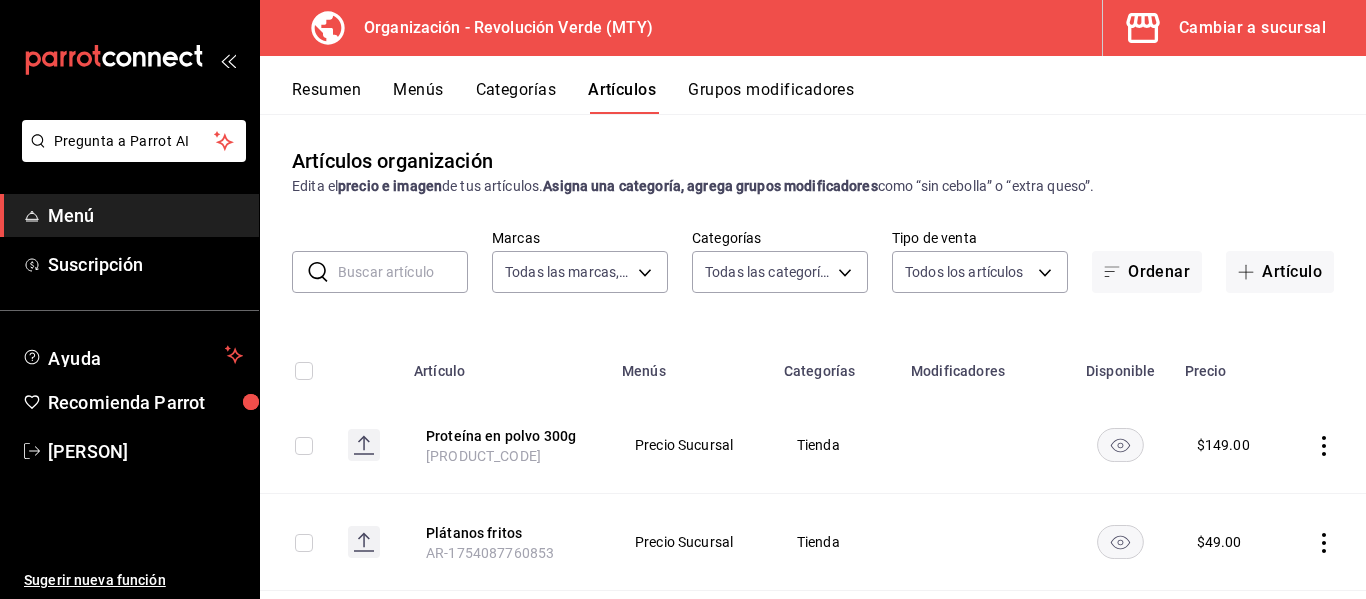 type on "A" 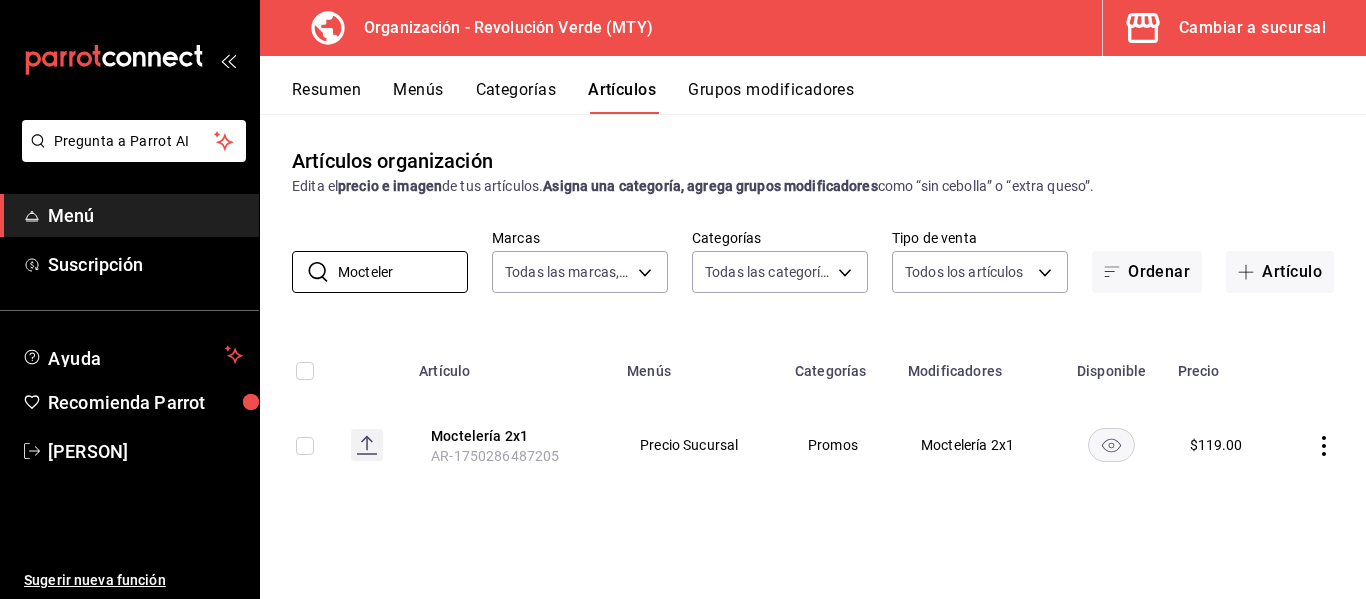 type on "Mocteler" 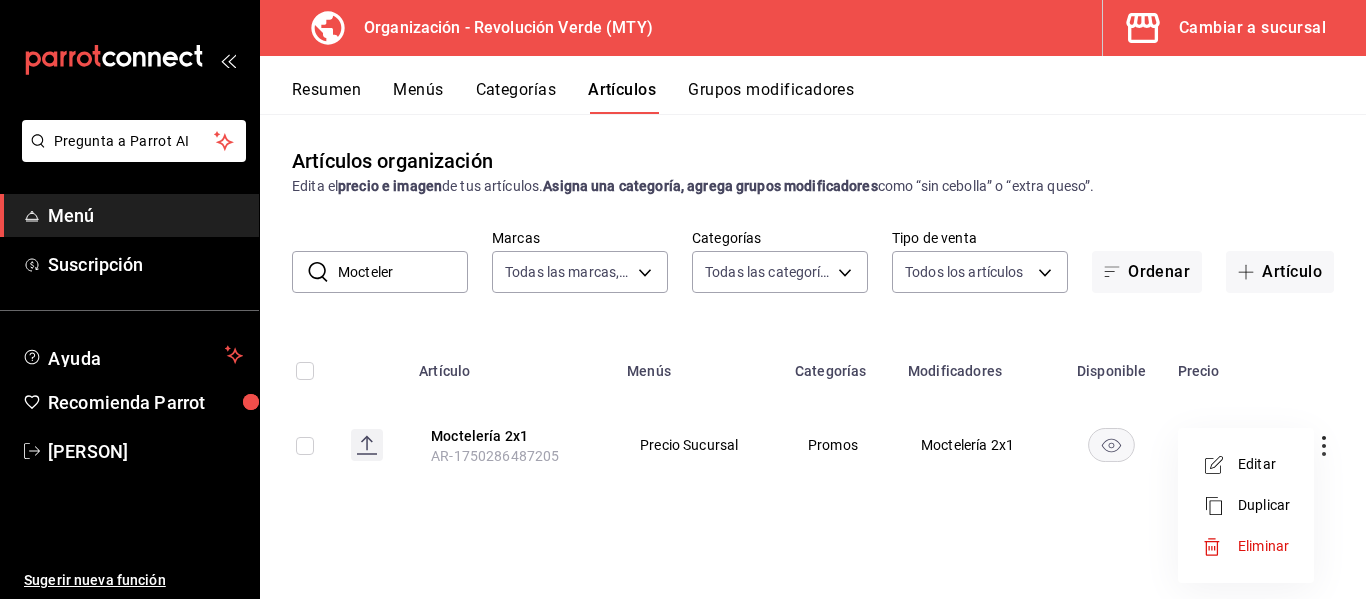 click on "Editar" at bounding box center [1264, 464] 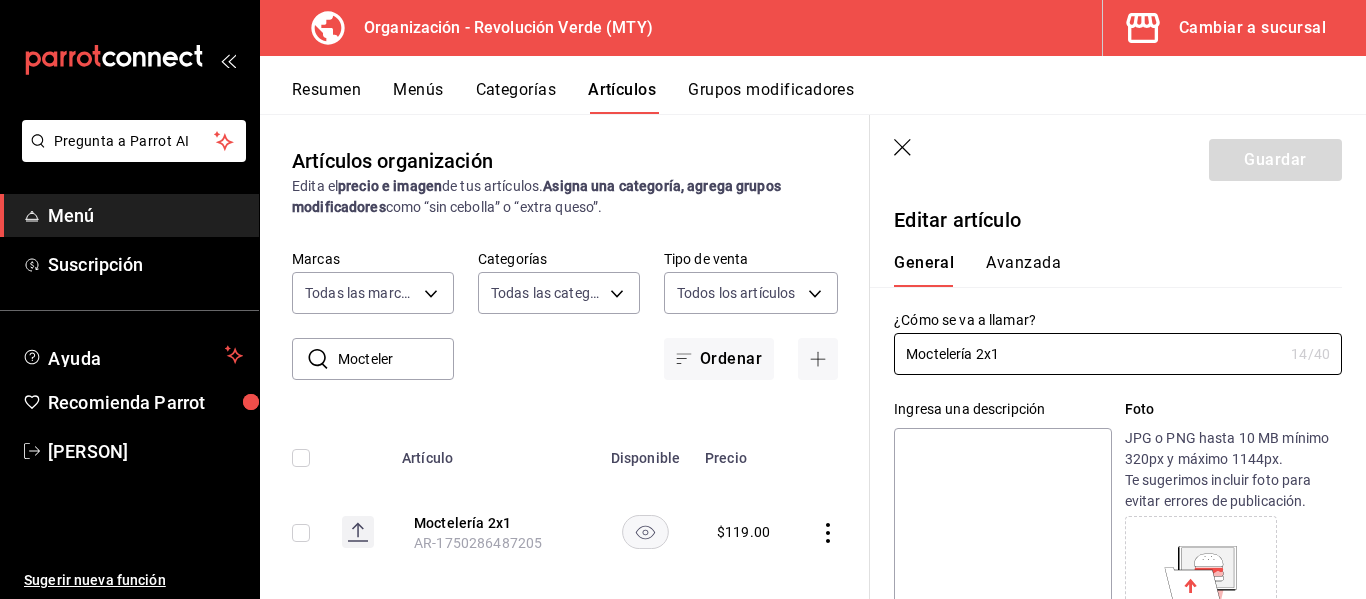 type on "$119.00" 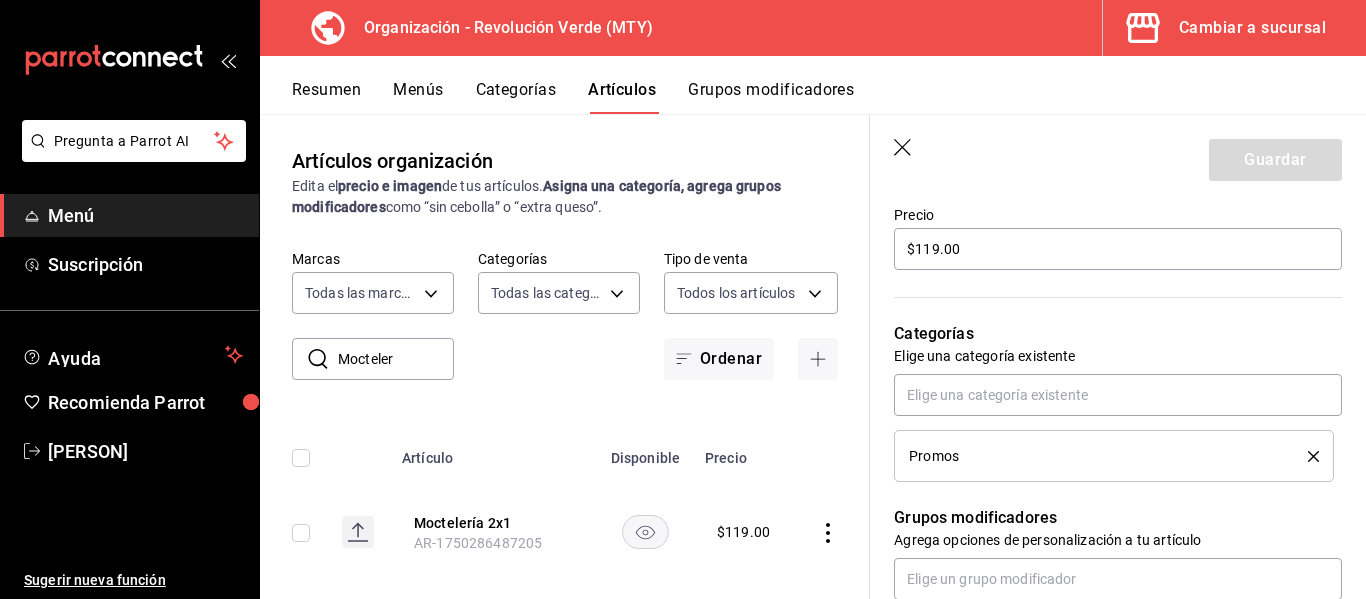 scroll, scrollTop: 642, scrollLeft: 0, axis: vertical 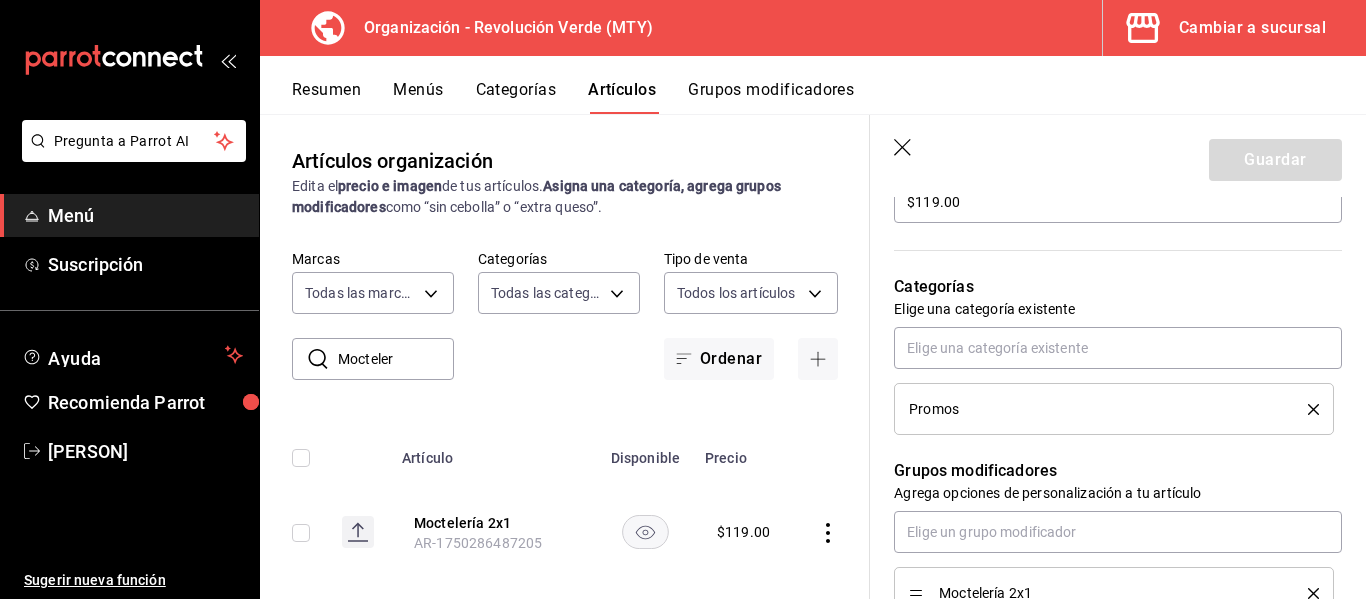 click 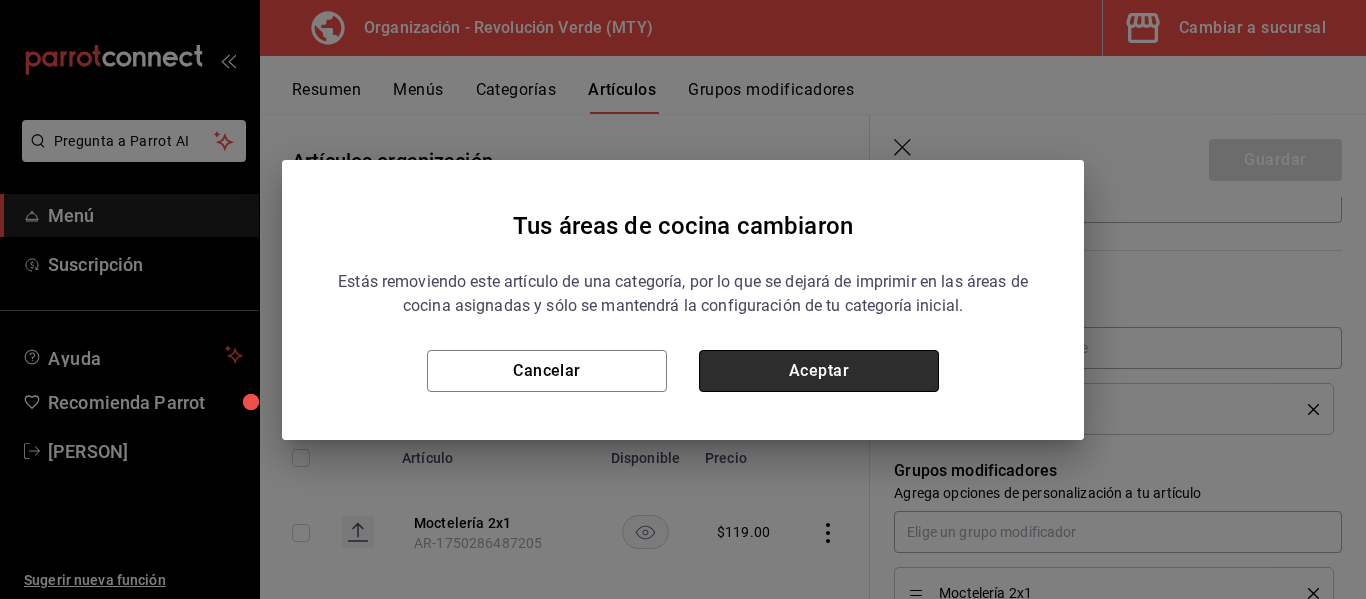 click on "Aceptar" at bounding box center [819, 371] 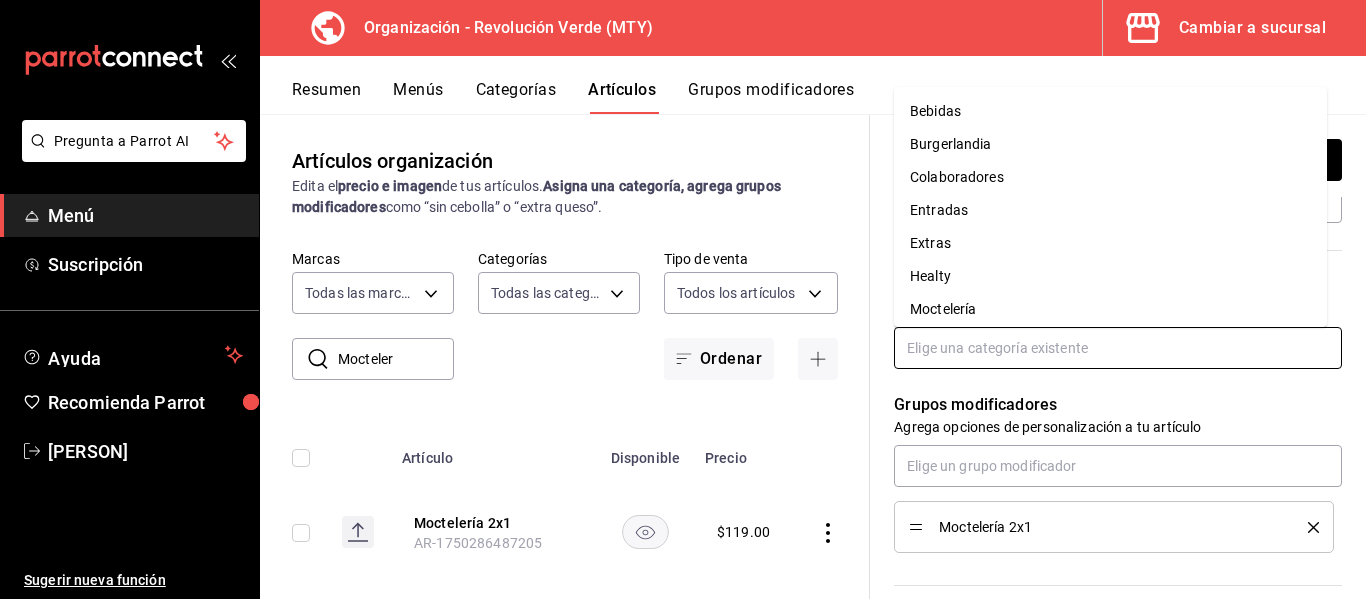 click at bounding box center [1118, 348] 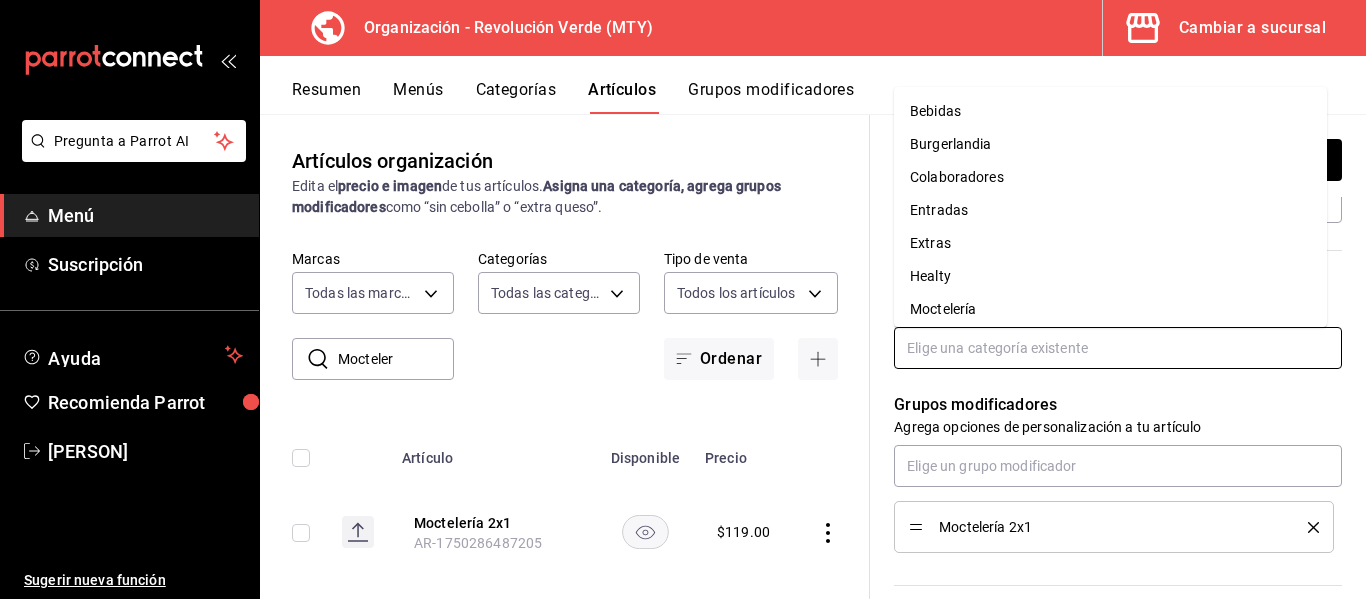 click on "Moctelería" at bounding box center (1110, 309) 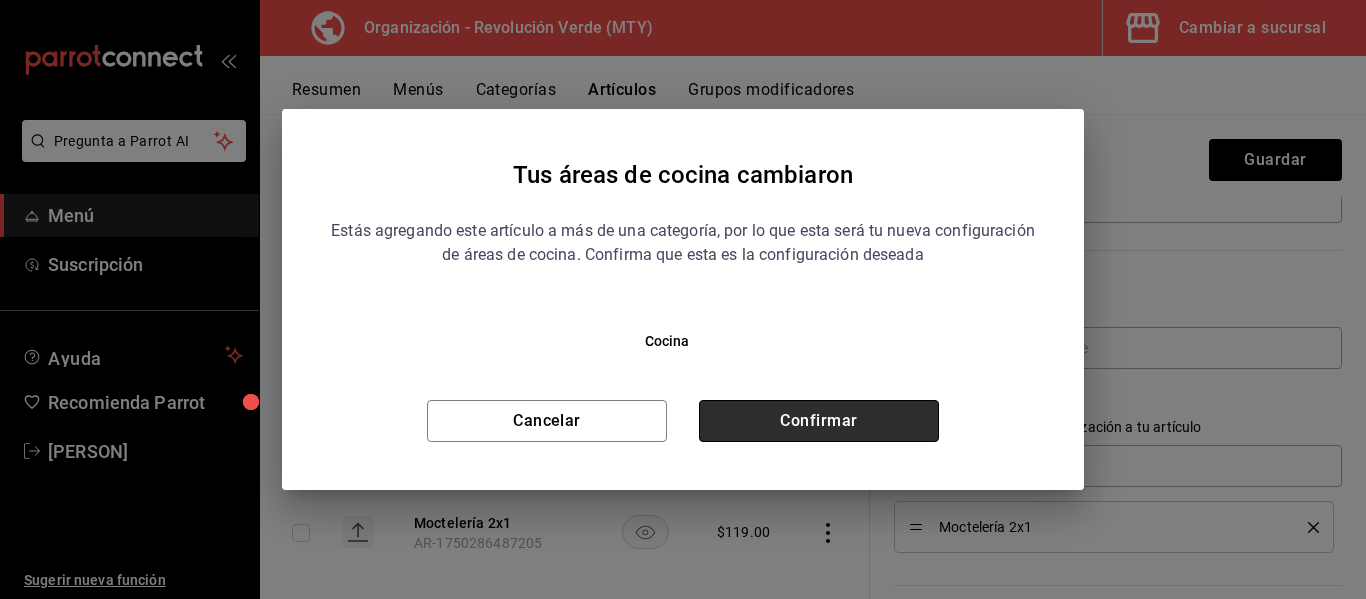 click on "Confirmar" at bounding box center [819, 421] 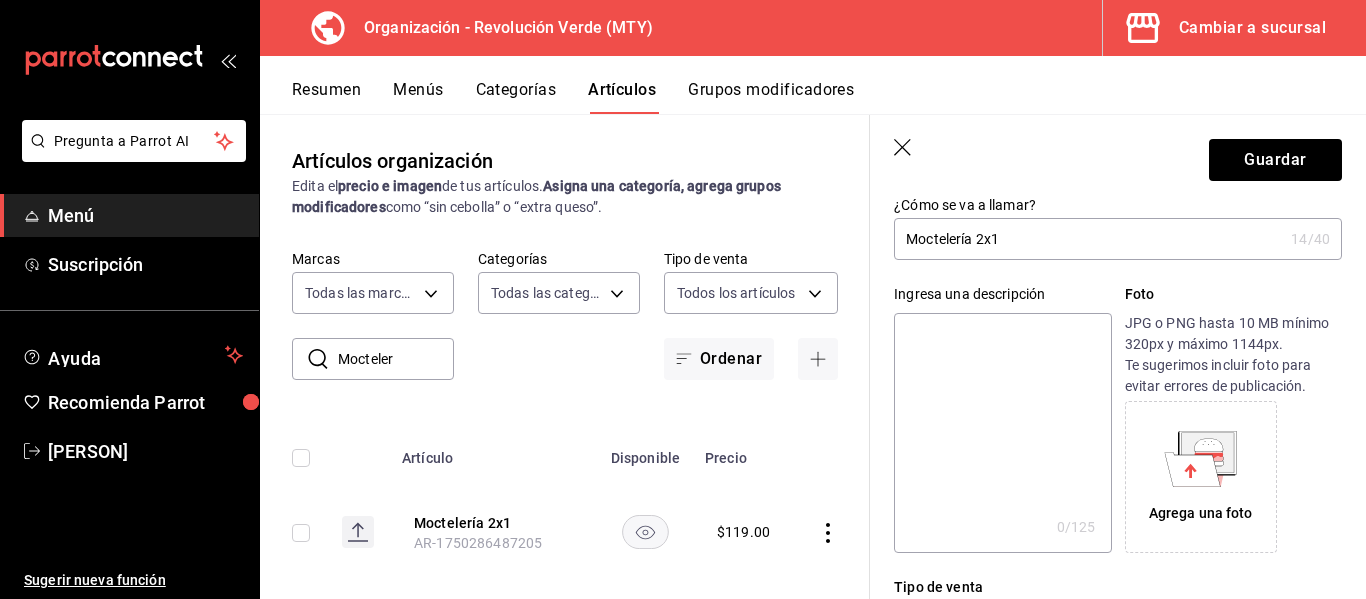 scroll, scrollTop: 97, scrollLeft: 0, axis: vertical 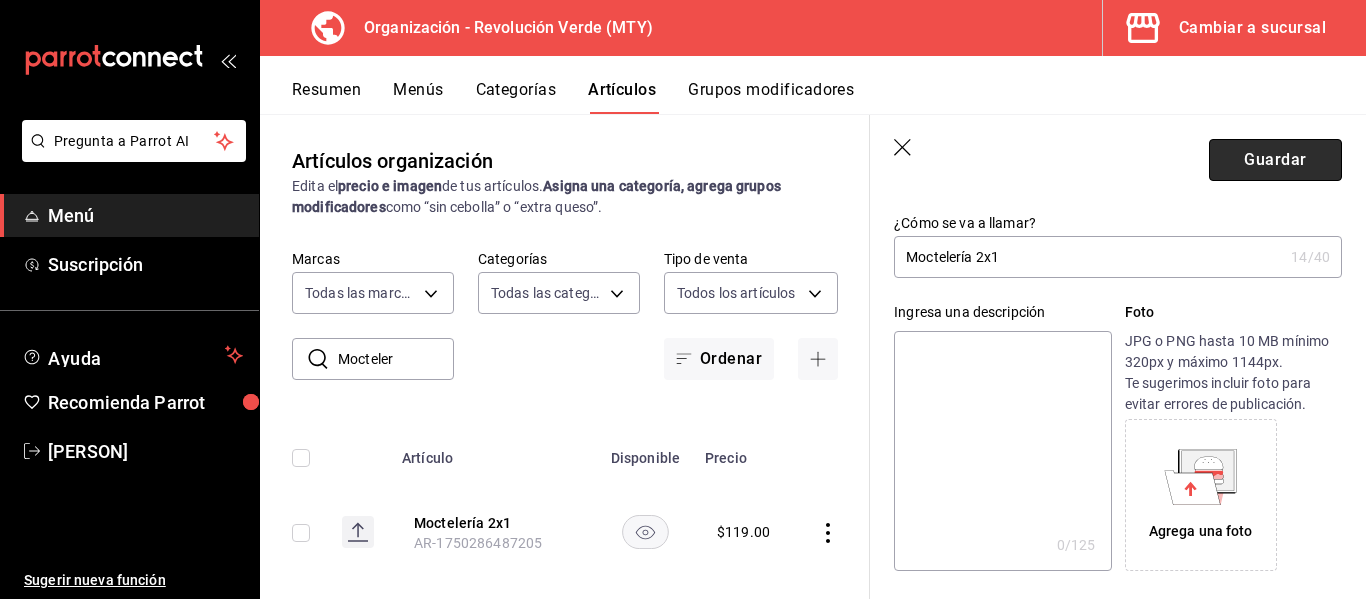 click on "Guardar" at bounding box center [1275, 160] 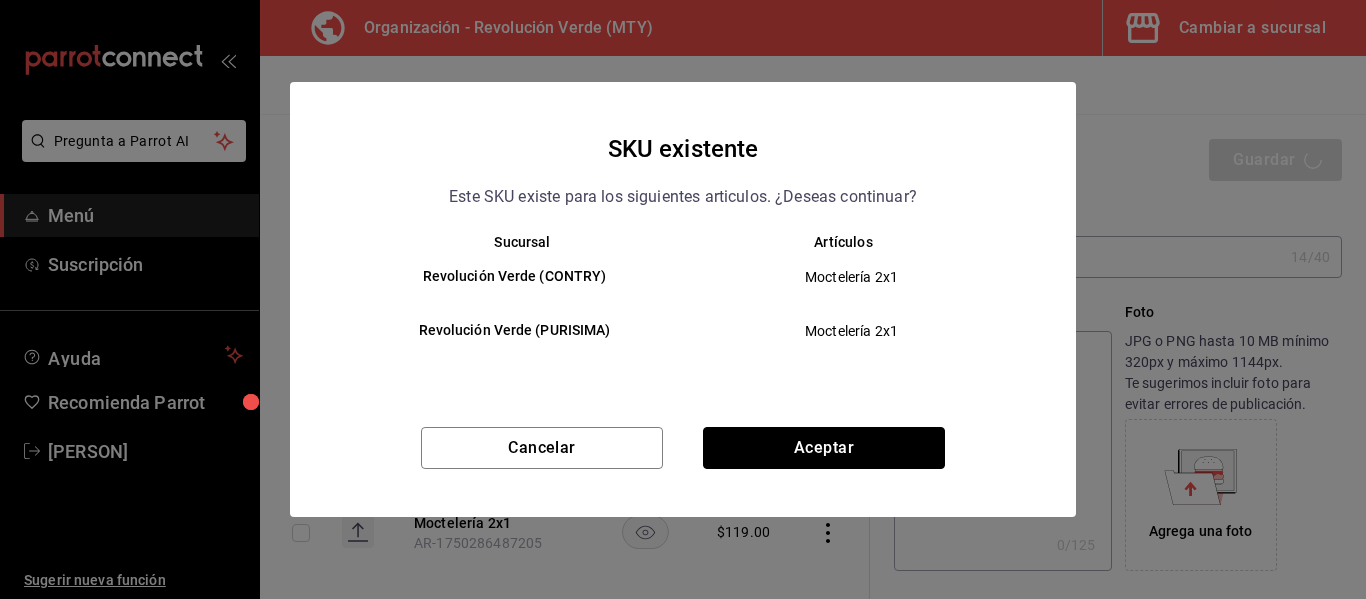 click on "Aceptar" at bounding box center (824, 448) 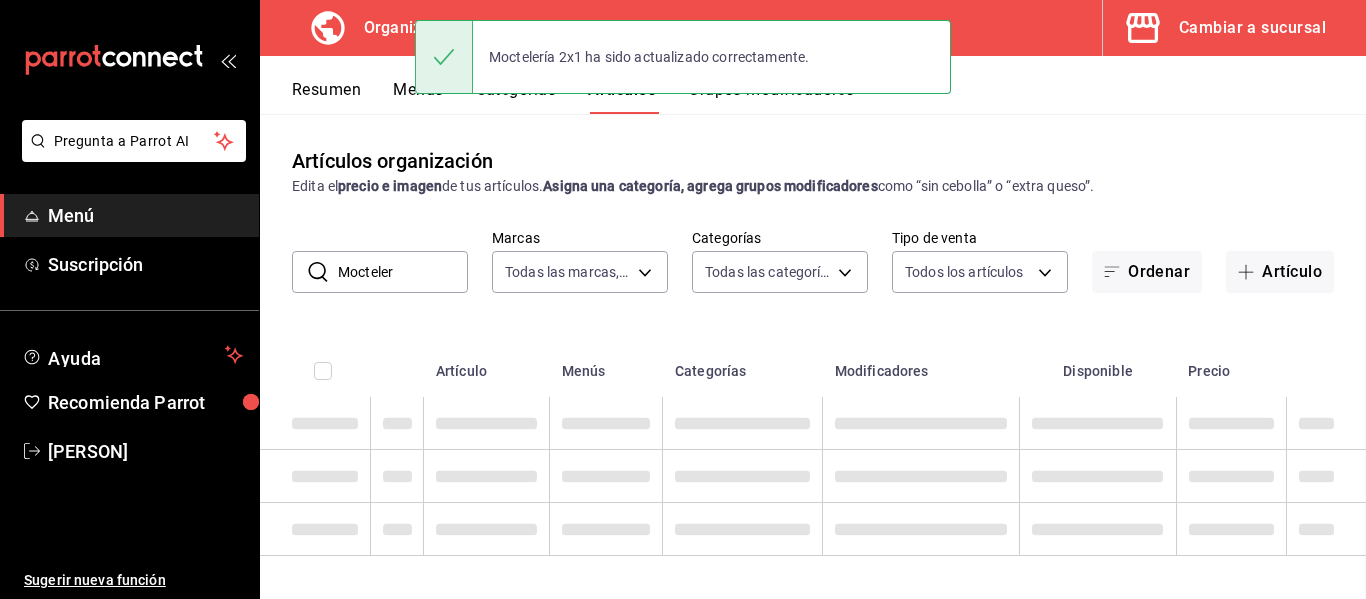 scroll, scrollTop: 0, scrollLeft: 0, axis: both 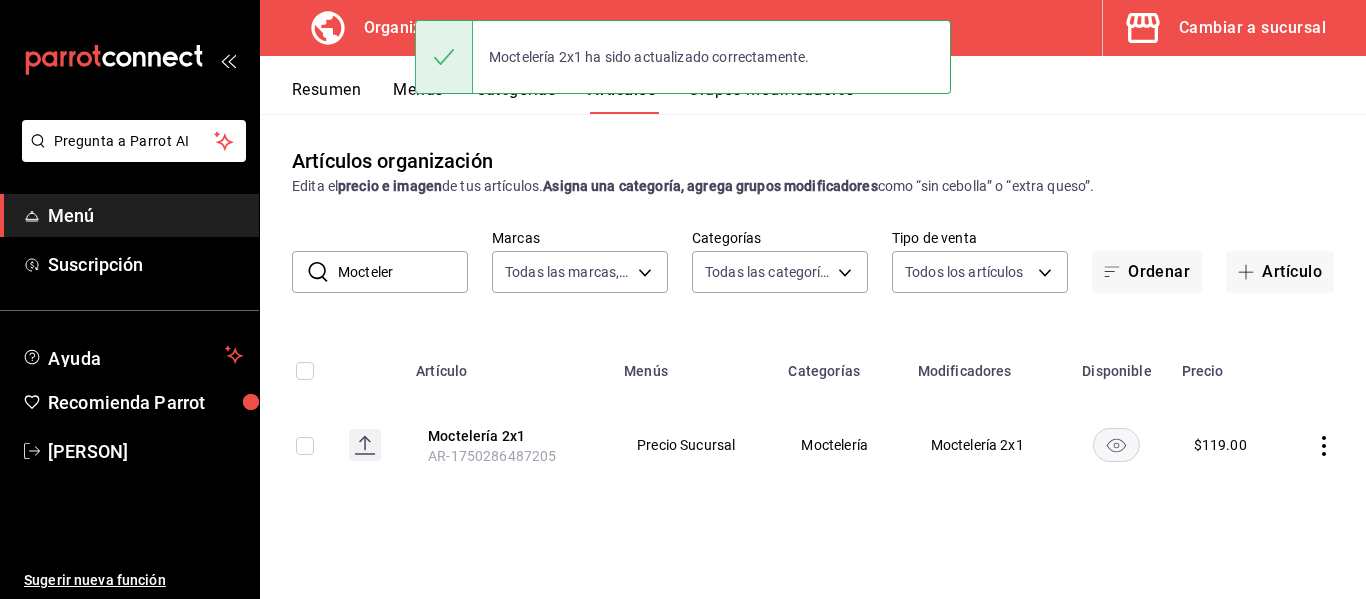 click on "Resumen" at bounding box center [326, 97] 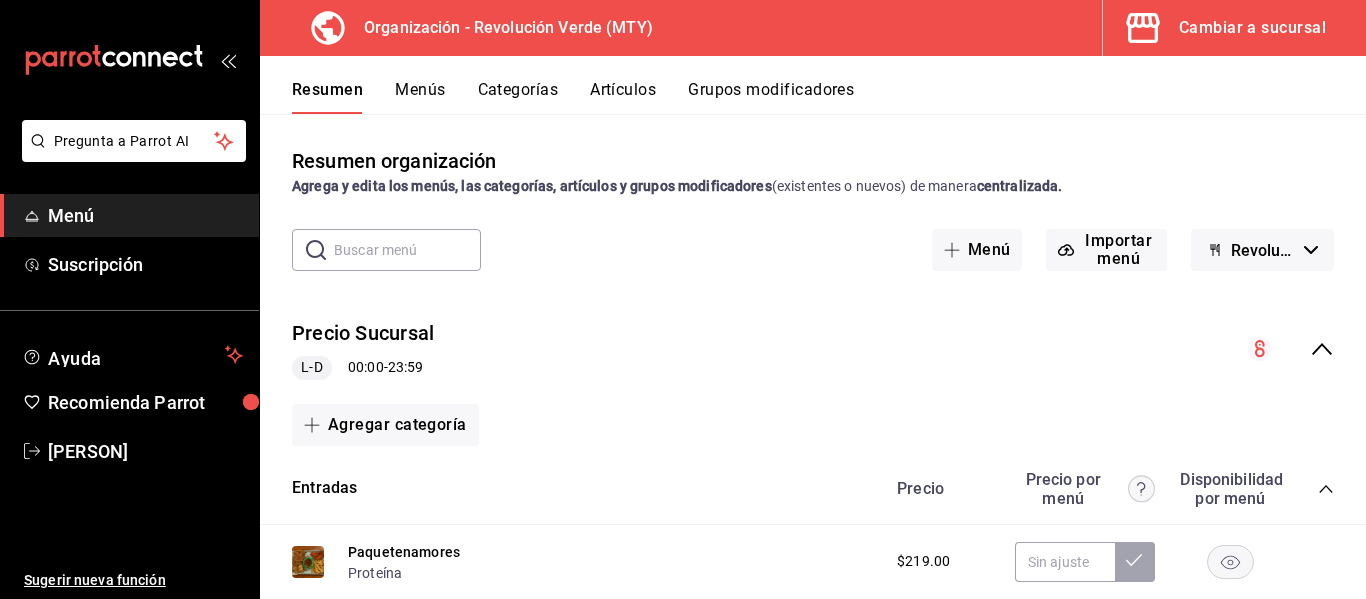 scroll, scrollTop: 564, scrollLeft: 0, axis: vertical 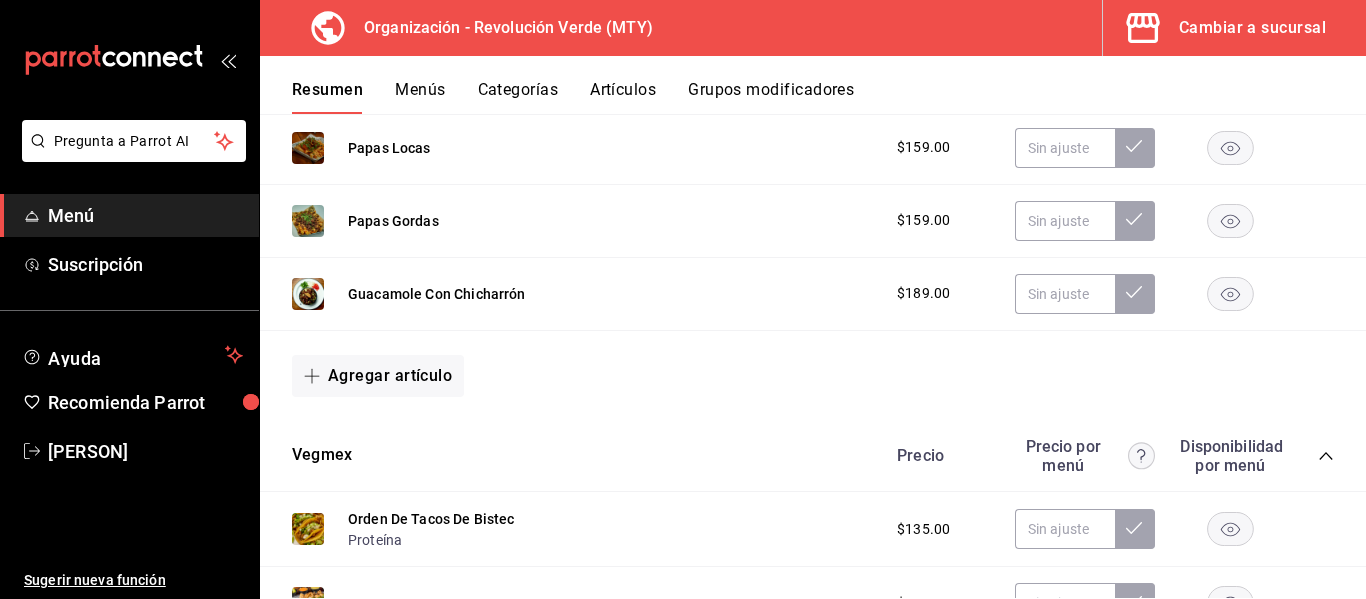 click on "Menús" at bounding box center (420, 97) 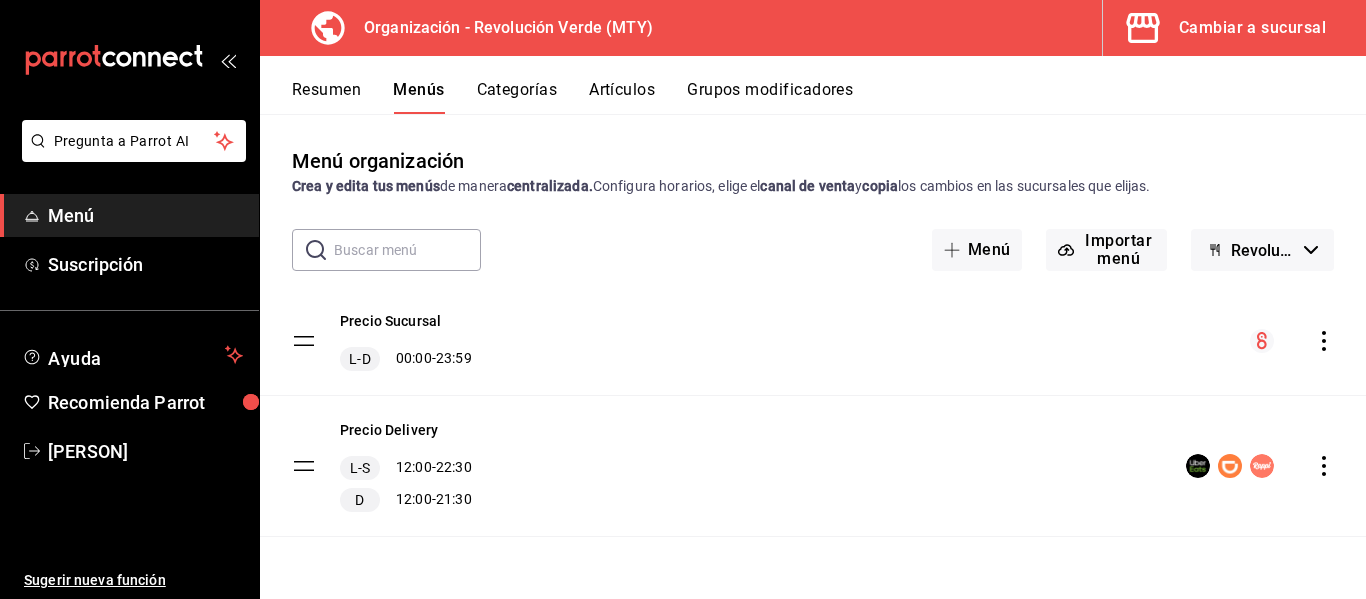 click 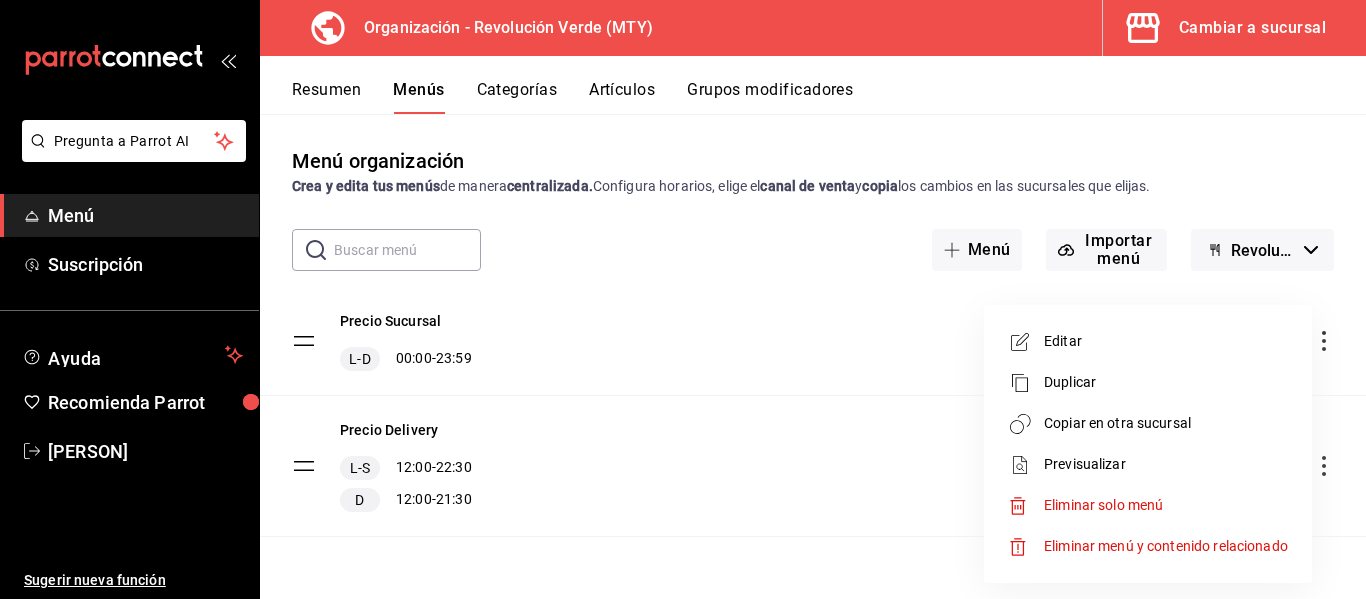 click on "Editar" at bounding box center (1166, 341) 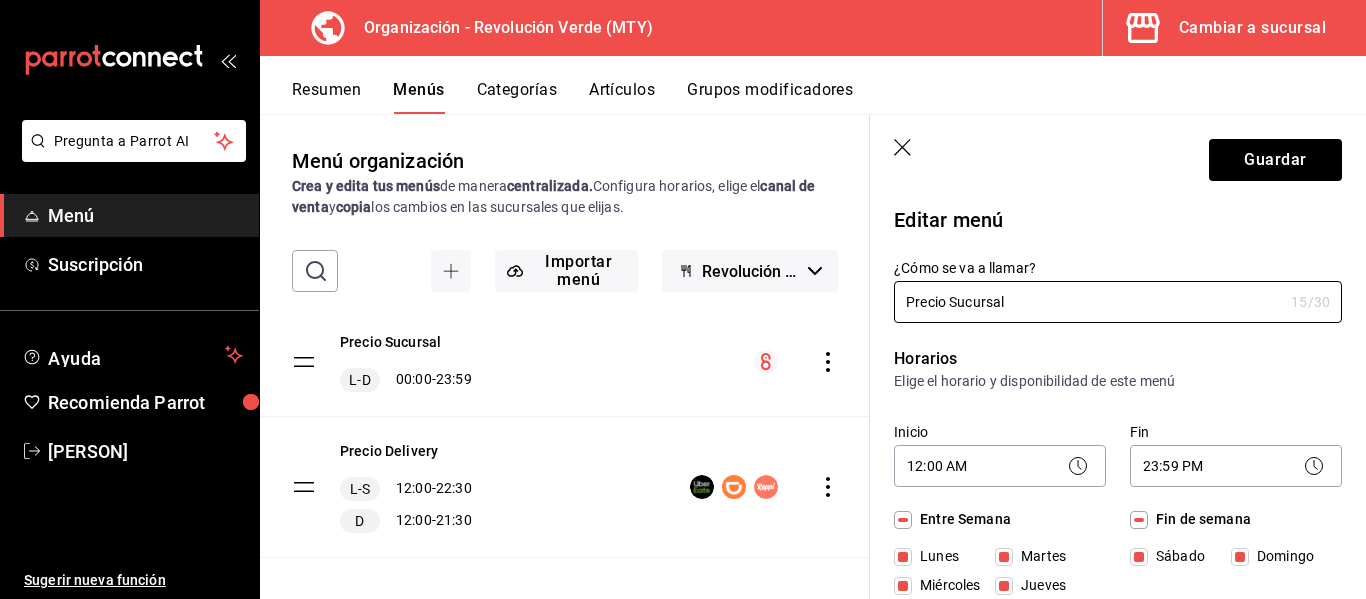 click on "Guardar" at bounding box center [1118, 156] 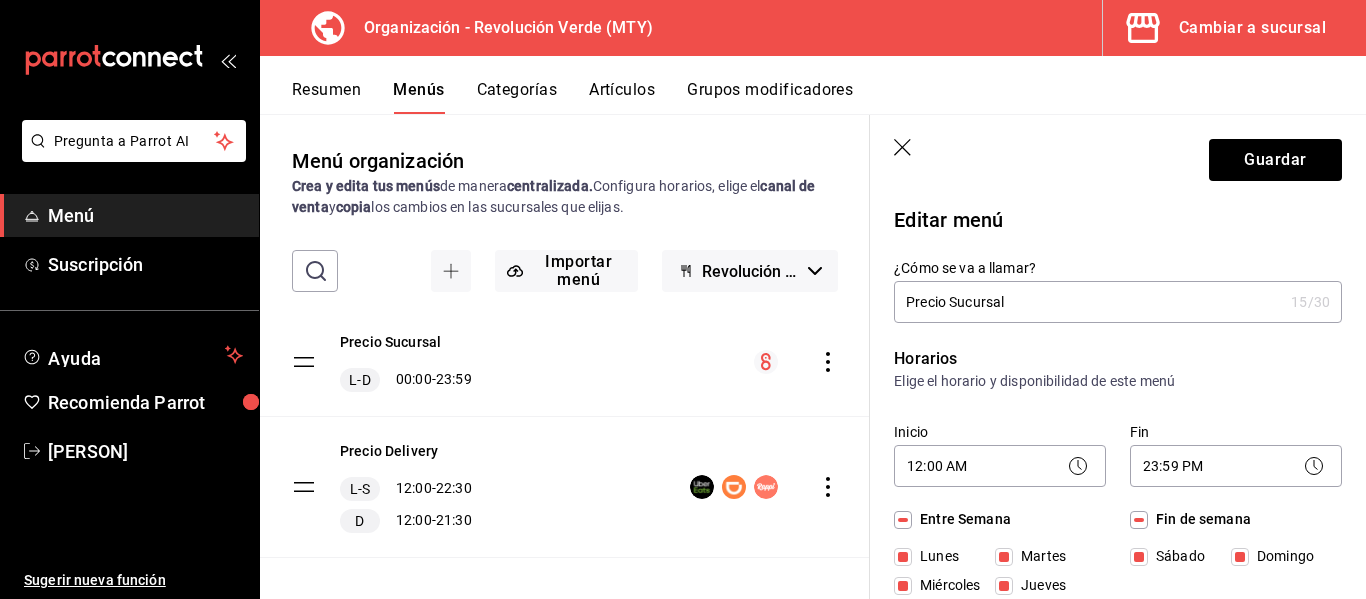 click 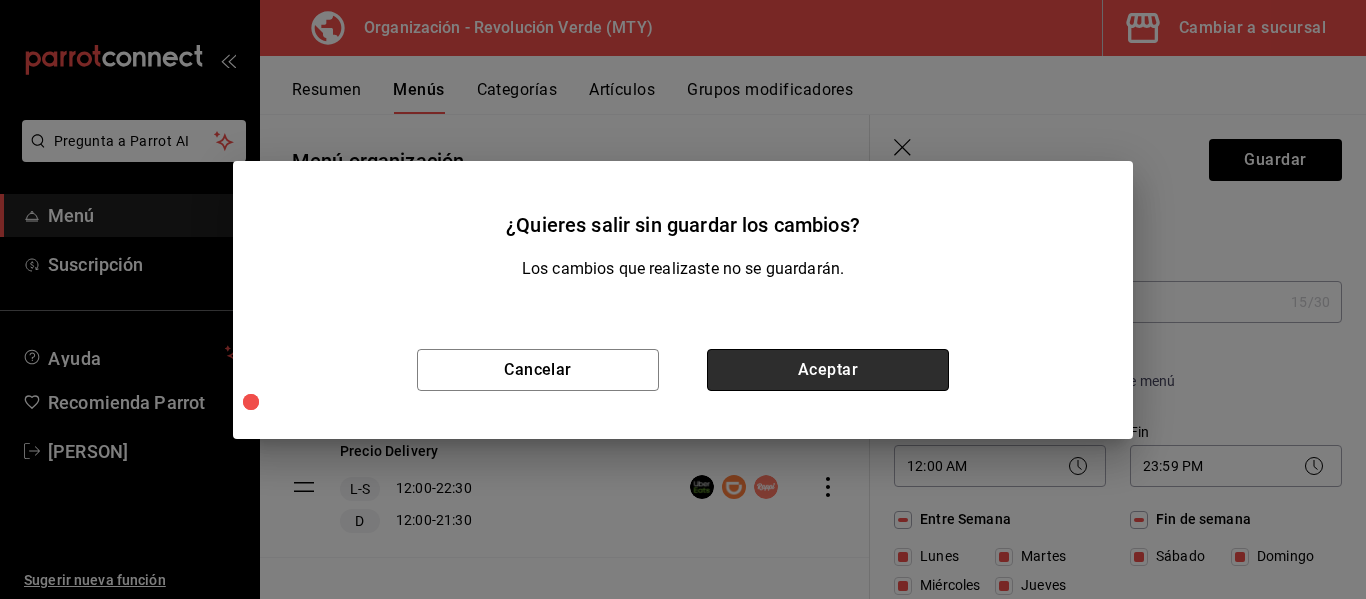 click on "Aceptar" at bounding box center [828, 370] 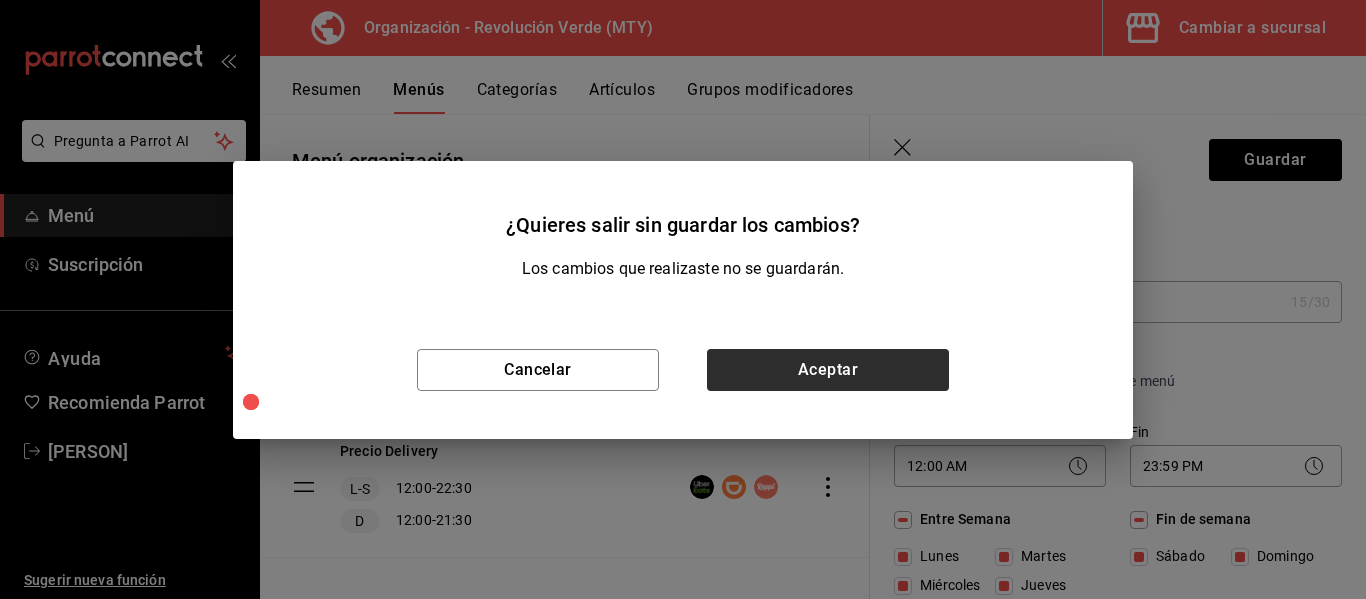 type 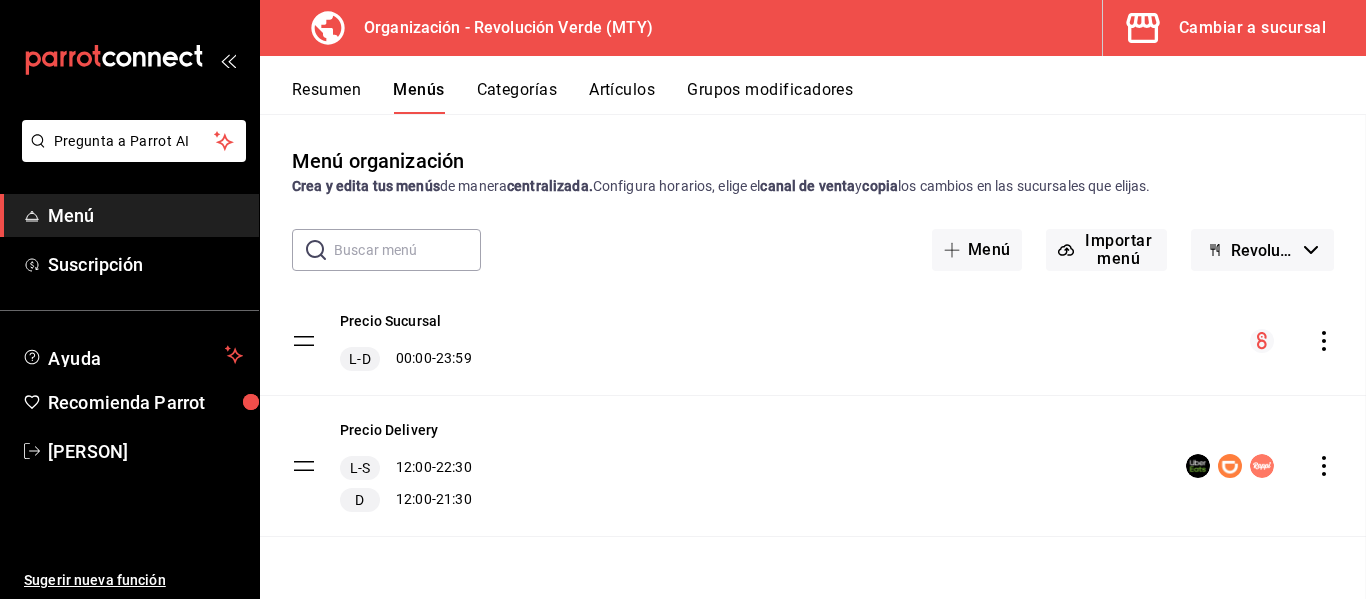 checkbox on "false" 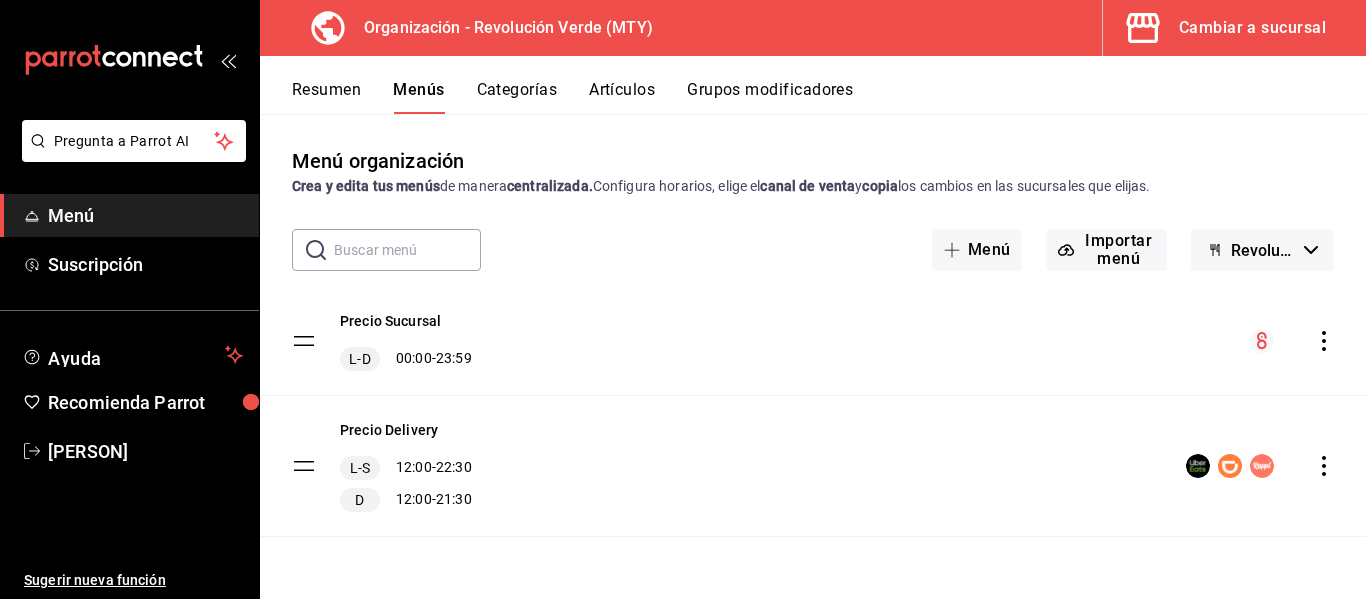 click 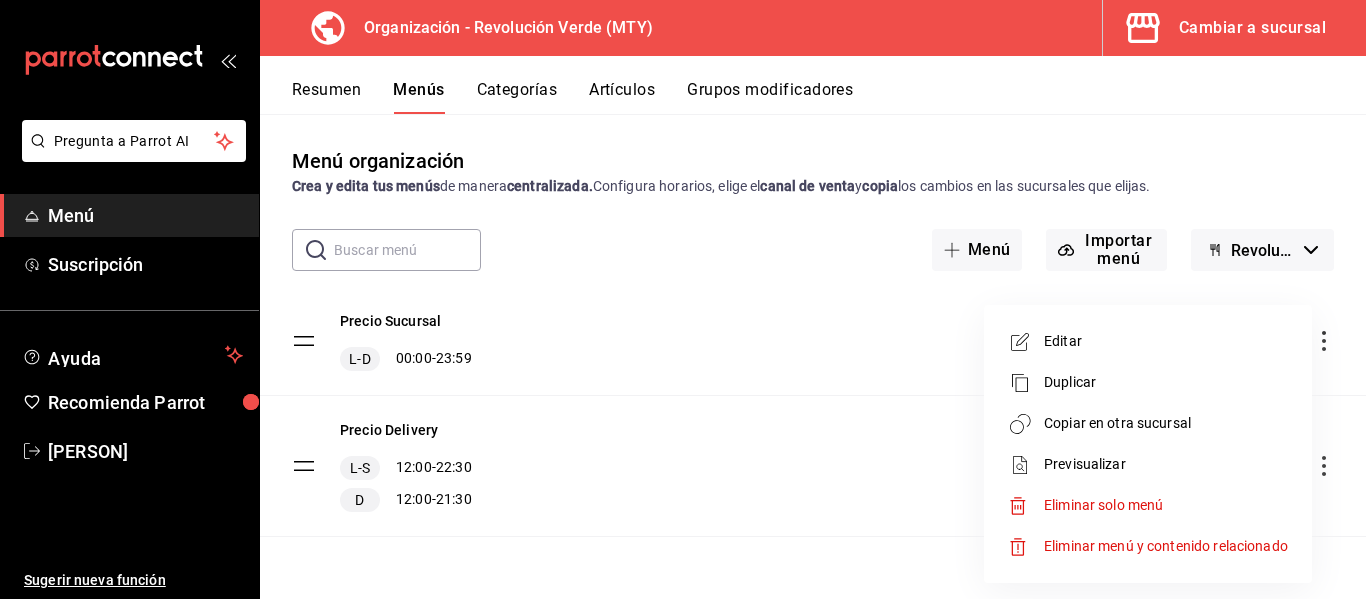 click on "Copiar en otra sucursal" at bounding box center (1166, 423) 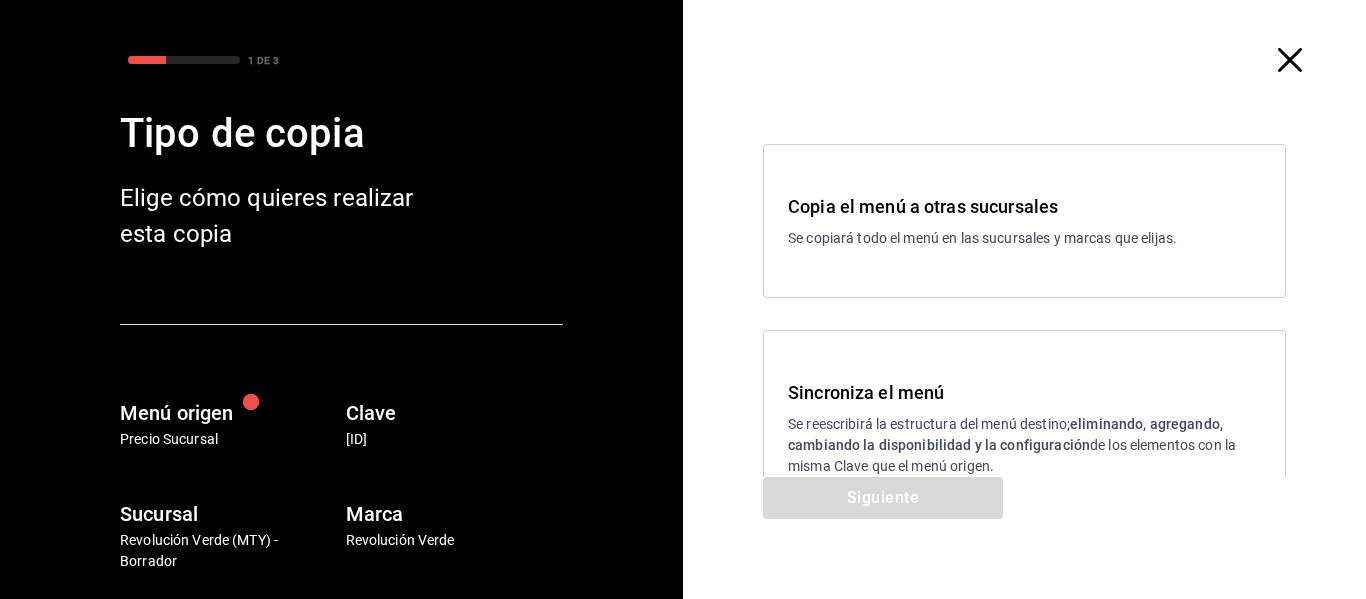 click on "Sincroniza el menú" at bounding box center (1024, 392) 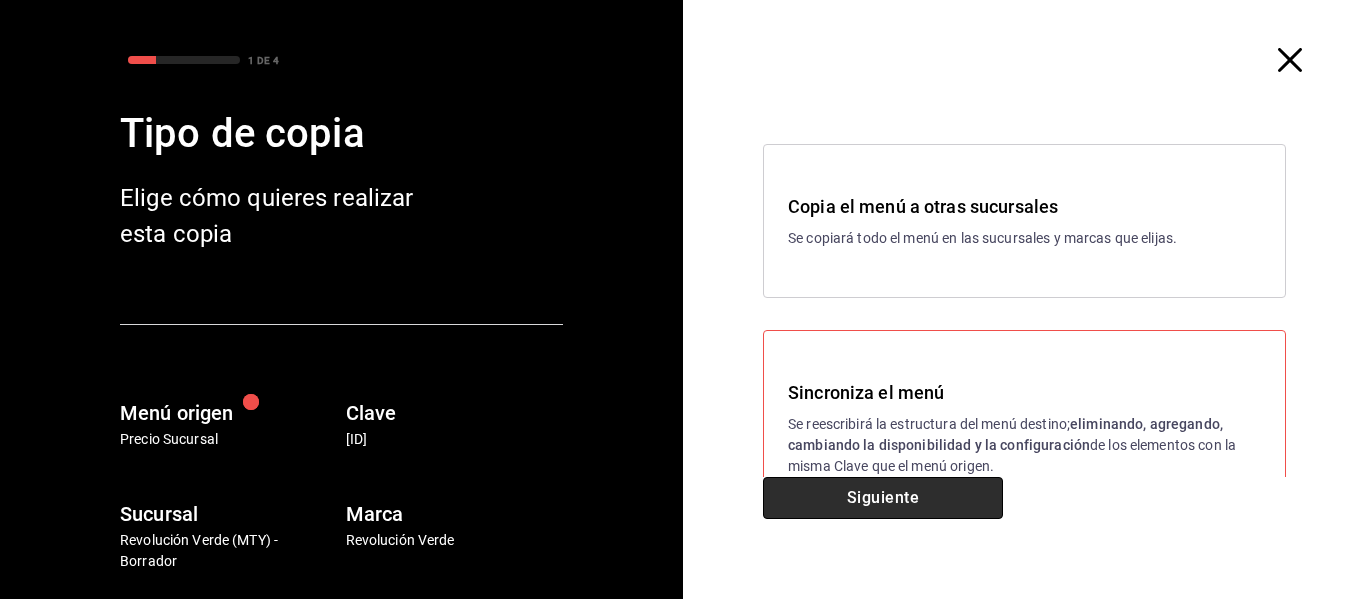 click on "Siguiente" at bounding box center (883, 498) 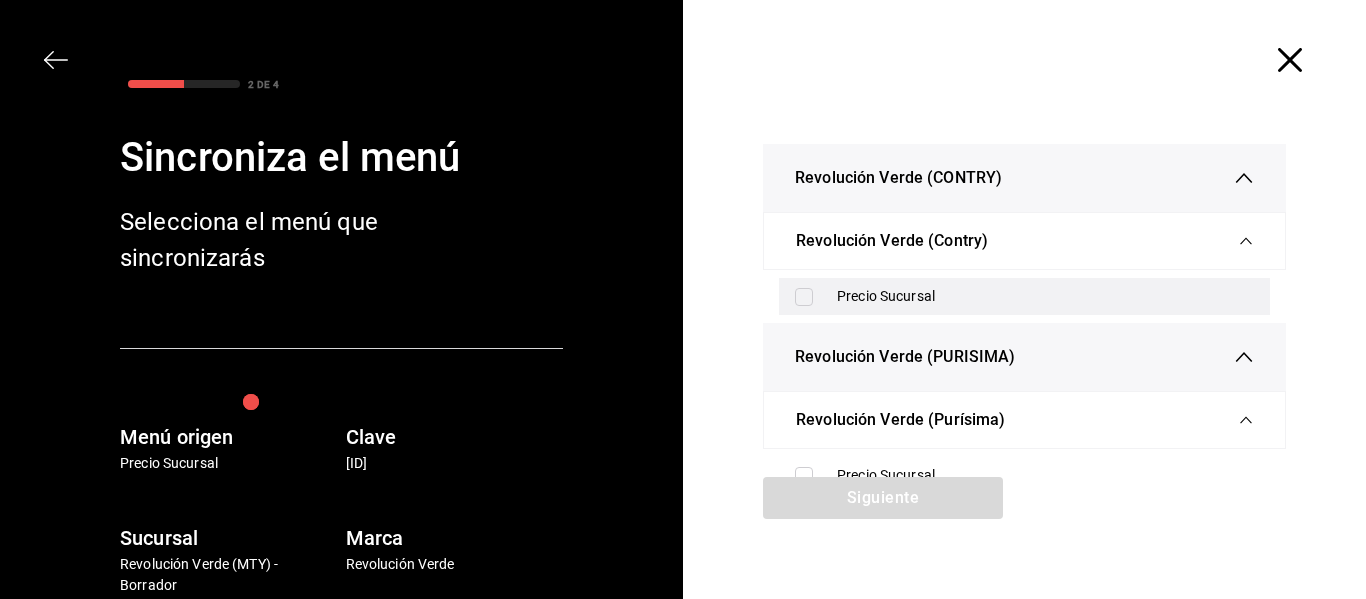 click on "Precio Sucursal" at bounding box center (1045, 296) 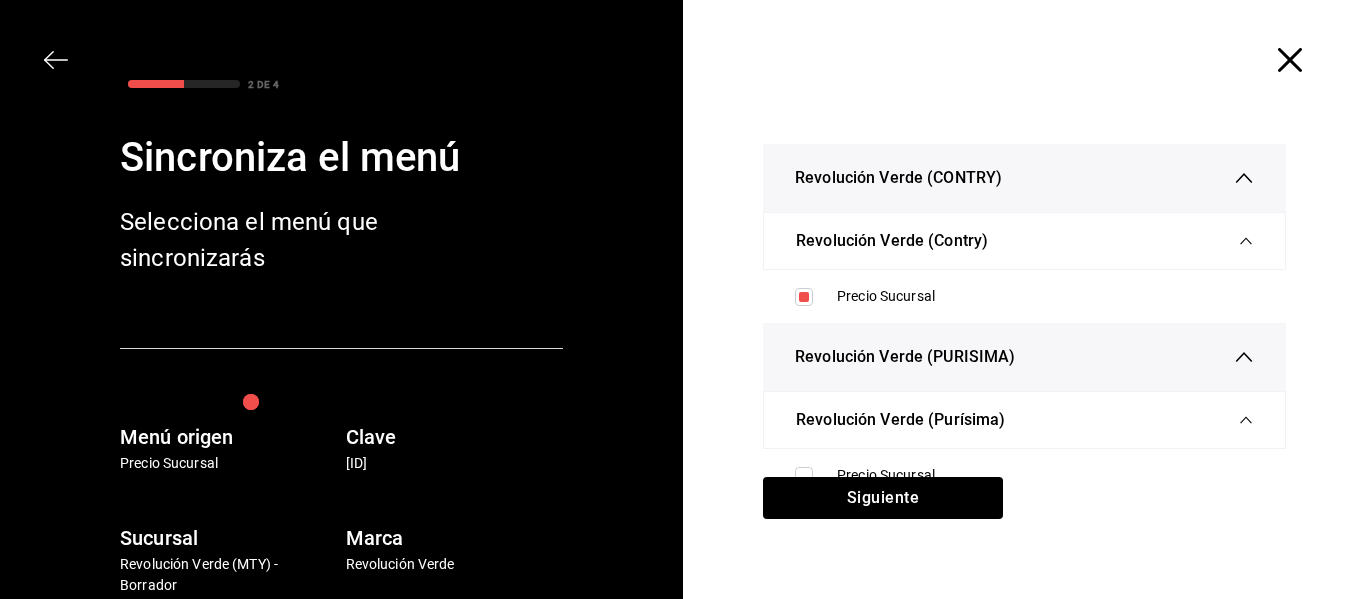 click on "Precio Sucursal" at bounding box center (1024, 475) 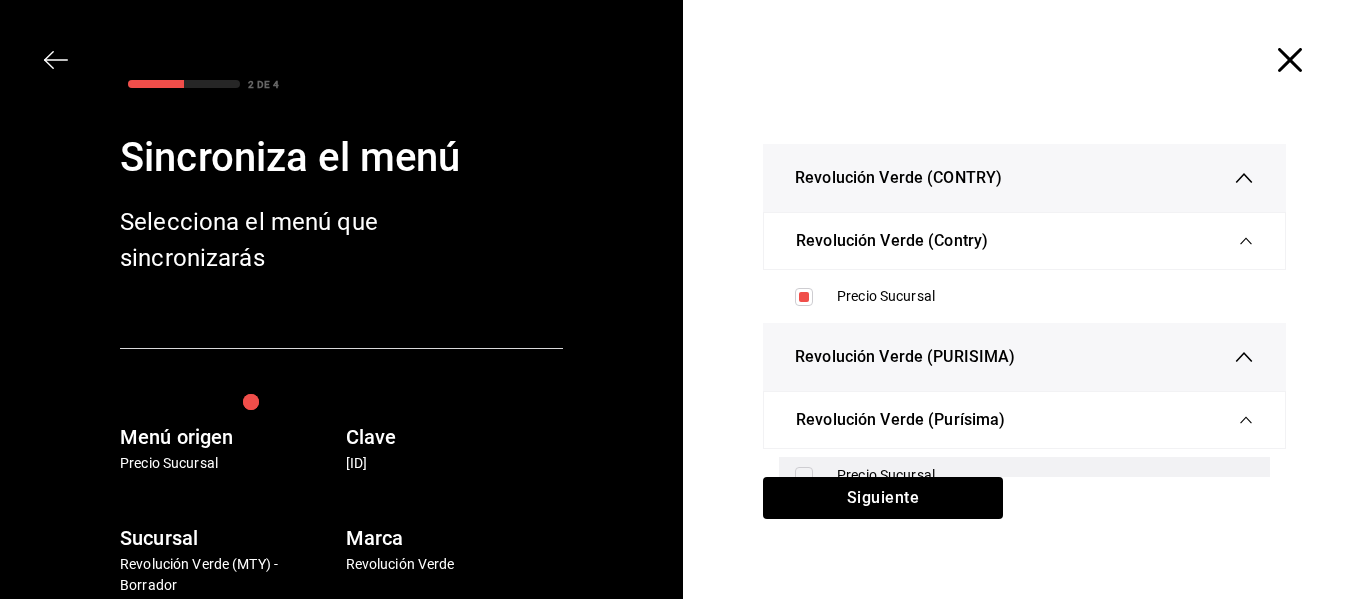 click on "Precio Sucursal" at bounding box center (1024, 475) 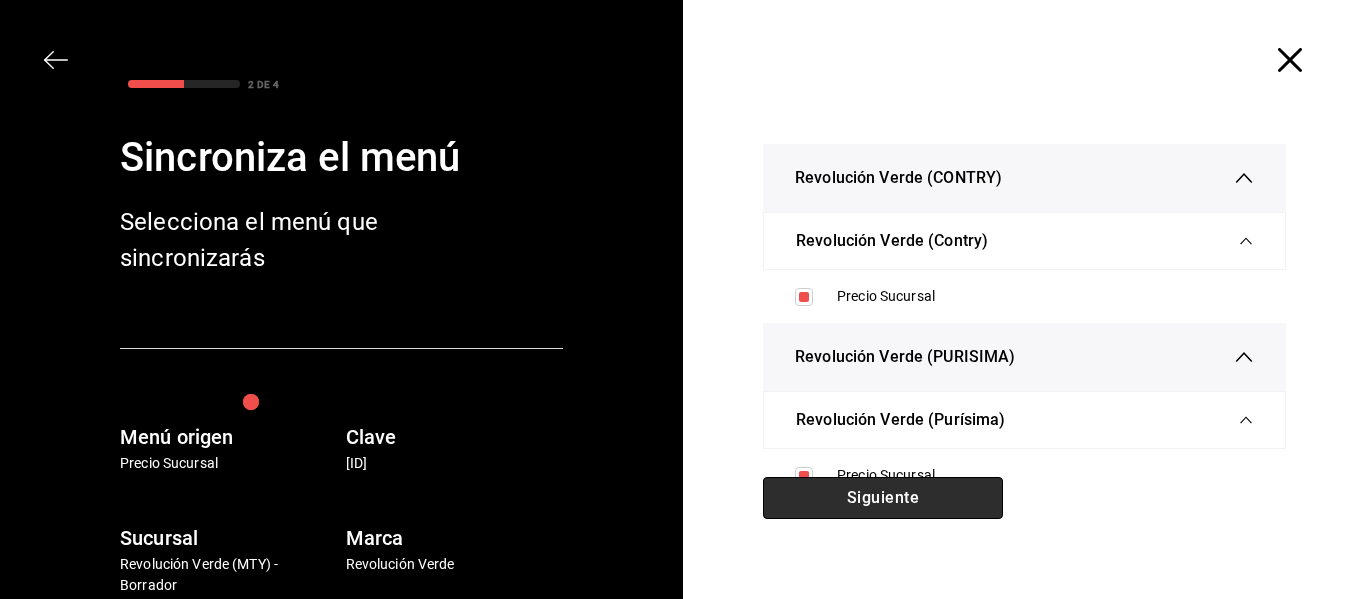 click on "Siguiente" at bounding box center [883, 498] 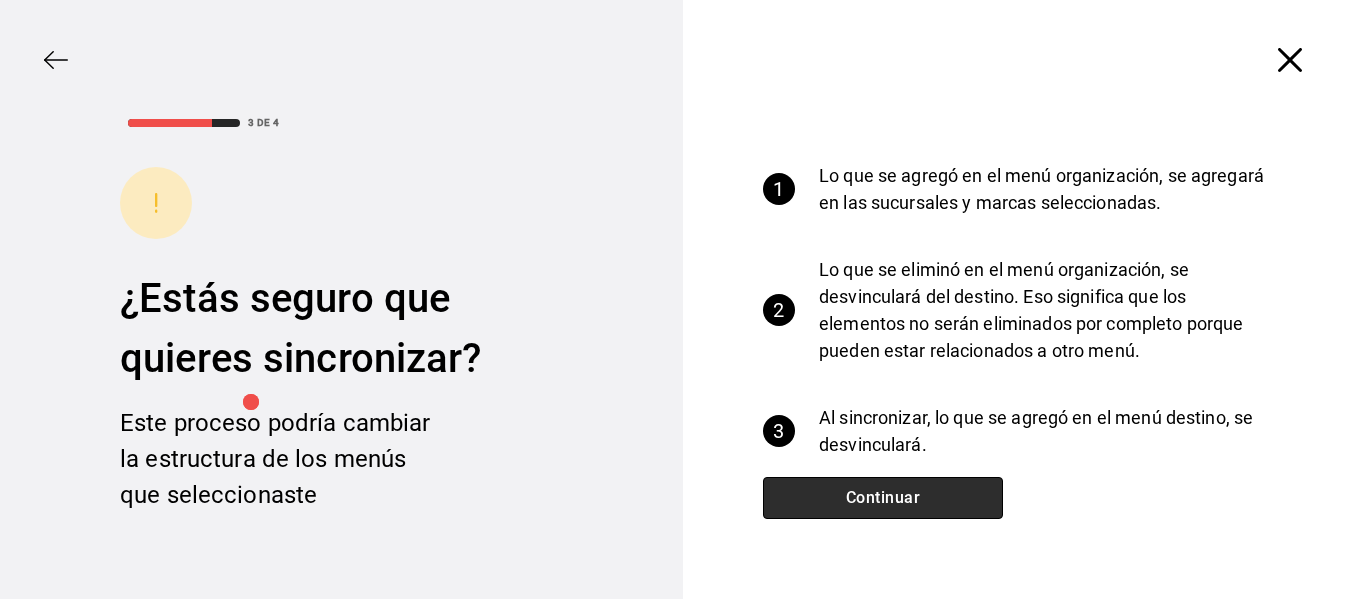 click on "Continuar" at bounding box center [883, 498] 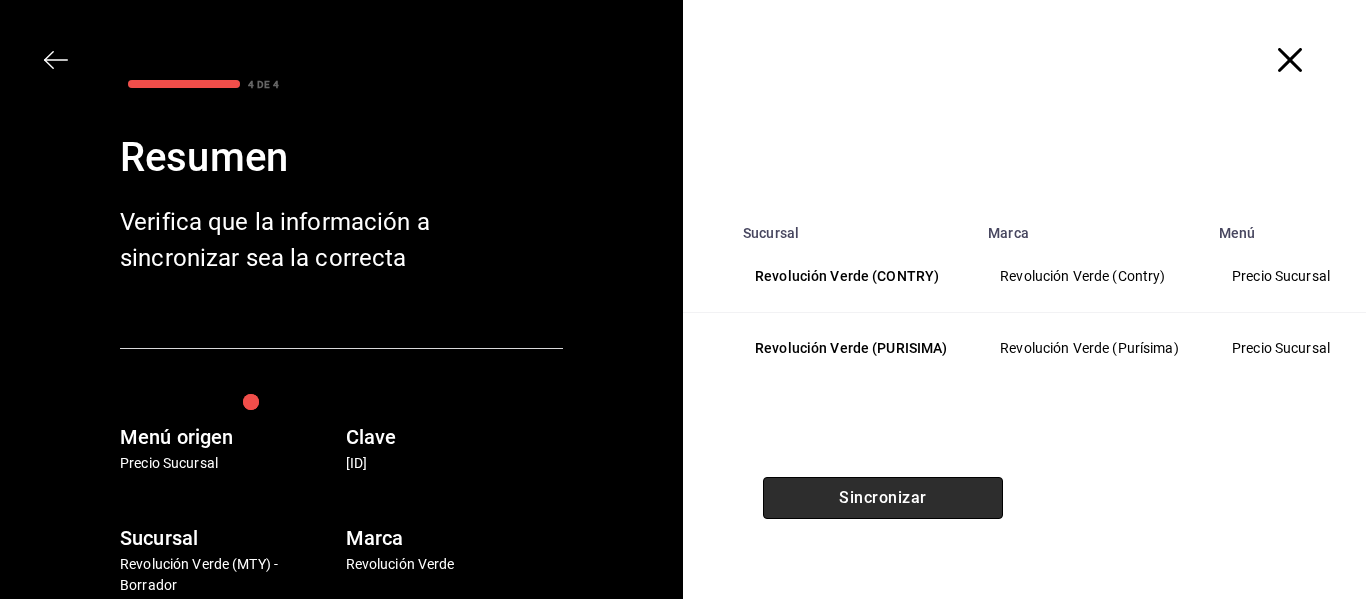 click on "Sincronizar" at bounding box center [883, 498] 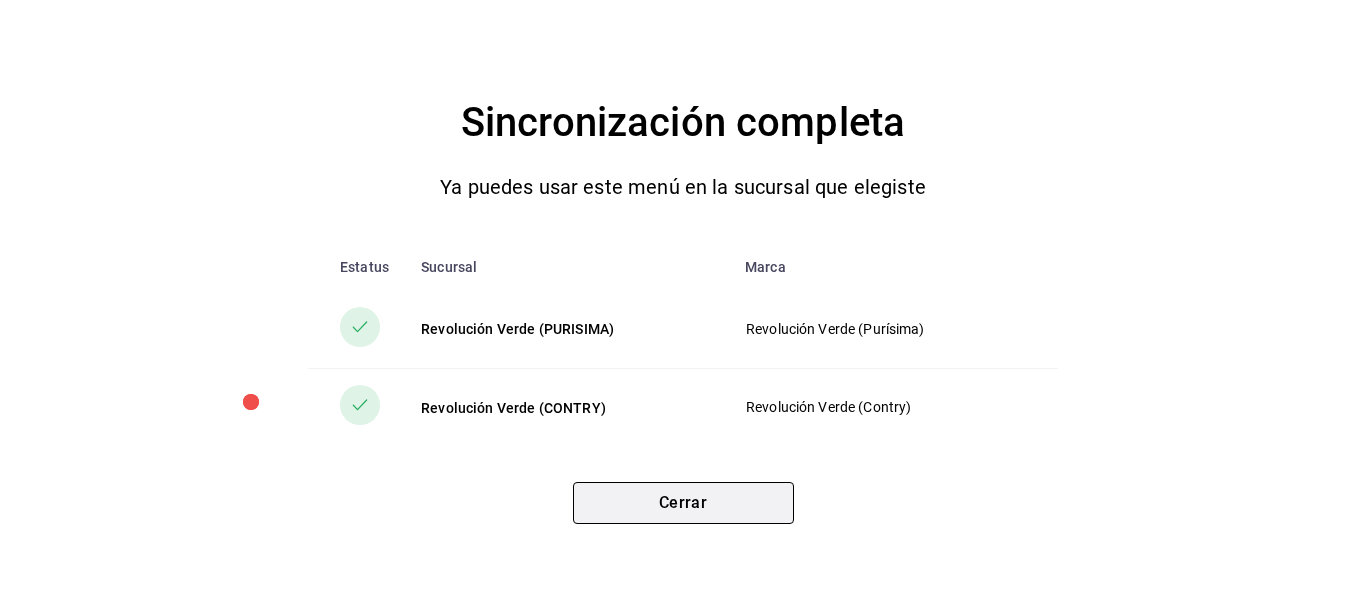 click on "Cerrar" at bounding box center [683, 503] 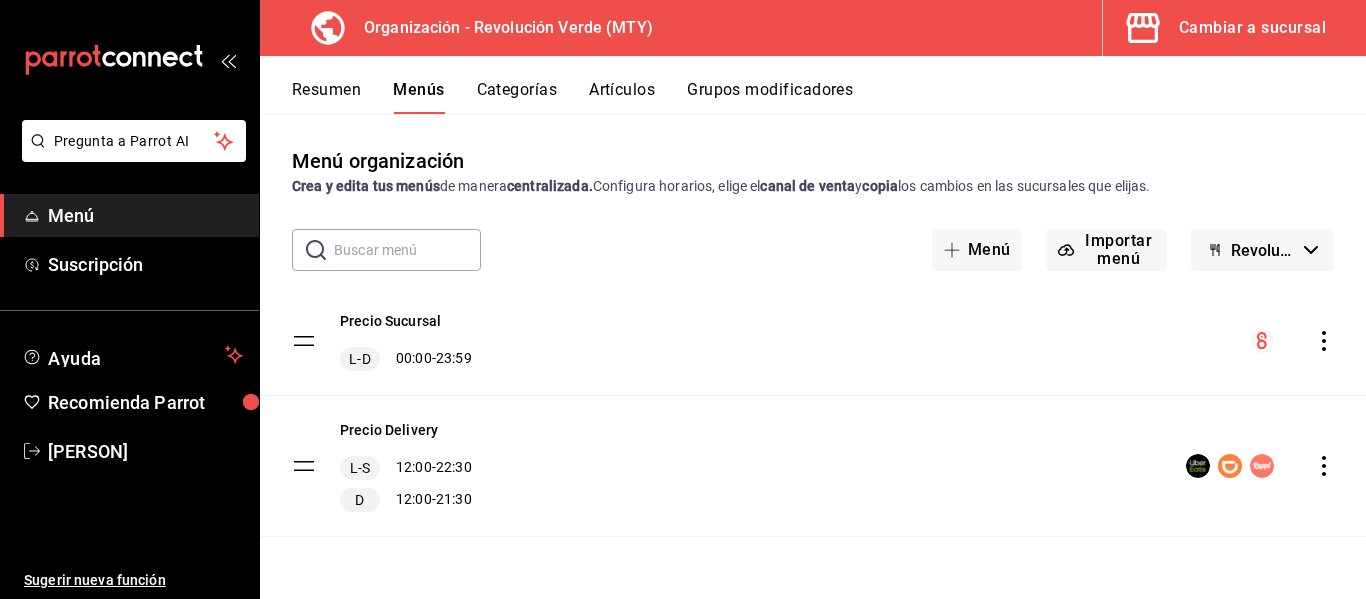 click on "Resumen" at bounding box center (326, 97) 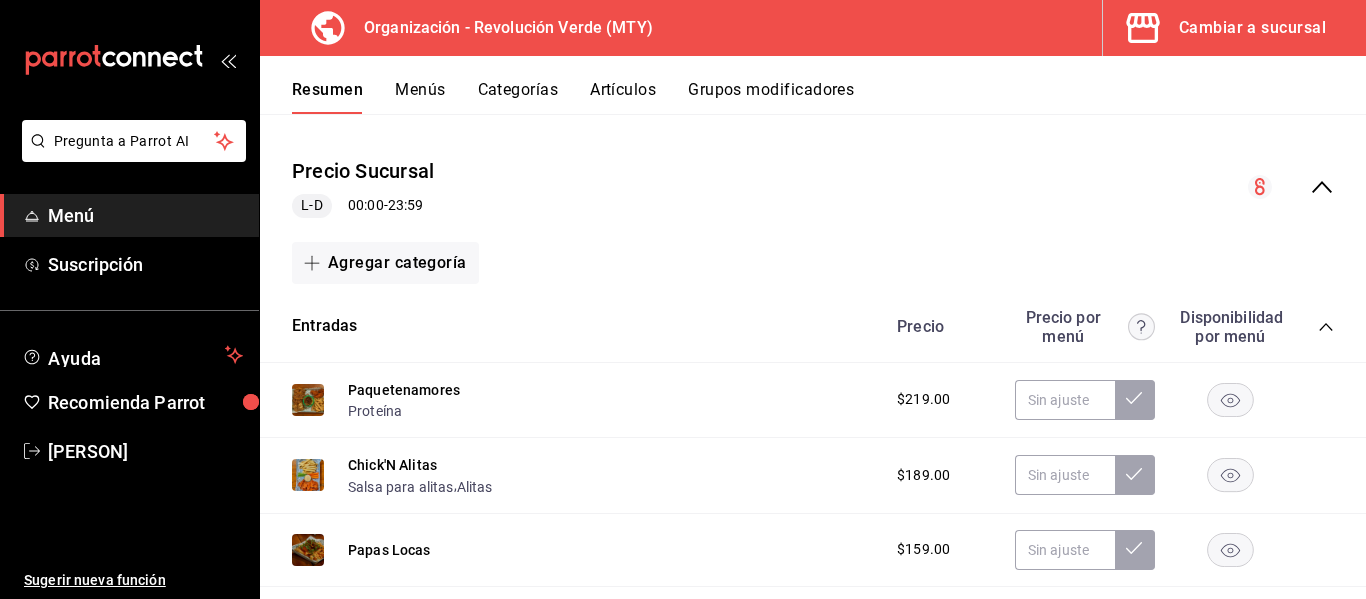 scroll, scrollTop: 162, scrollLeft: 0, axis: vertical 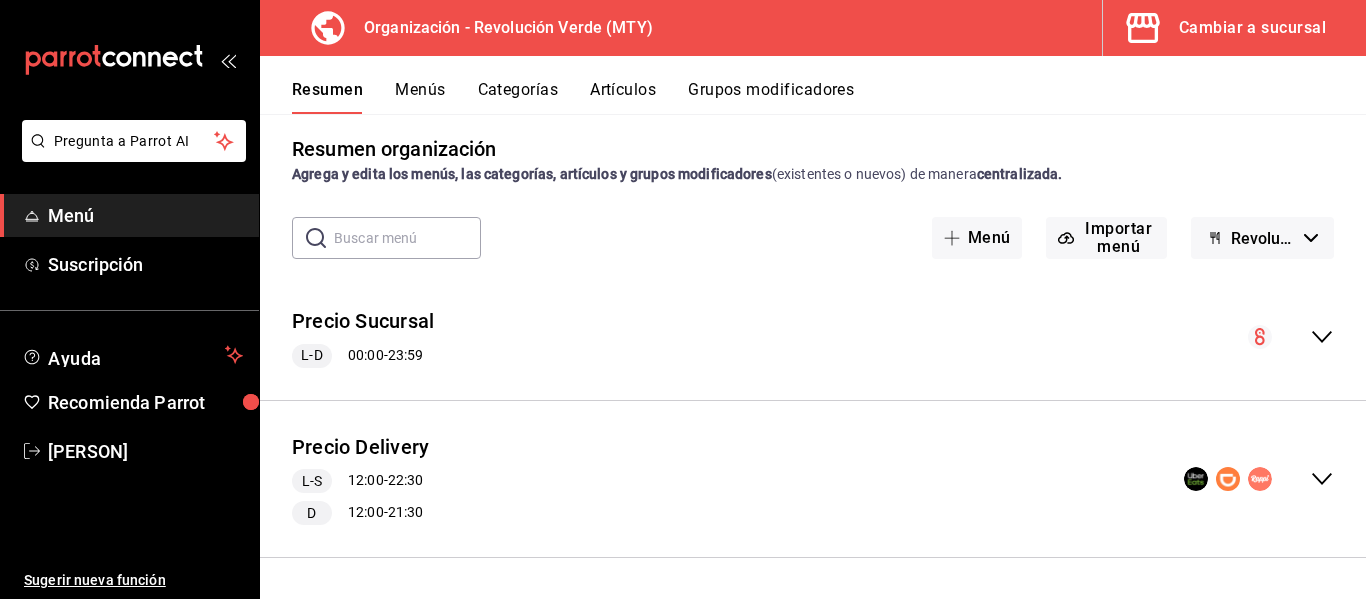 click on "Menús" at bounding box center (420, 97) 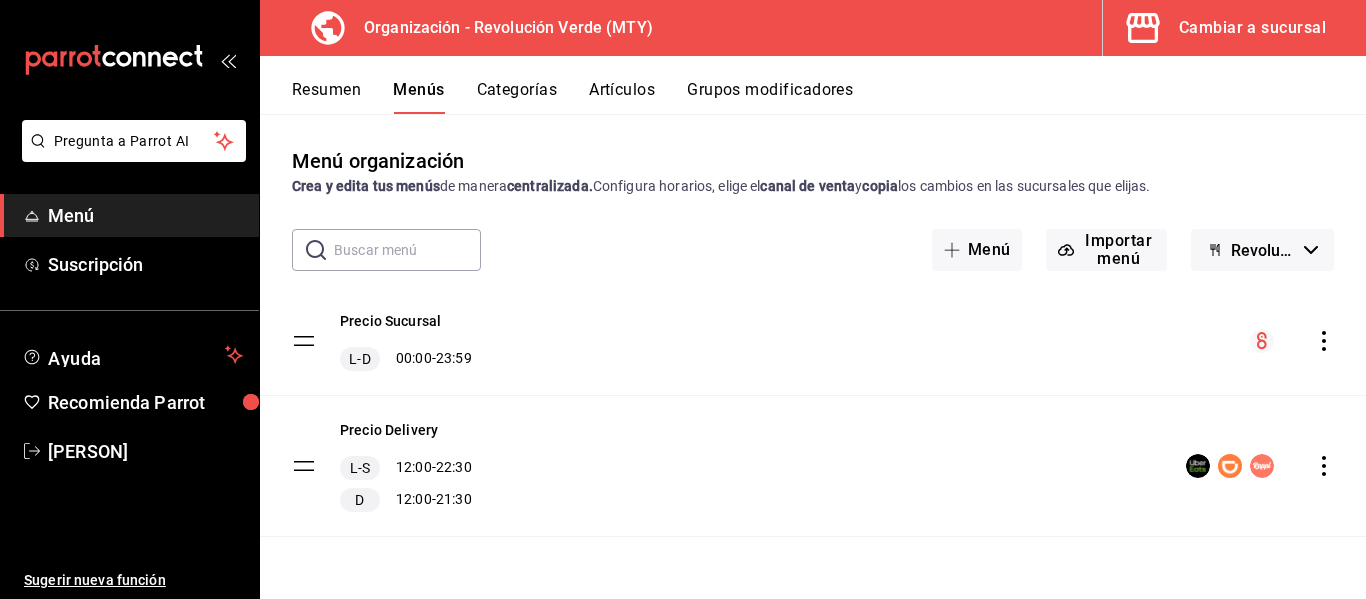 click on "Menú organización Crea y edita tus menús  de manera  centralizada.  Configura horarios, elige el  canal de venta  y  copia  los cambios en las sucursales que elijas." at bounding box center (813, 171) 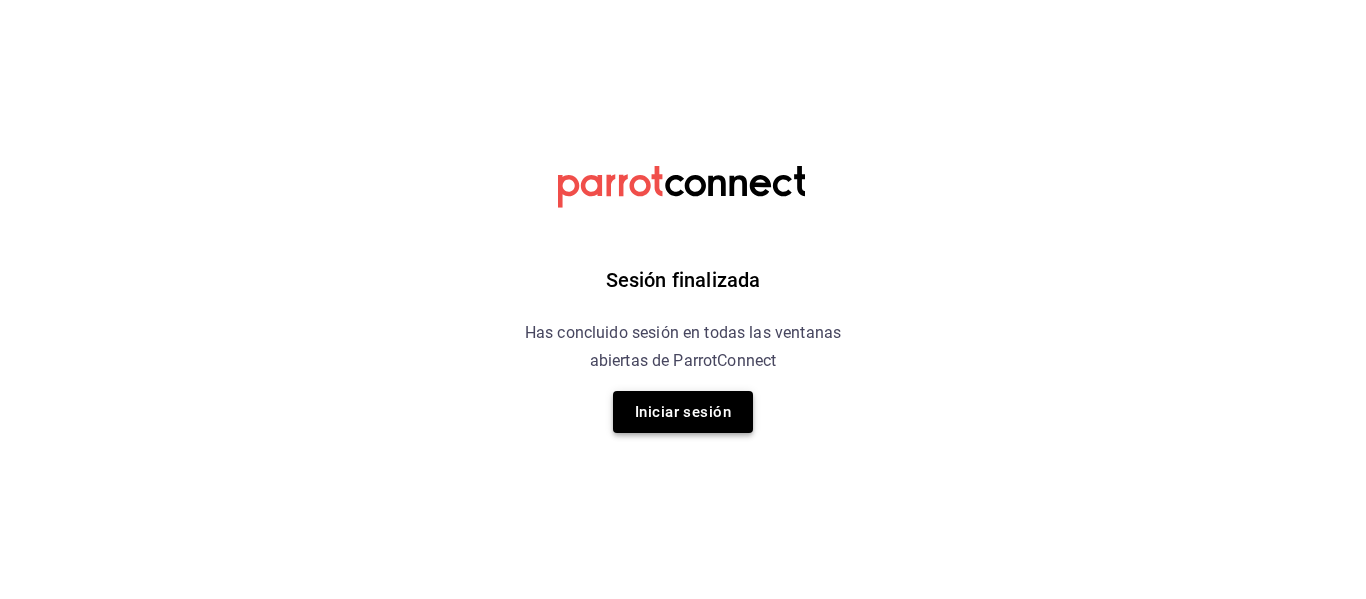 click on "Iniciar sesión" at bounding box center [683, 412] 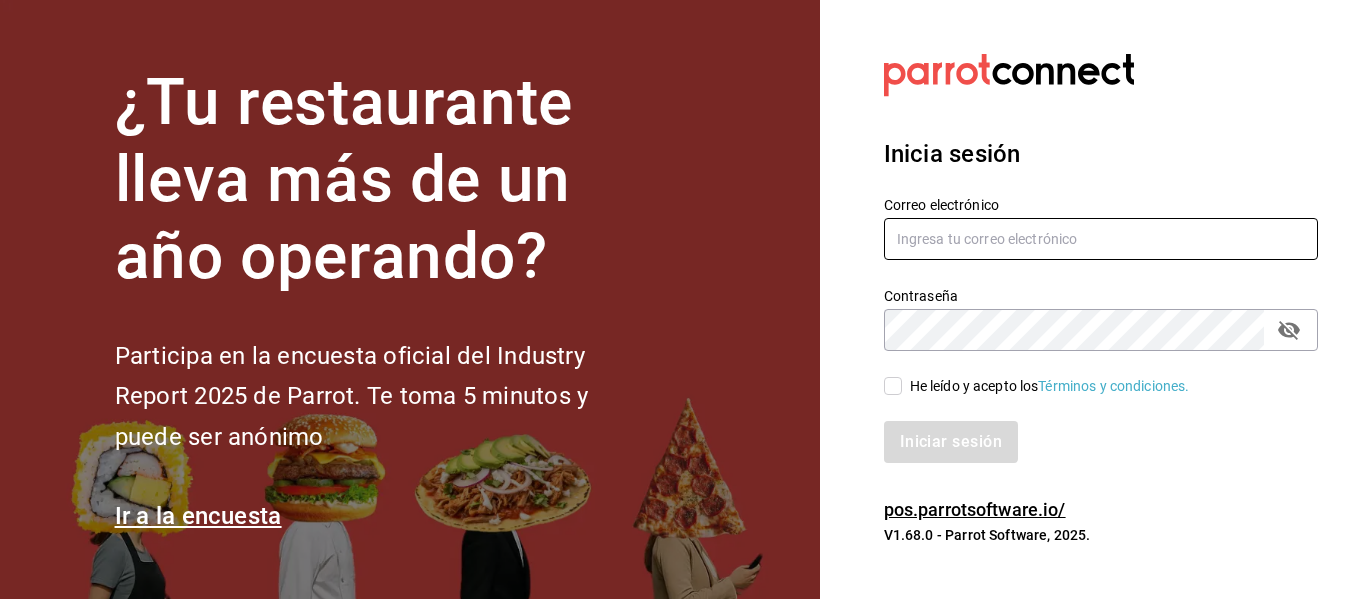 type on "israel.jimenez0705@gmail.com" 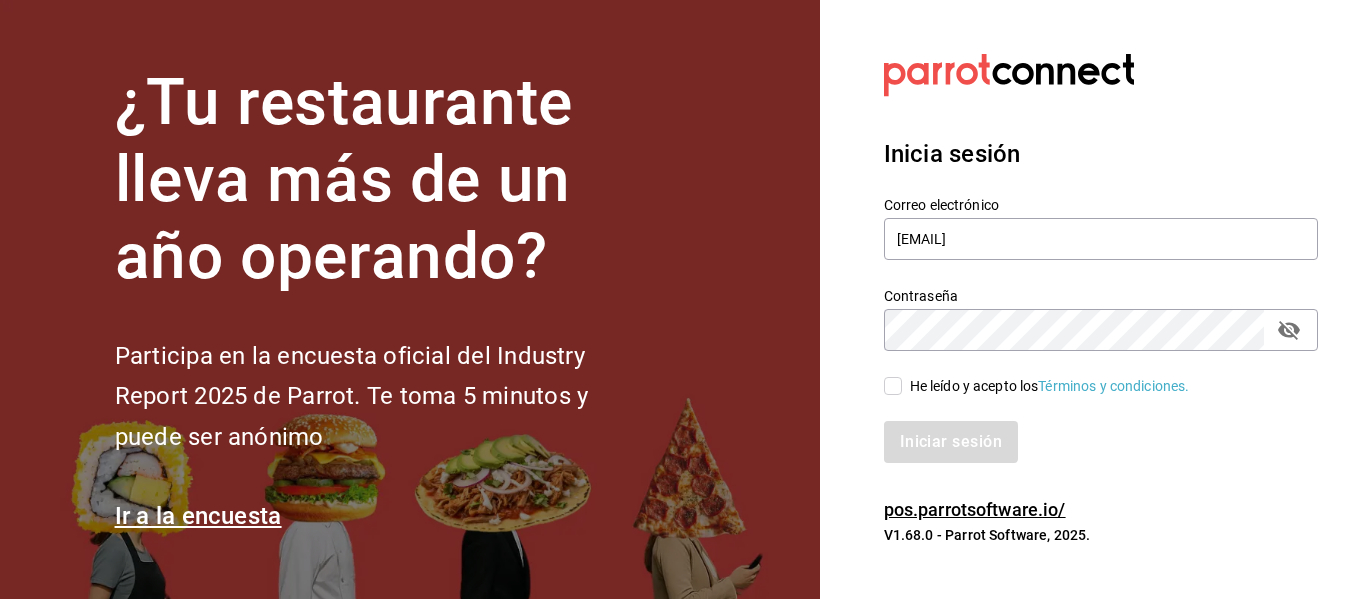 click on "He leído y acepto los  Términos y condiciones." at bounding box center (1050, 386) 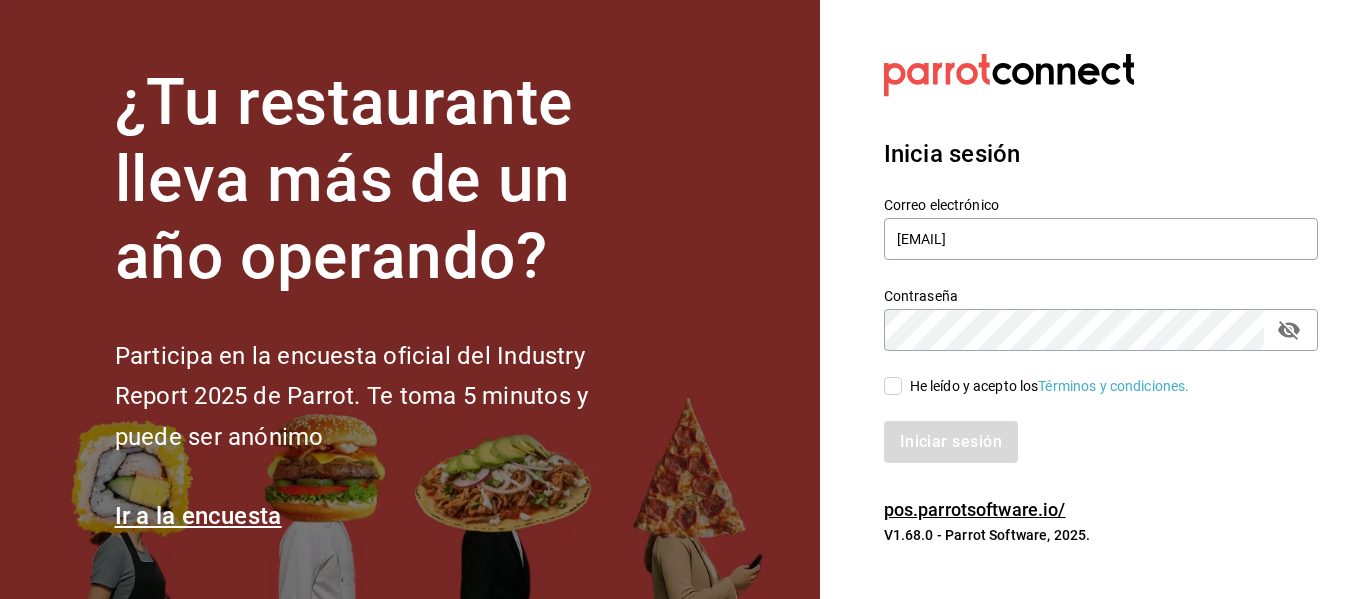 checkbox on "true" 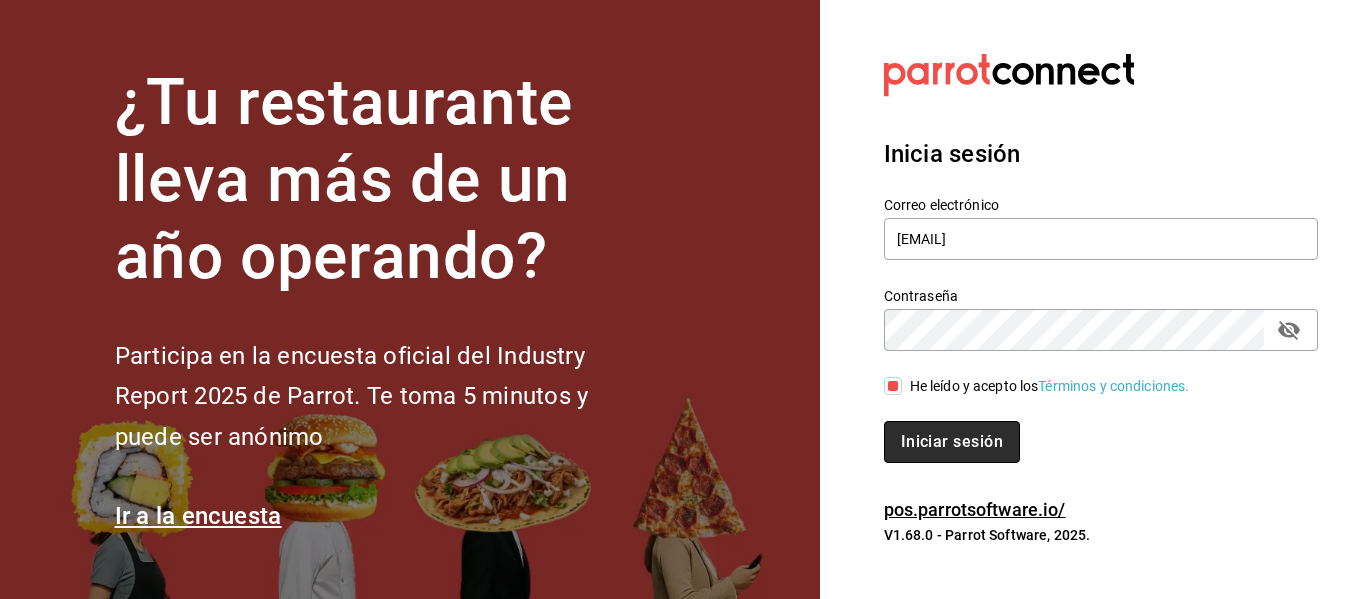 click on "Iniciar sesión" at bounding box center (952, 442) 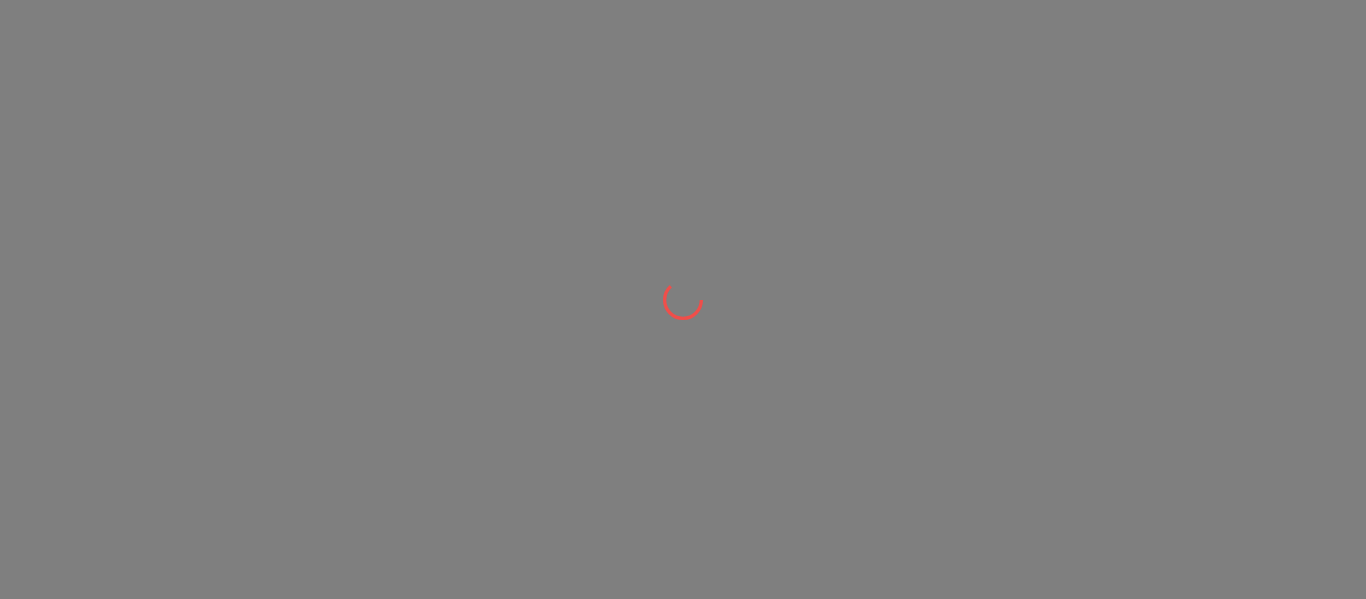 scroll, scrollTop: 0, scrollLeft: 0, axis: both 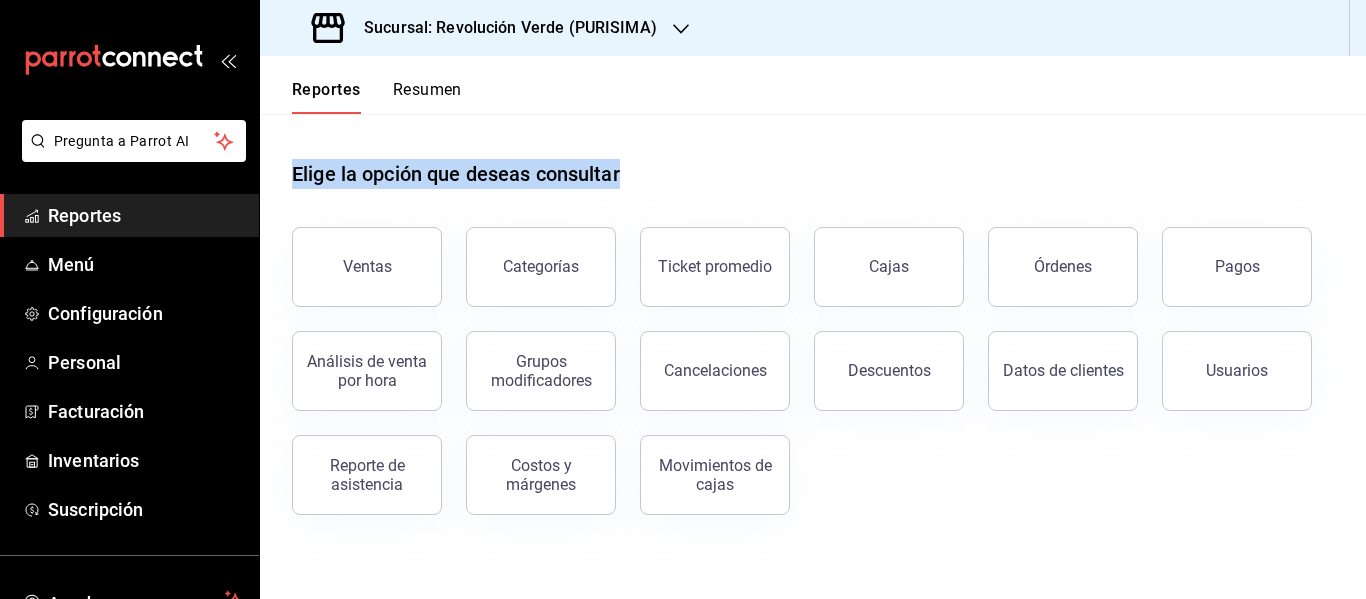 drag, startPoint x: 644, startPoint y: 190, endPoint x: 362, endPoint y: 159, distance: 283.6988 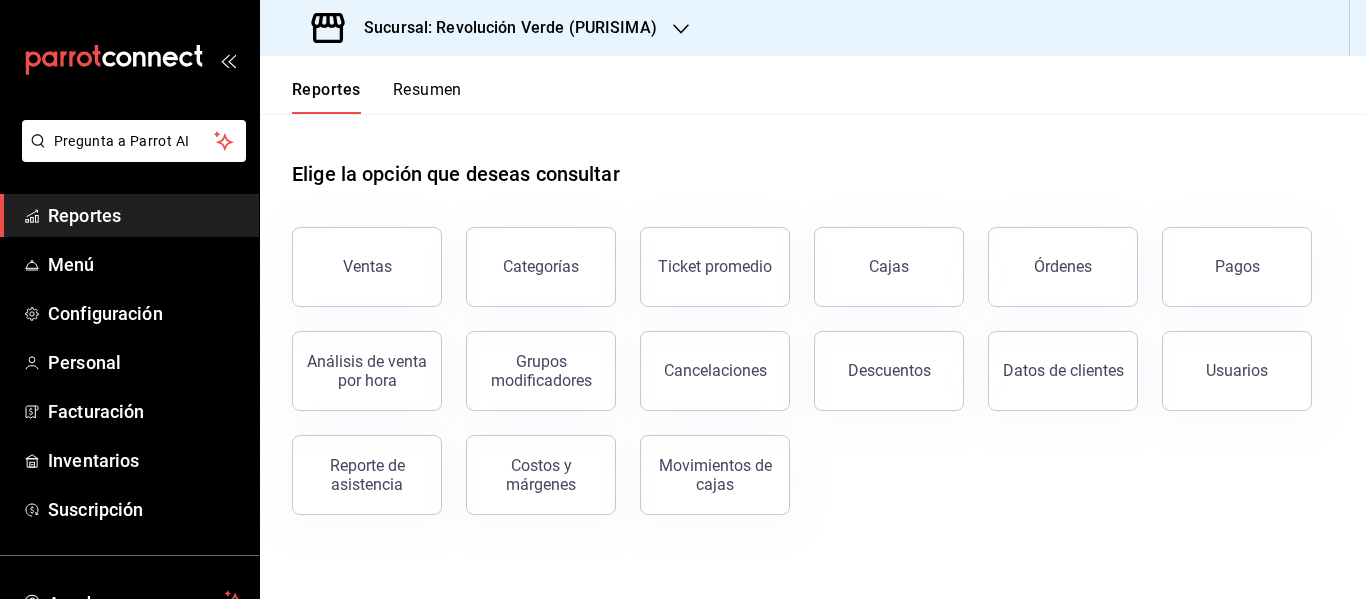 click on "Elige la opción que deseas consultar Ventas Categorías Ticket promedio Cajas Órdenes Pagos Análisis de venta por hora Grupos modificadores Cancelaciones Descuentos Datos de clientes Usuarios Reporte de asistencia Costos y márgenes Movimientos de cajas" at bounding box center [813, 330] 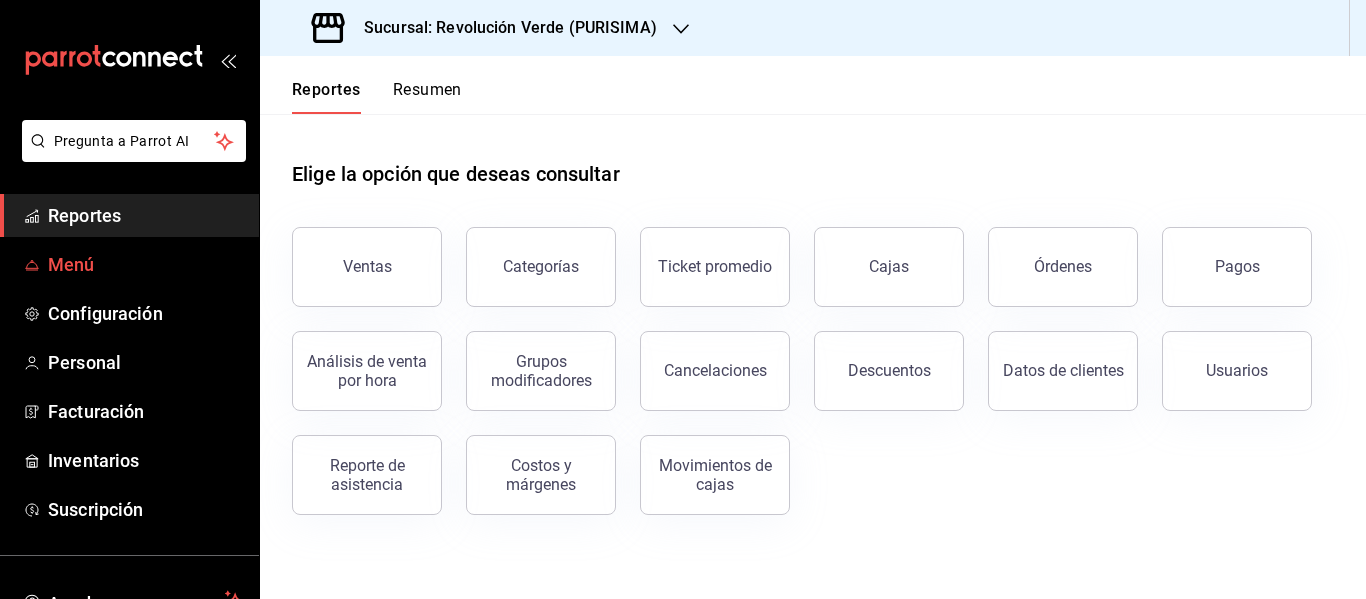 click at bounding box center (32, 265) 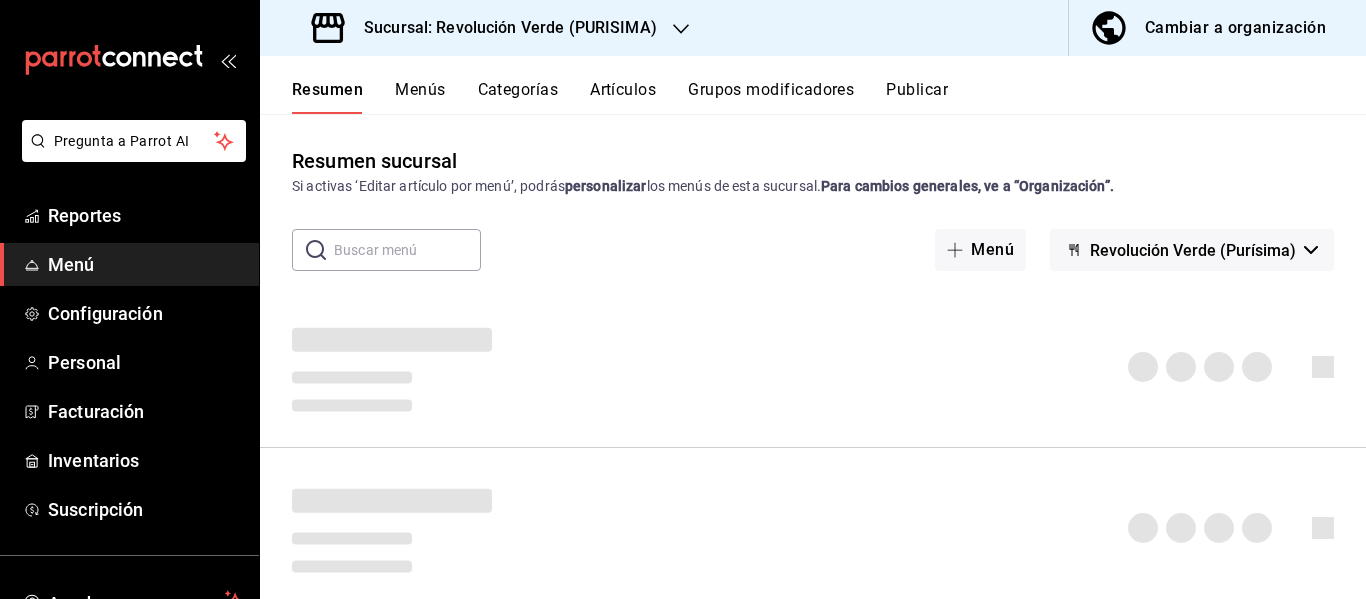 click on "Cambiar a organización" at bounding box center [1235, 28] 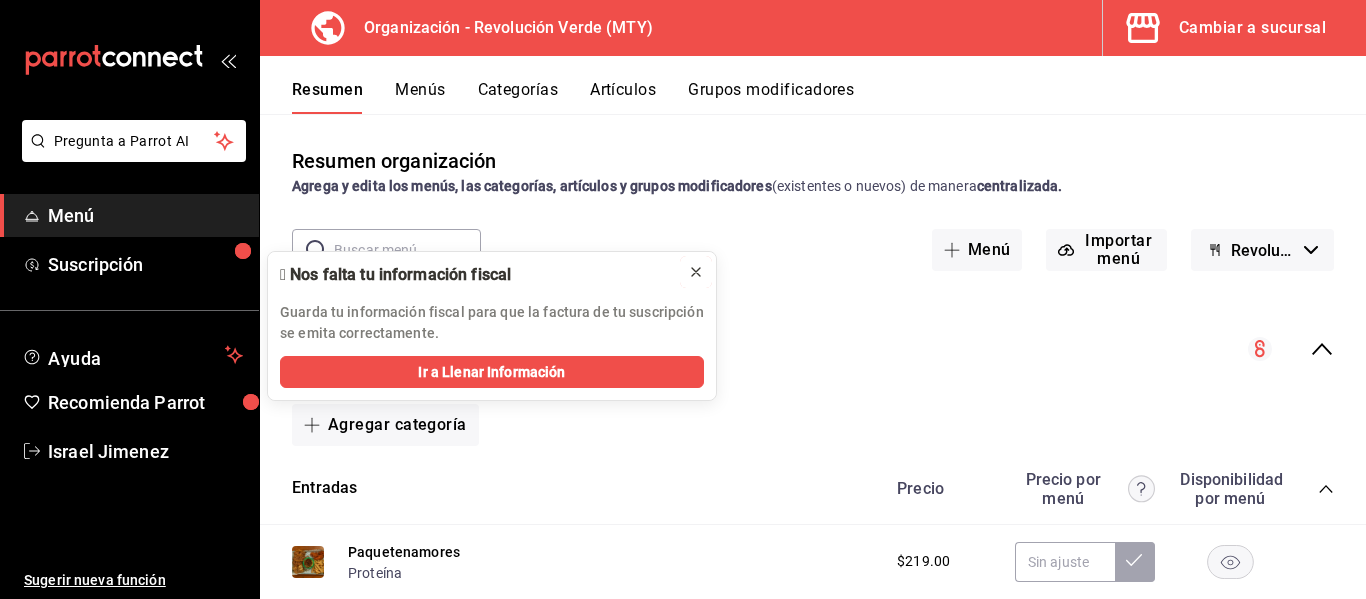 click 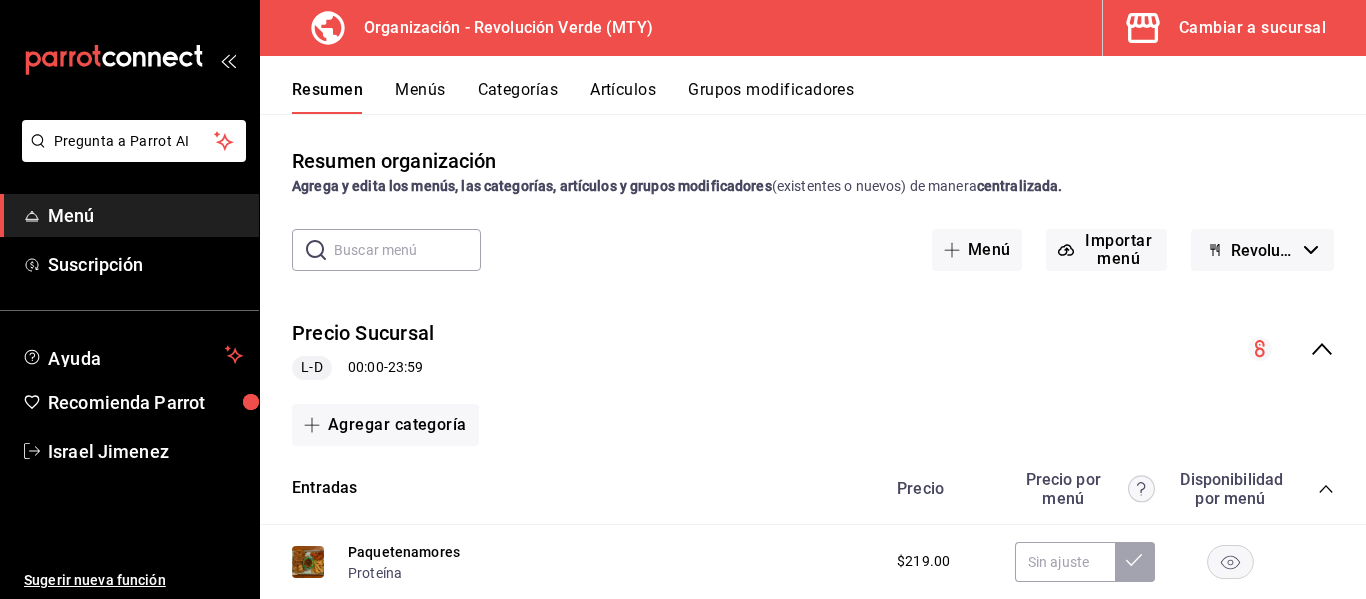 click on "Menús" at bounding box center [420, 97] 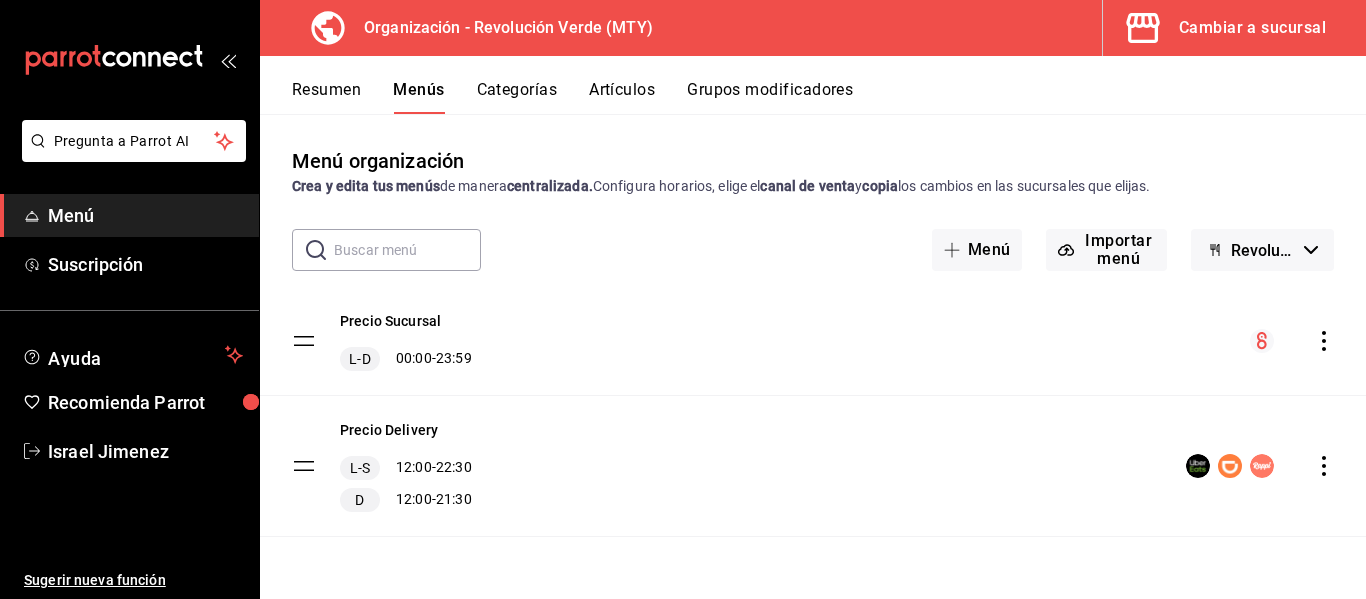click on "Artículos" at bounding box center [622, 97] 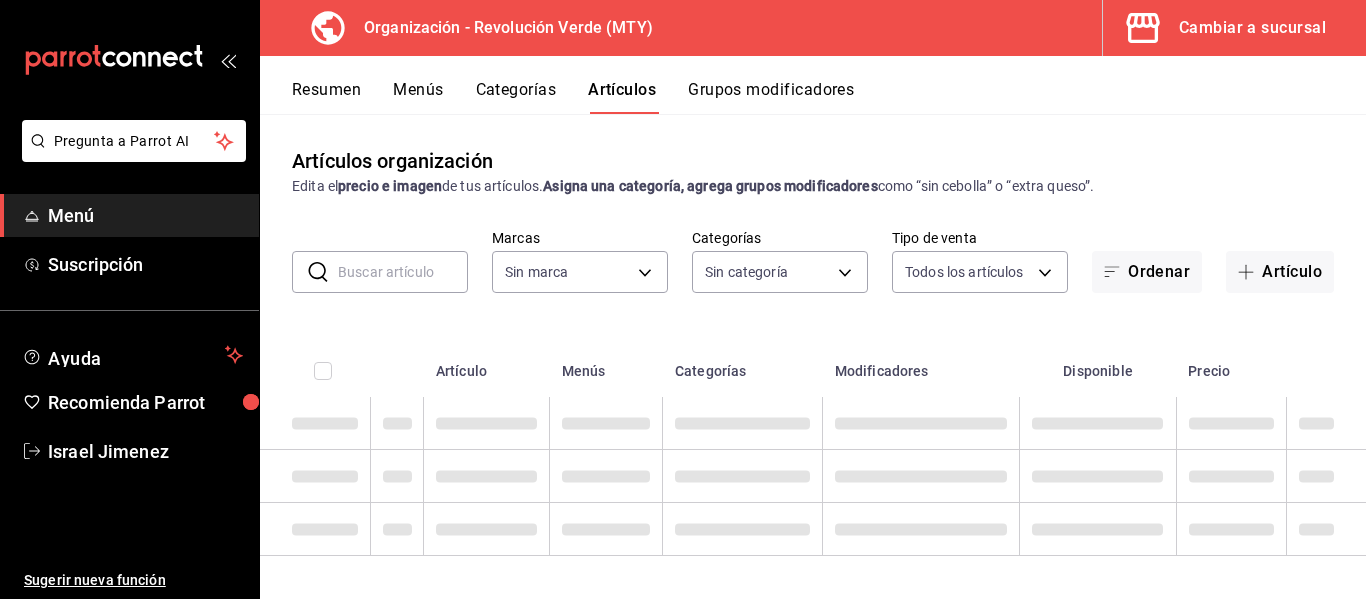 click at bounding box center (403, 272) 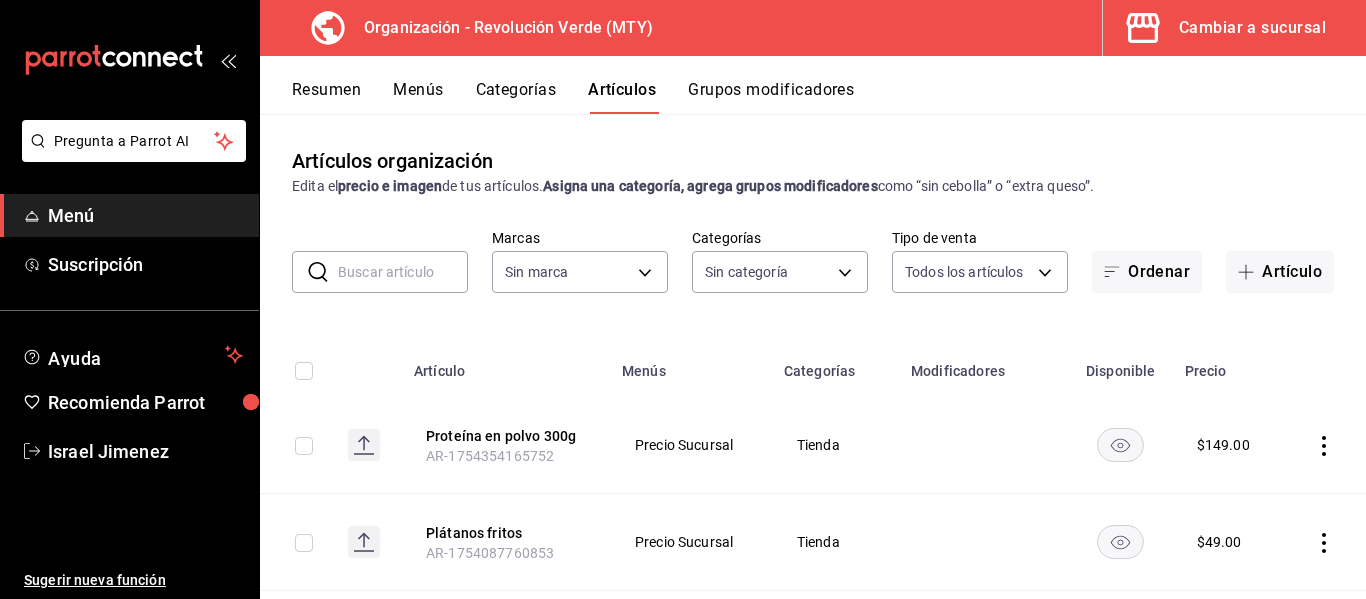type on "[UUID]" 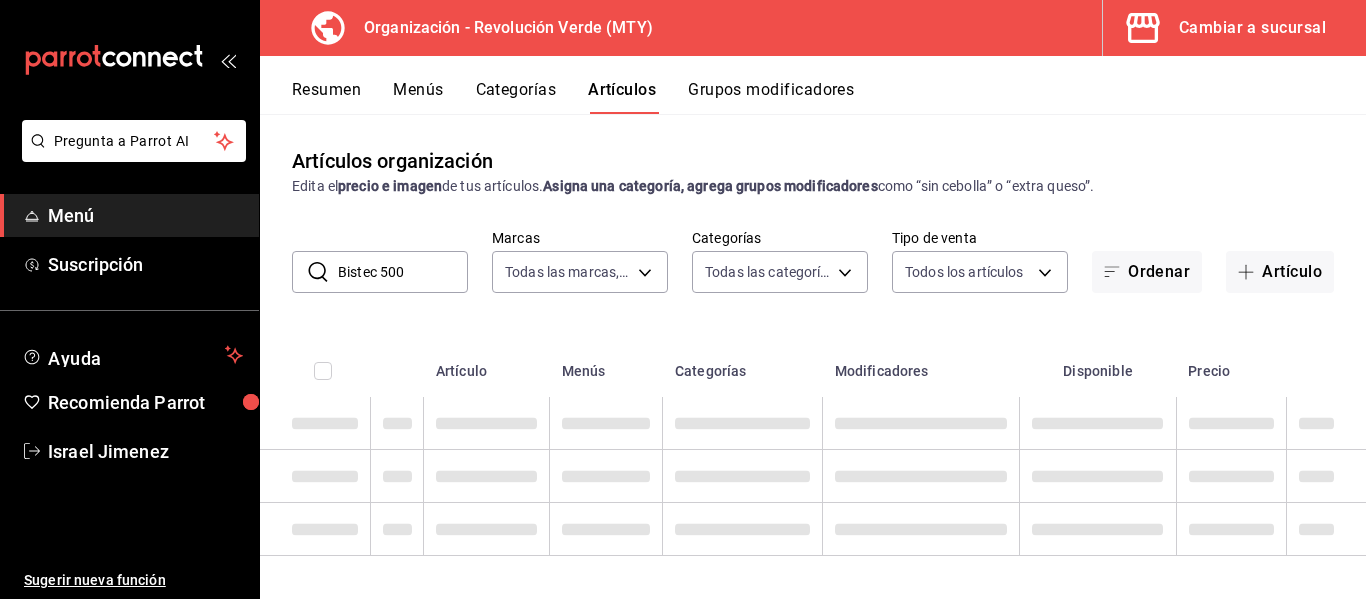 type on "Bistec 500g" 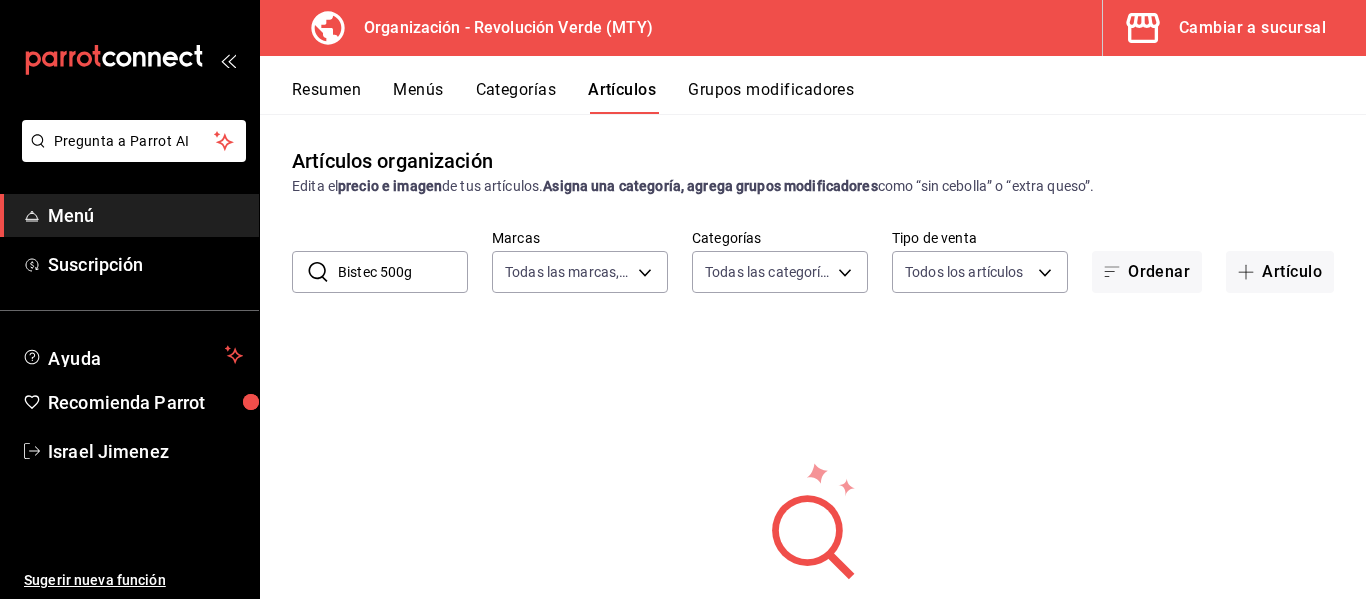 click on "Bistec 500g" at bounding box center [403, 272] 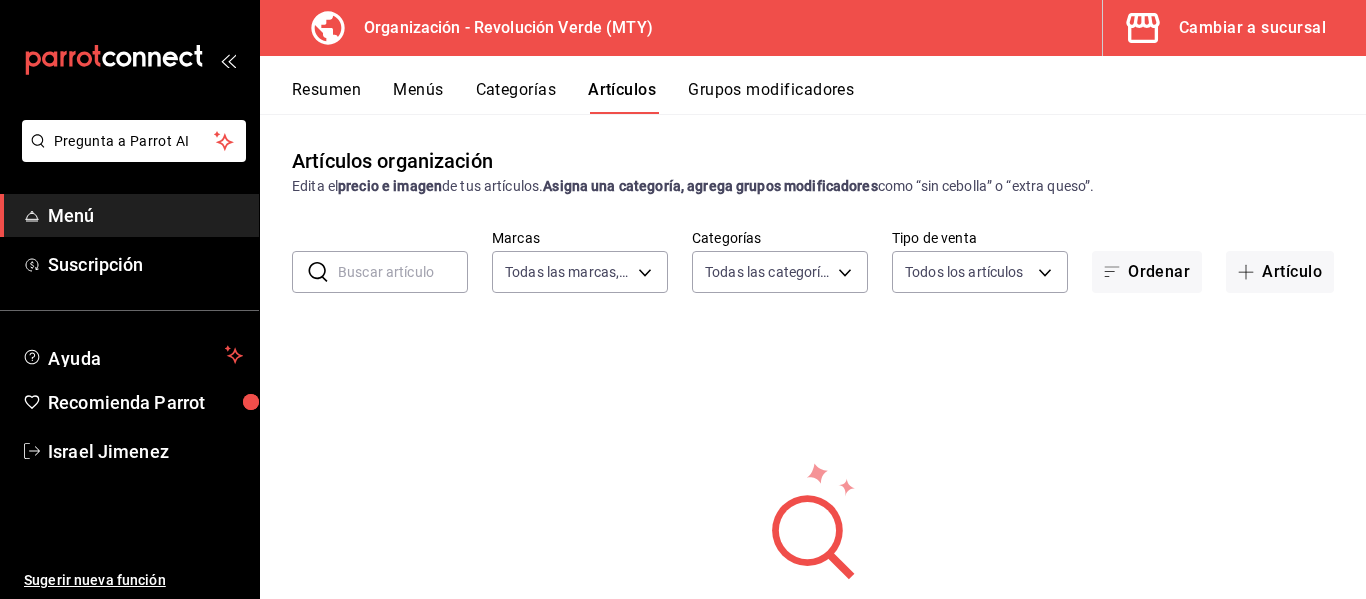 click at bounding box center [403, 272] 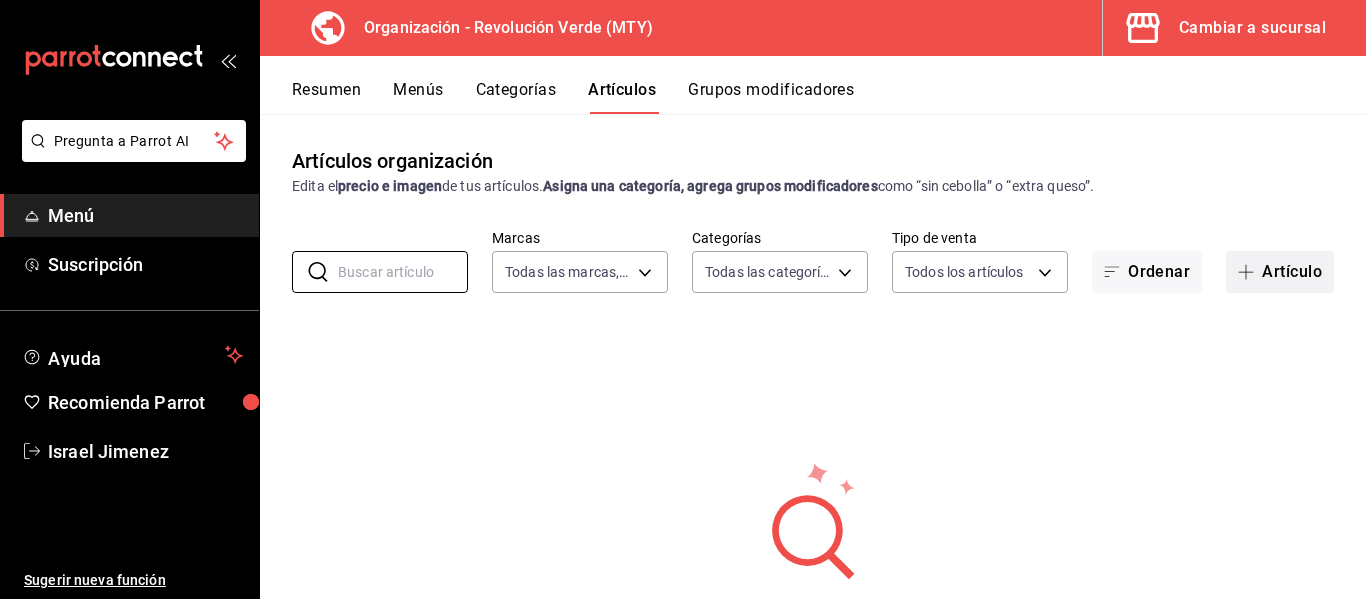 click on "Artículo" at bounding box center (1280, 272) 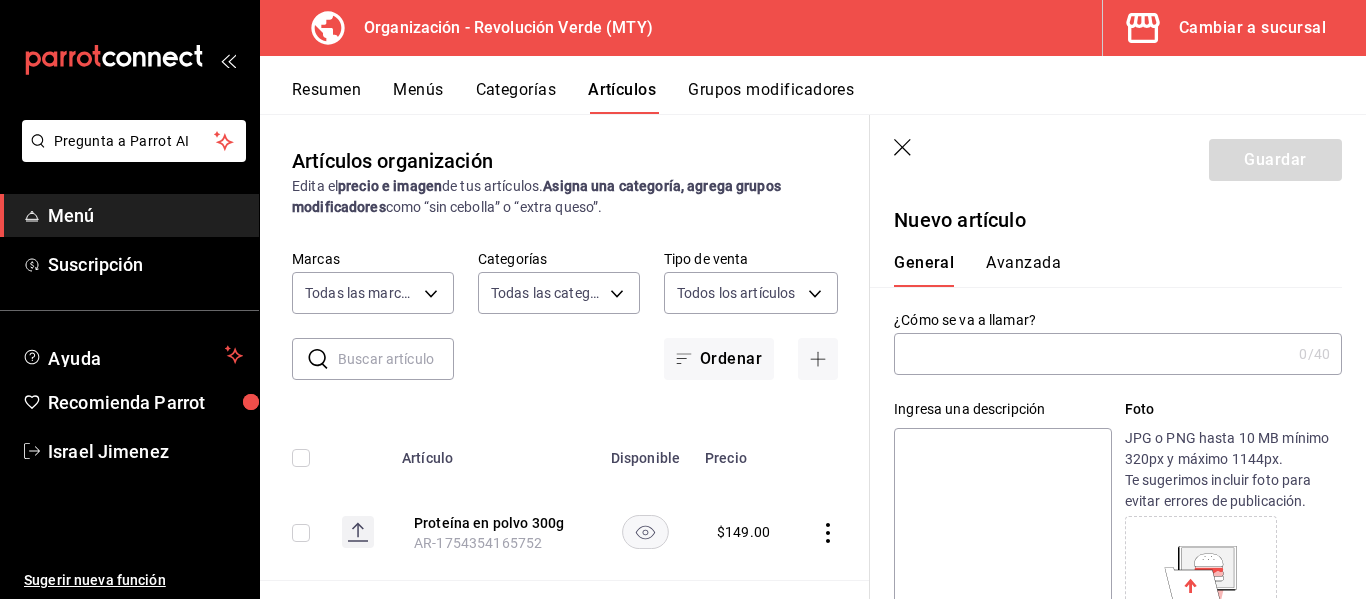 type on "AR-1754440443114" 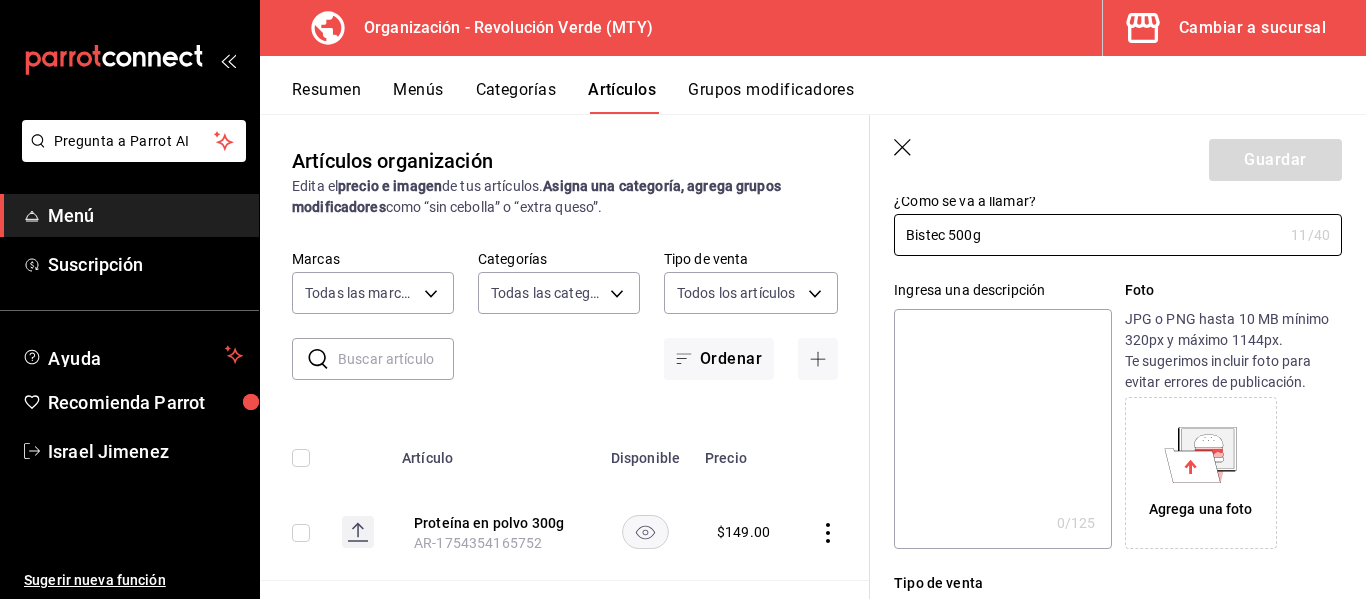 scroll, scrollTop: 192, scrollLeft: 0, axis: vertical 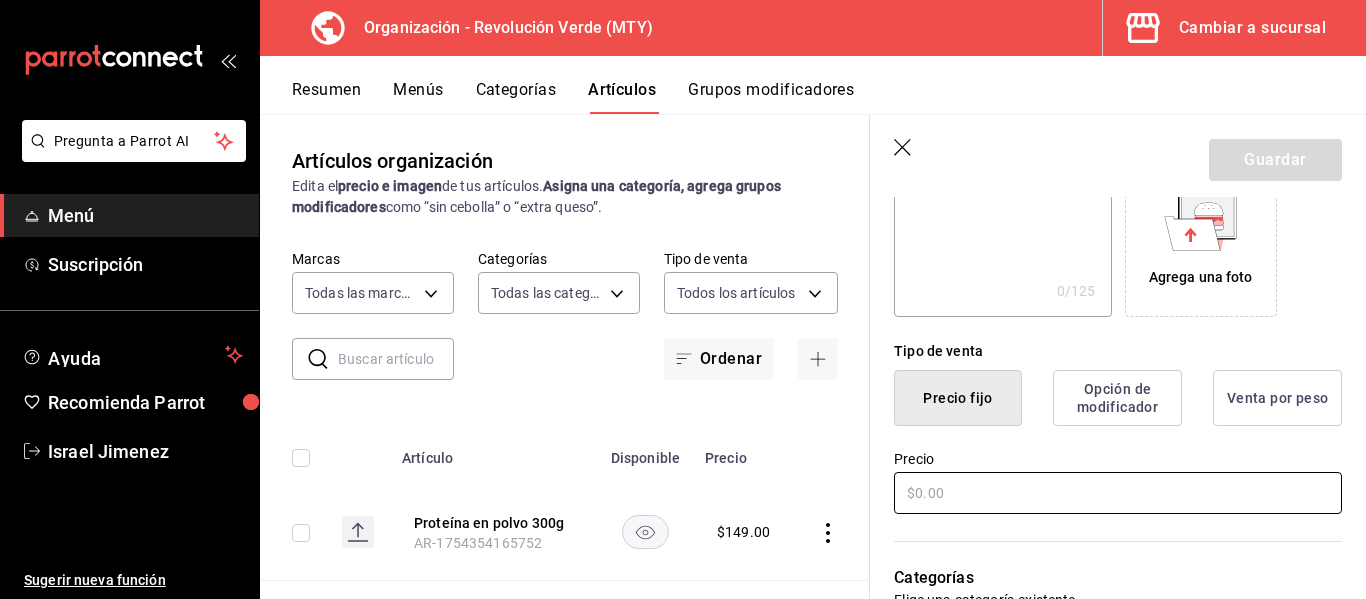 type on "Bistec 500g" 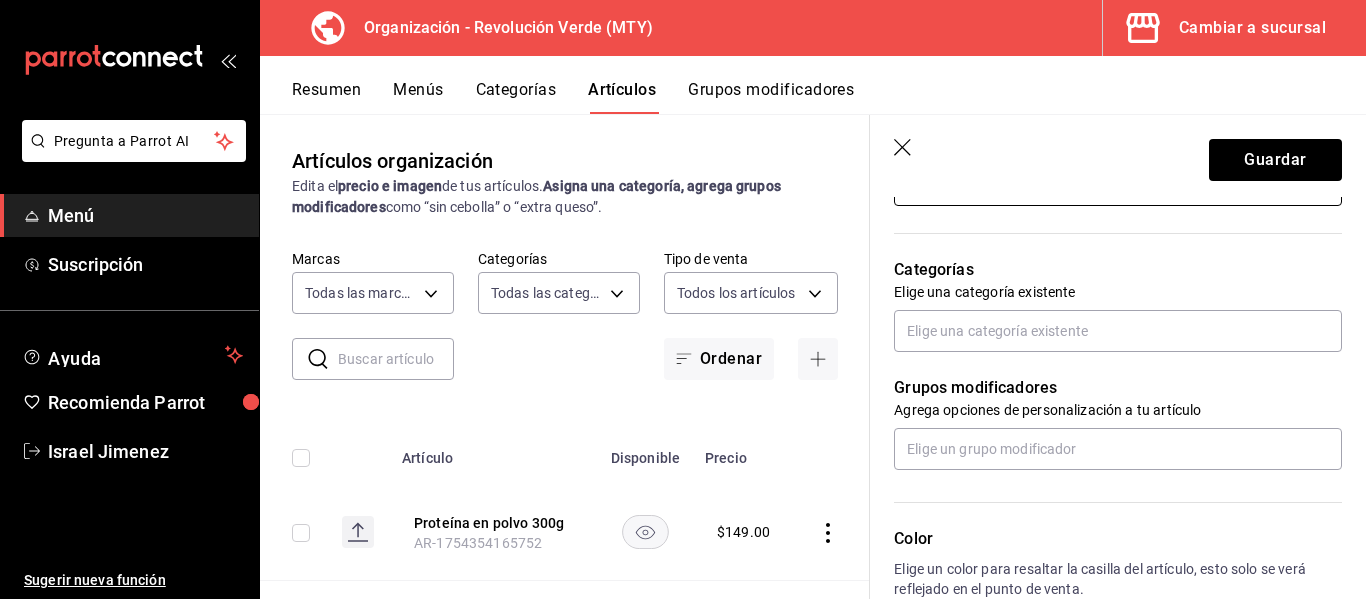 scroll, scrollTop: 692, scrollLeft: 0, axis: vertical 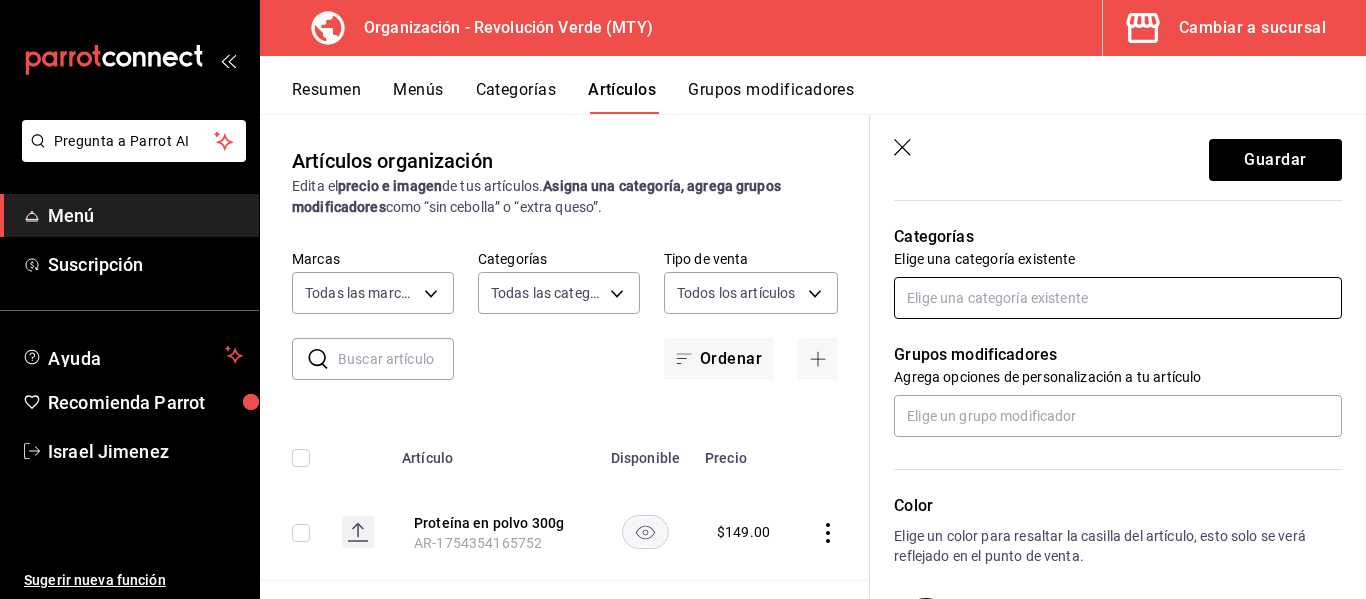 type on "$99.00" 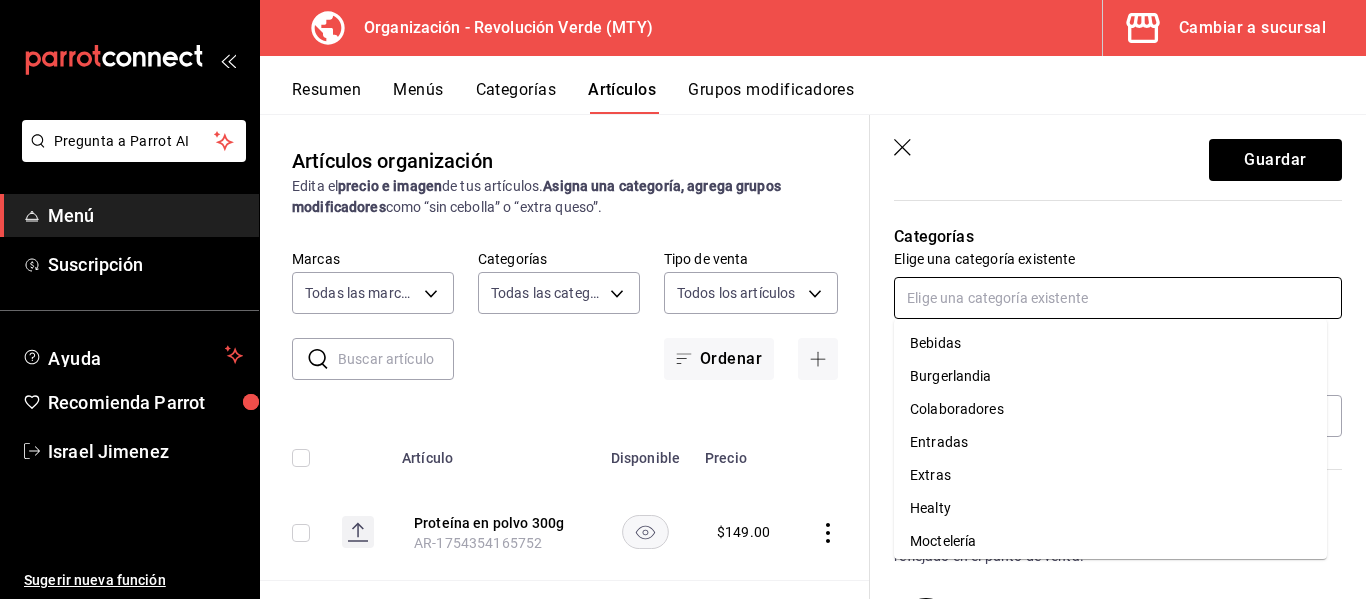 click at bounding box center [1118, 298] 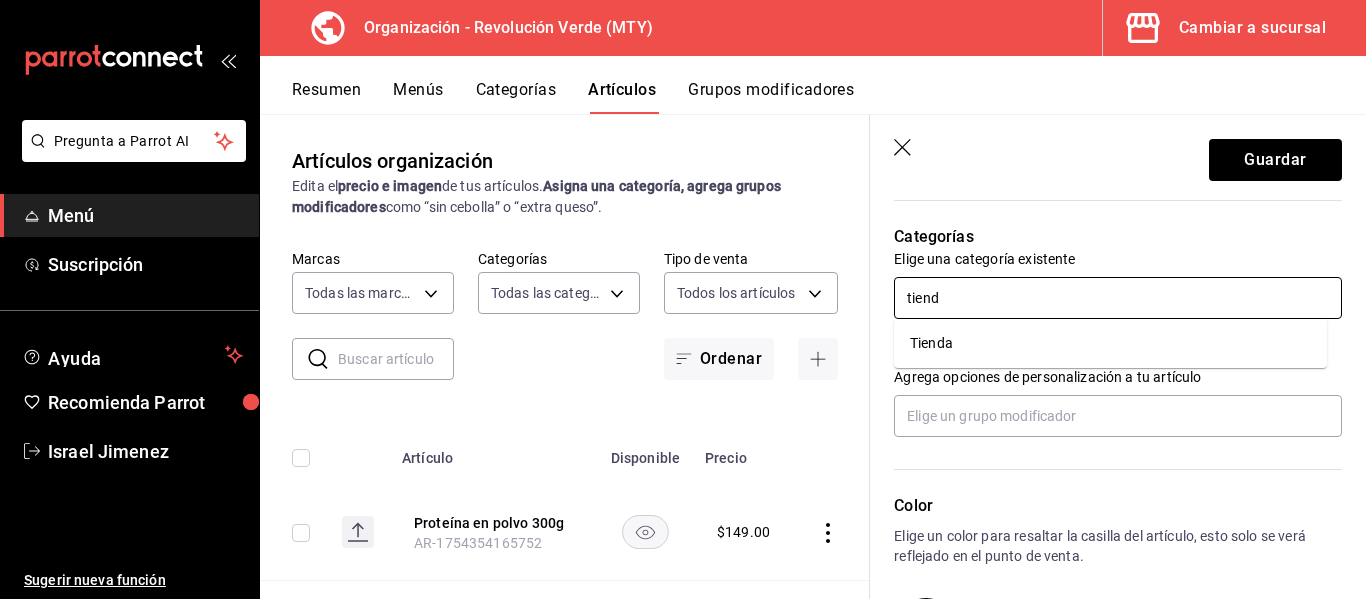 type on "tienda" 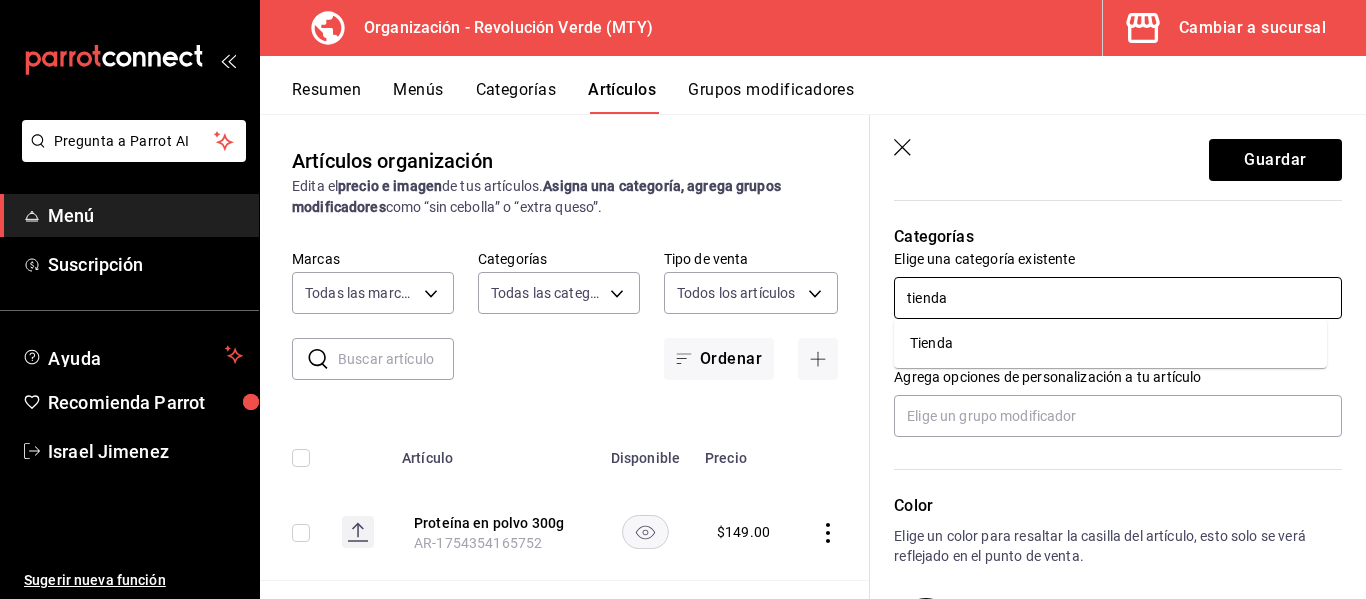 click on "Tienda" at bounding box center (1110, 343) 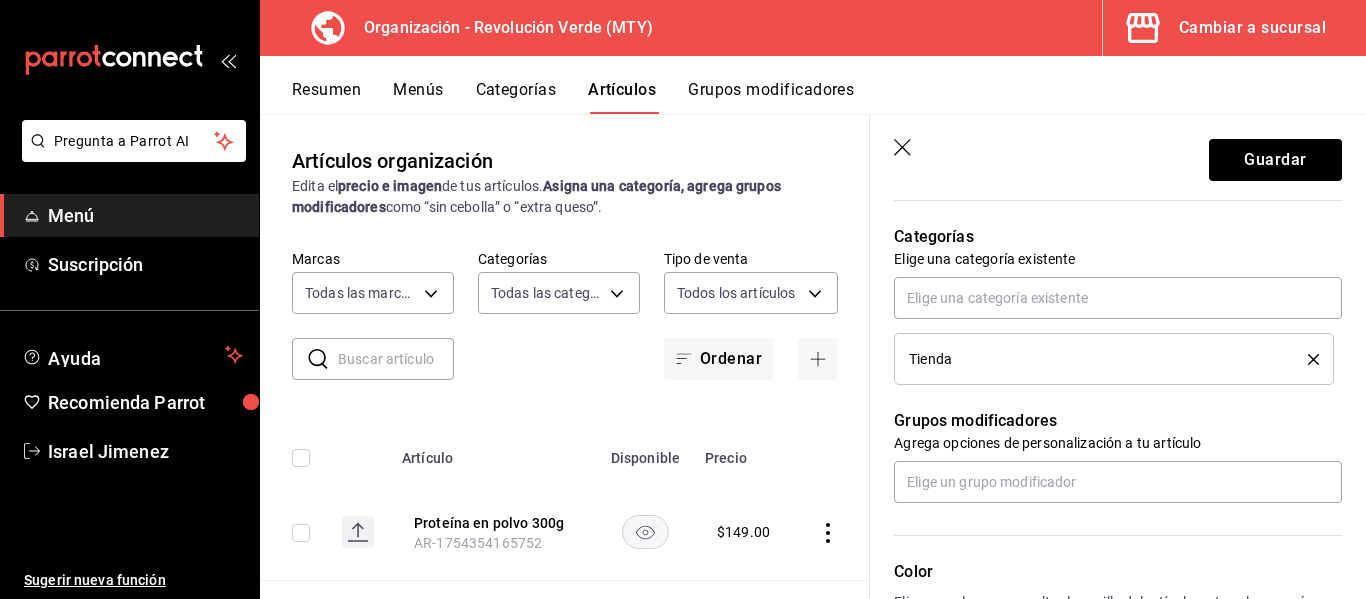 click on "Grupos modificadores" at bounding box center (1118, 421) 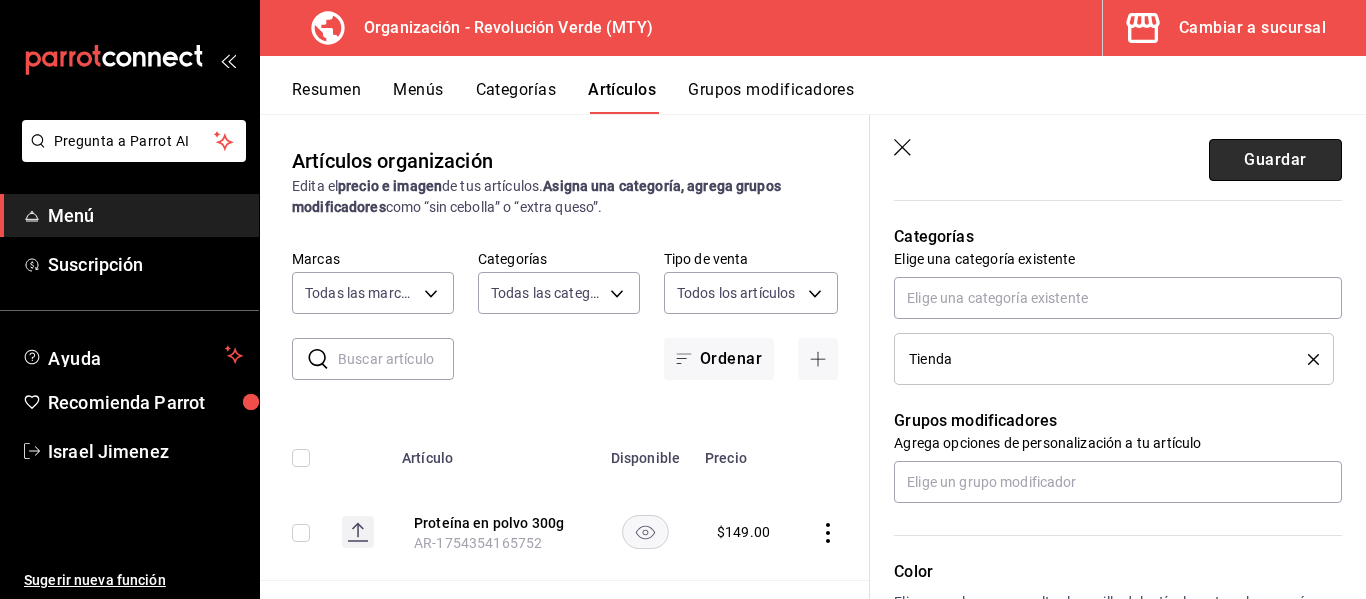 click on "Guardar" at bounding box center (1275, 160) 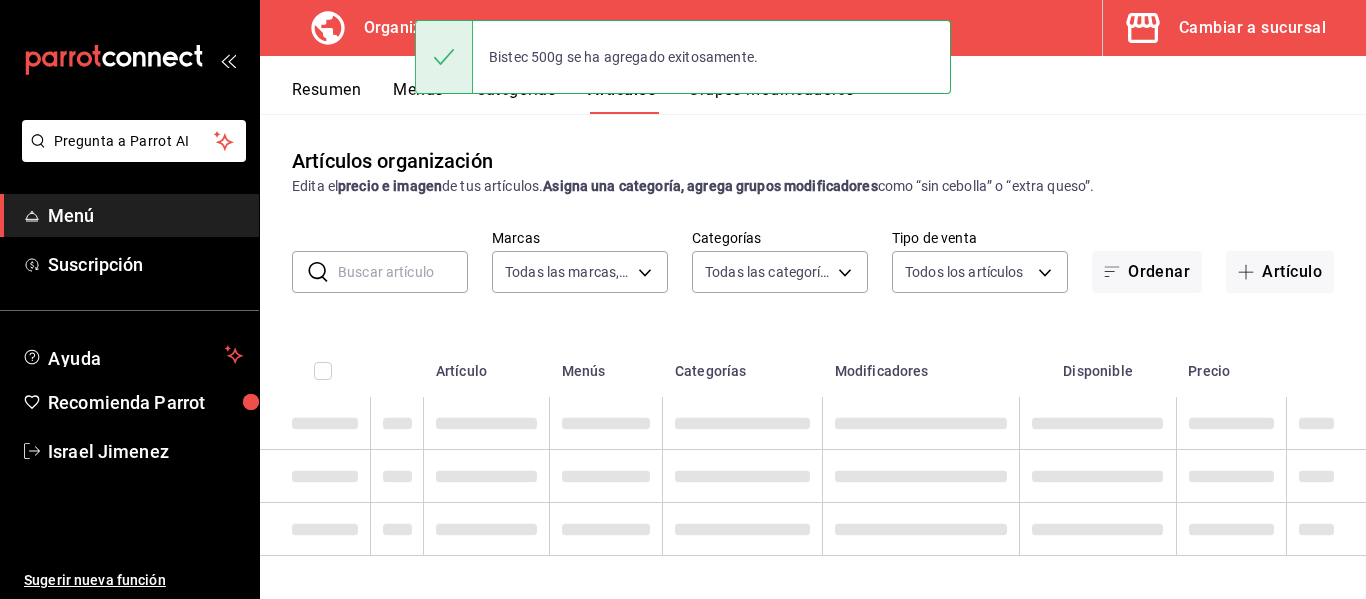 scroll, scrollTop: 0, scrollLeft: 0, axis: both 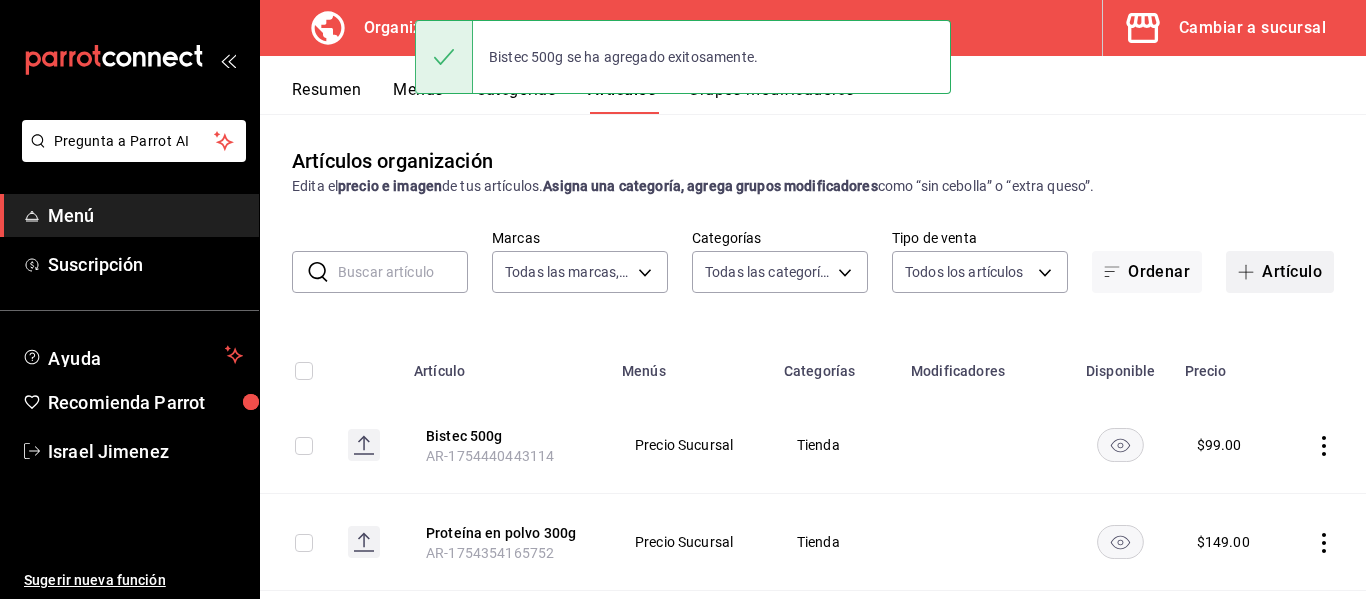 click on "Artículo" at bounding box center [1280, 272] 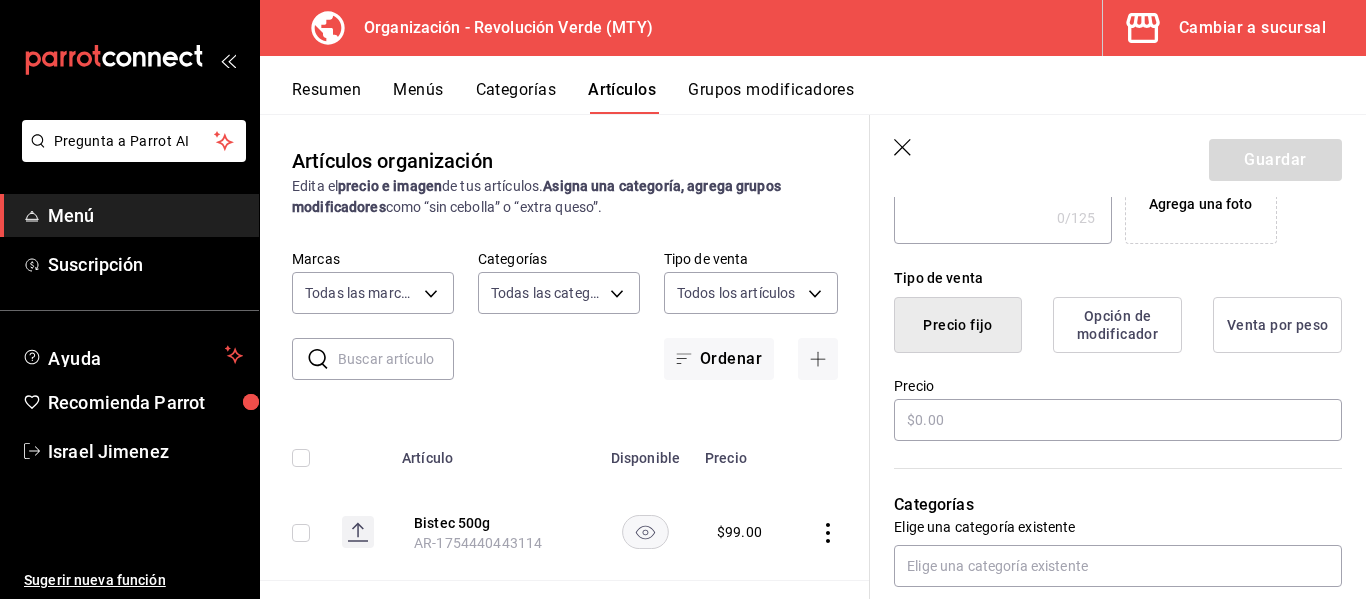 scroll, scrollTop: 440, scrollLeft: 0, axis: vertical 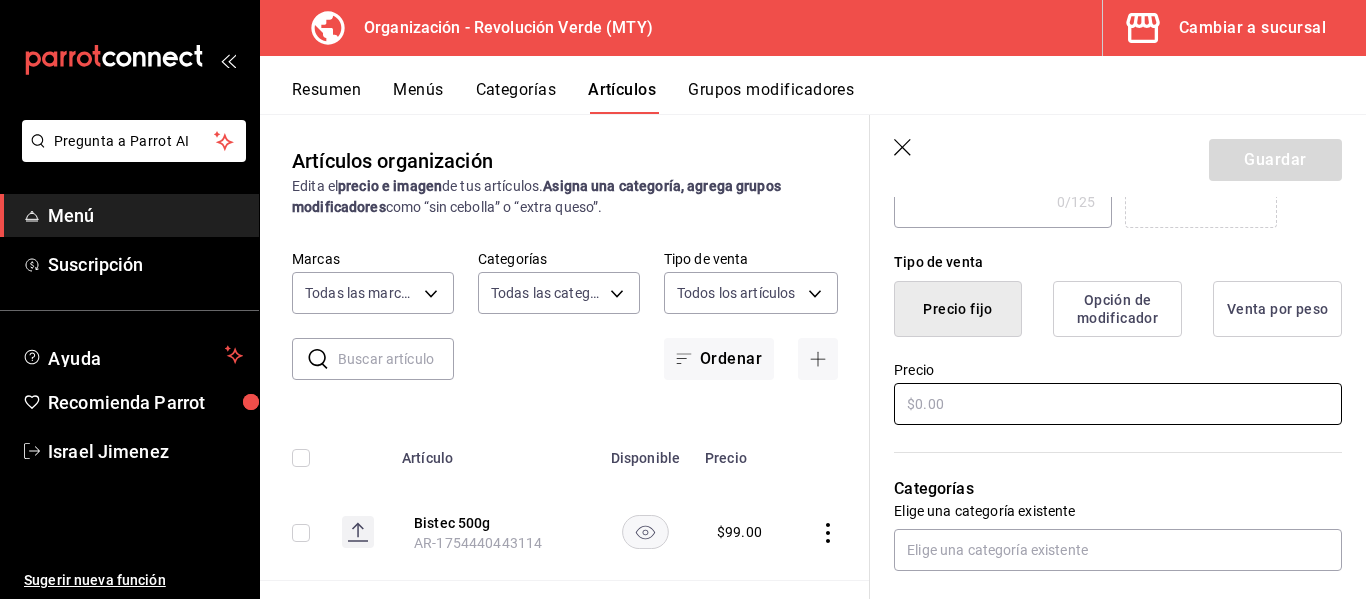 type on "Chicharrón Vegetal 500g" 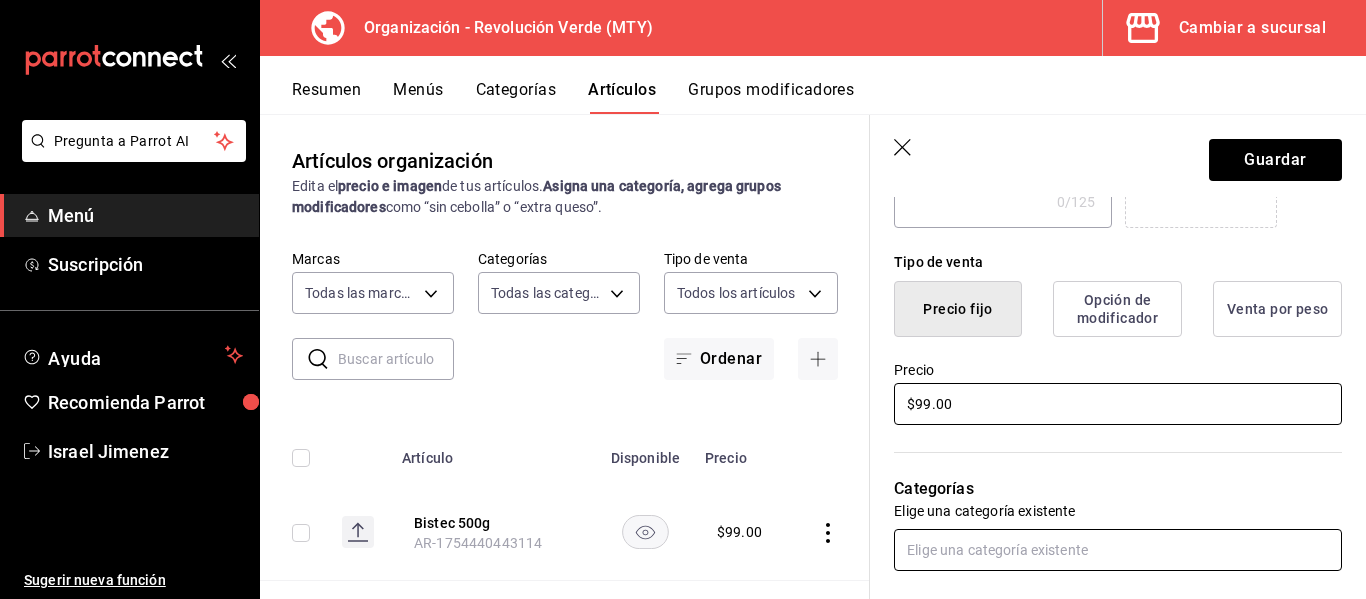 type on "$99.00" 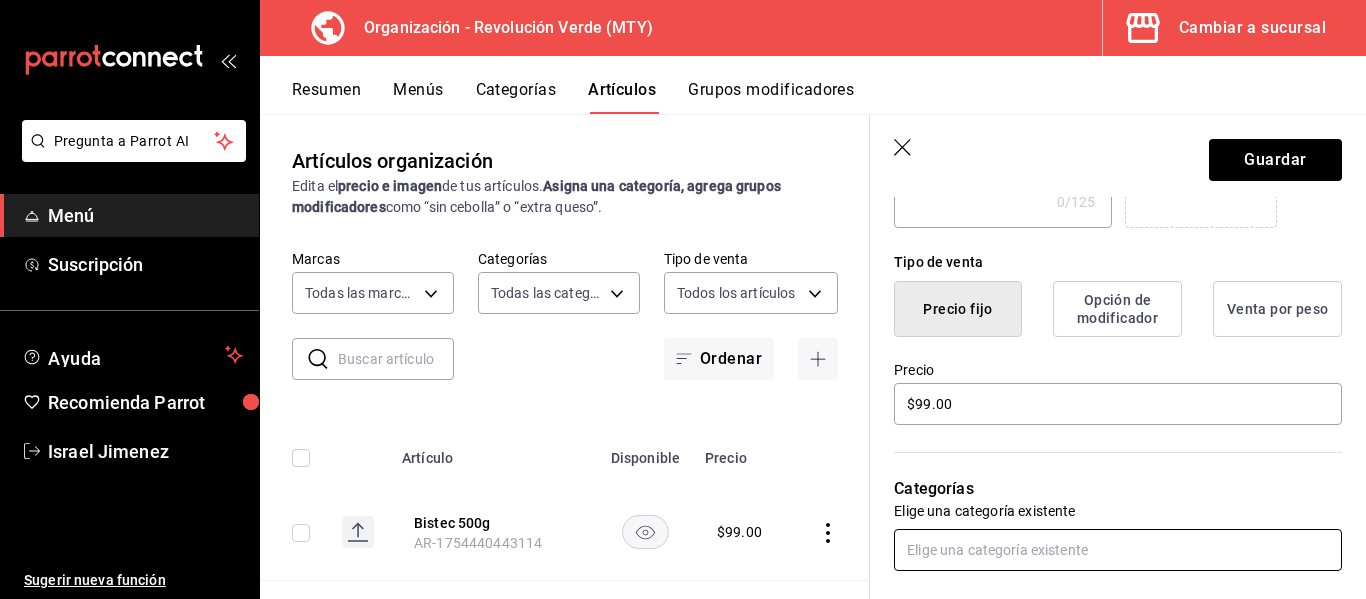 click at bounding box center (1118, 550) 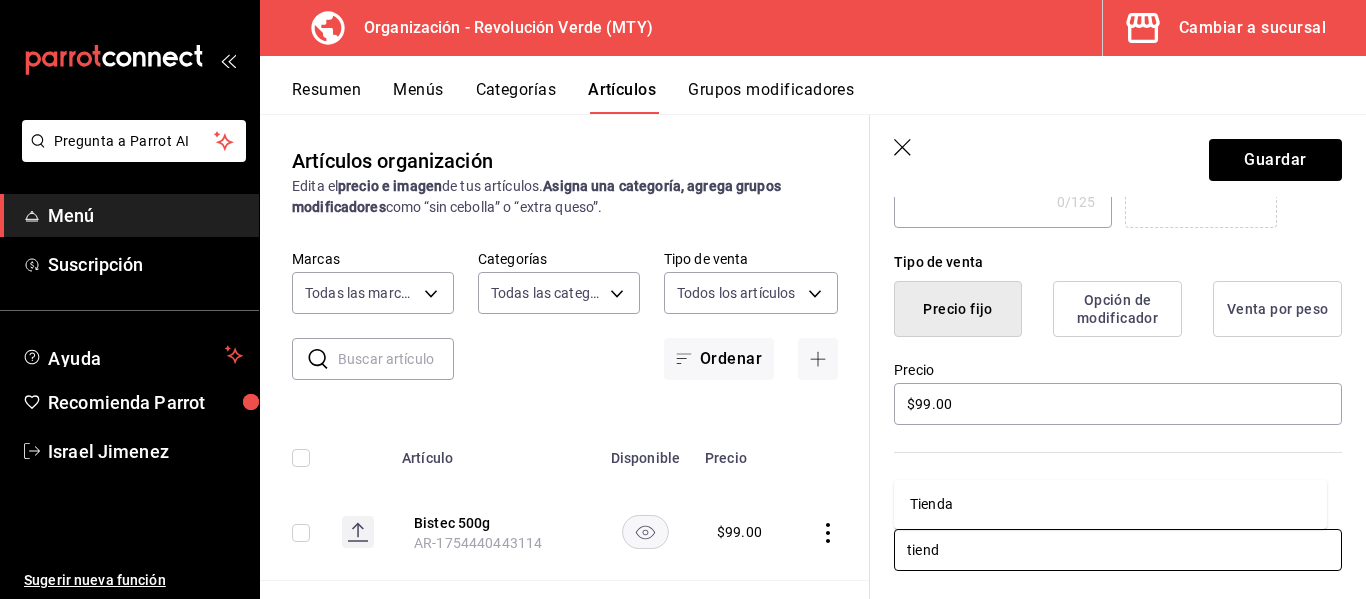 type on "tienda" 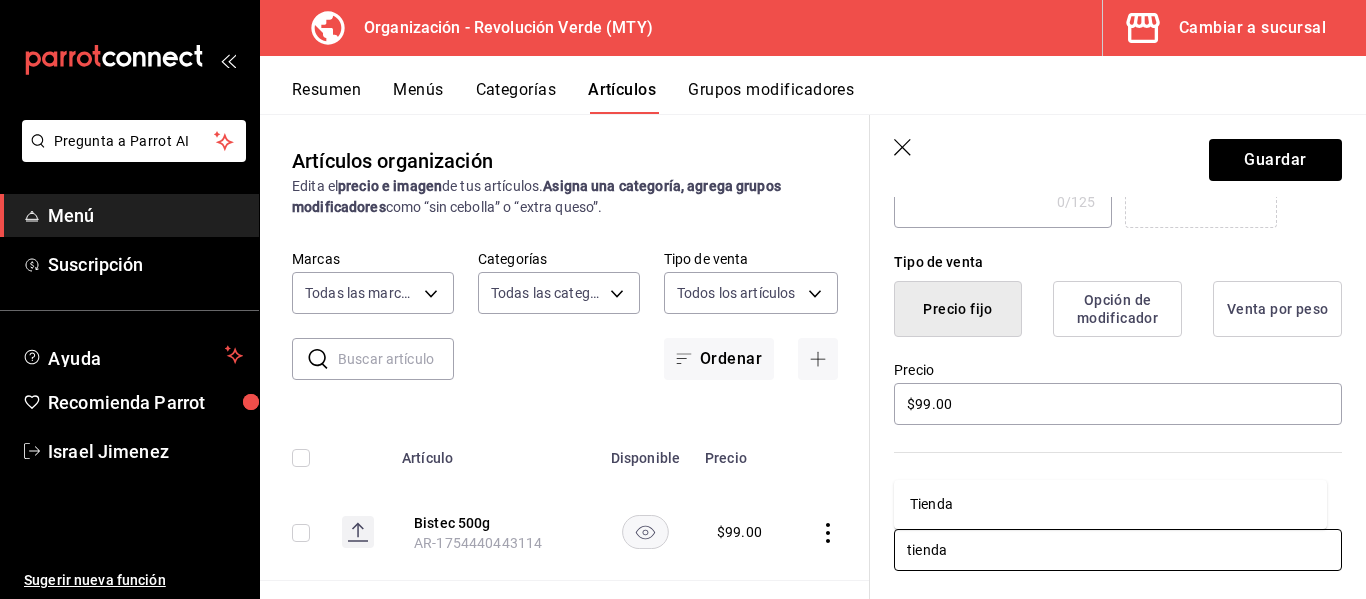 click on "Tienda" at bounding box center (1110, 504) 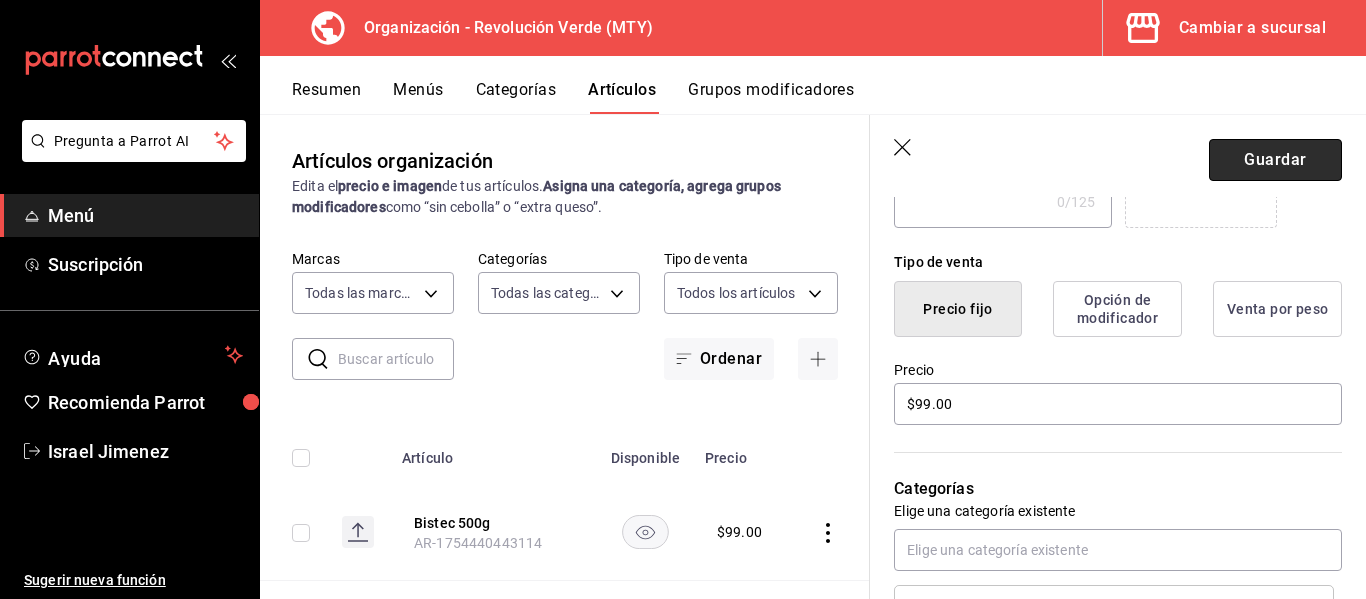 click on "Guardar" at bounding box center (1275, 160) 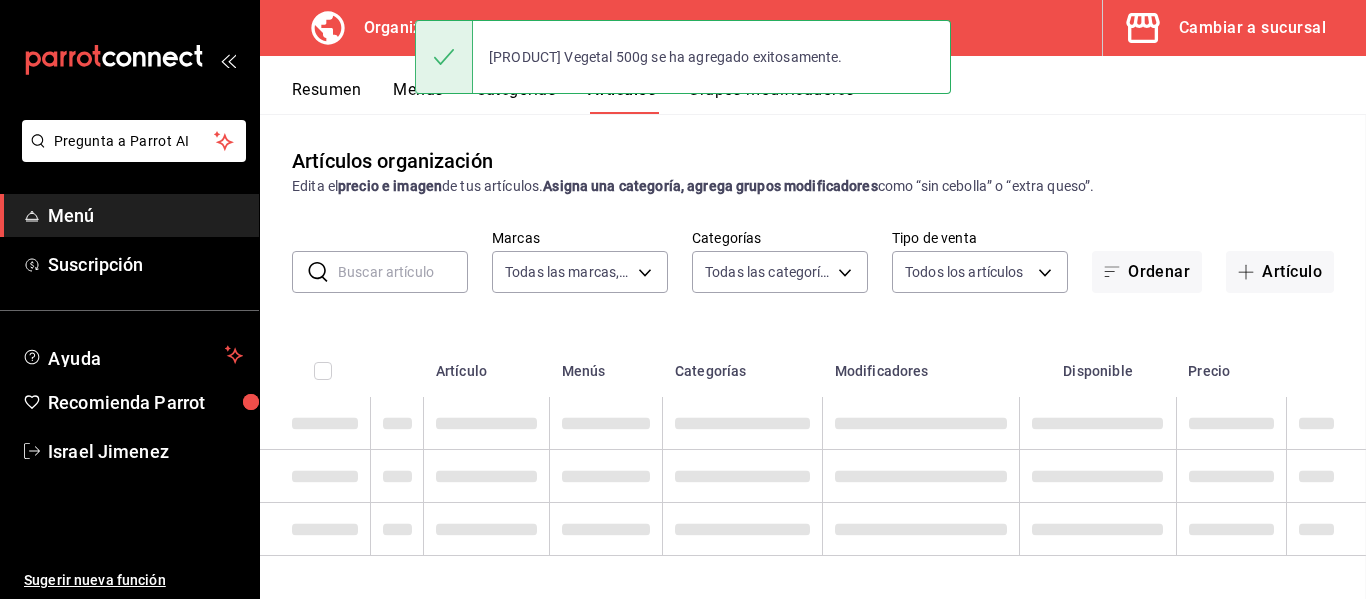 scroll, scrollTop: 0, scrollLeft: 0, axis: both 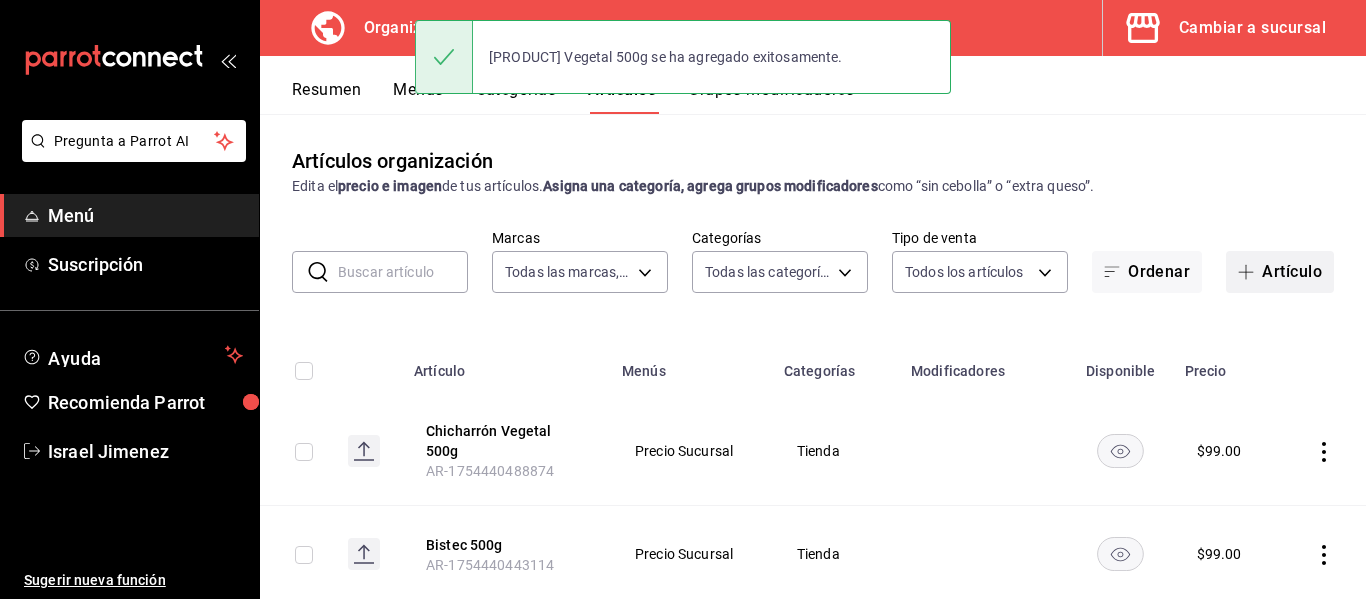 click on "Artículo" at bounding box center [1280, 272] 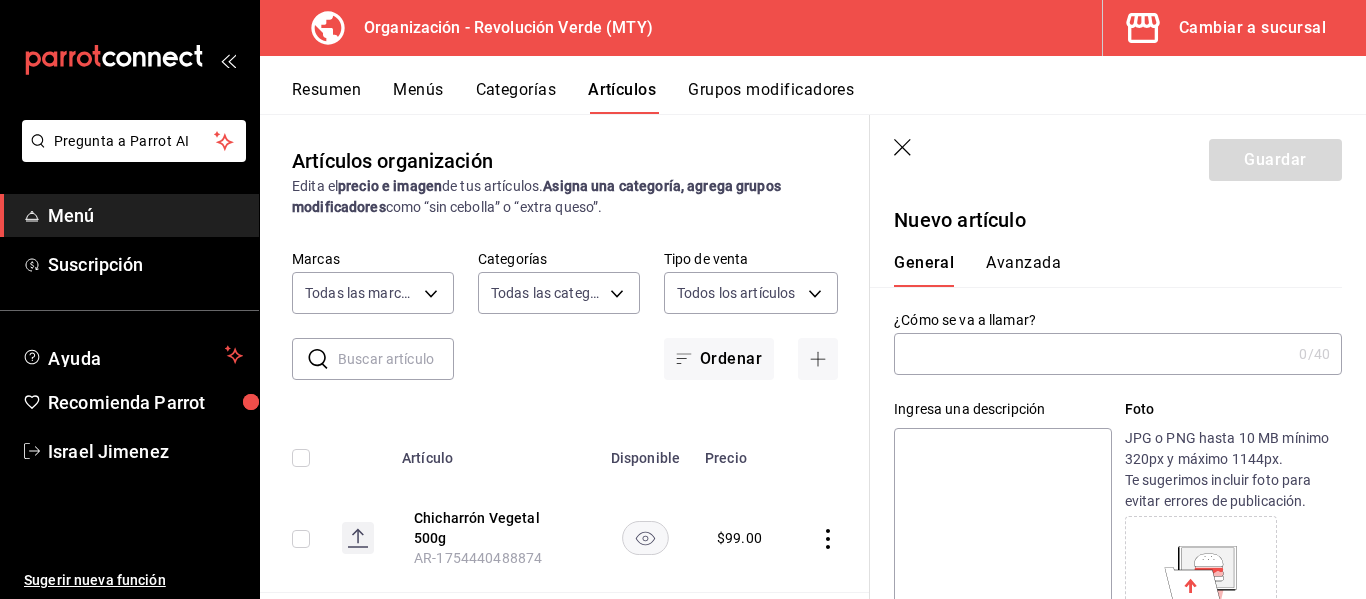 type on "AR-[NUMBER]" 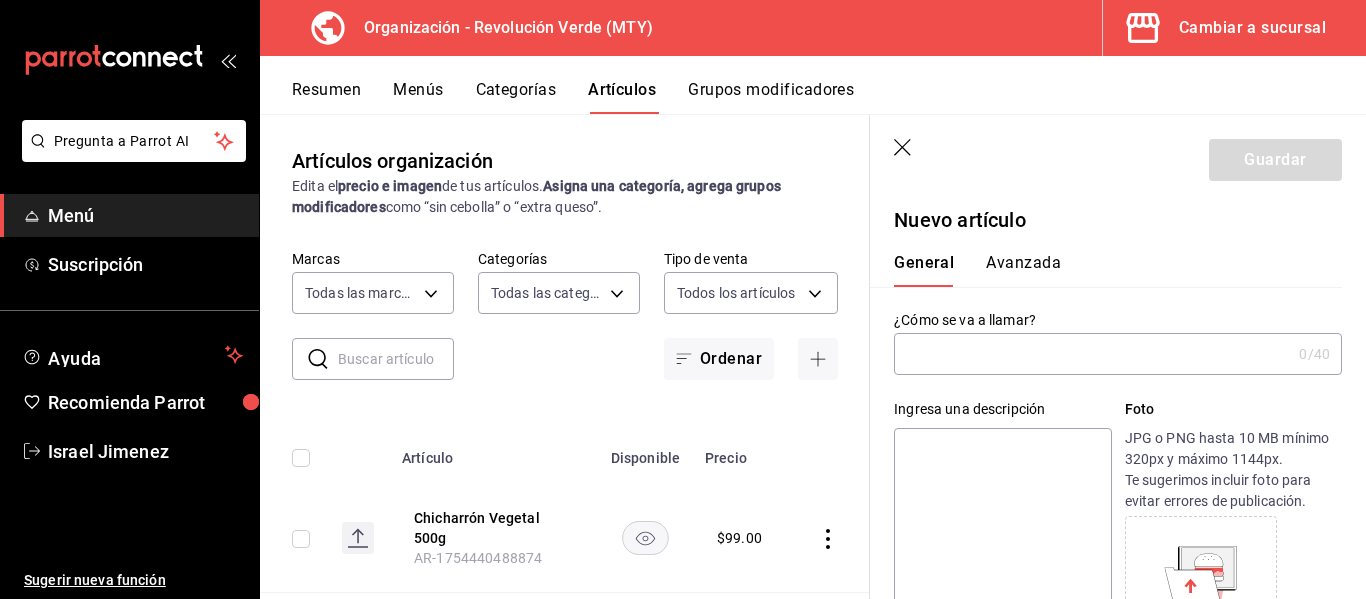 type on "c" 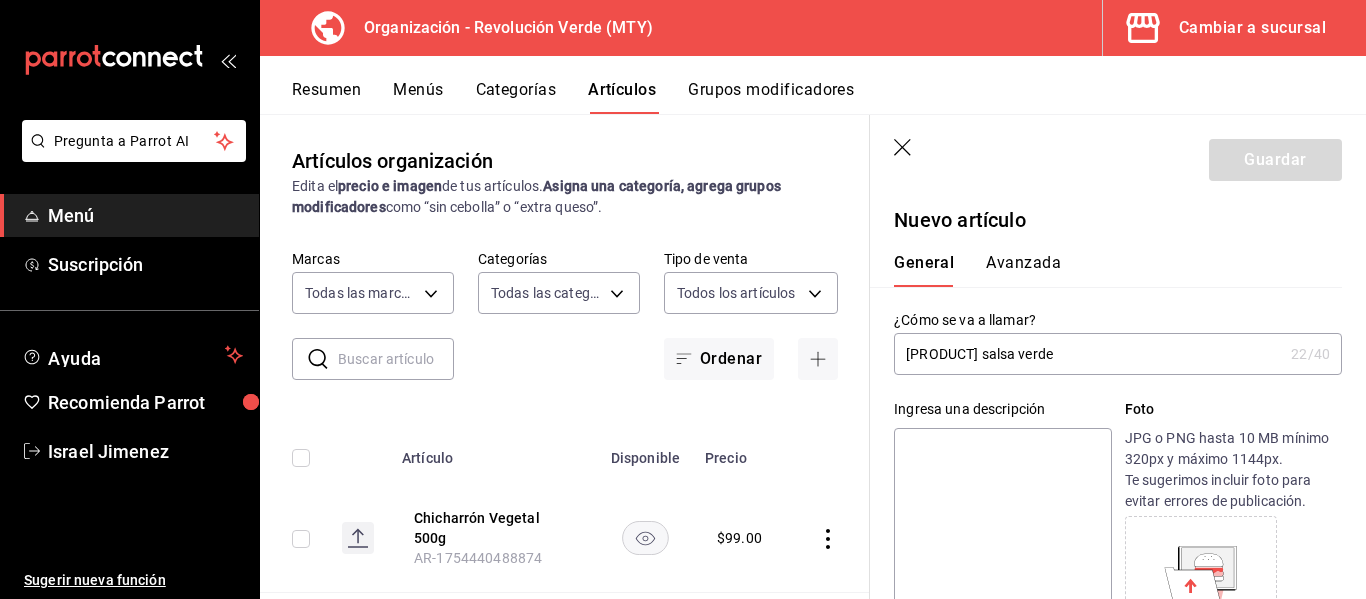 click on "[PRODUCT] salsa verde" at bounding box center [1088, 354] 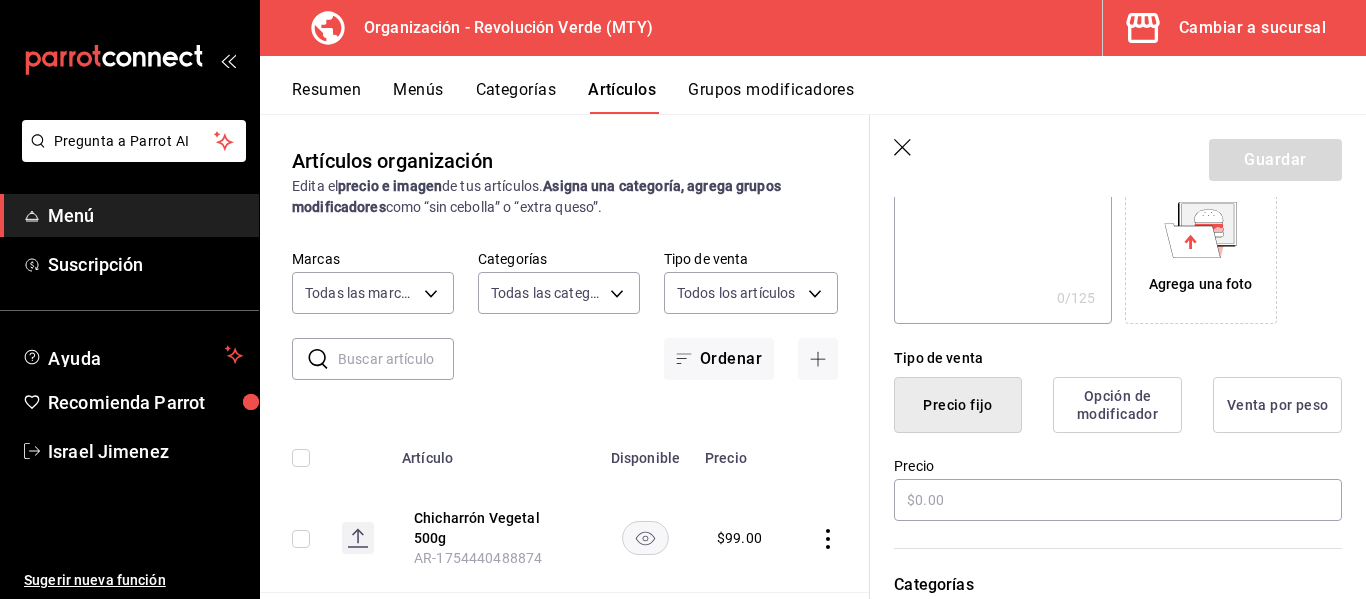 scroll, scrollTop: 364, scrollLeft: 0, axis: vertical 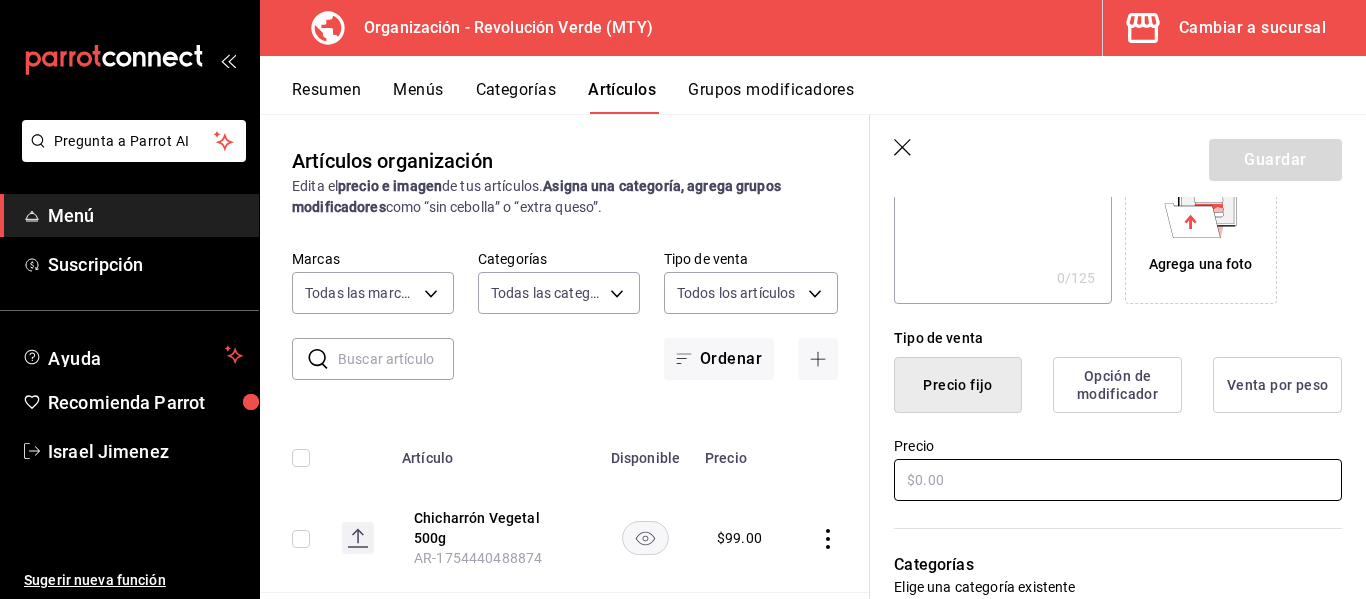 type on "Chicharrón en Salsa Verde" 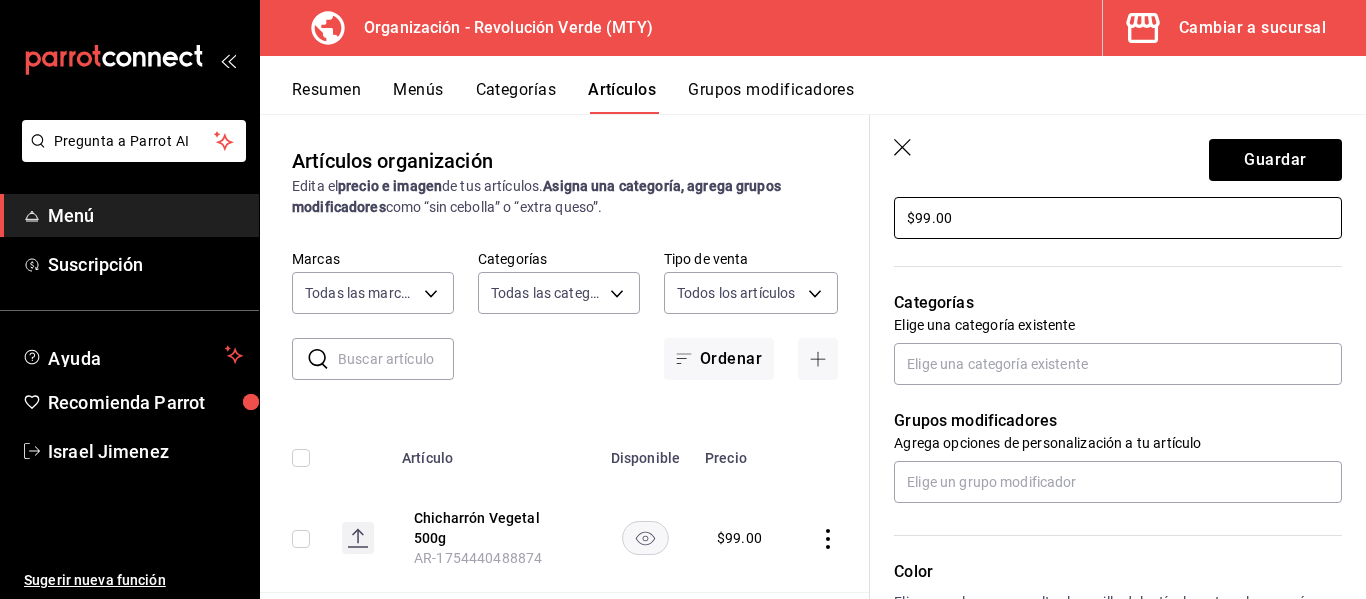 scroll, scrollTop: 656, scrollLeft: 0, axis: vertical 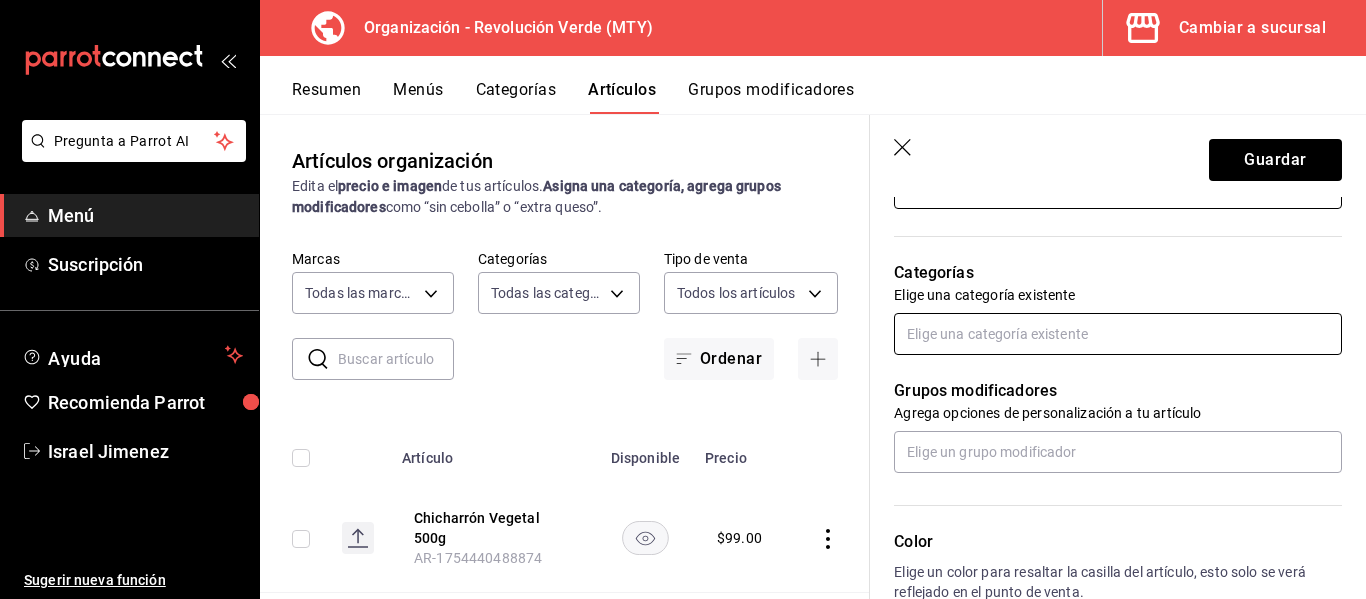 type on "$99.00" 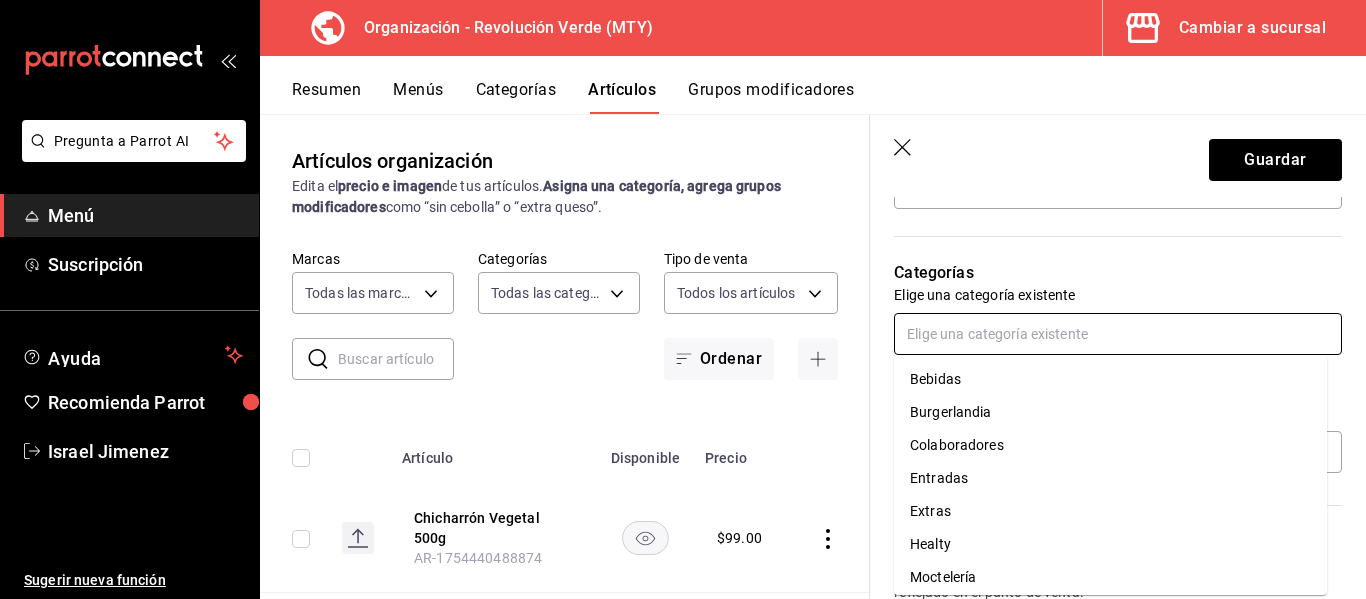 click at bounding box center (1118, 334) 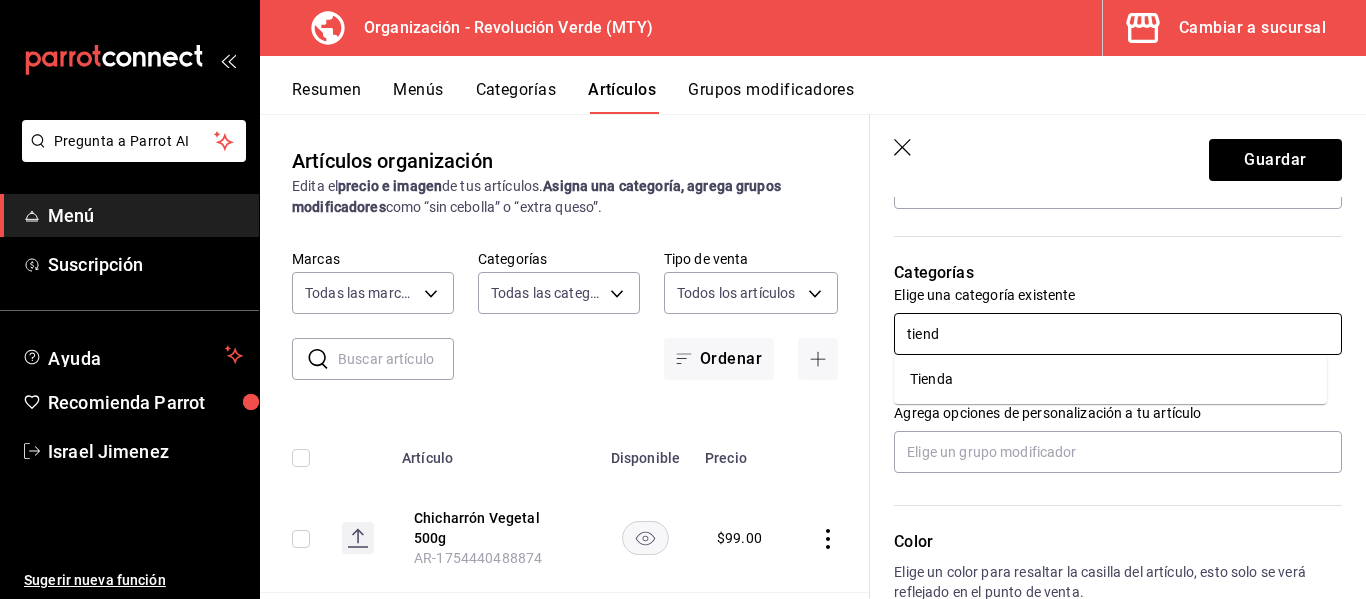type on "tienda" 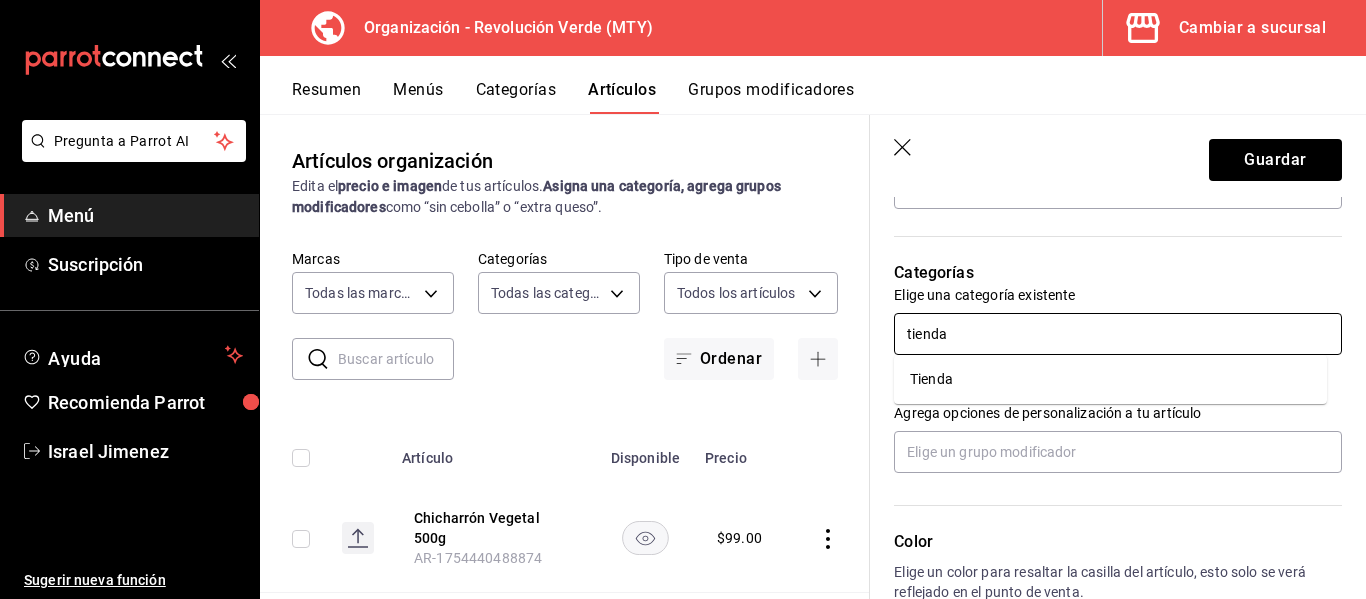 click on "Tienda" at bounding box center (1110, 379) 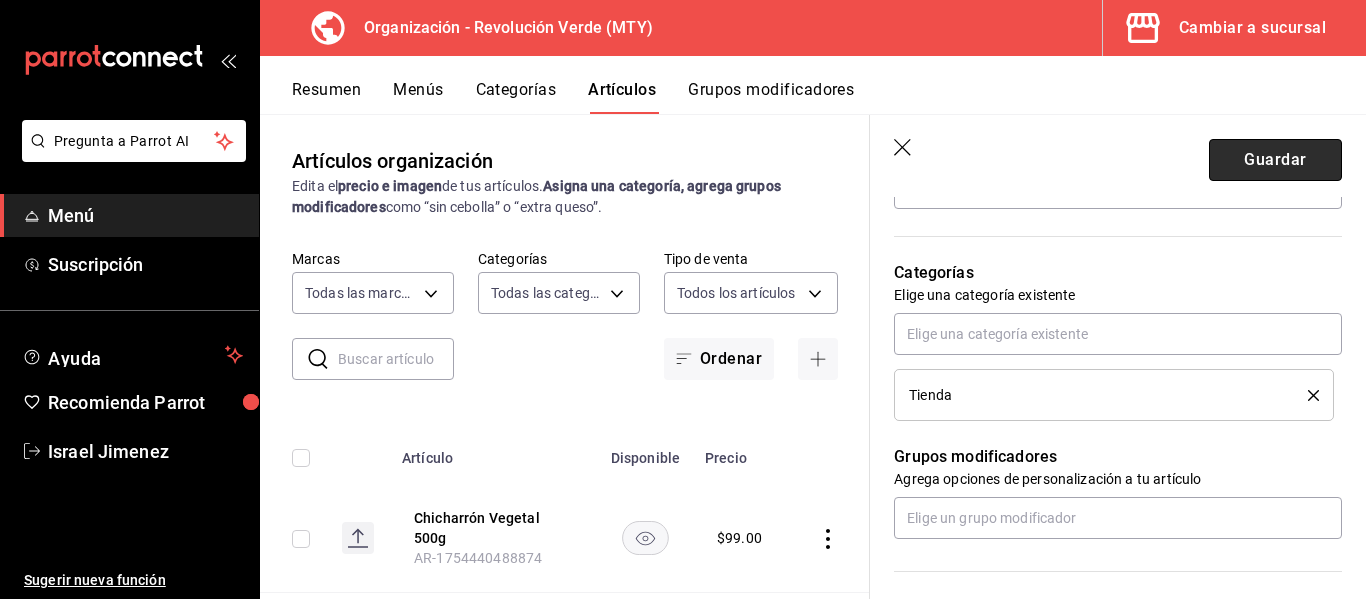 click on "Guardar" at bounding box center [1275, 160] 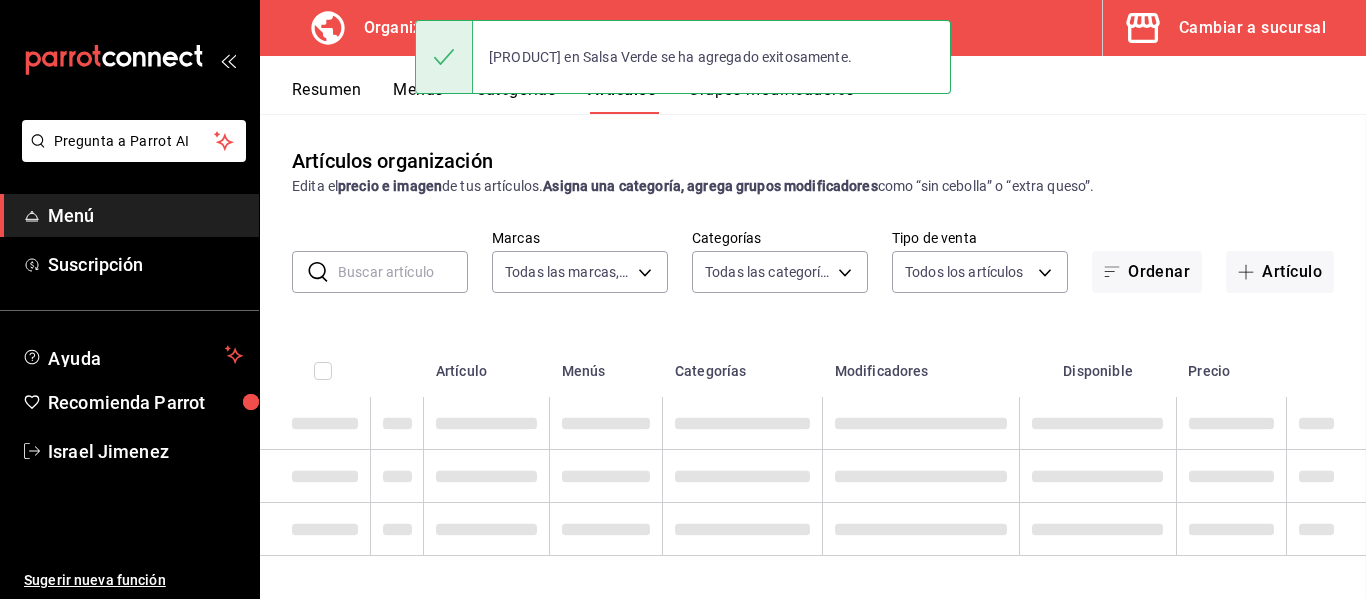 scroll, scrollTop: 0, scrollLeft: 0, axis: both 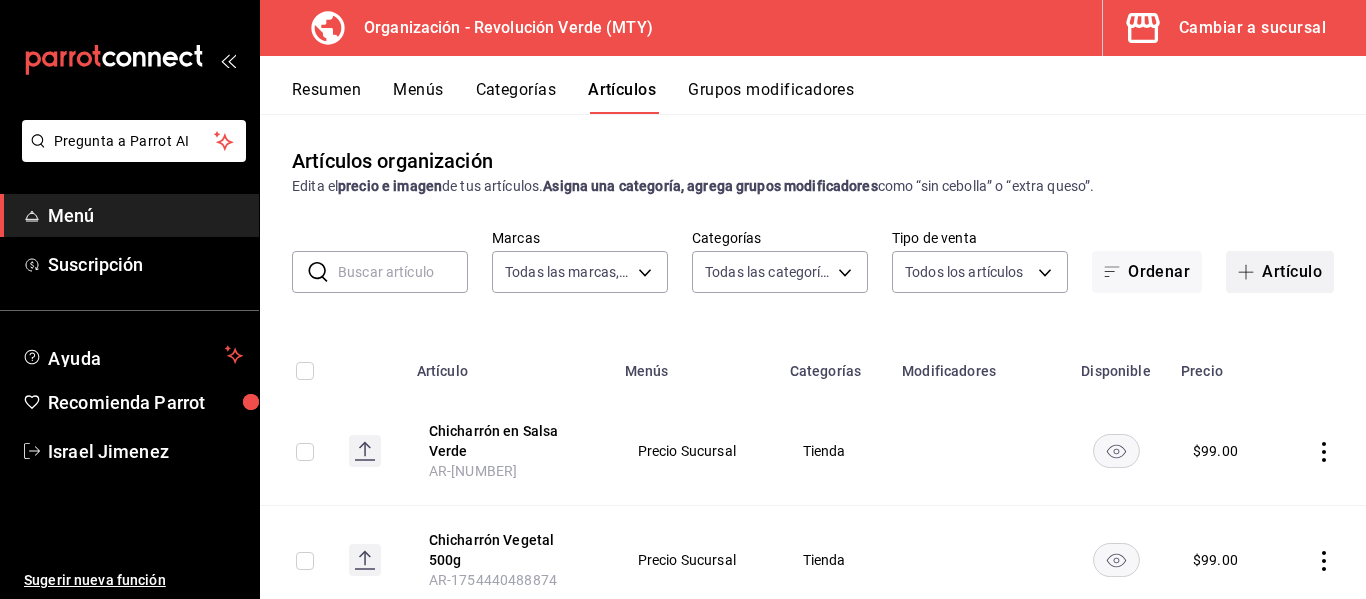 click on "Artículo" at bounding box center [1280, 272] 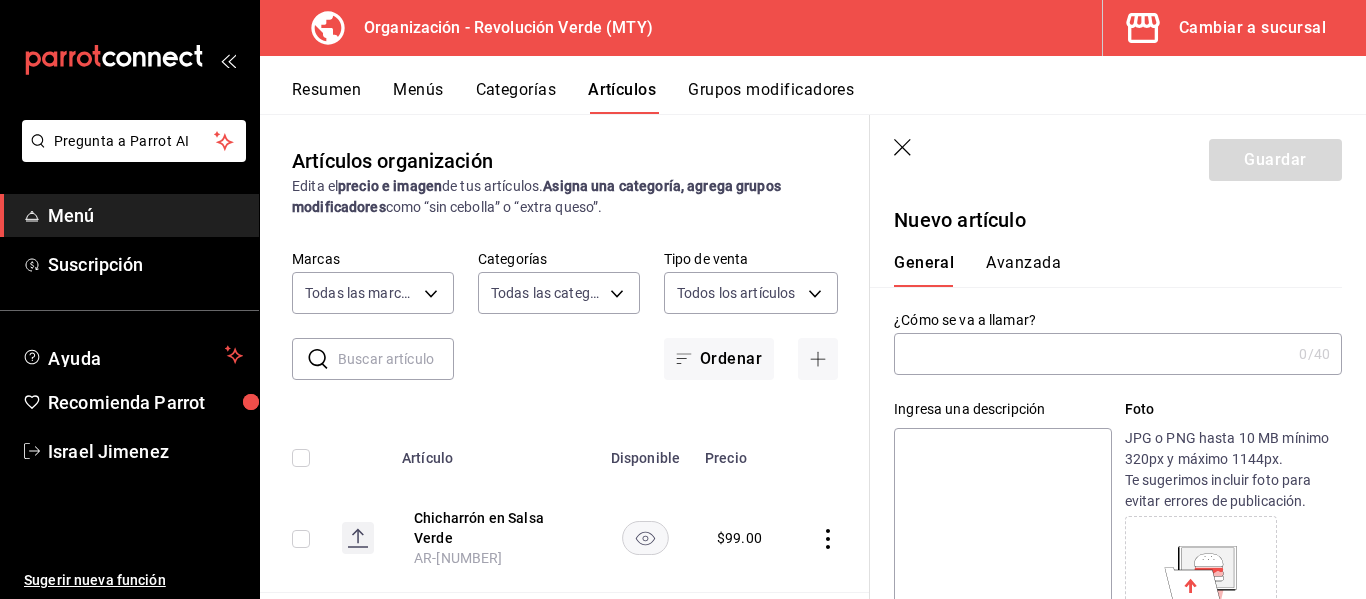 click 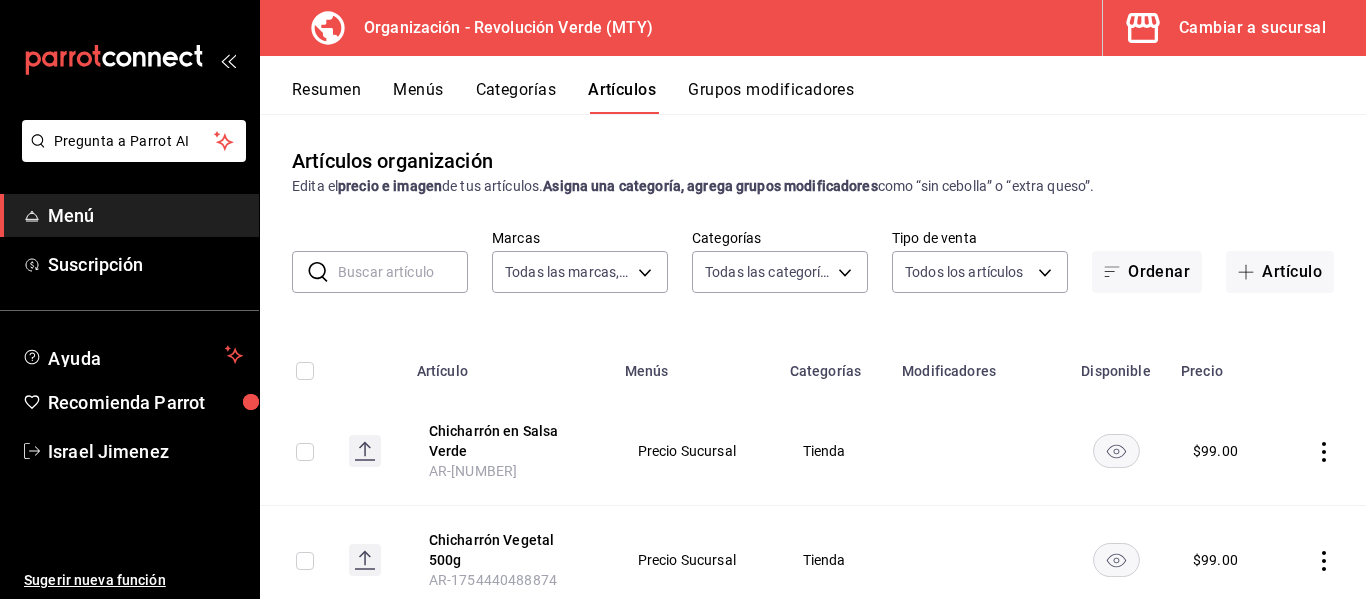 click 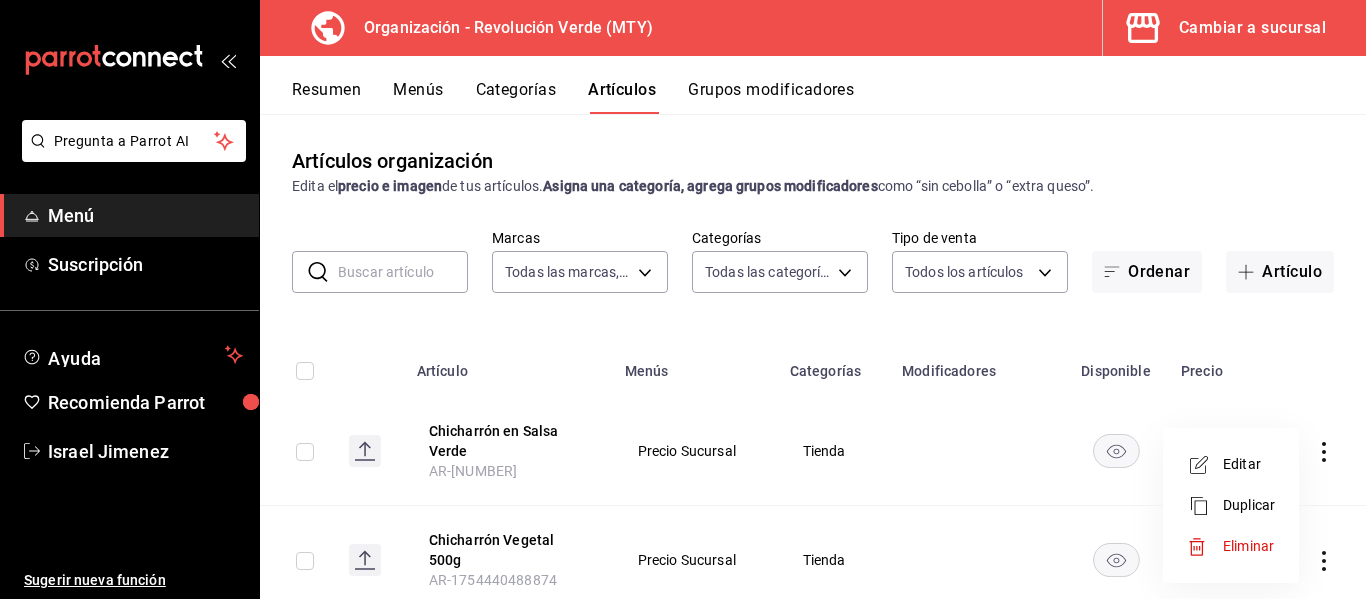 click at bounding box center (1205, 465) 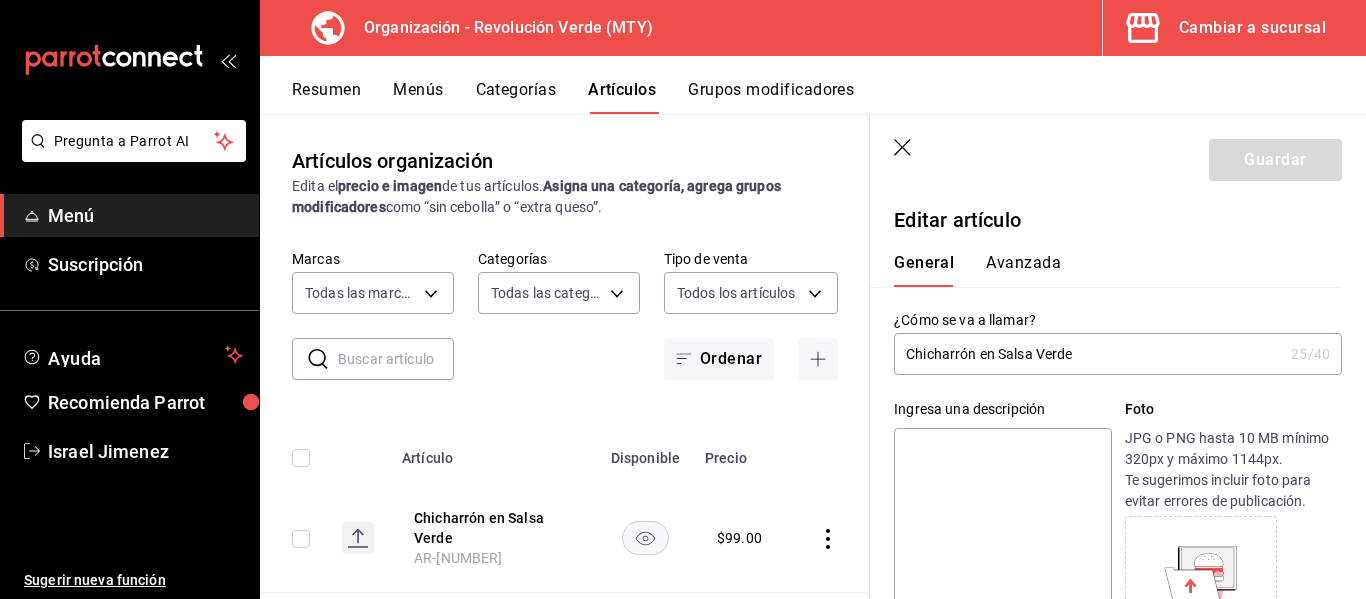 type on "$99.00" 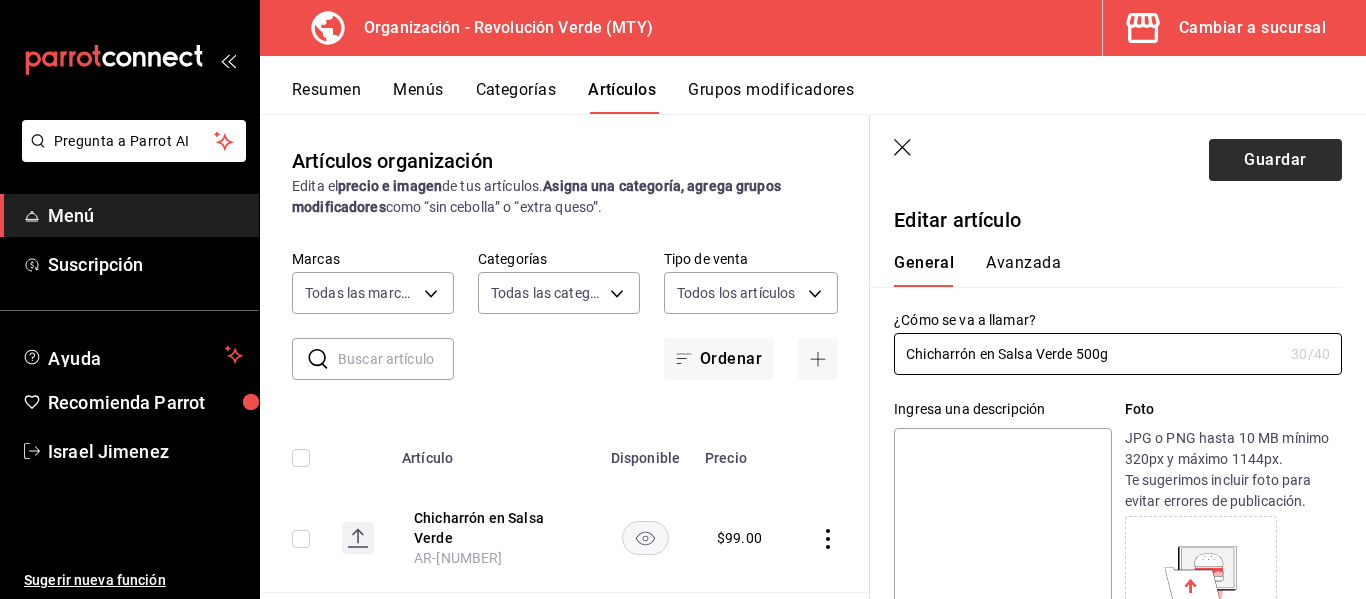 type on "Chicharrón en Salsa Verde 500g" 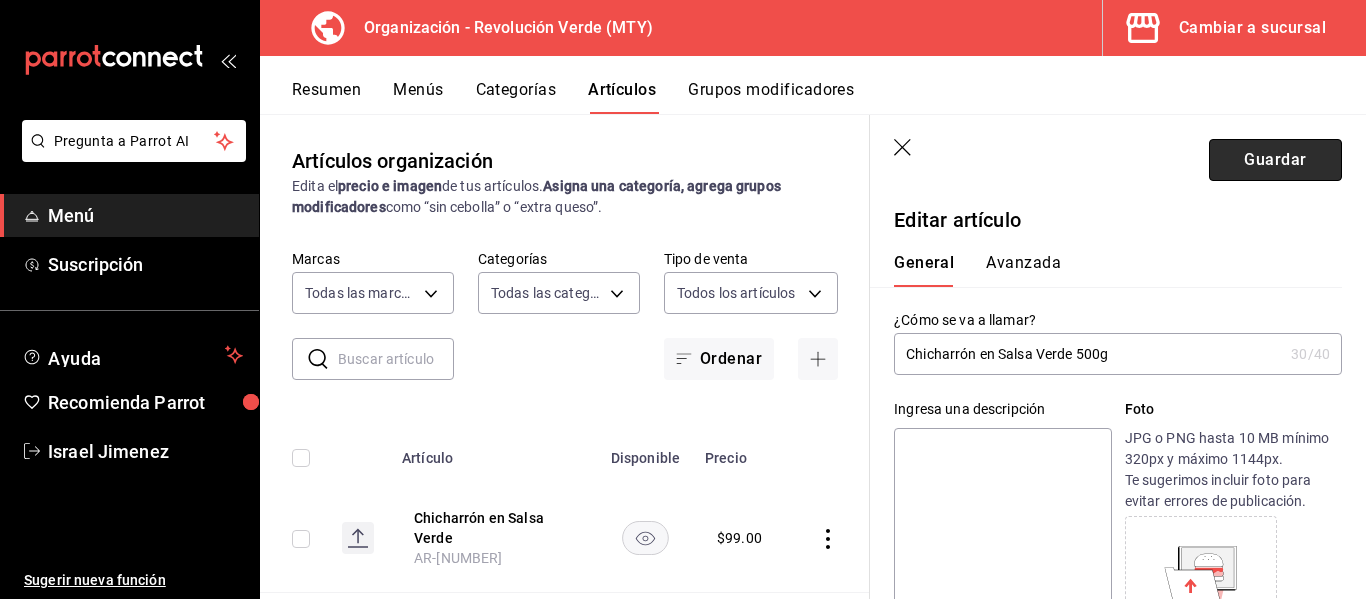 click on "Guardar" at bounding box center (1275, 160) 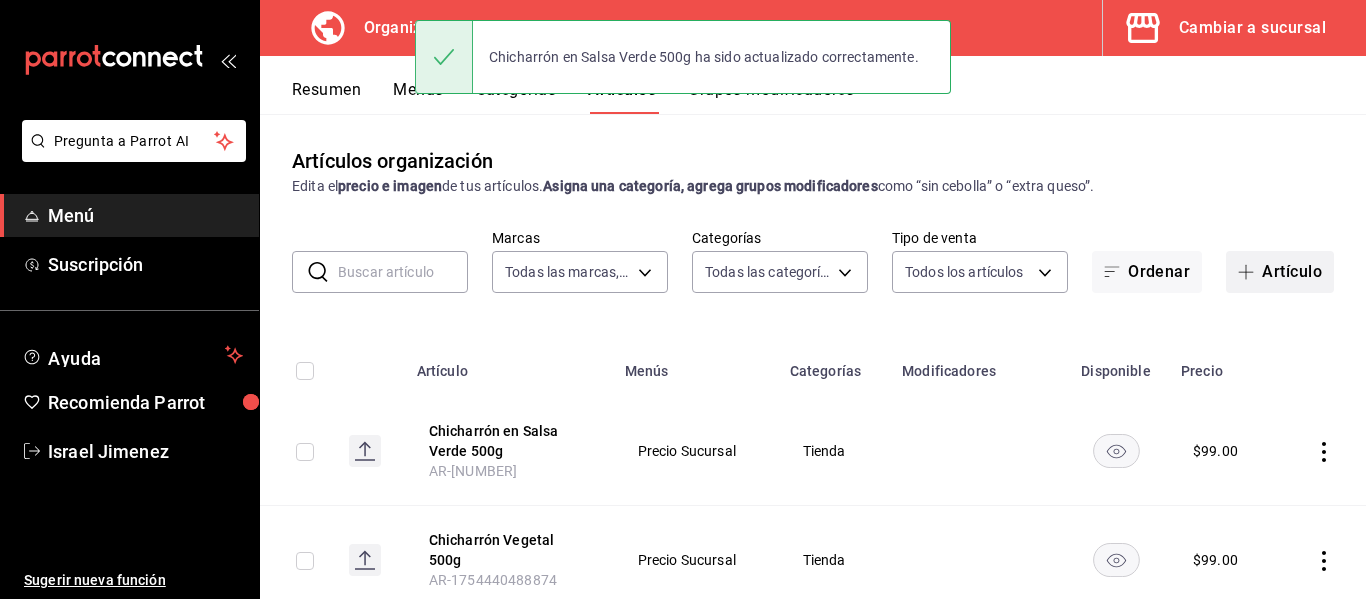 click at bounding box center (1250, 272) 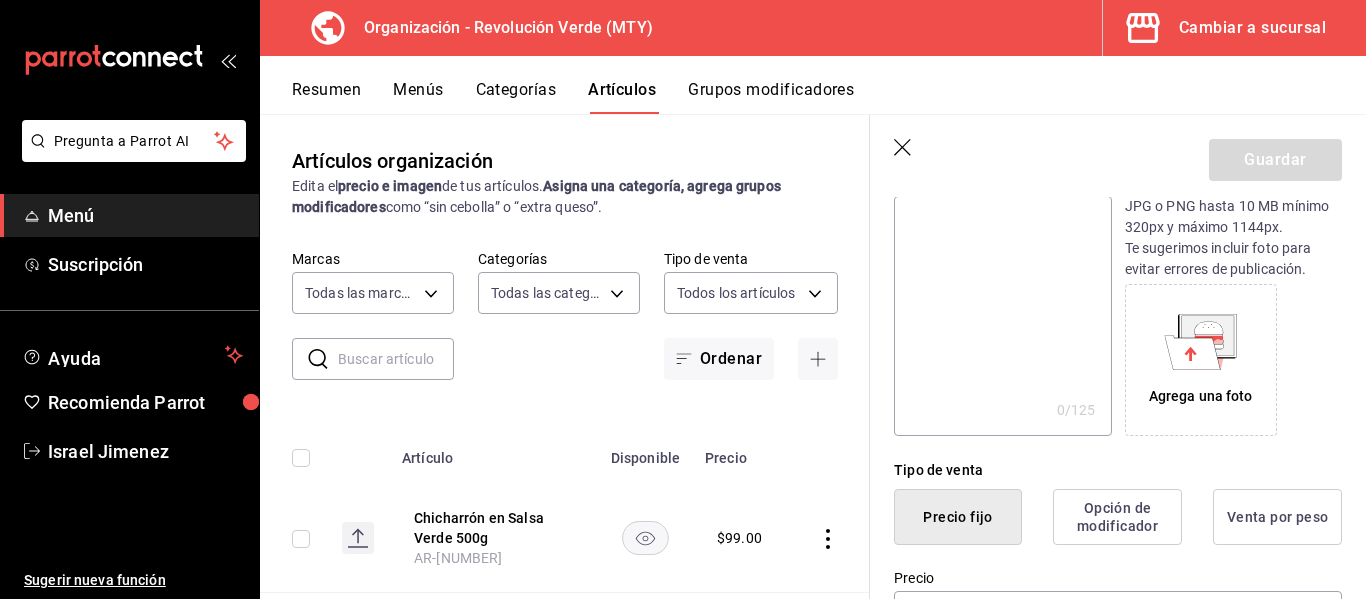 scroll, scrollTop: 242, scrollLeft: 0, axis: vertical 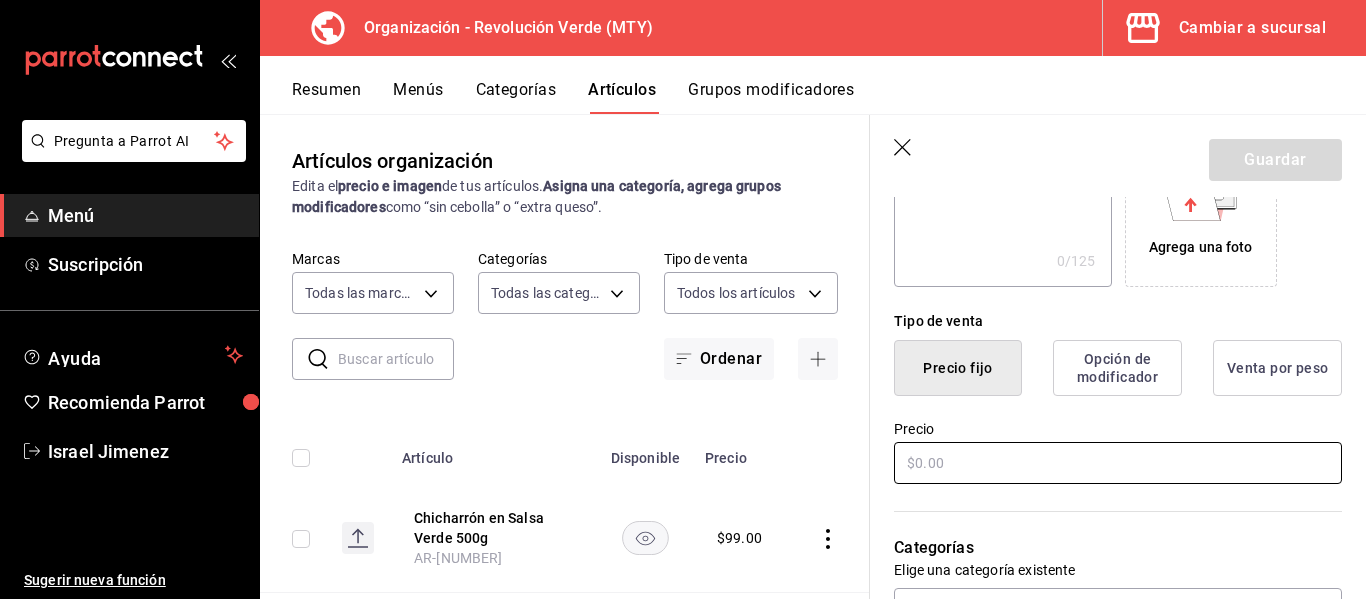 type on "Barbacoa de Hongos 500g" 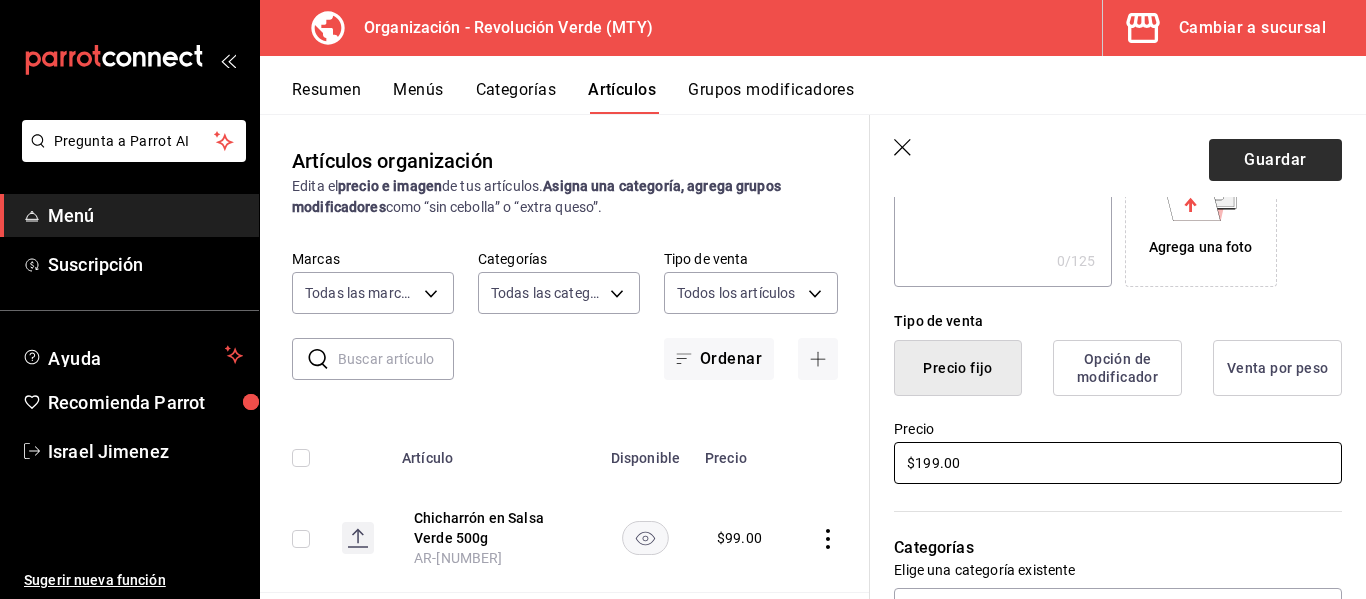 type on "$199.00" 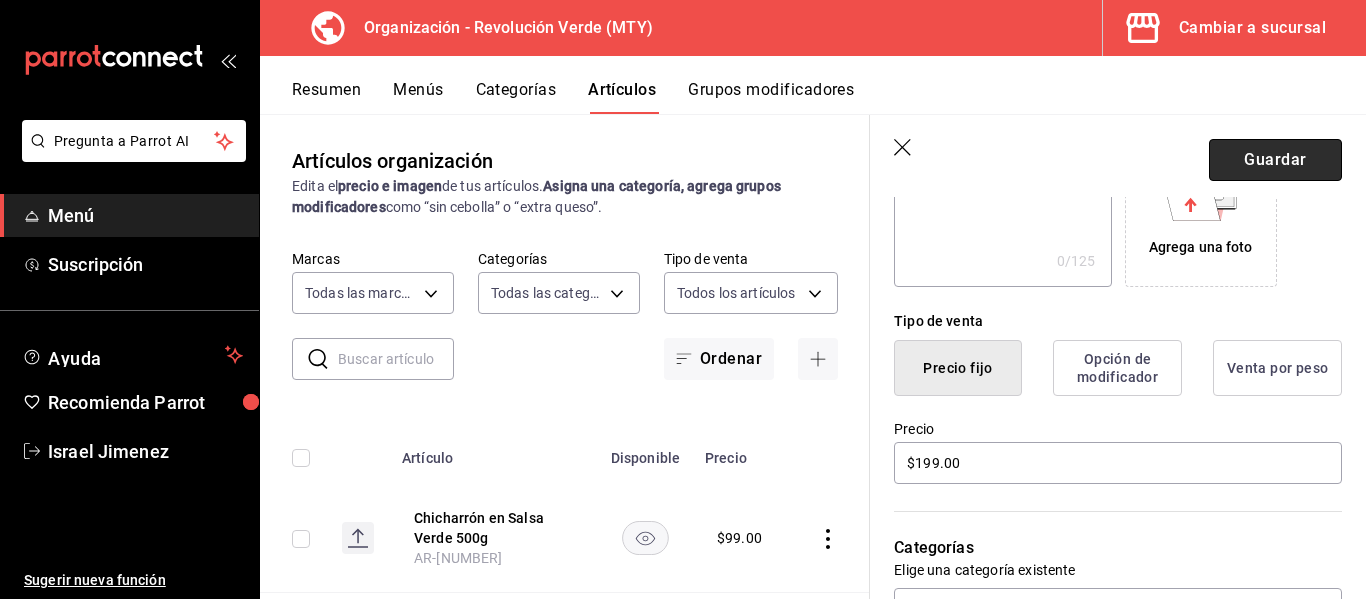 click on "Guardar" at bounding box center [1275, 160] 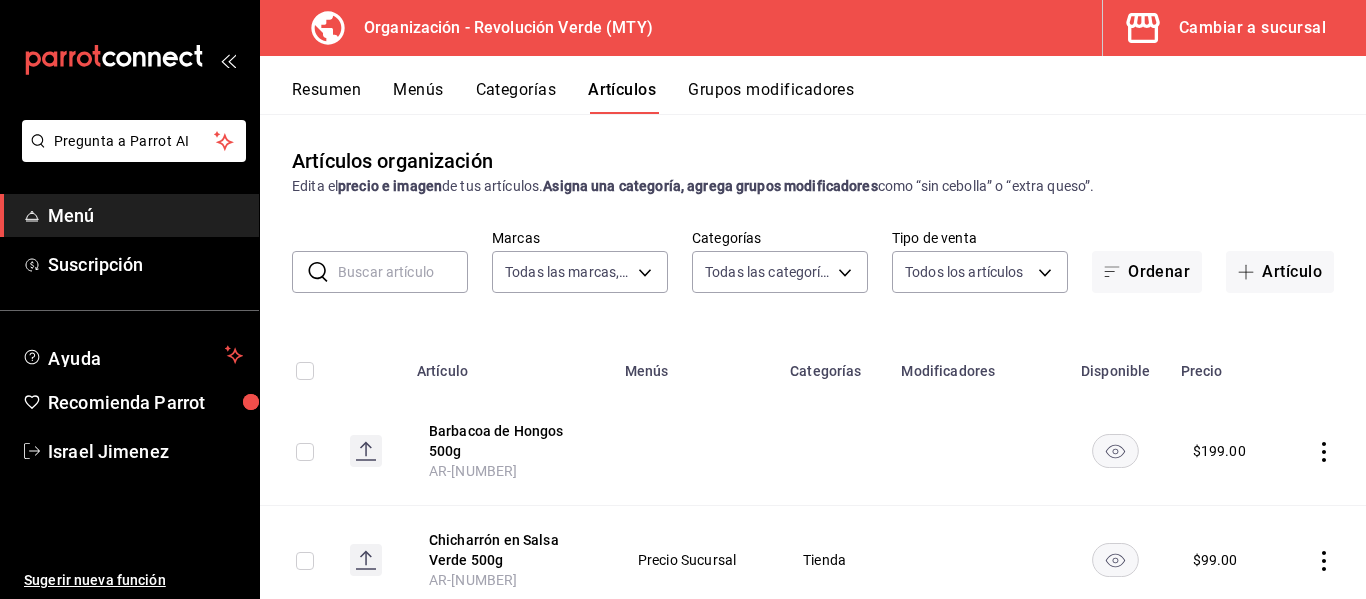 scroll, scrollTop: 0, scrollLeft: 0, axis: both 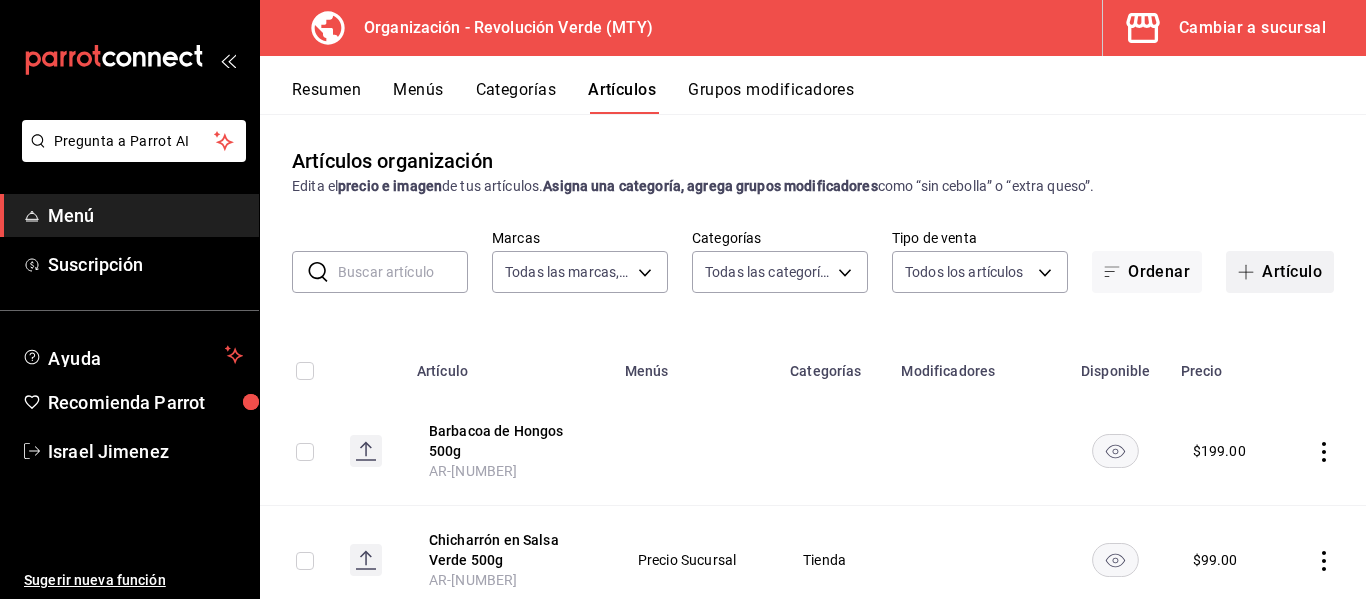 click on "Artículo" at bounding box center (1280, 272) 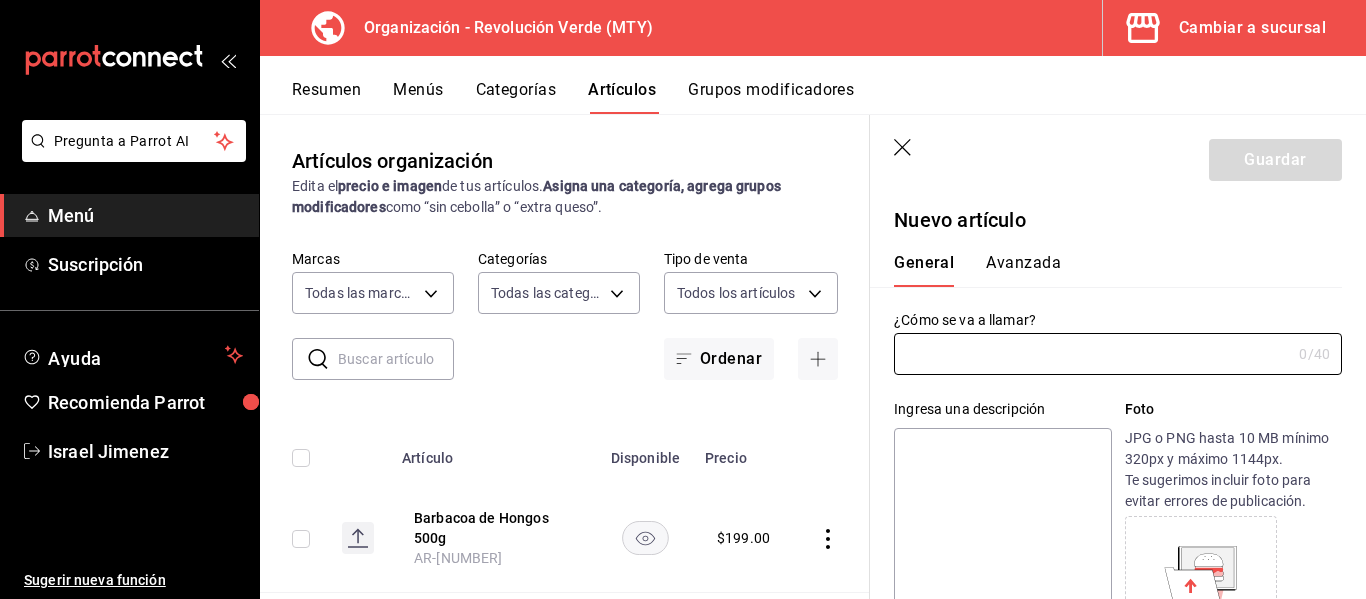 type on "AR-1754440667770" 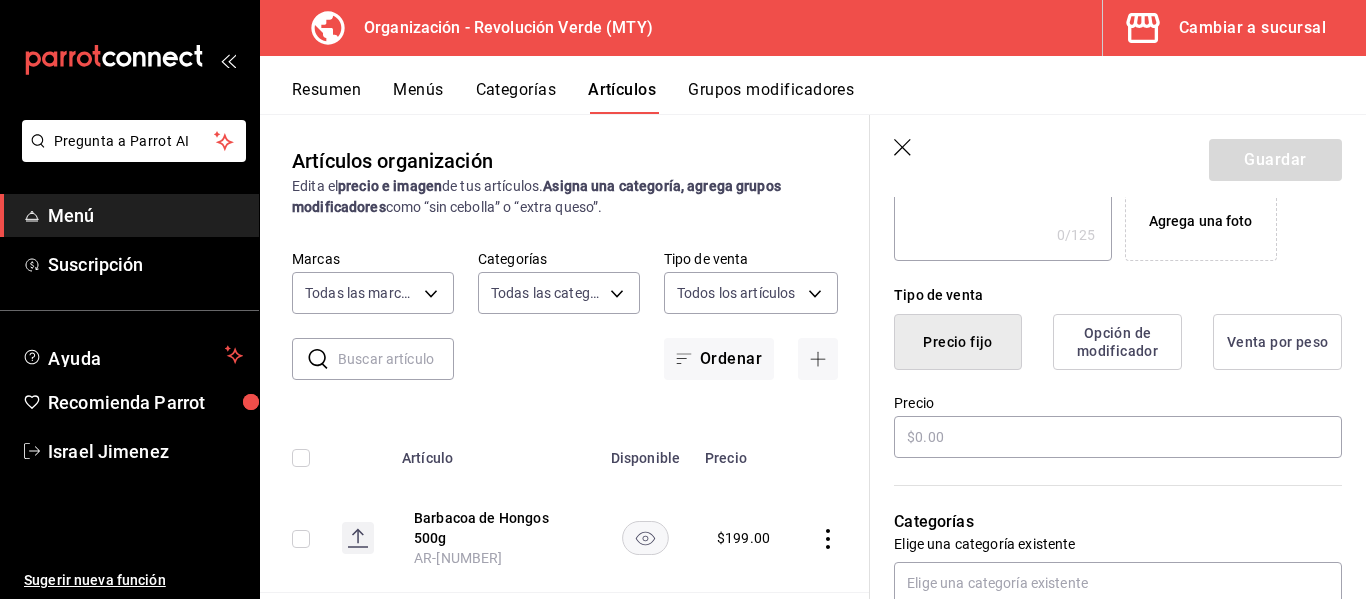 scroll, scrollTop: 434, scrollLeft: 0, axis: vertical 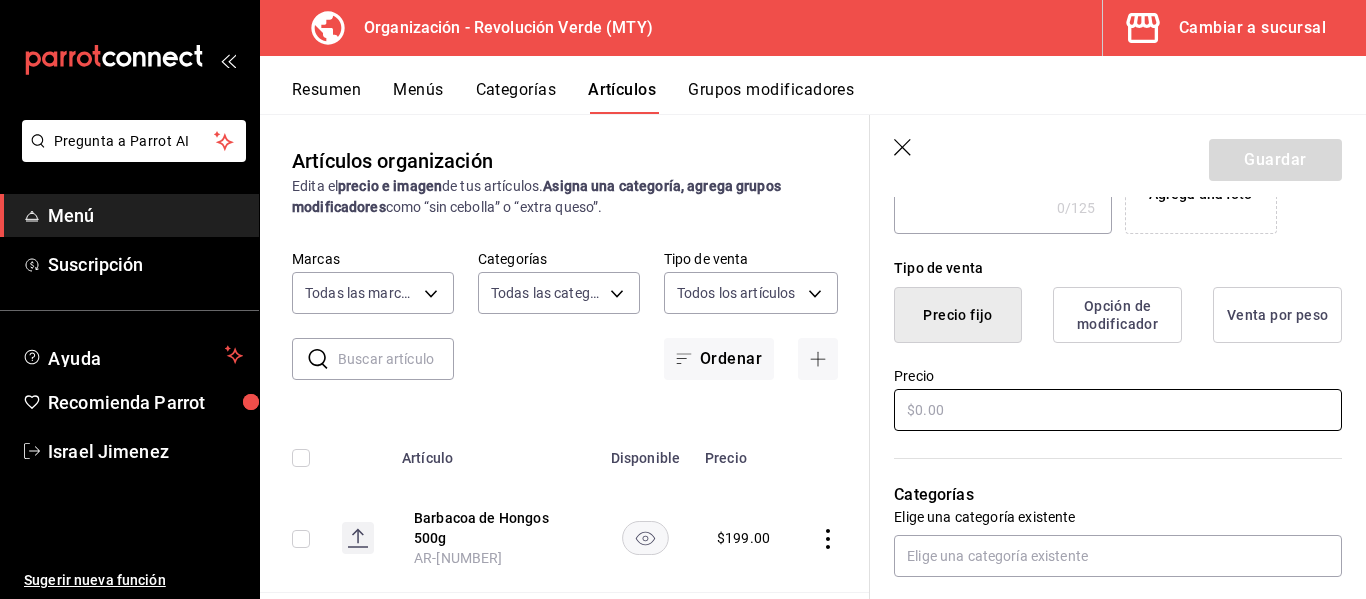 type on "[PRODUCT] de Berenjena 500g" 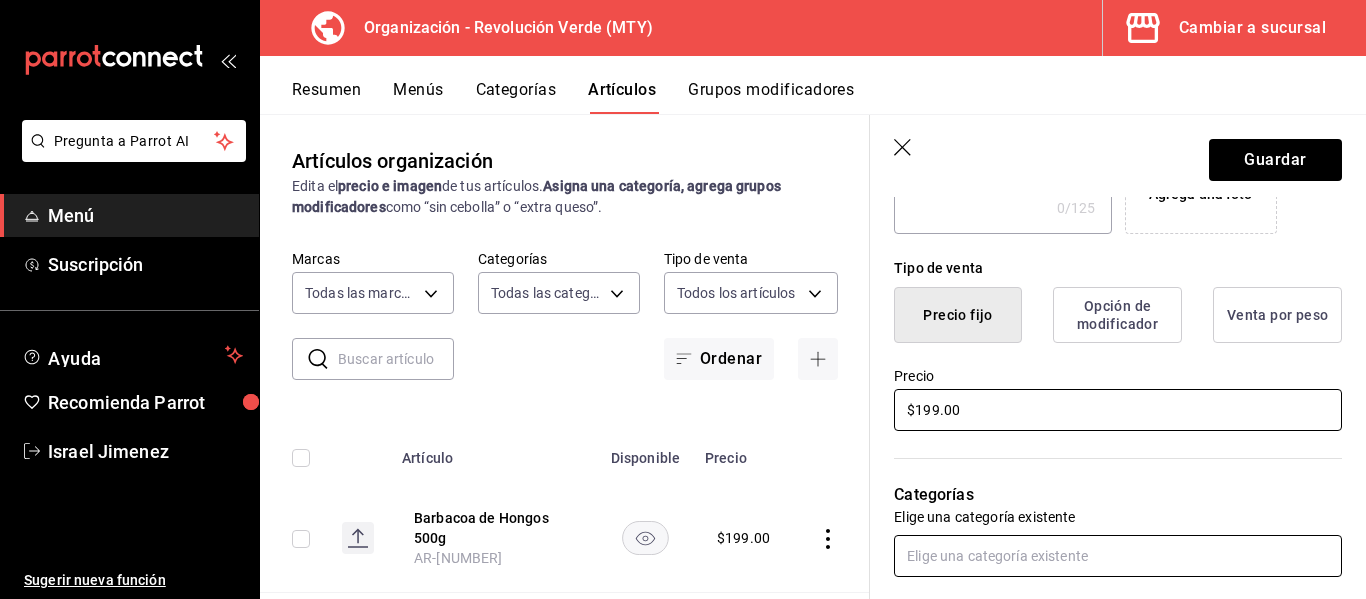 type on "$199.00" 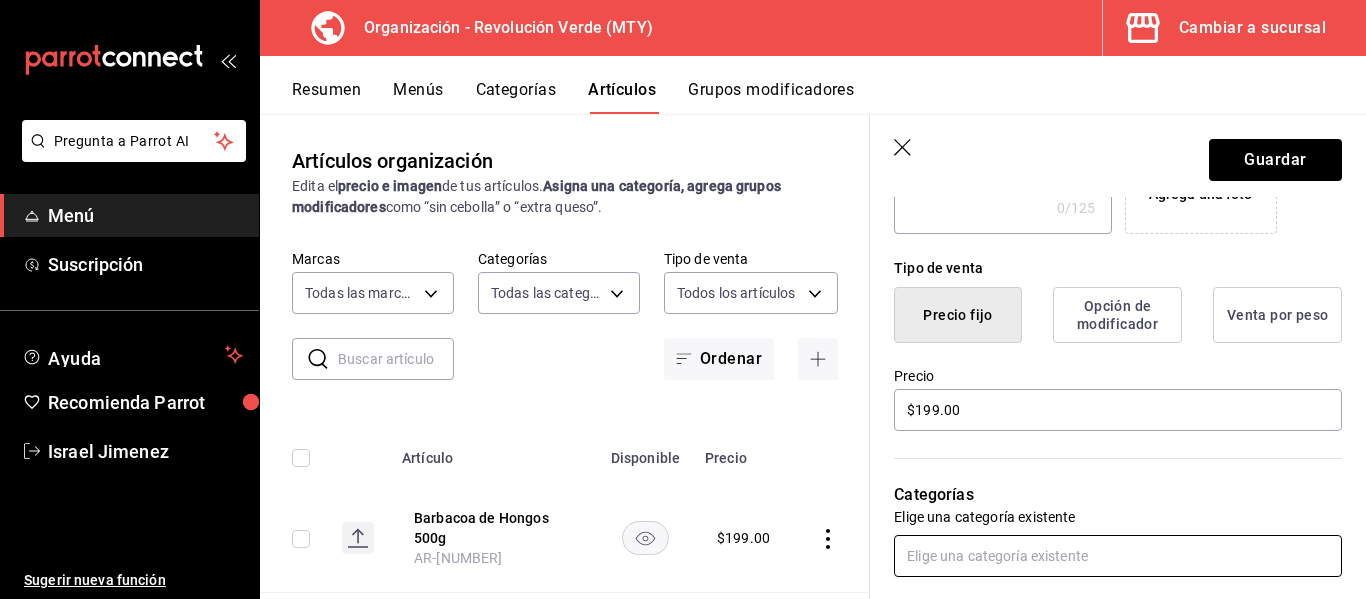 click at bounding box center [1118, 556] 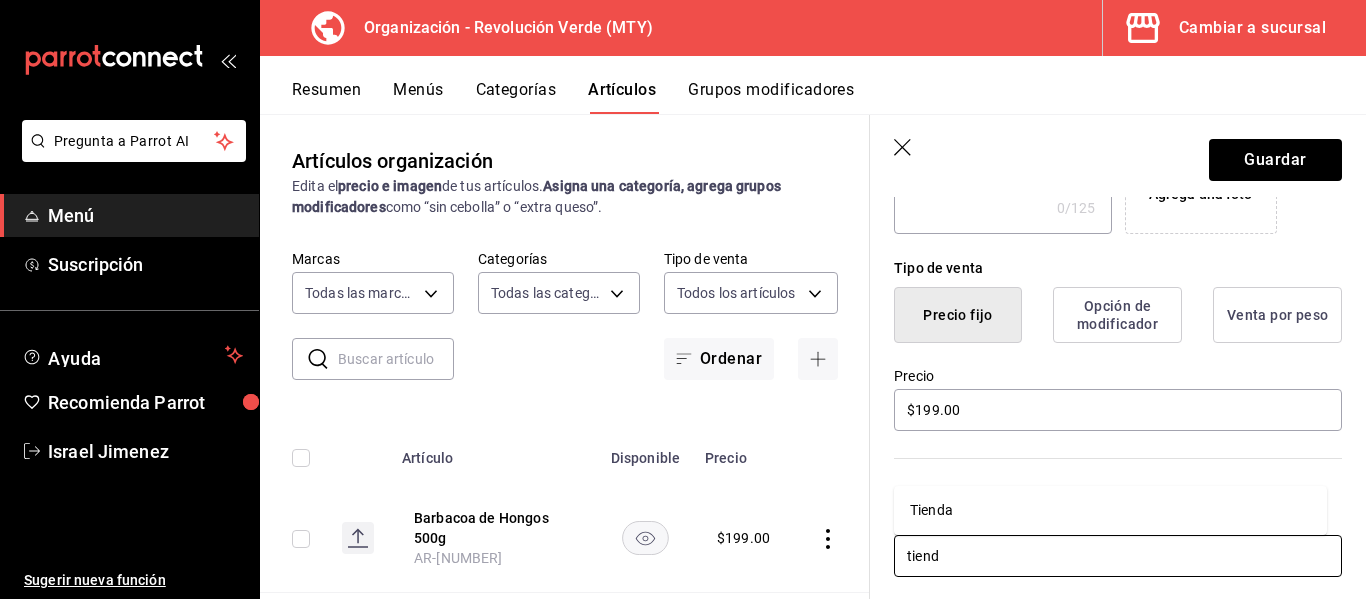 type on "tienda" 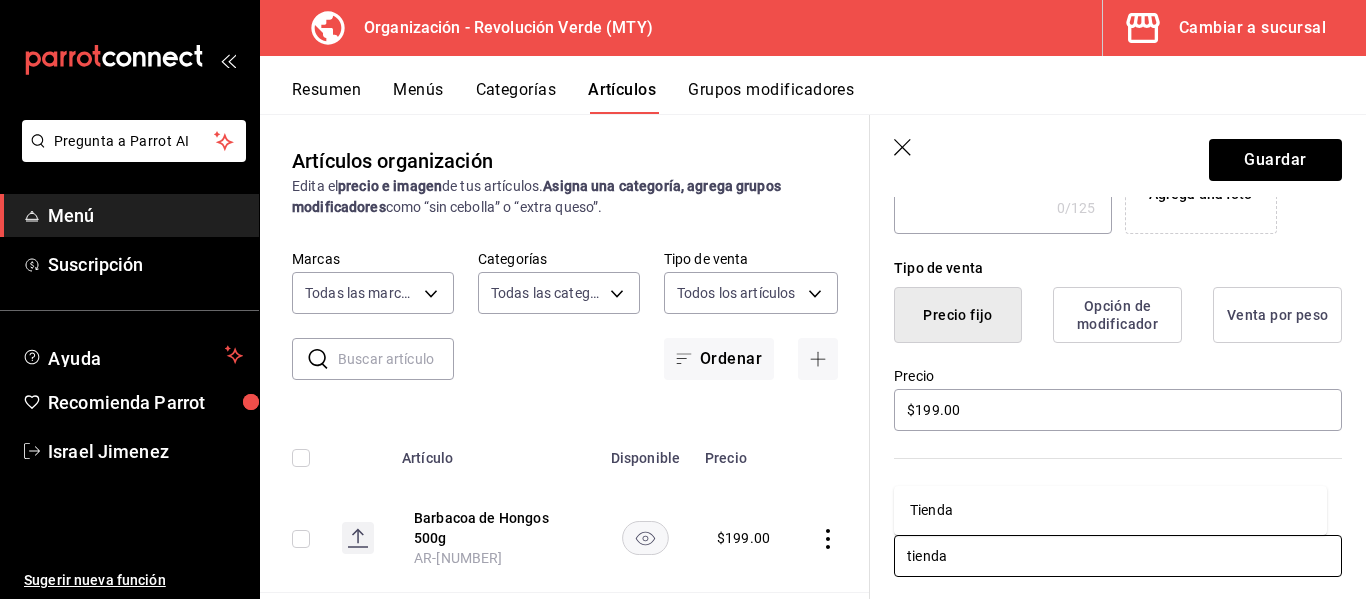 click on "Tienda" at bounding box center [1110, 510] 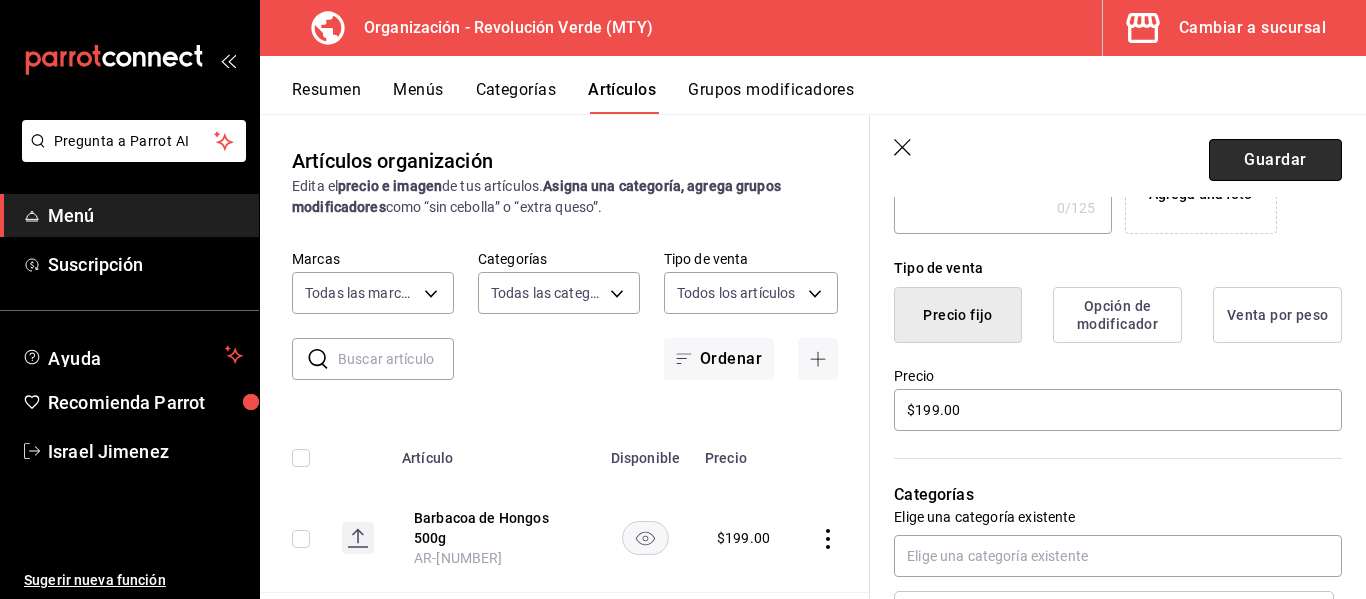click on "Guardar" at bounding box center [1275, 160] 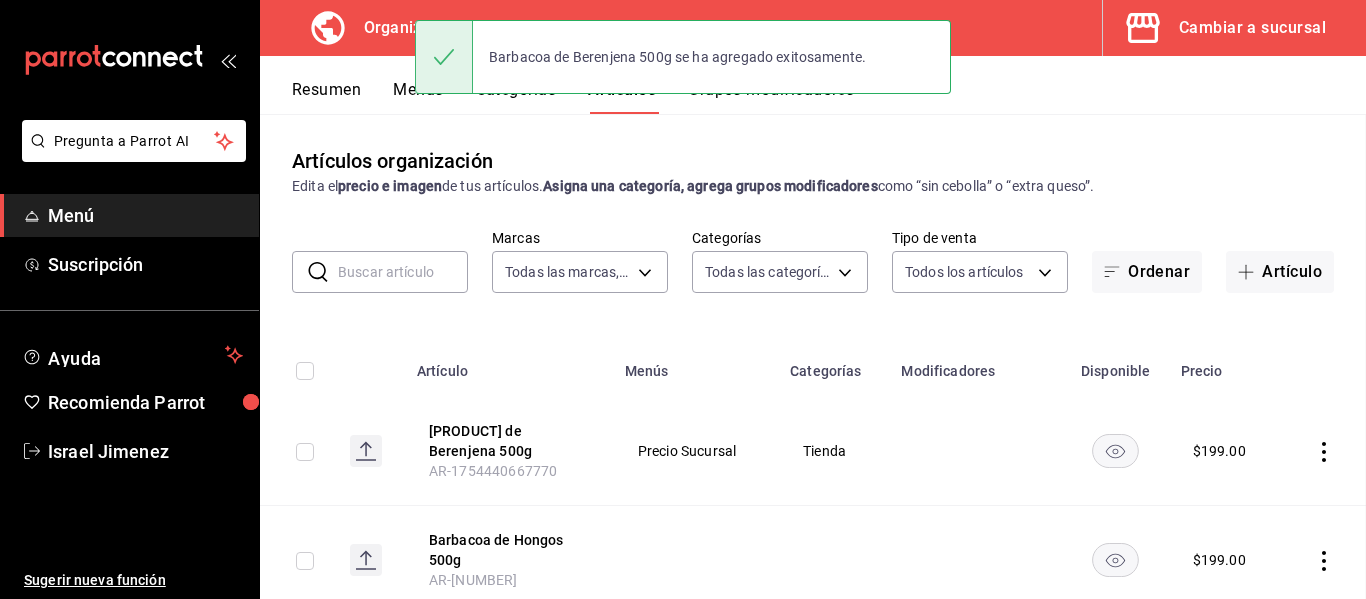 scroll, scrollTop: 0, scrollLeft: 0, axis: both 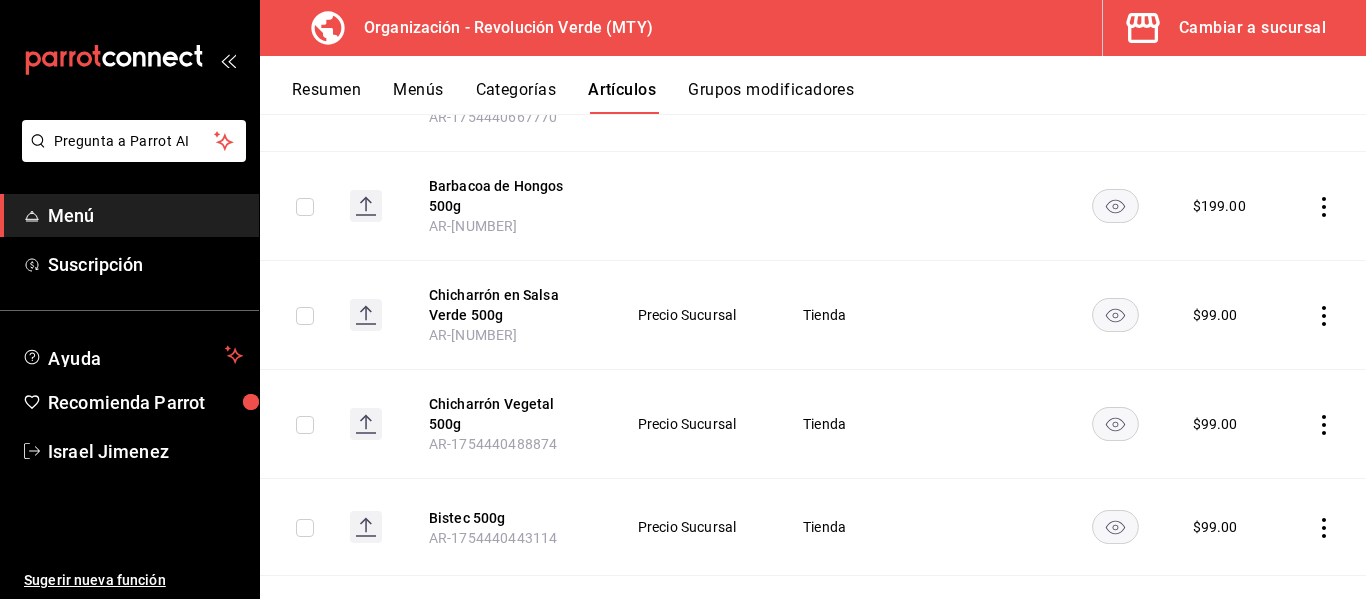 click 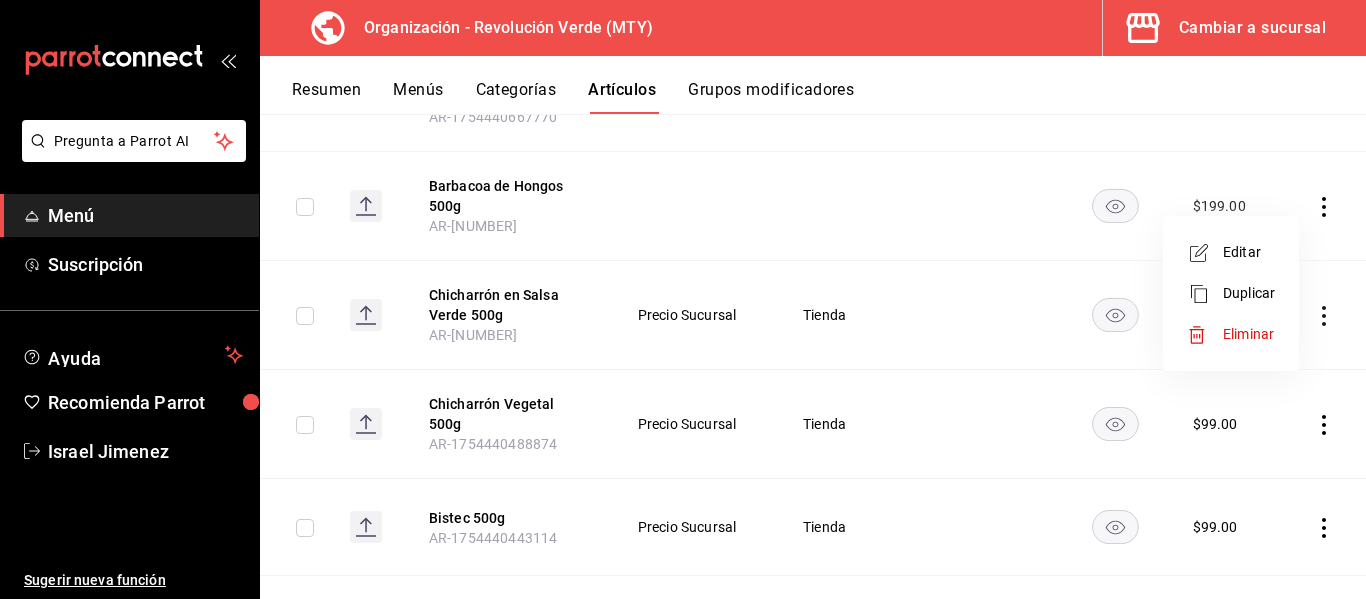 click on "Editar" at bounding box center [1249, 252] 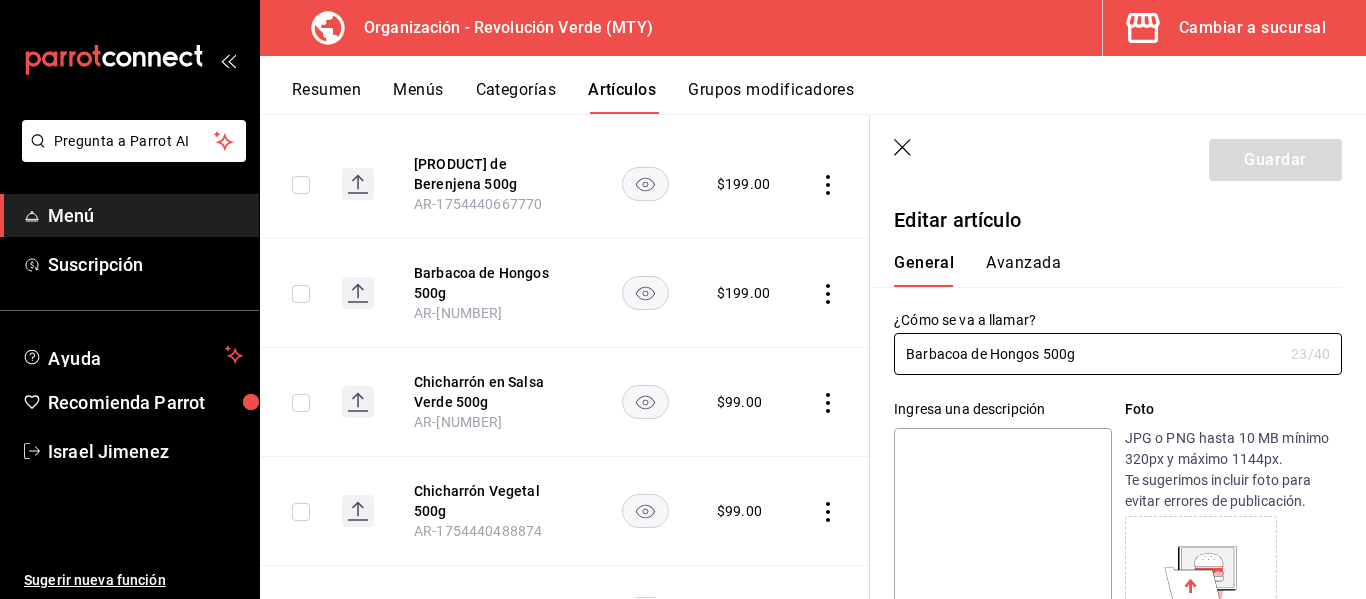type on "$199.00" 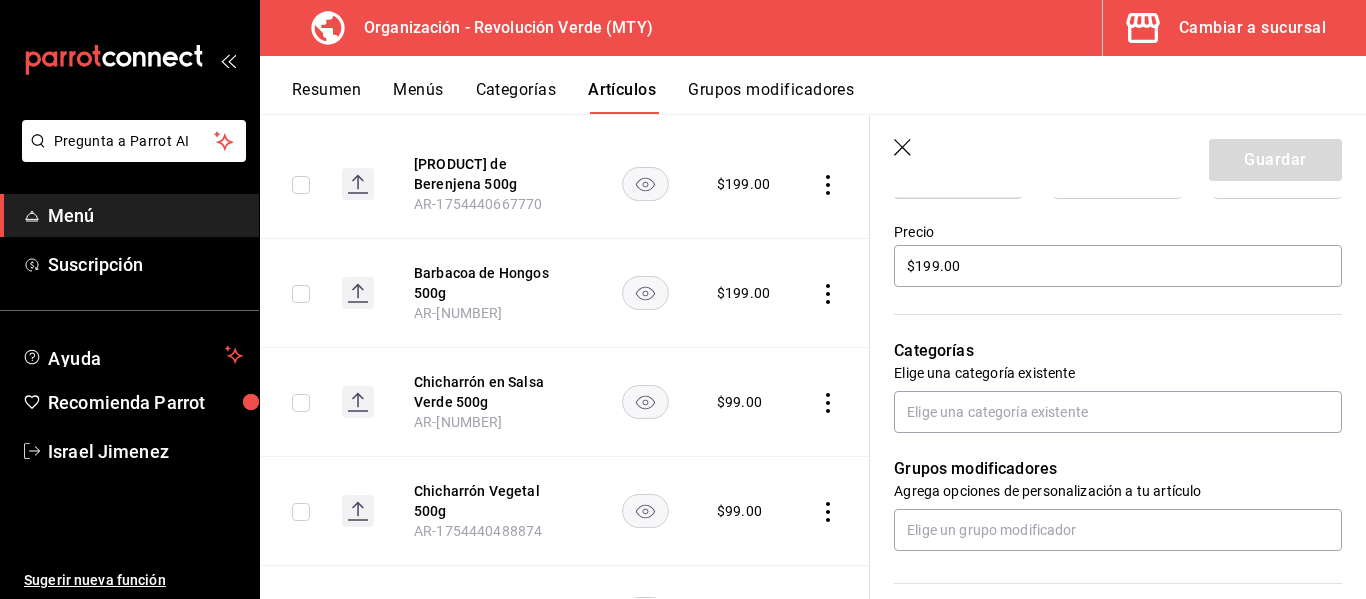 scroll, scrollTop: 625, scrollLeft: 0, axis: vertical 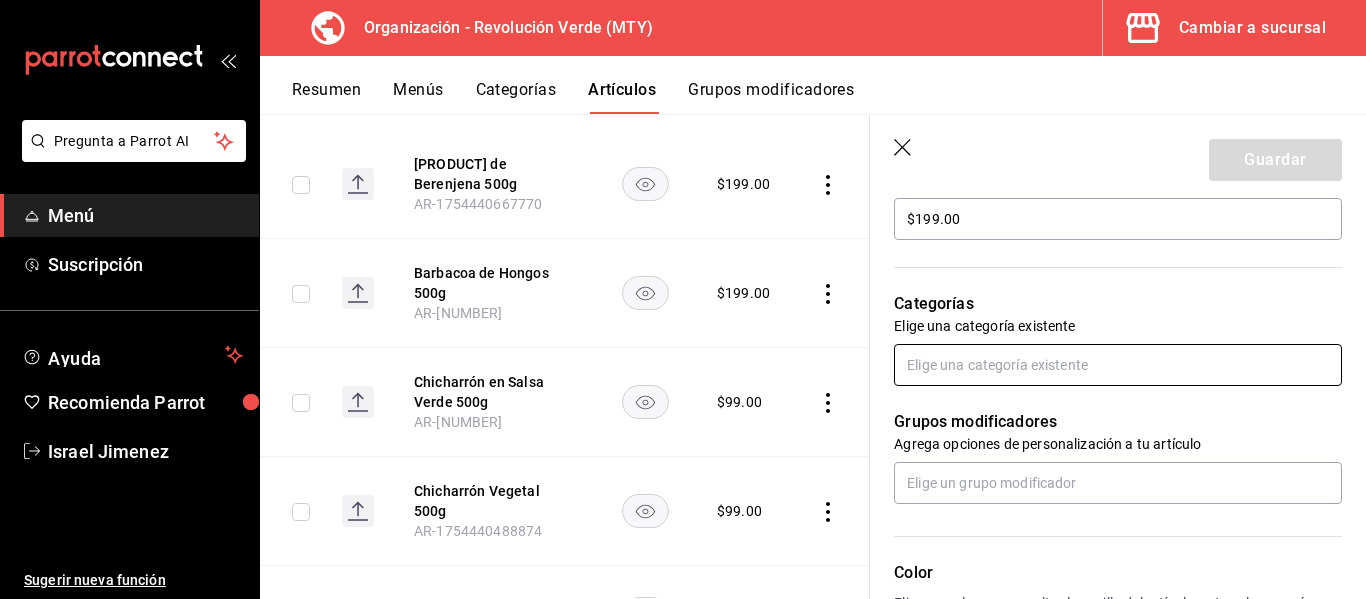 click at bounding box center [1118, 365] 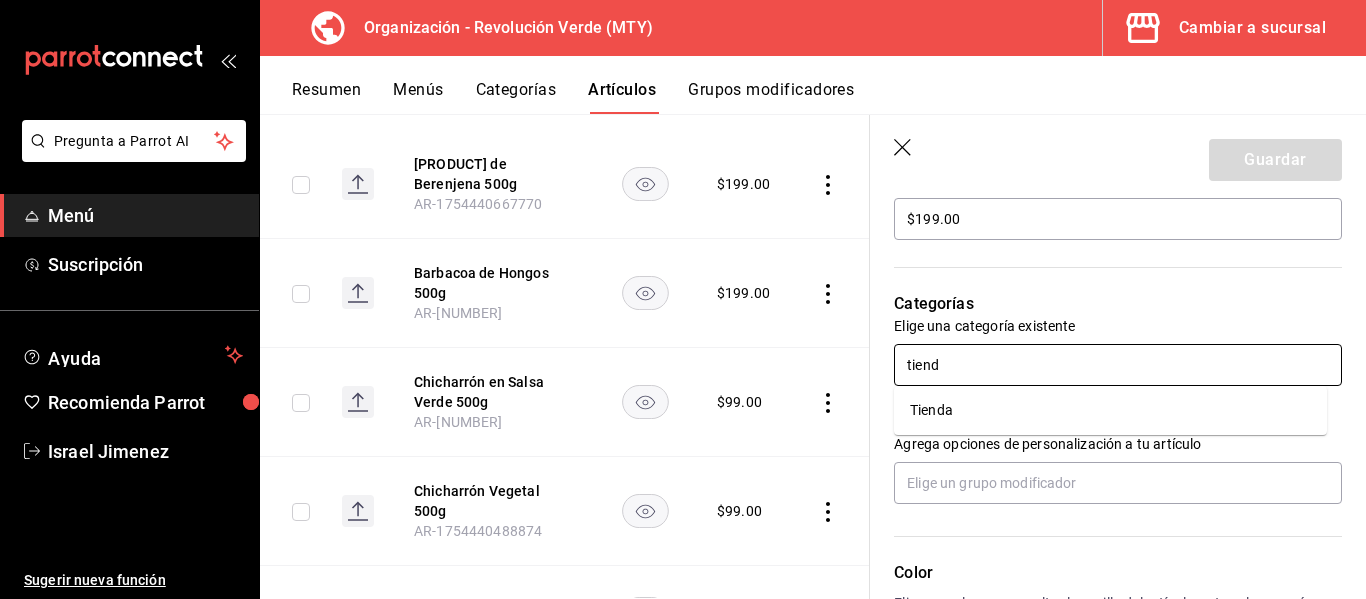 type on "tienda" 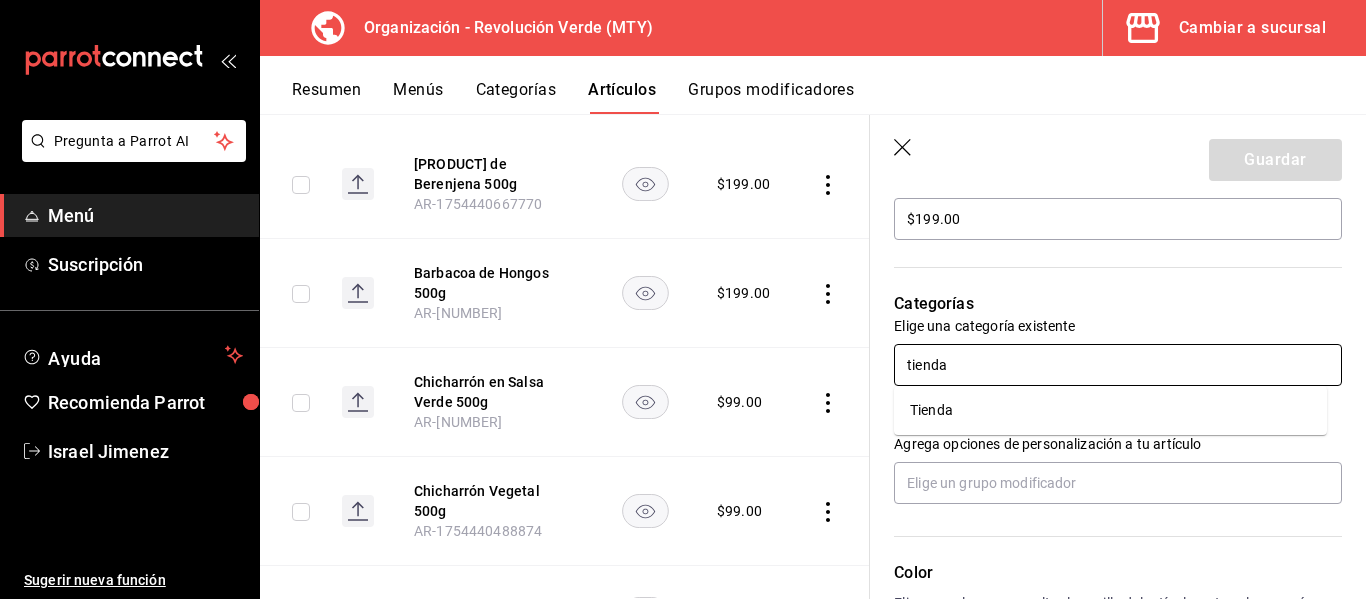 click on "Tienda" at bounding box center (1110, 410) 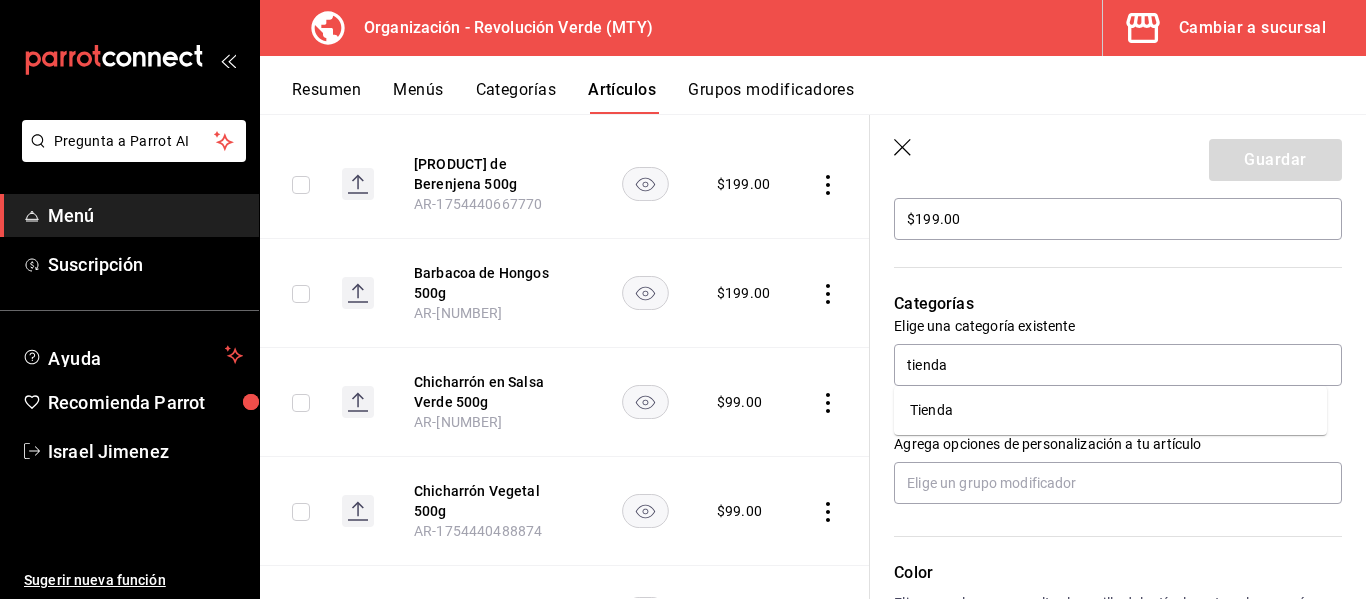 type 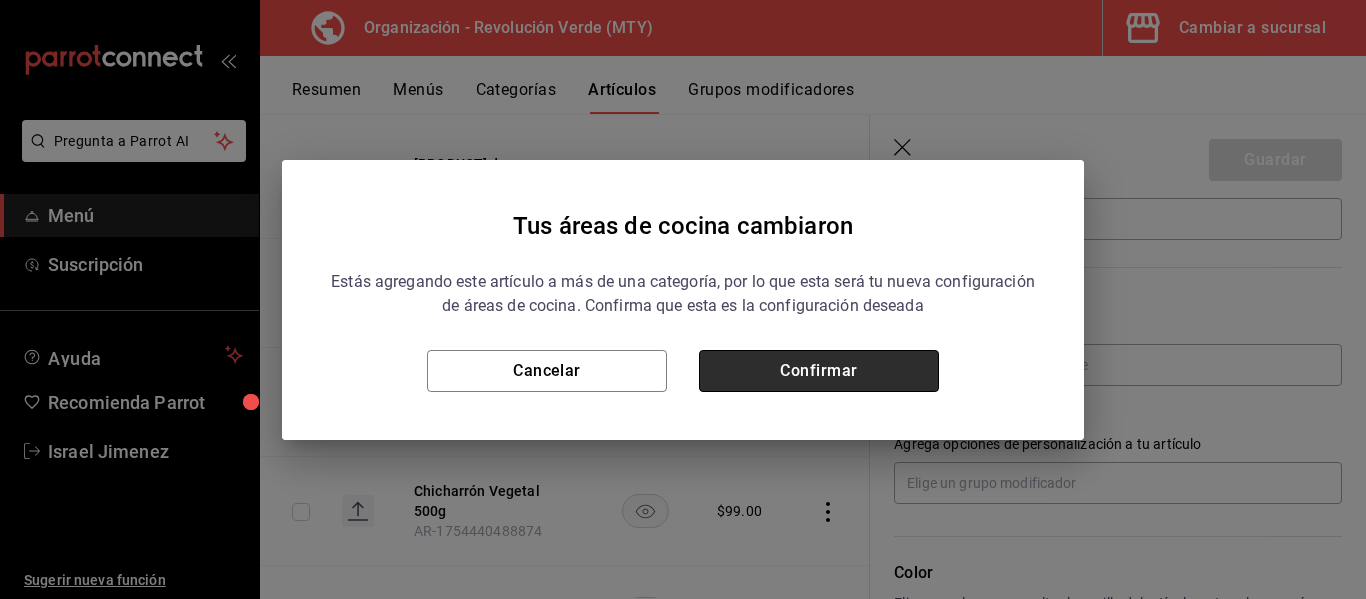 click on "Confirmar" at bounding box center (819, 371) 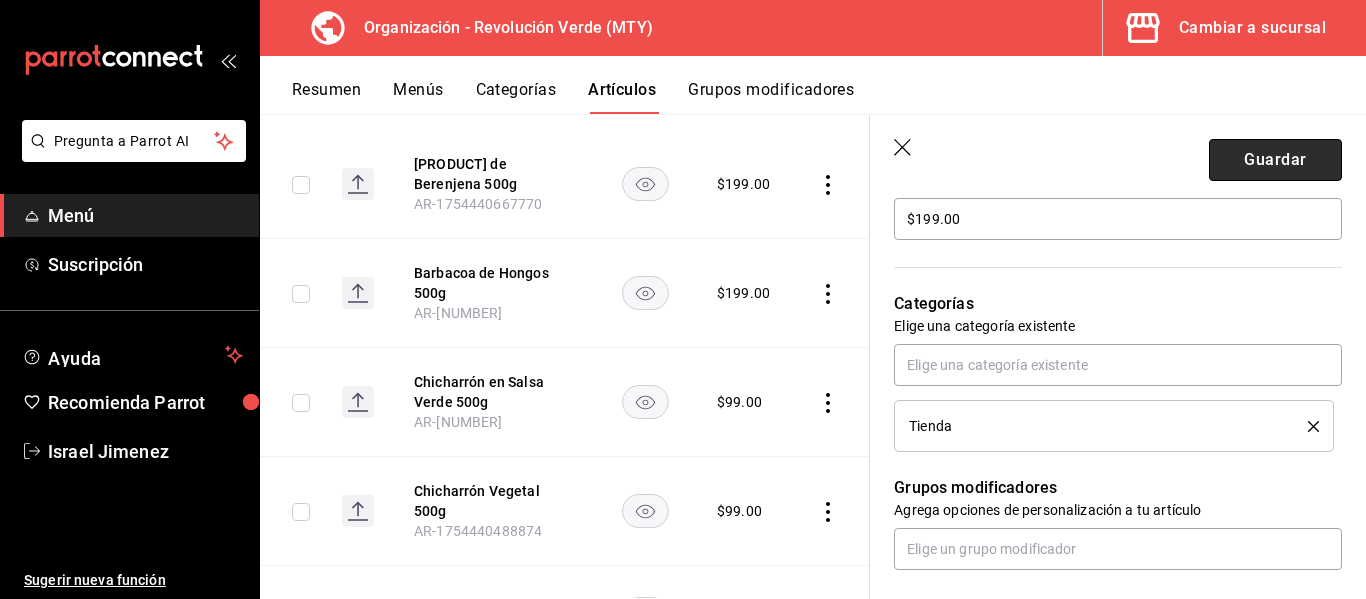 click on "Guardar" at bounding box center (1275, 160) 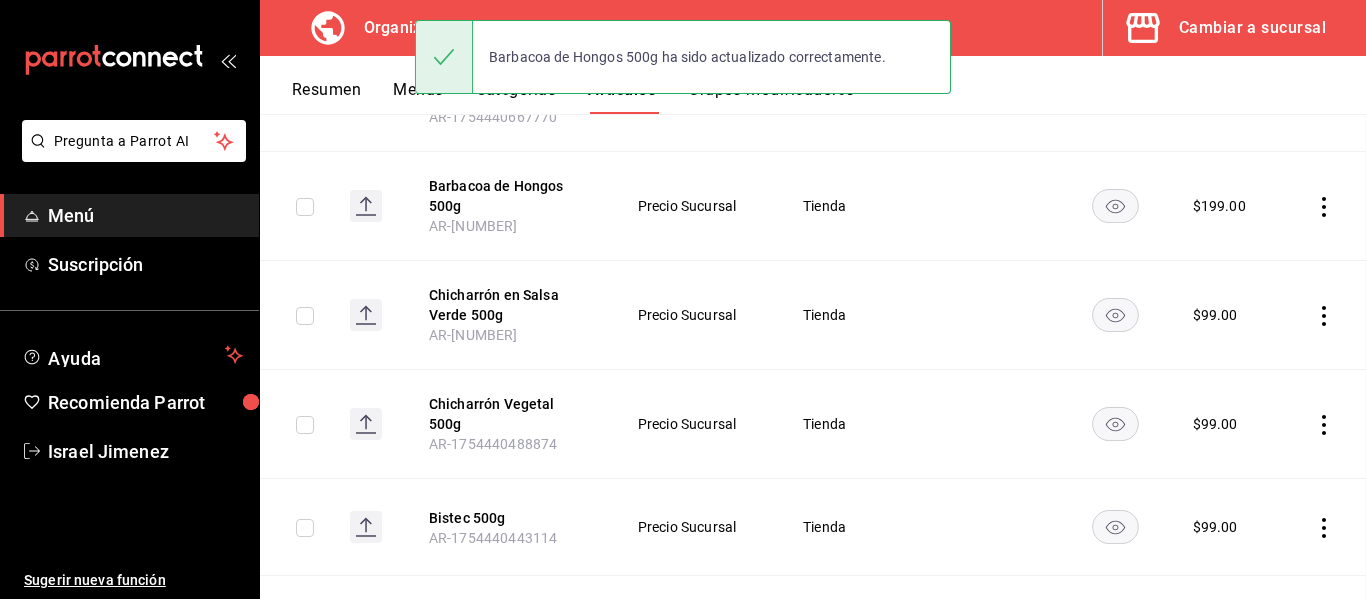 scroll, scrollTop: 6, scrollLeft: 0, axis: vertical 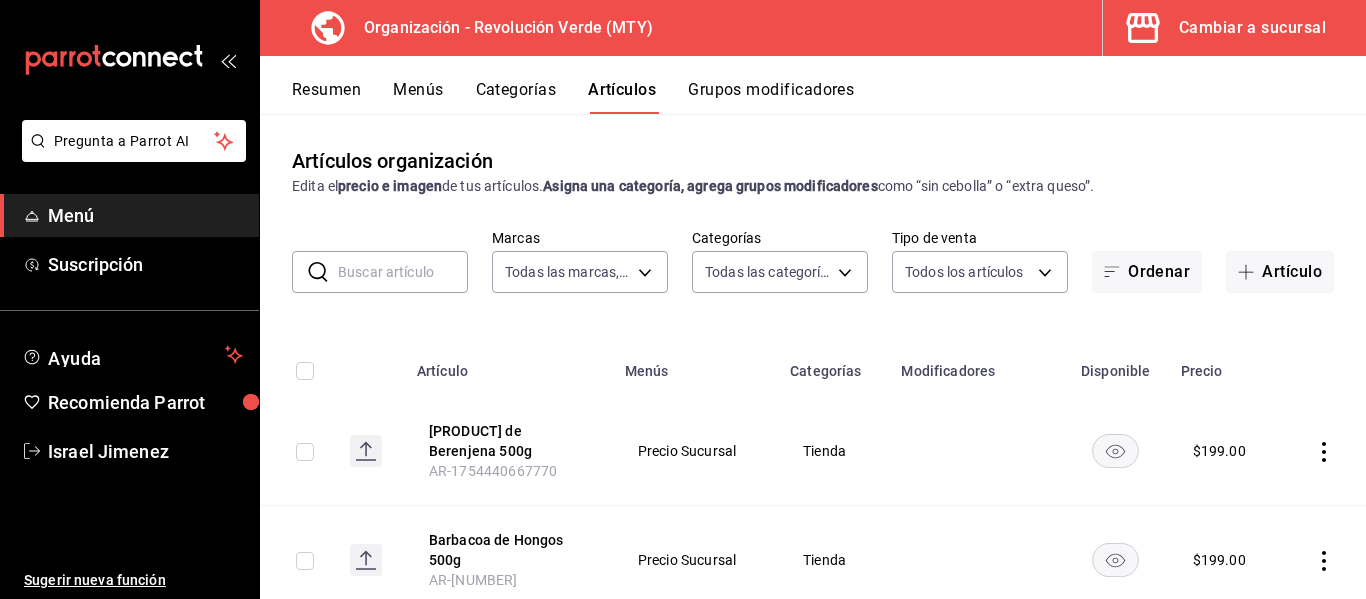 click on "Categorías" at bounding box center (516, 97) 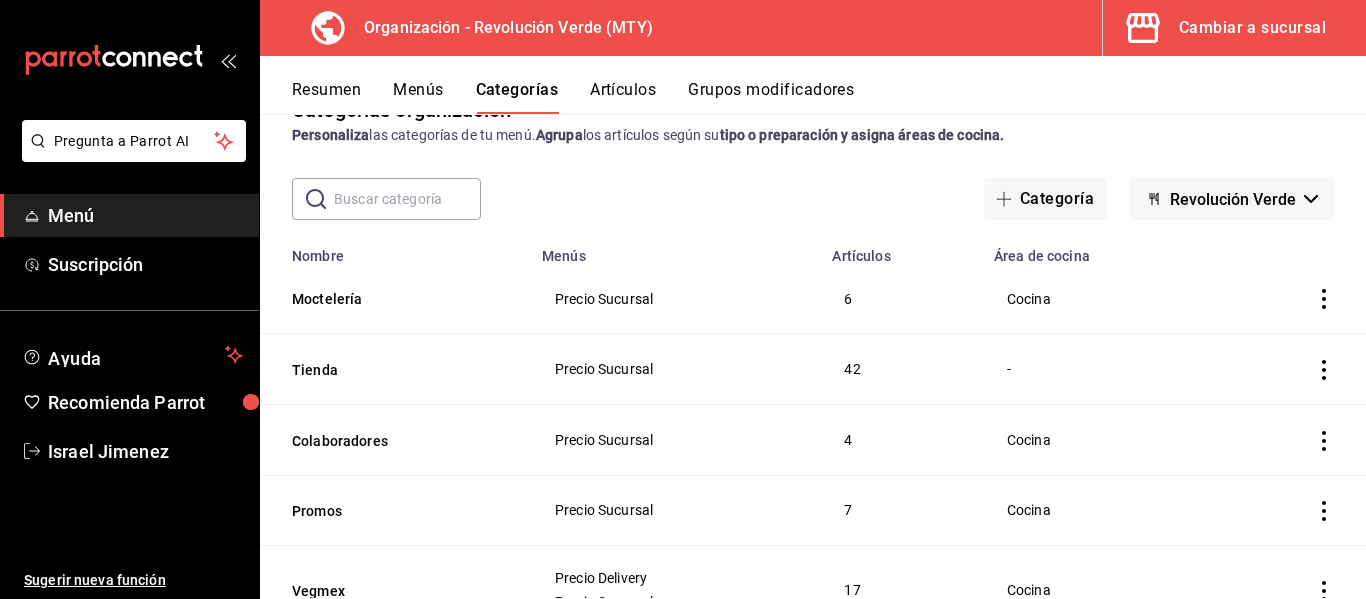 scroll, scrollTop: 67, scrollLeft: 0, axis: vertical 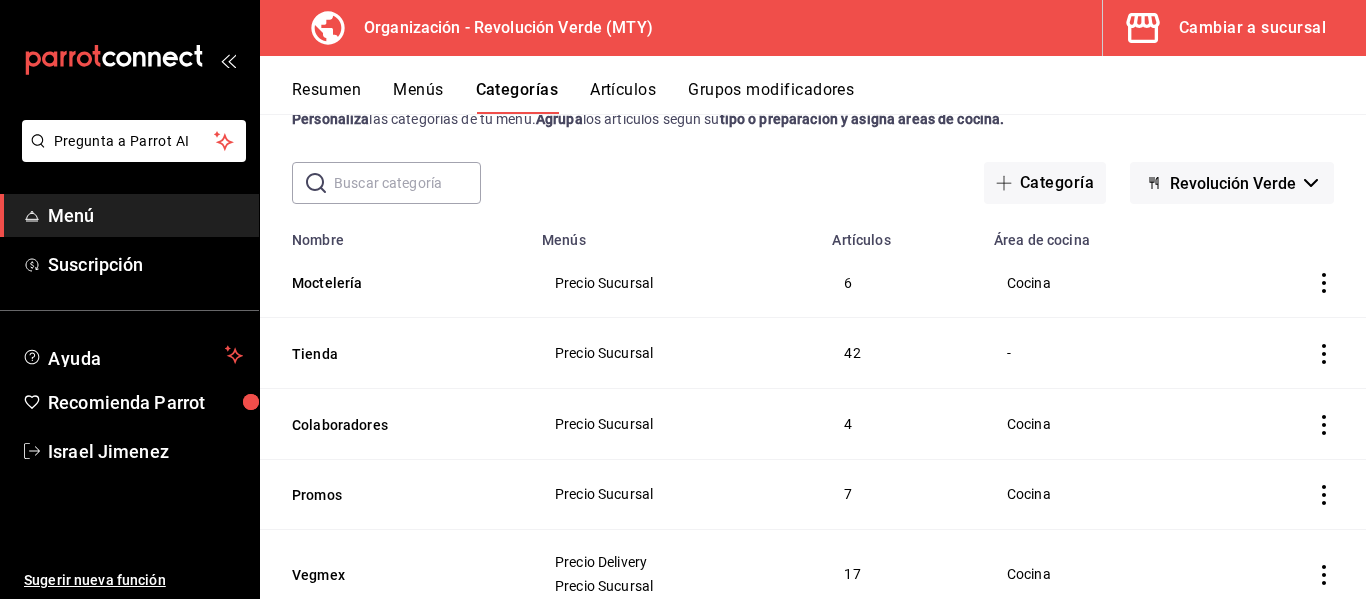 click 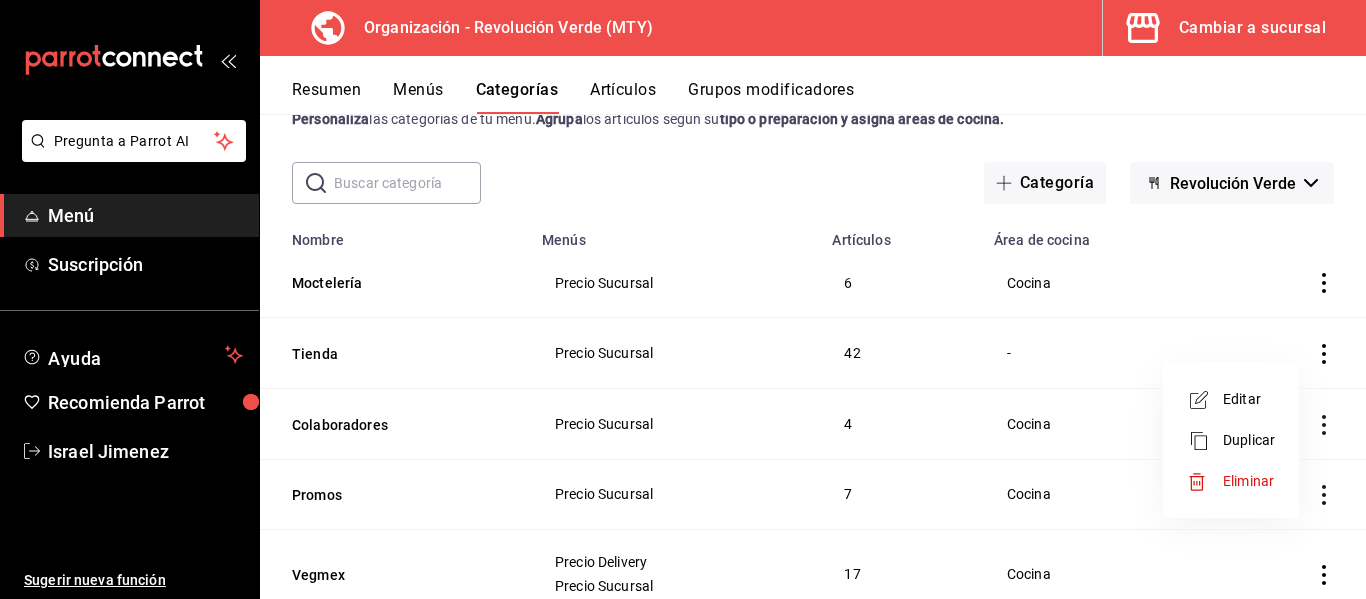 click on "Editar" at bounding box center [1249, 399] 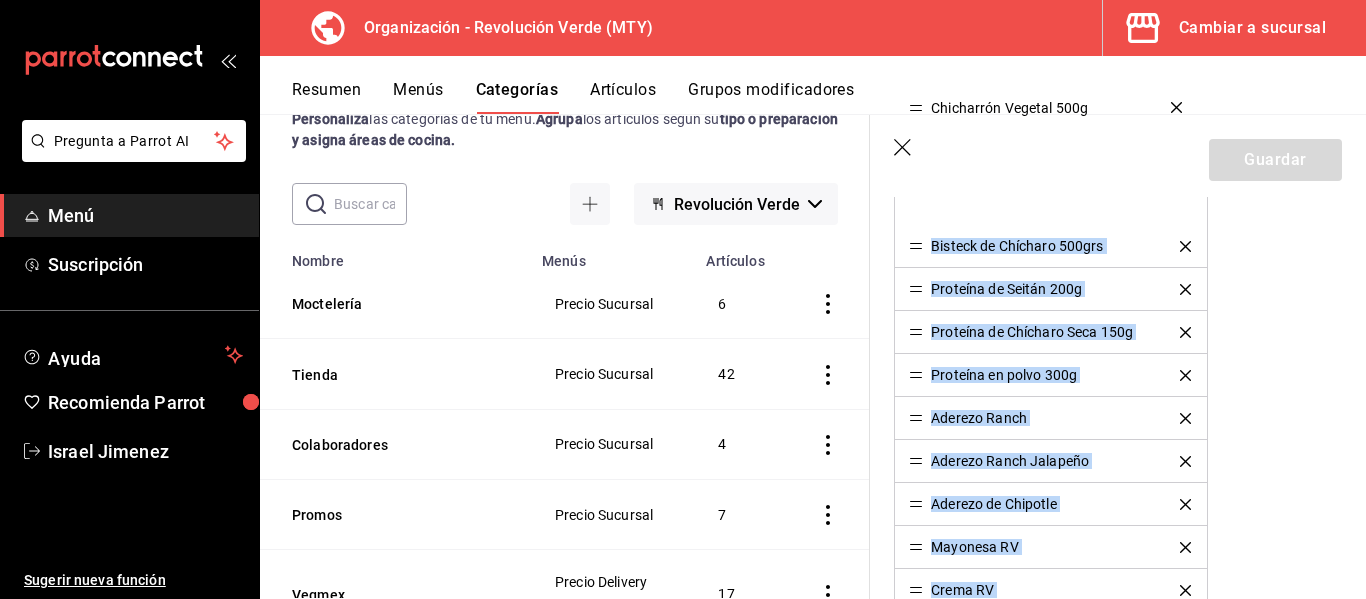 scroll, scrollTop: 634, scrollLeft: 0, axis: vertical 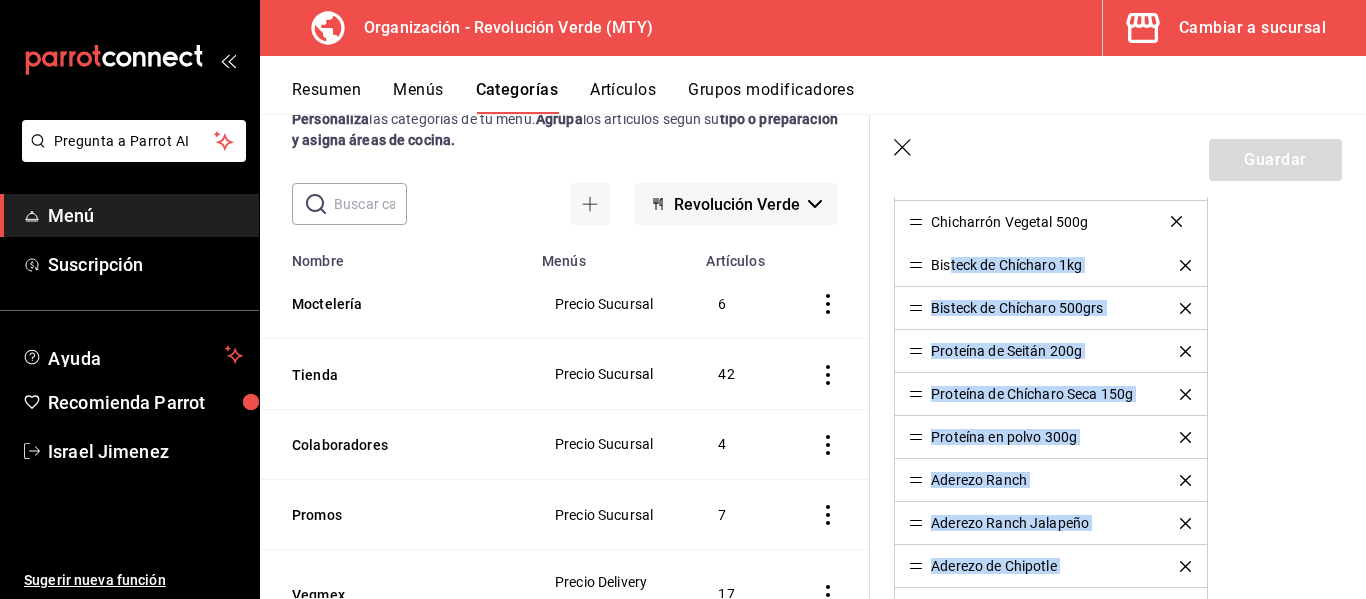 drag, startPoint x: 913, startPoint y: 343, endPoint x: 952, endPoint y: 215, distance: 133.80957 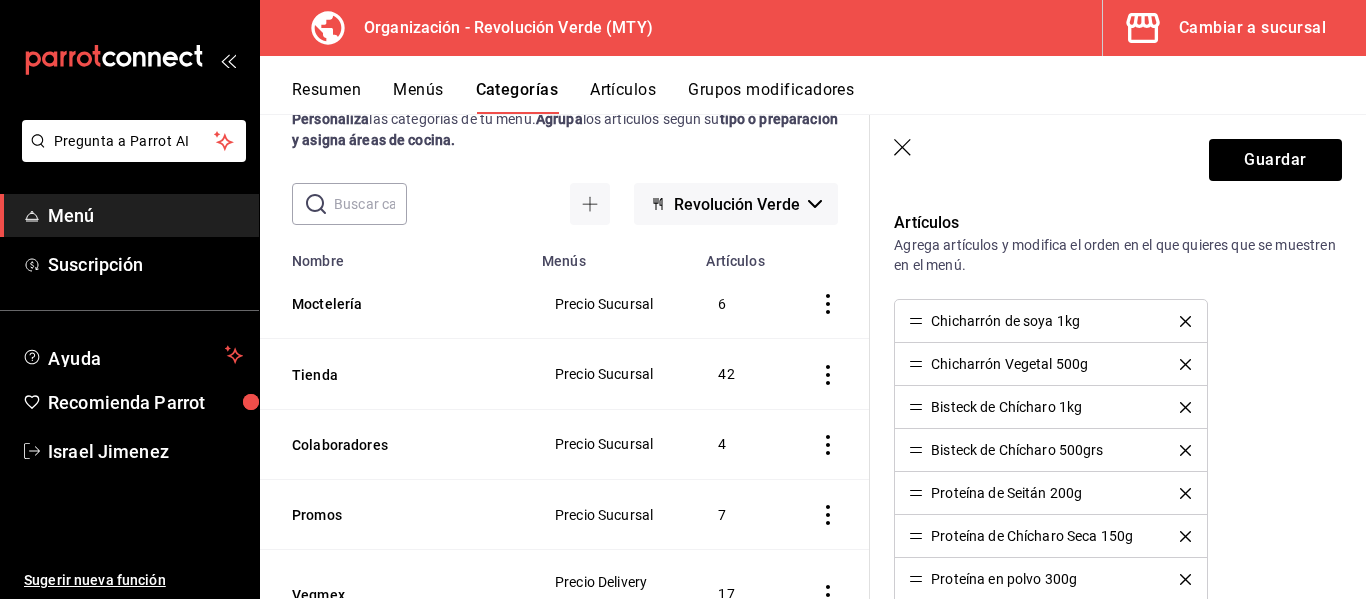 scroll, scrollTop: 445, scrollLeft: 0, axis: vertical 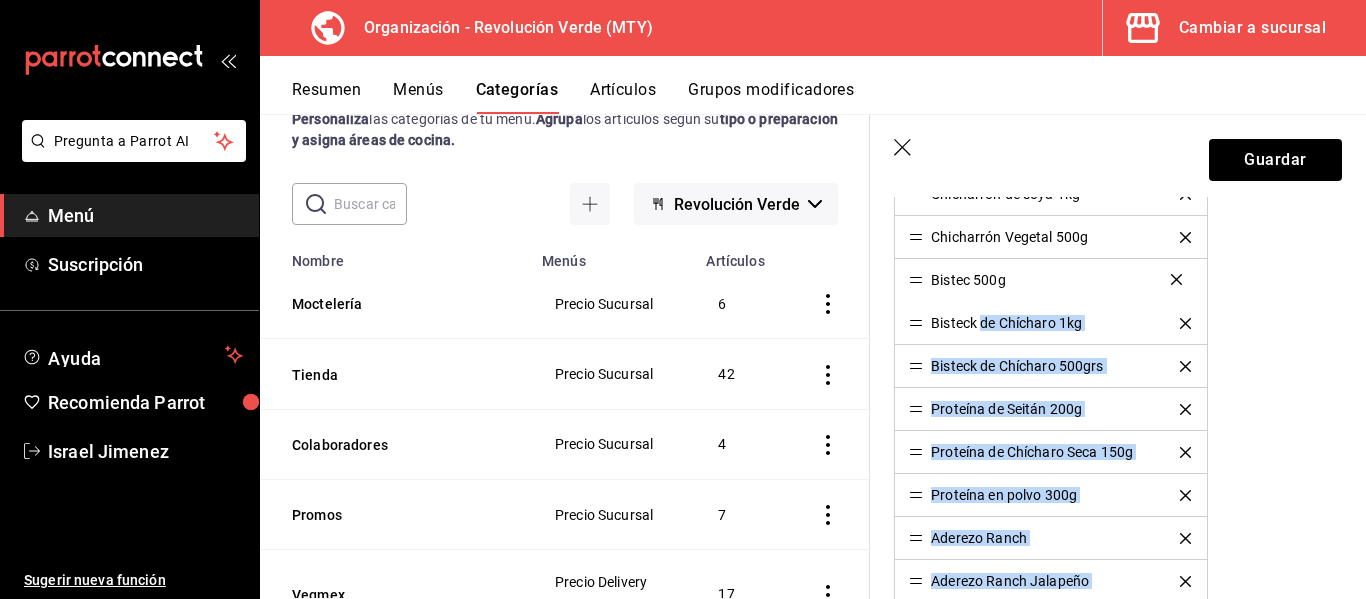 drag, startPoint x: 915, startPoint y: 383, endPoint x: 984, endPoint y: 284, distance: 120.67311 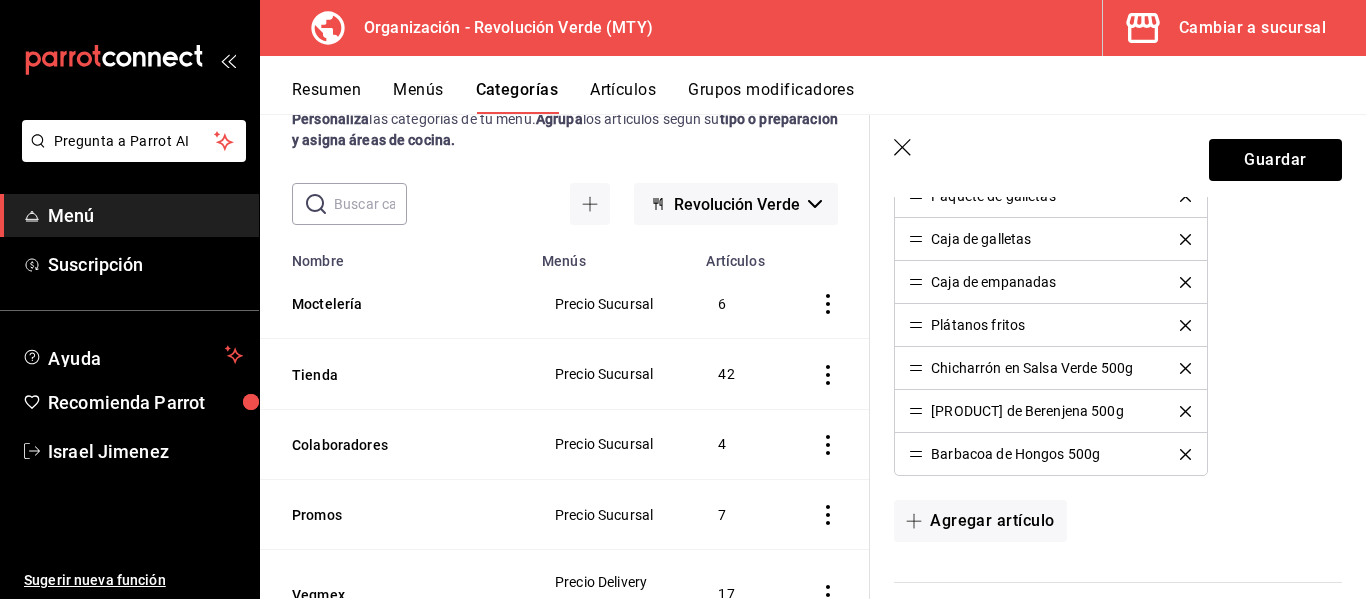 scroll, scrollTop: 2108, scrollLeft: 0, axis: vertical 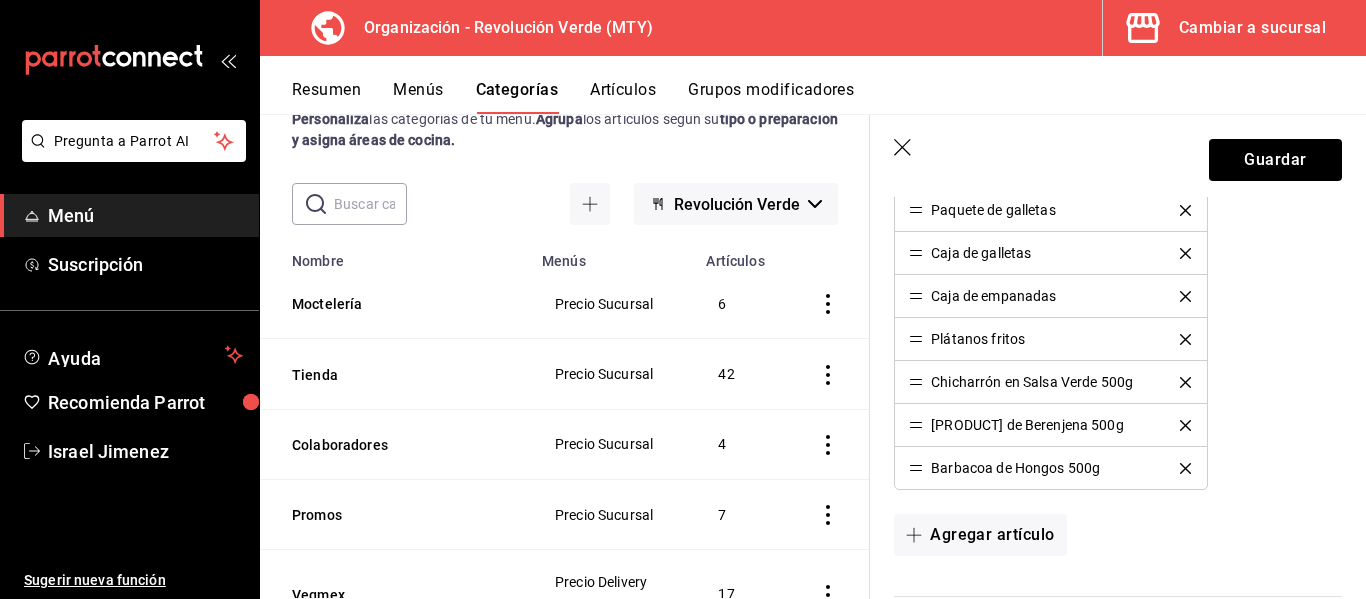 drag, startPoint x: 925, startPoint y: 383, endPoint x: 906, endPoint y: 369, distance: 23.600847 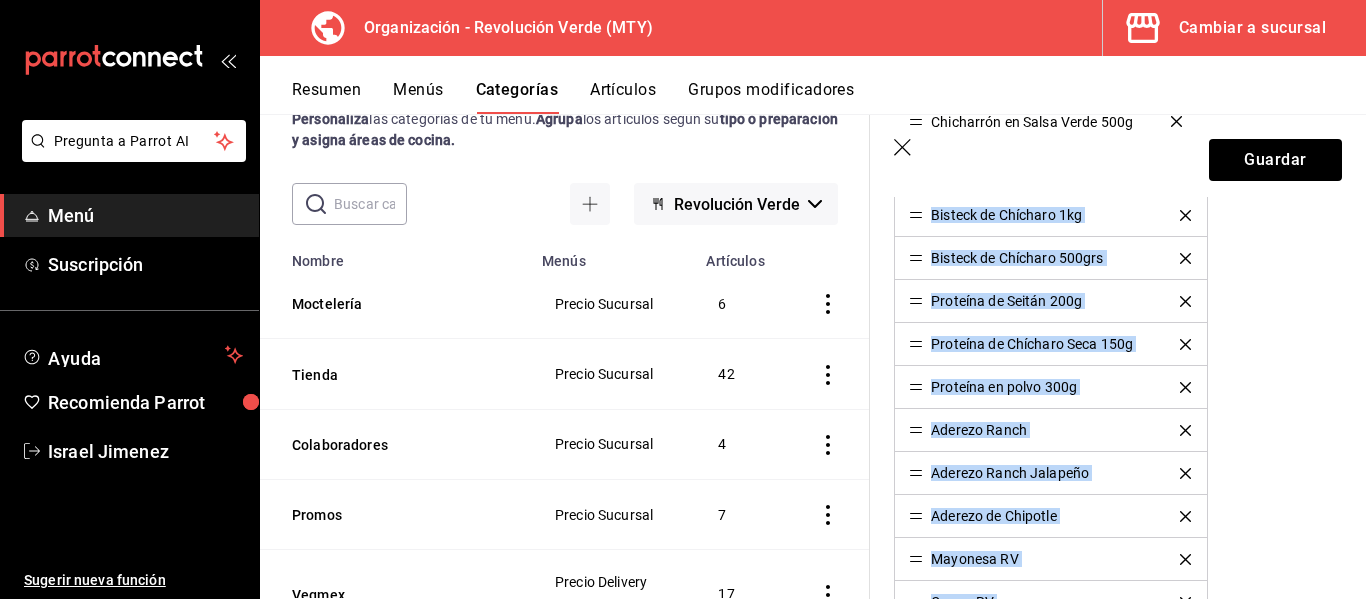 scroll, scrollTop: 749, scrollLeft: 0, axis: vertical 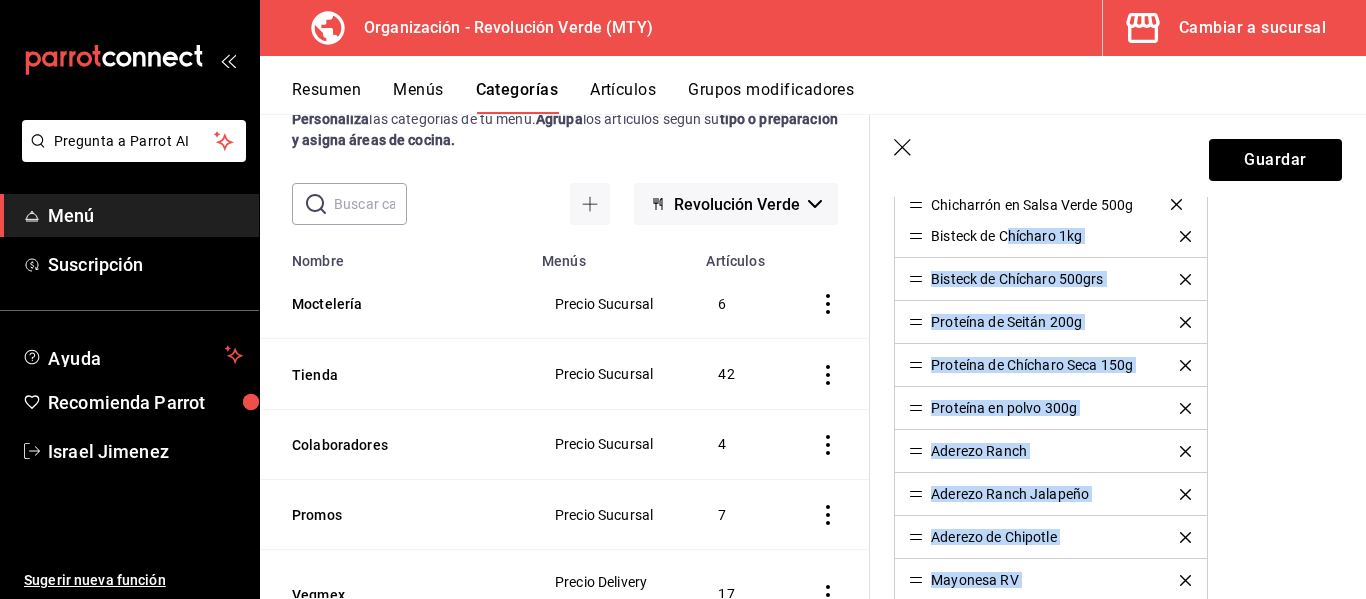 drag, startPoint x: 913, startPoint y: 380, endPoint x: 1010, endPoint y: 202, distance: 202.71408 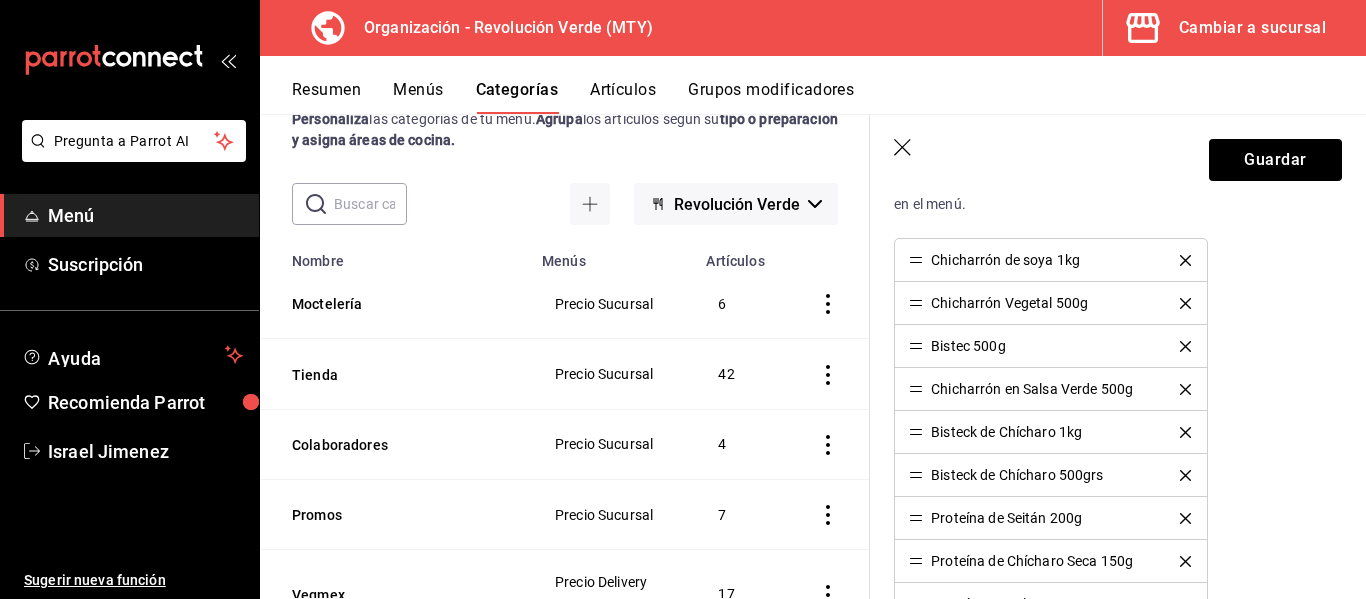 scroll, scrollTop: 539, scrollLeft: 0, axis: vertical 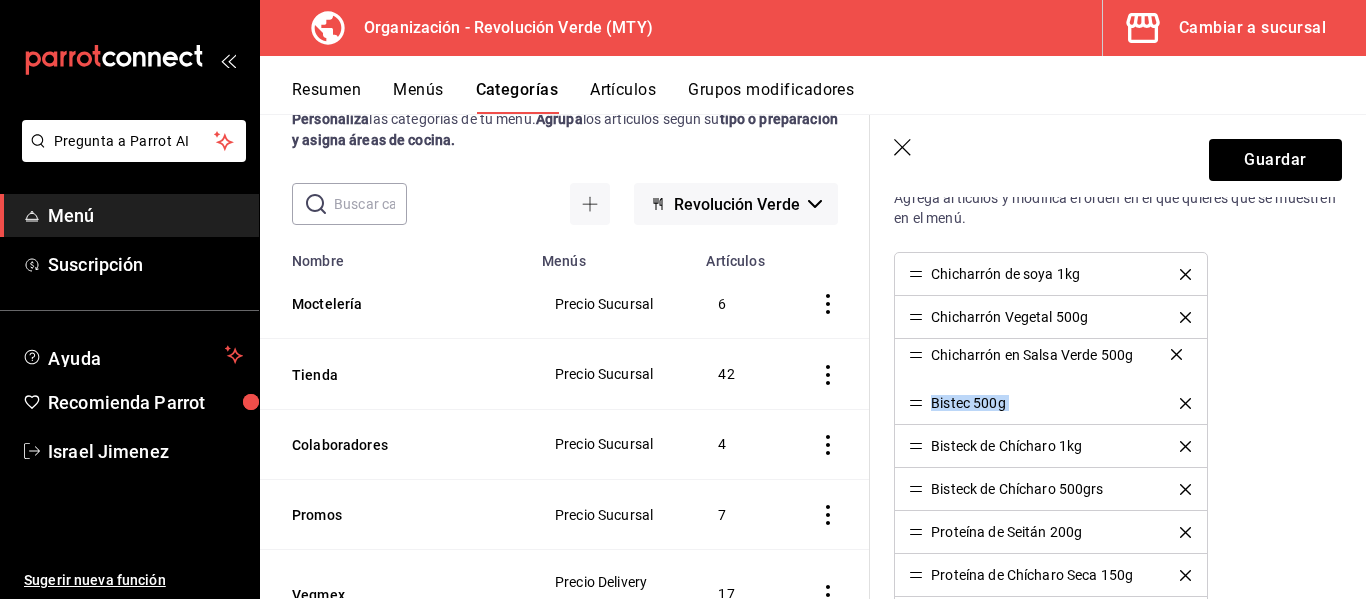 drag, startPoint x: 919, startPoint y: 396, endPoint x: 921, endPoint y: 344, distance: 52.03845 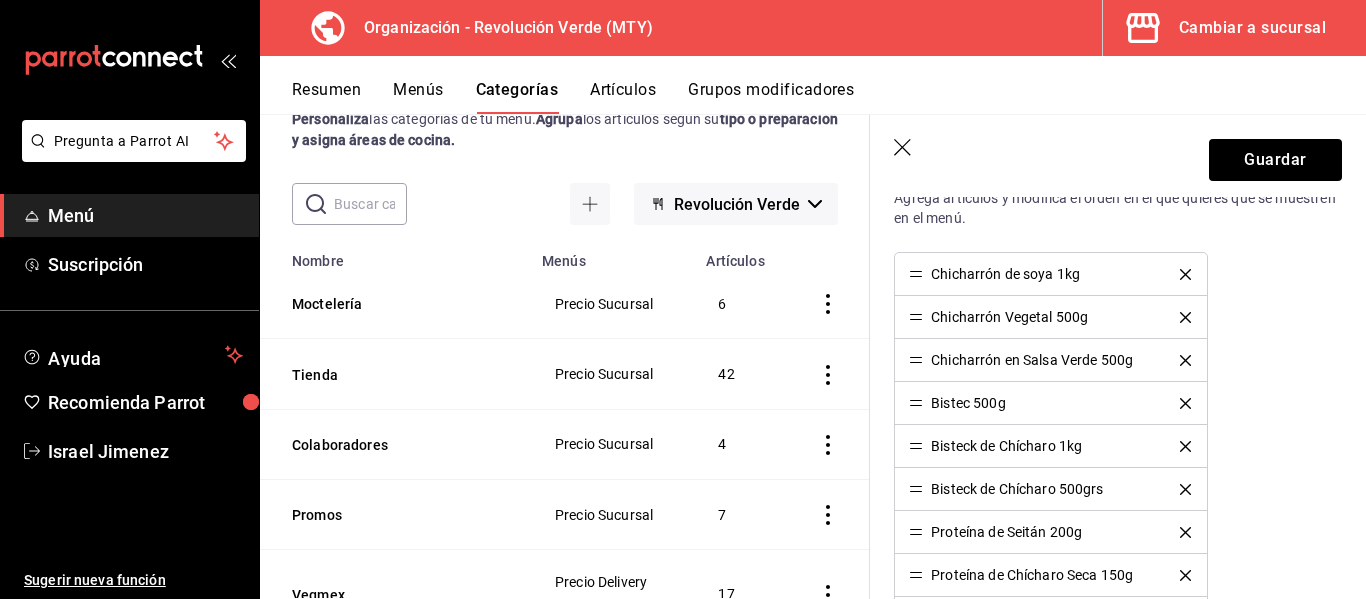 click on "Chicharrón de soya 1kg Chicharrón Vegetal 500g Chicharrón en Salsa Verde 500g Bistec 500g Bisteck de Chícharo 1kg Bisteck de Chícharo 500grs Proteína de Seitán 200g Proteína de Chícharo Seca 150g Proteína en polvo 300g Aderezo Ranch Aderezo Ranch Jalapeño Aderezo de Chipotle Mayonesa RV Crema RV Salsa Original de Alitas Salsa Guera Salsa Habanero Salsa Jalapeño Salsa Árbol Salsa Morita Salsa Aguacatosa Queso mozzarella 1kg Queso cheddar 1kg Queso chihuahua 1kg Queso Mozarella 250g Queso Manchego 250g Queso Chihuahua 250g Queso Panela 250g Media docena de tamales Harina de Garbanzo 1kg Burger Mix Flautas 10 piezas Docena de tamales Tofu extra firme Charola de setas Tofu firme Paquete de galletas Caja de galletas Caja de empanadas Plátanos fritos Barbacoa de Berenjena 500g Barbacoa de Hongos 500g" at bounding box center (1118, 1155) 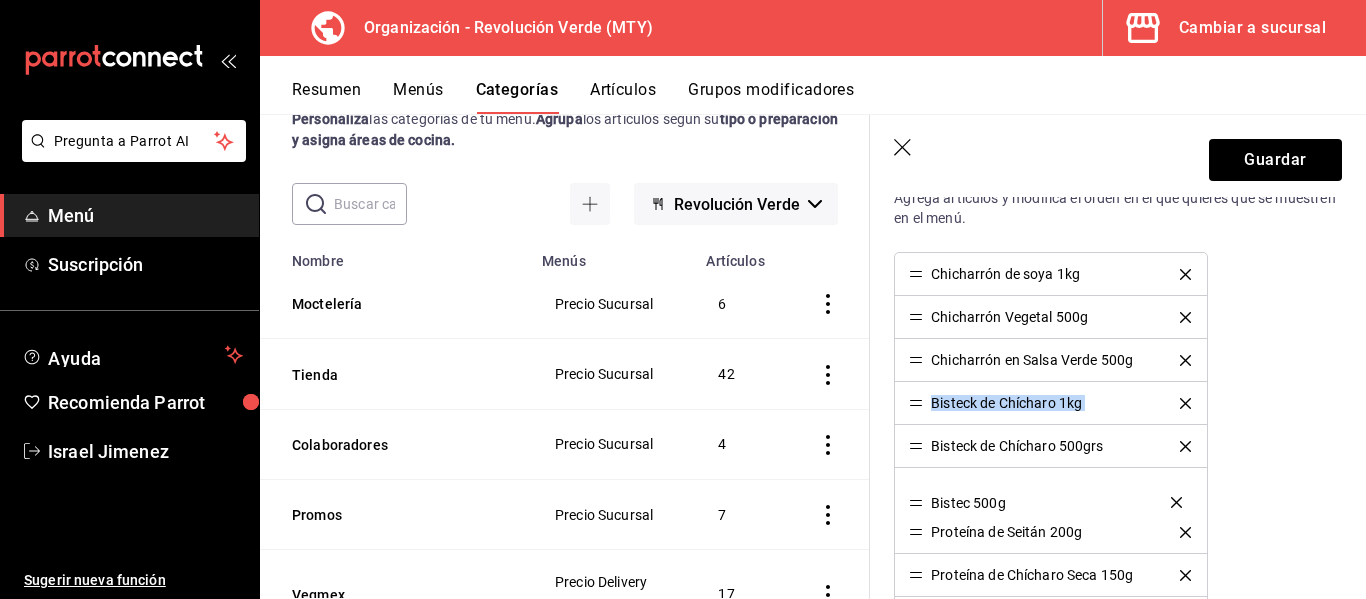 drag, startPoint x: 915, startPoint y: 401, endPoint x: 915, endPoint y: 498, distance: 97 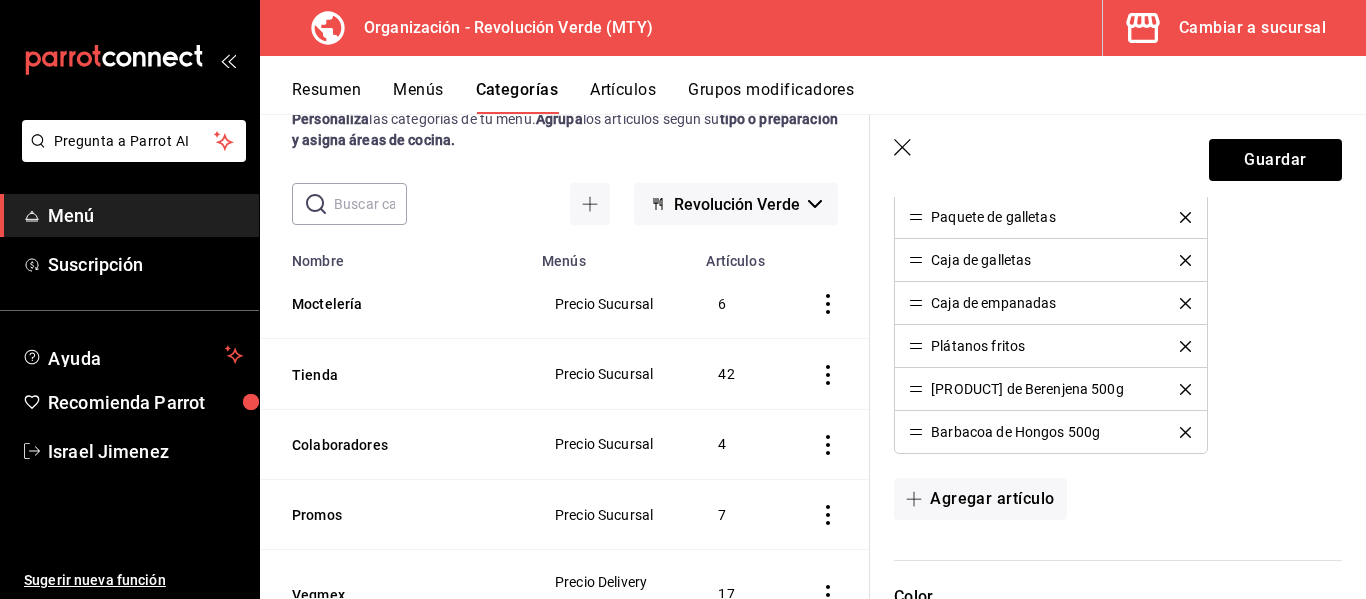scroll, scrollTop: 2130, scrollLeft: 0, axis: vertical 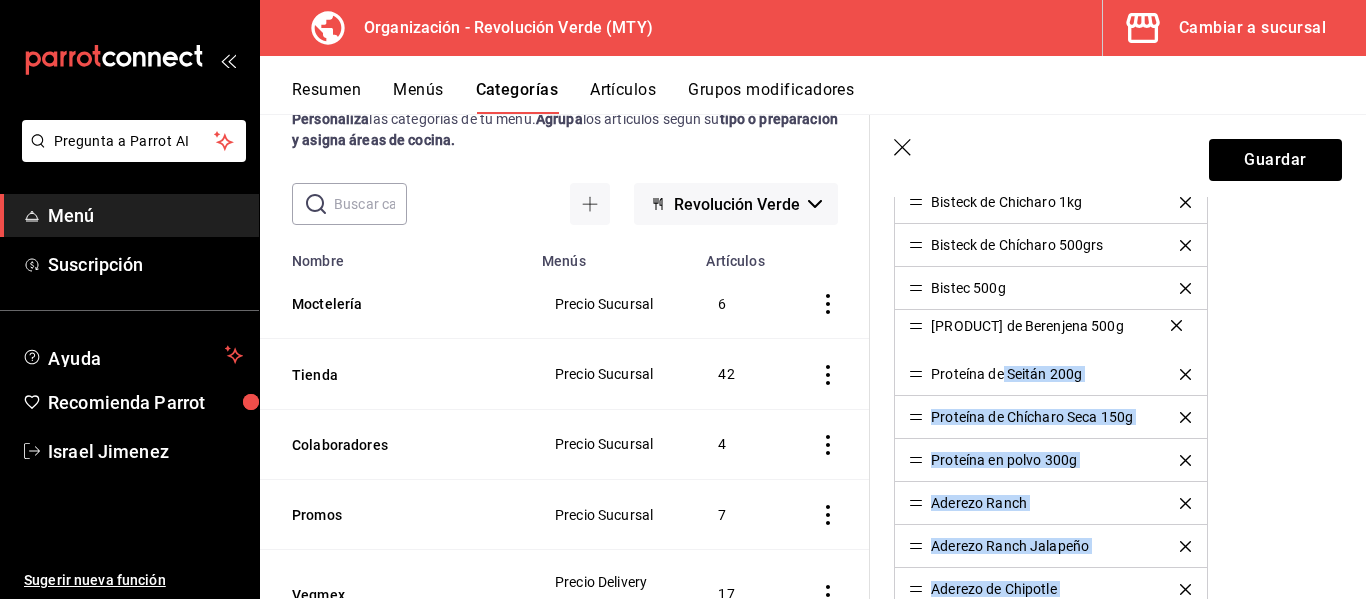drag, startPoint x: 919, startPoint y: 403, endPoint x: 1003, endPoint y: 325, distance: 114.62984 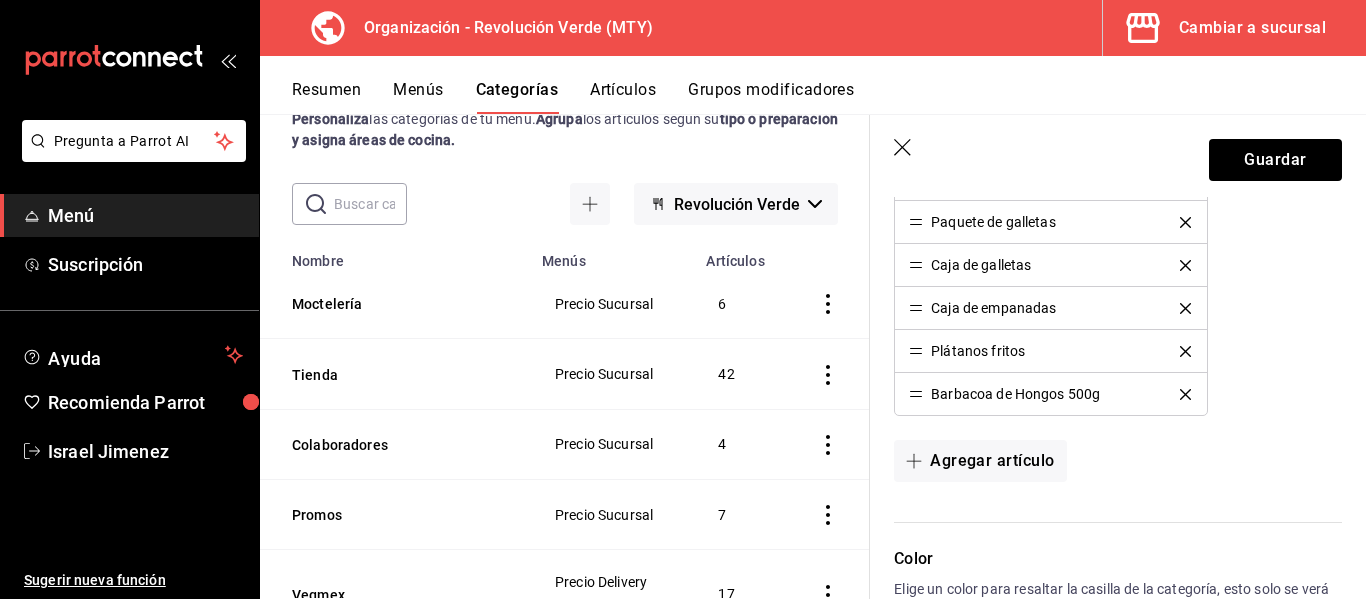 scroll, scrollTop: 2209, scrollLeft: 0, axis: vertical 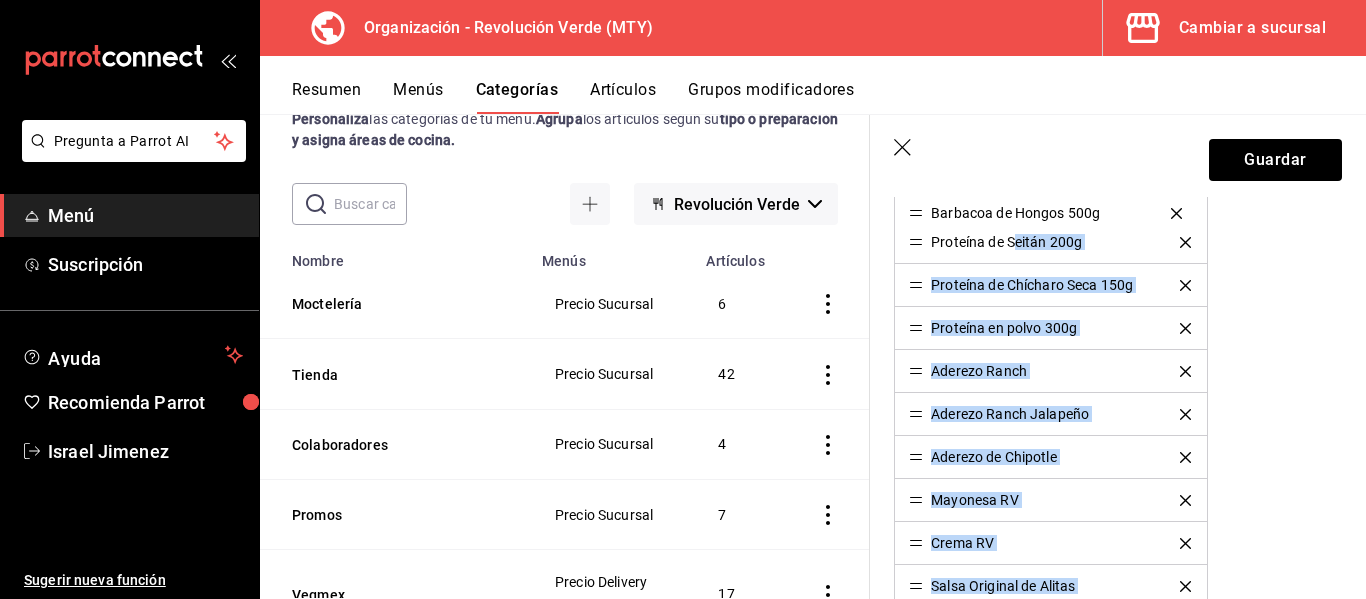 drag, startPoint x: 916, startPoint y: 367, endPoint x: 1012, endPoint y: 211, distance: 183.17204 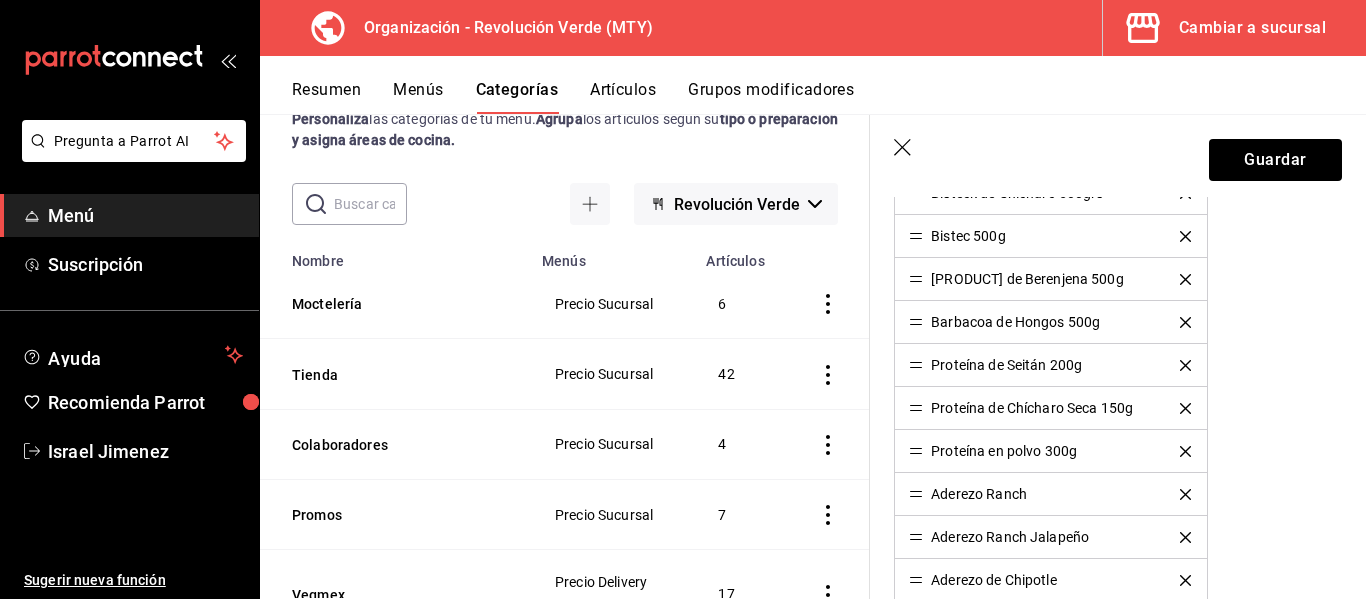 scroll, scrollTop: 772, scrollLeft: 0, axis: vertical 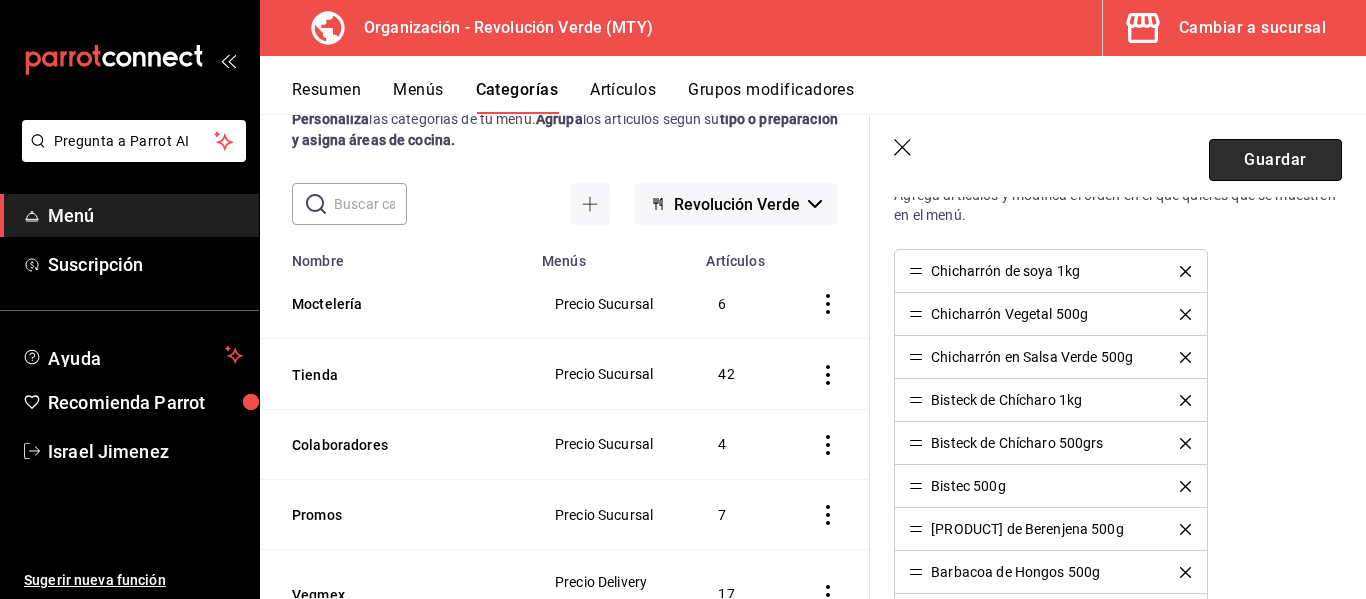 click on "Guardar" at bounding box center [1275, 160] 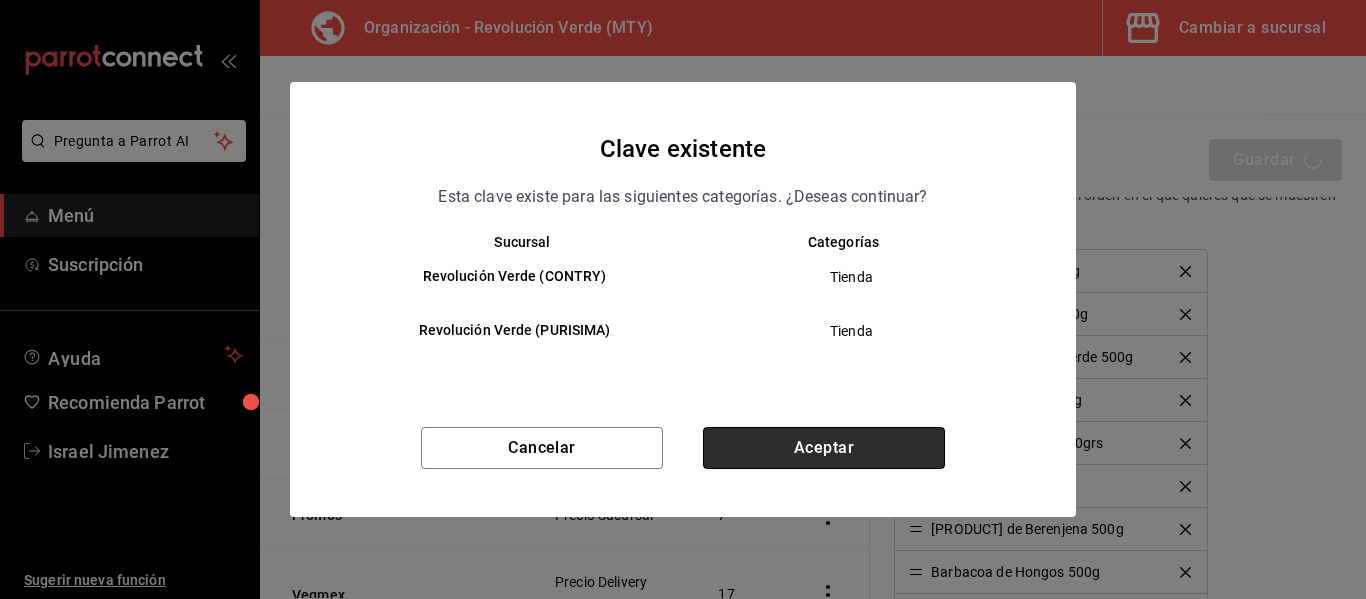 click on "Aceptar" at bounding box center (824, 448) 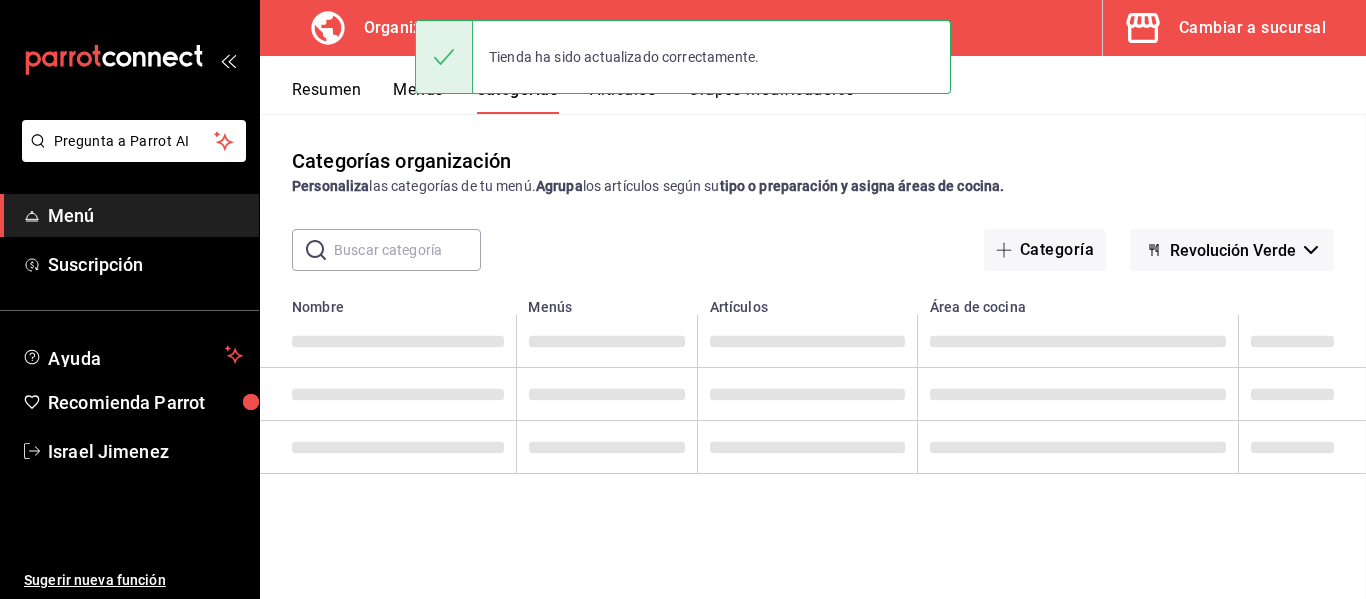 scroll, scrollTop: 0, scrollLeft: 0, axis: both 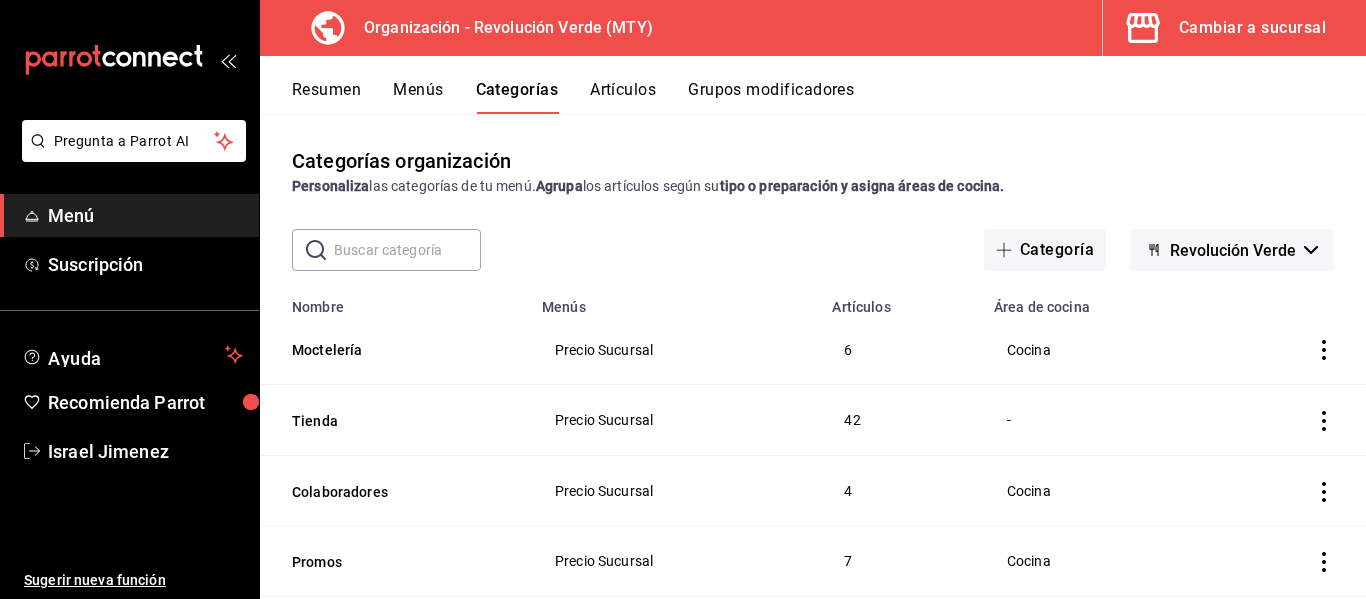 click on "Artículos" at bounding box center (623, 97) 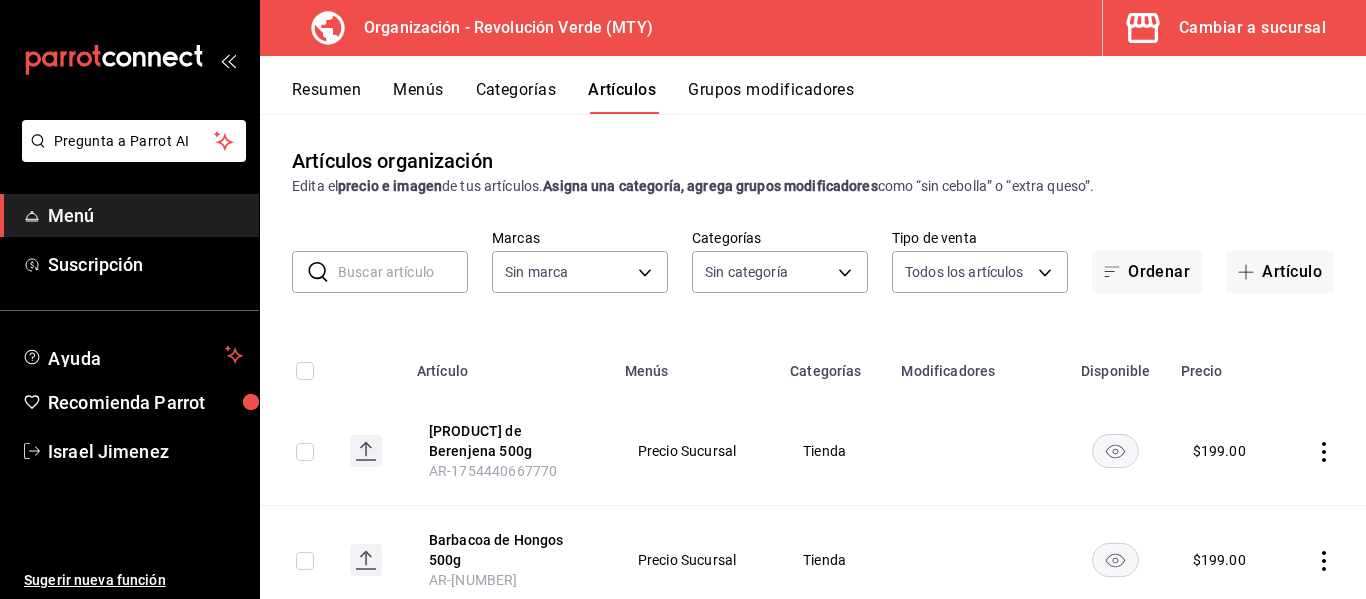 type on "5889ce7a-6a7f-41a2-a2d7-02a2db6b68ef,0bbbf004-e4f1-4981-8a35-b3c942b861af,e46551b8-782e-4689-9d09-66baca7b4293,238a08ea-4850-4777-800f-603417b4a0e7,2f971acb-8e08-4ab2-a4c5-dfc627c74ce7,63f87045-9904-453d-93e8-2b191c3a74bd,4d91a449-855b-4898-ba56-4c2e2a6e8916,16abf3b7-636c-44e9-8079-d385475c5578,e3ceda78-a3a3-4b15-9142-c64f614072ec,0efc586b-23cc-47b4-bc2a-202e7ea777d6,81ea55d2-aeb2-42cf-b928-01ccbde04ca6" 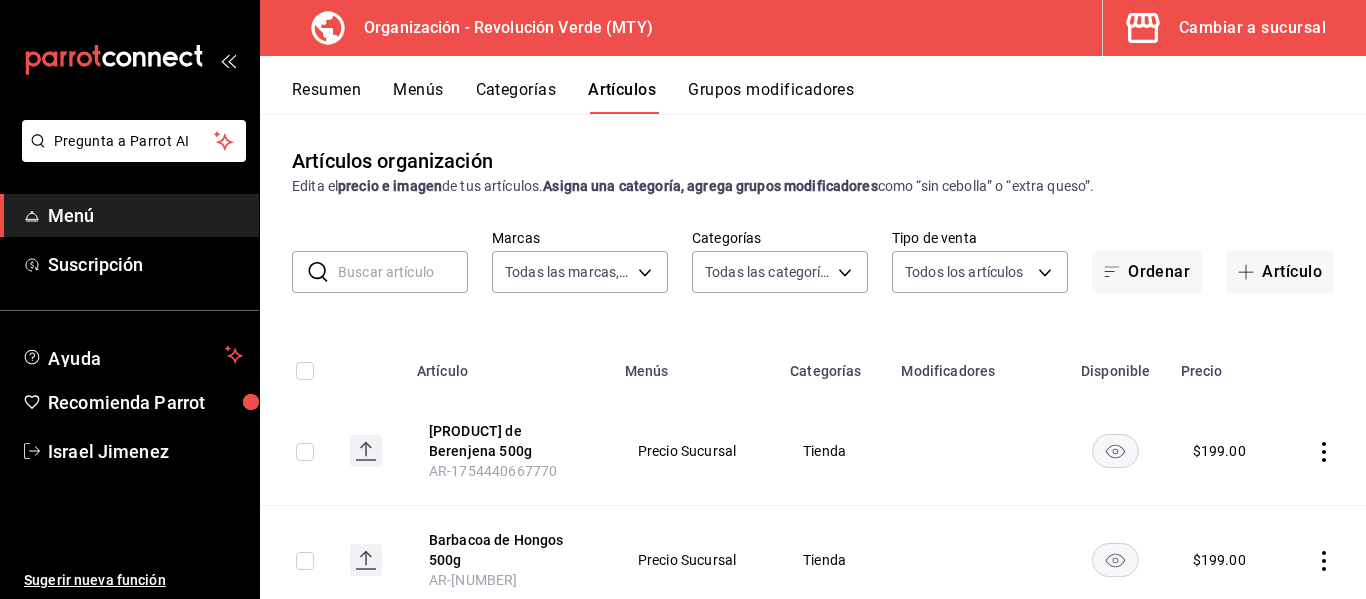 type on "[UUID]" 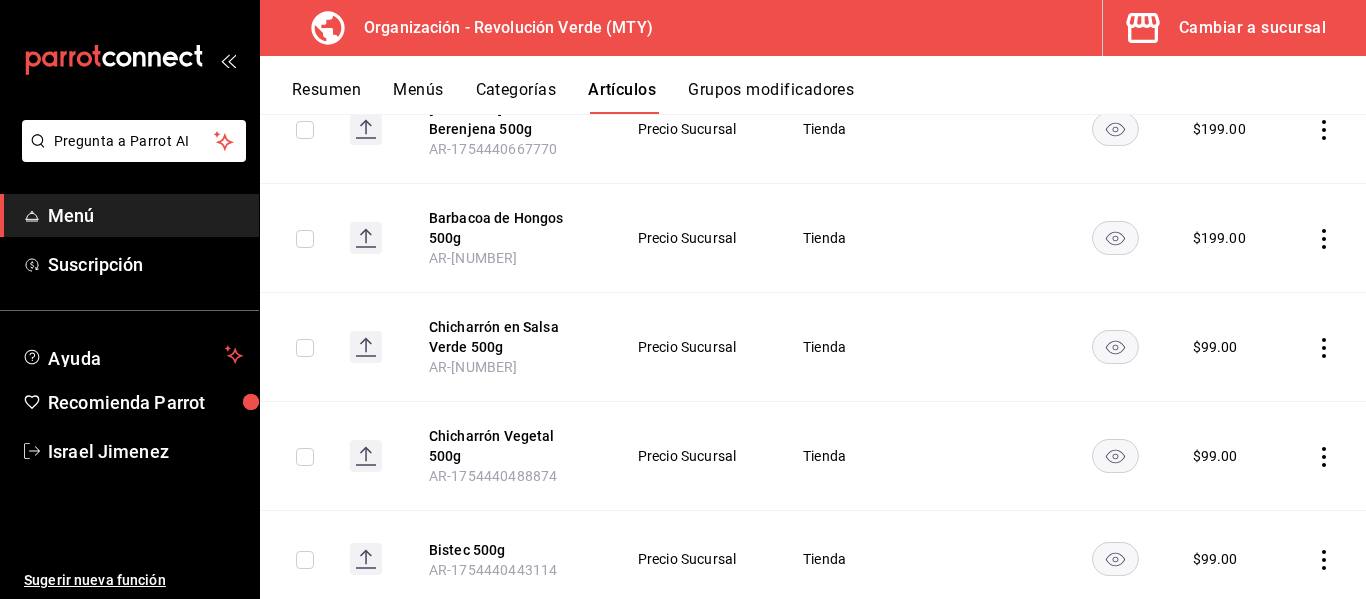 scroll, scrollTop: 328, scrollLeft: 0, axis: vertical 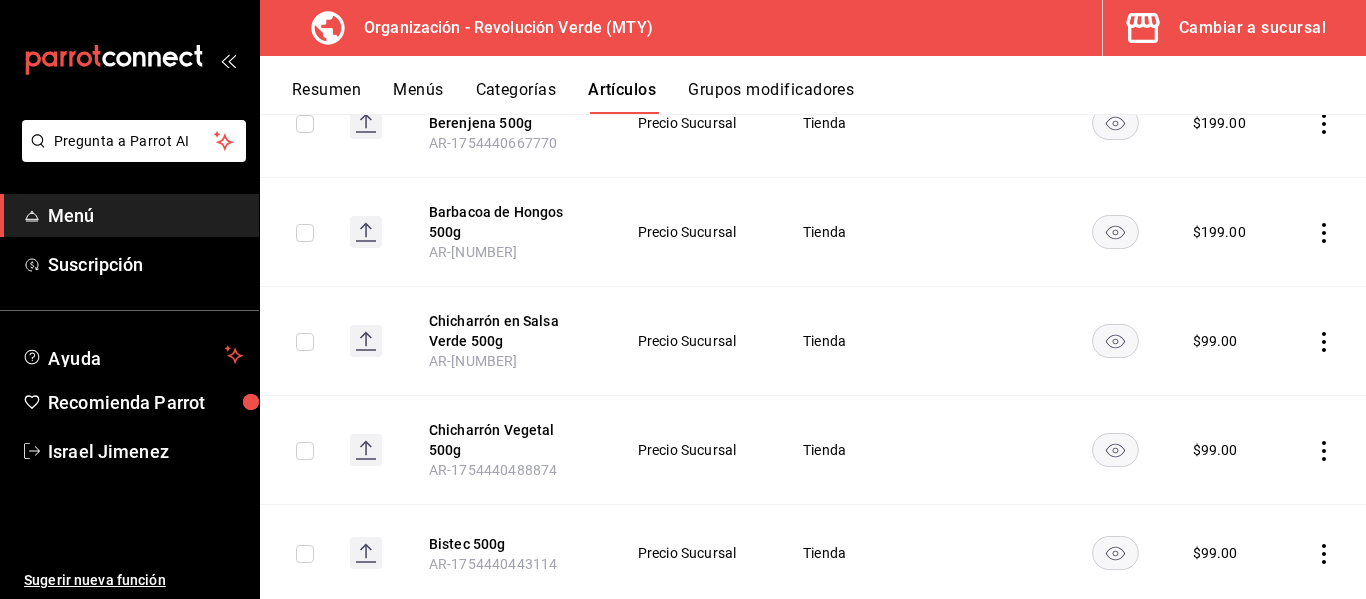 click 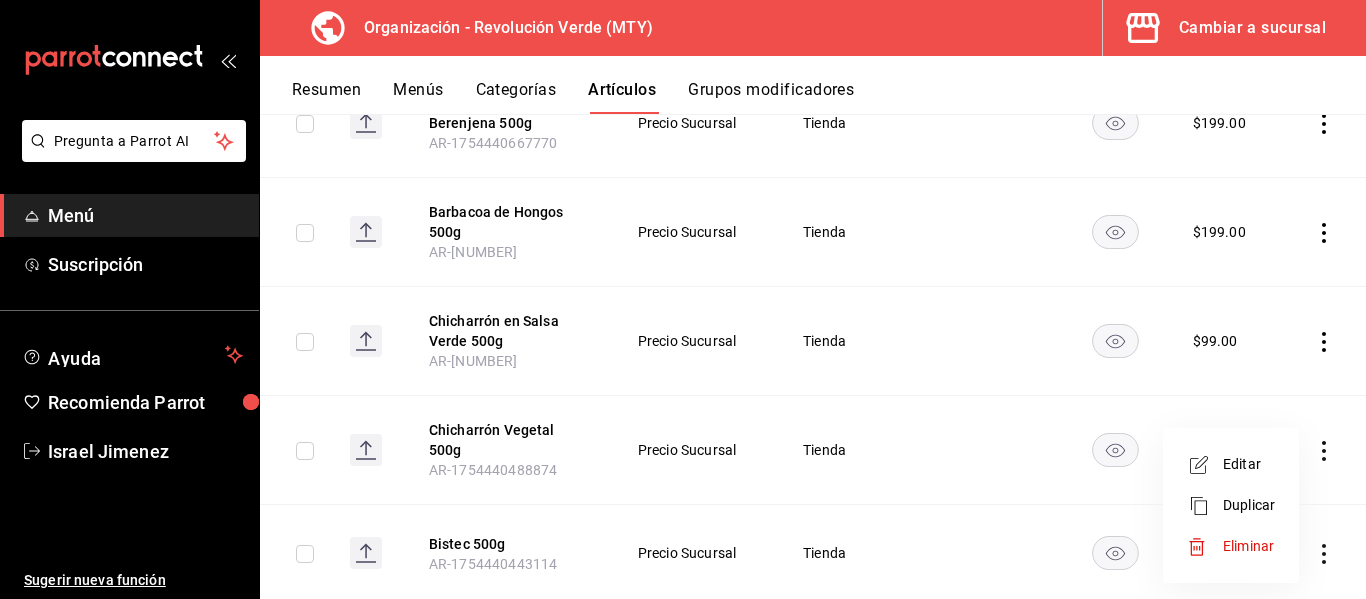 click on "Editar" at bounding box center (1249, 464) 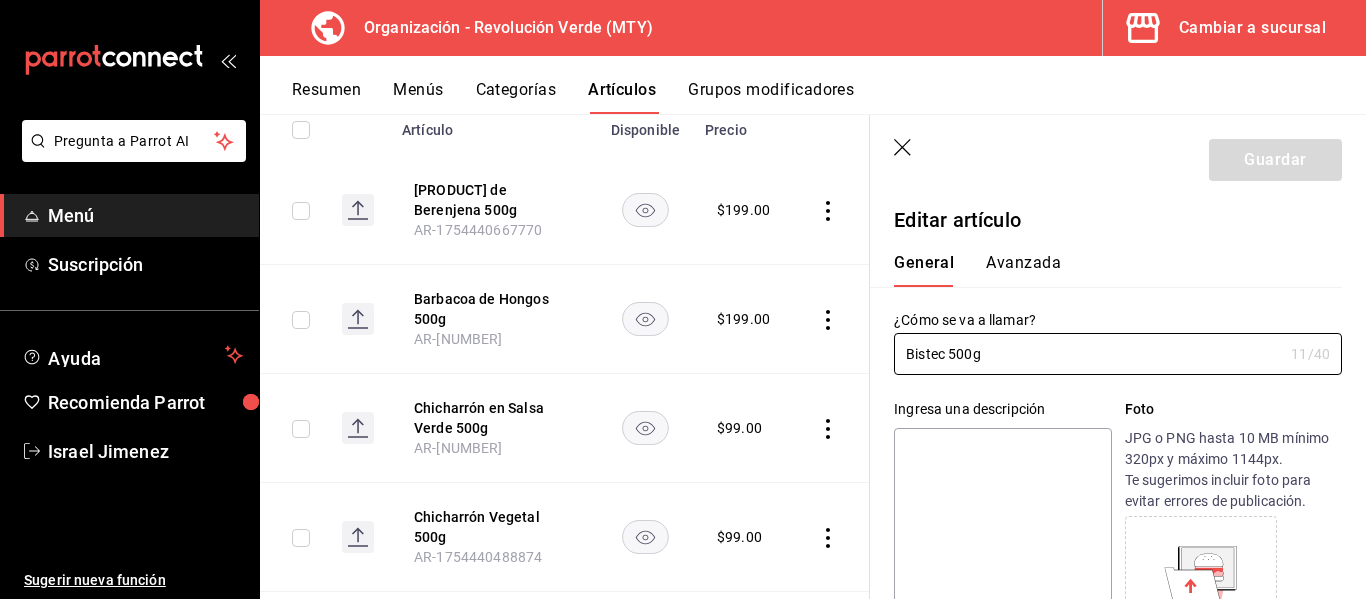 type on "$99.00" 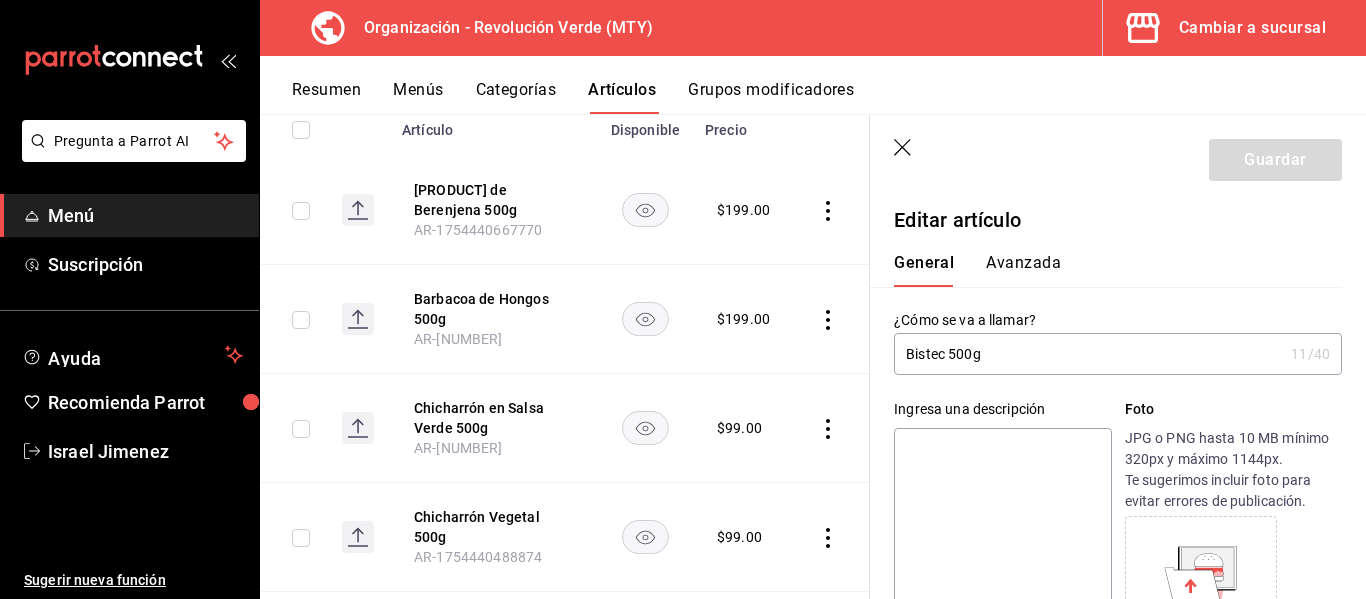 click on "Bistec 500g" at bounding box center [1088, 354] 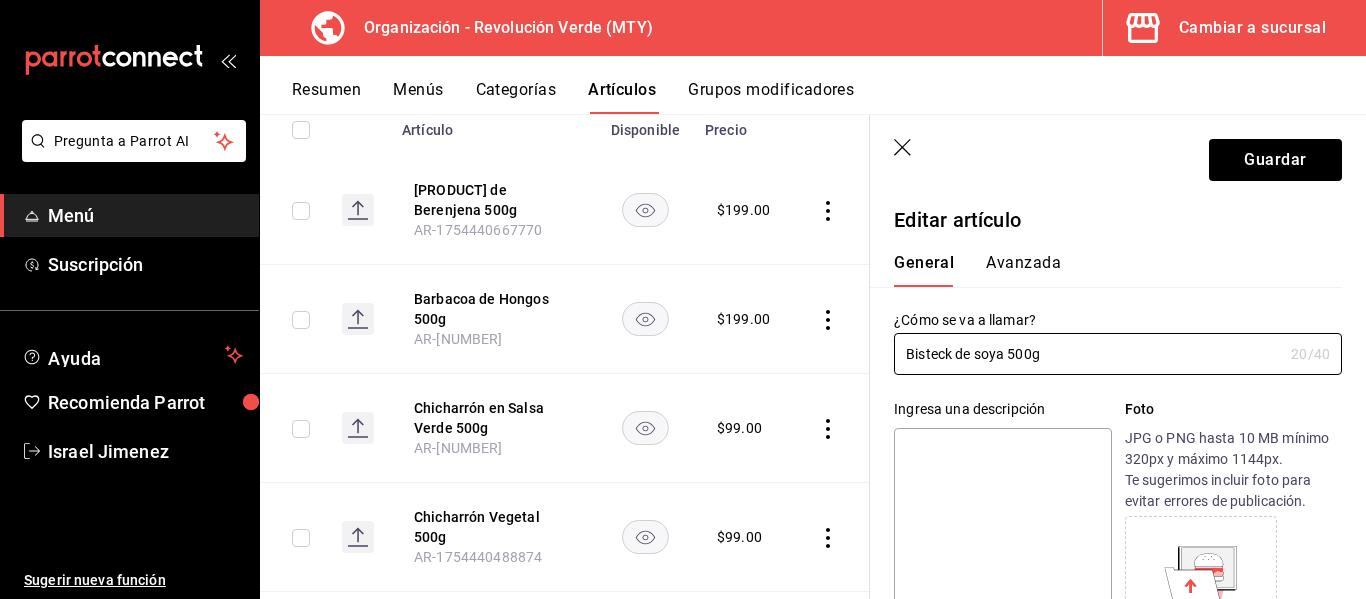 type on "Bisteck de soya 500g" 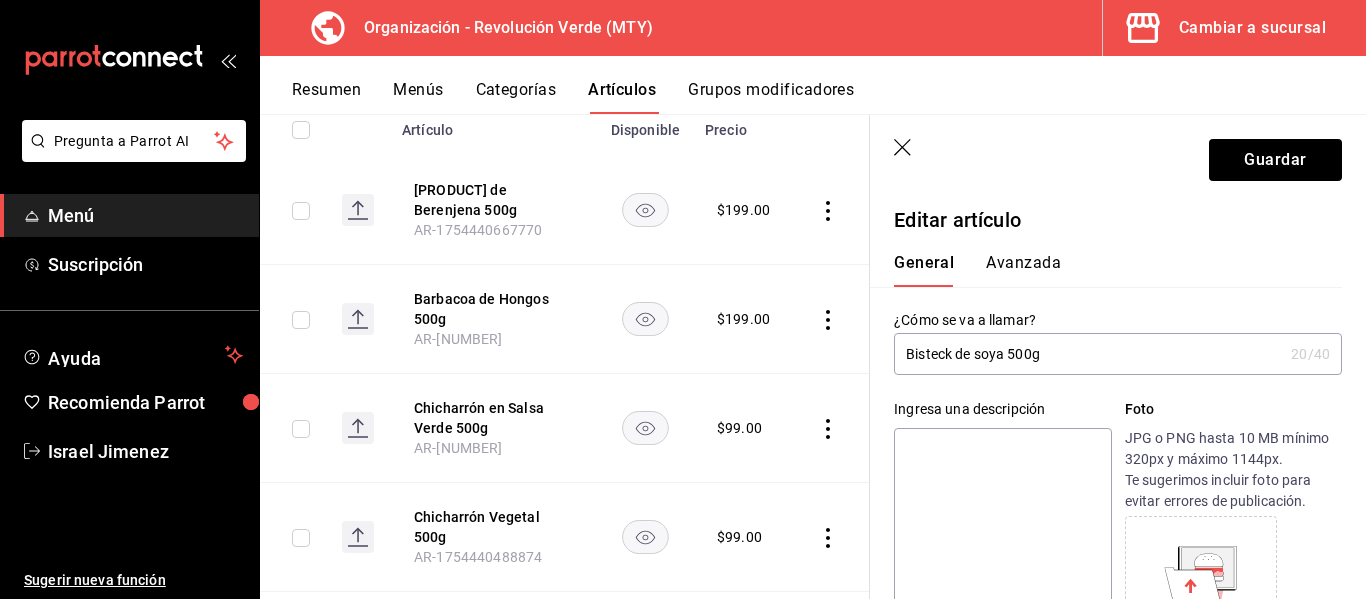 click on "¿Cómo se va a llamar? Bisteck de soya 500g 20 /40 ¿Cómo se va a llamar?" at bounding box center [1106, 331] 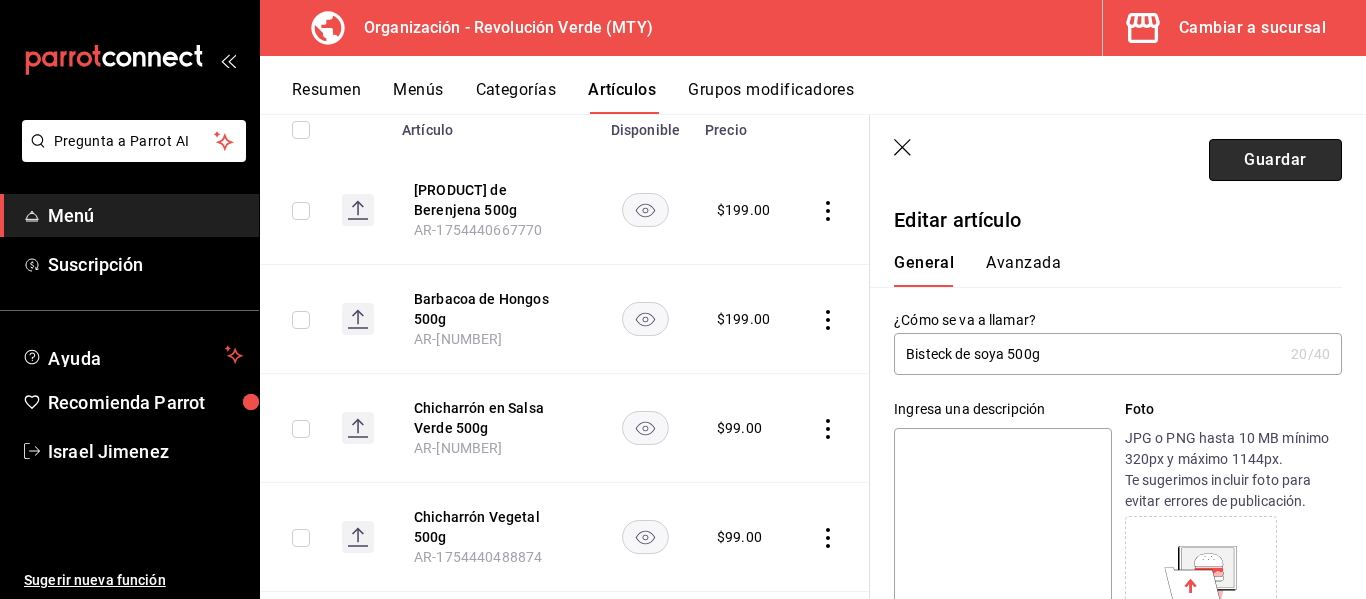 click on "Guardar" at bounding box center (1275, 160) 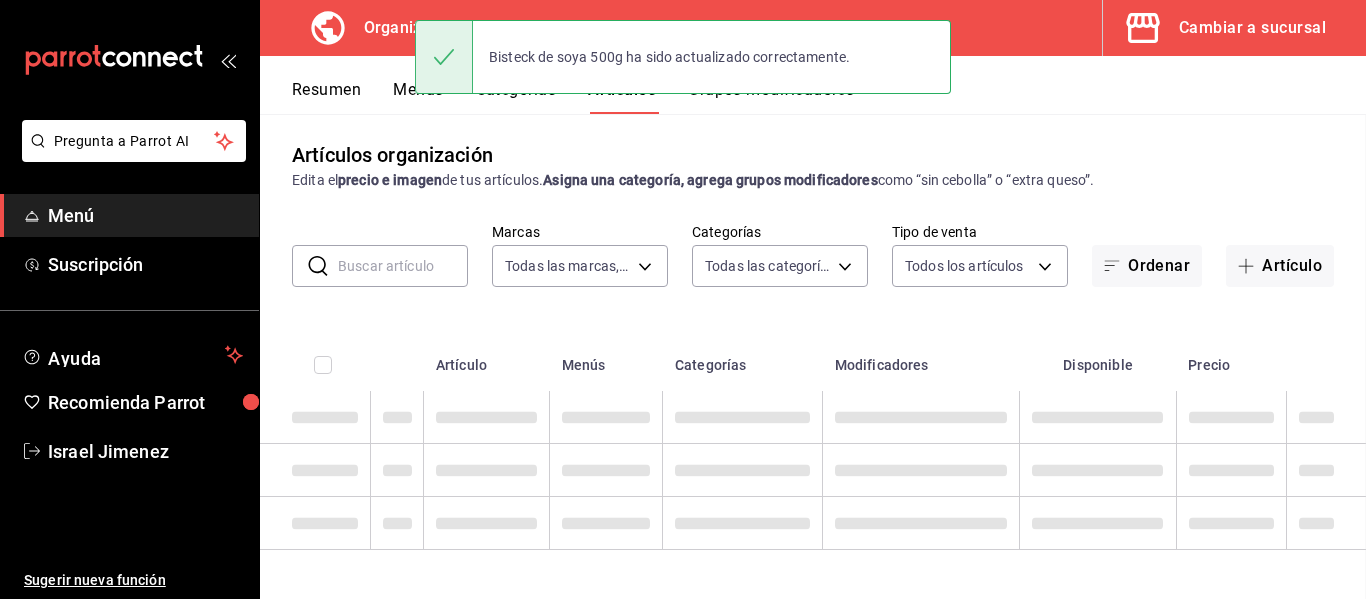 scroll, scrollTop: 6, scrollLeft: 0, axis: vertical 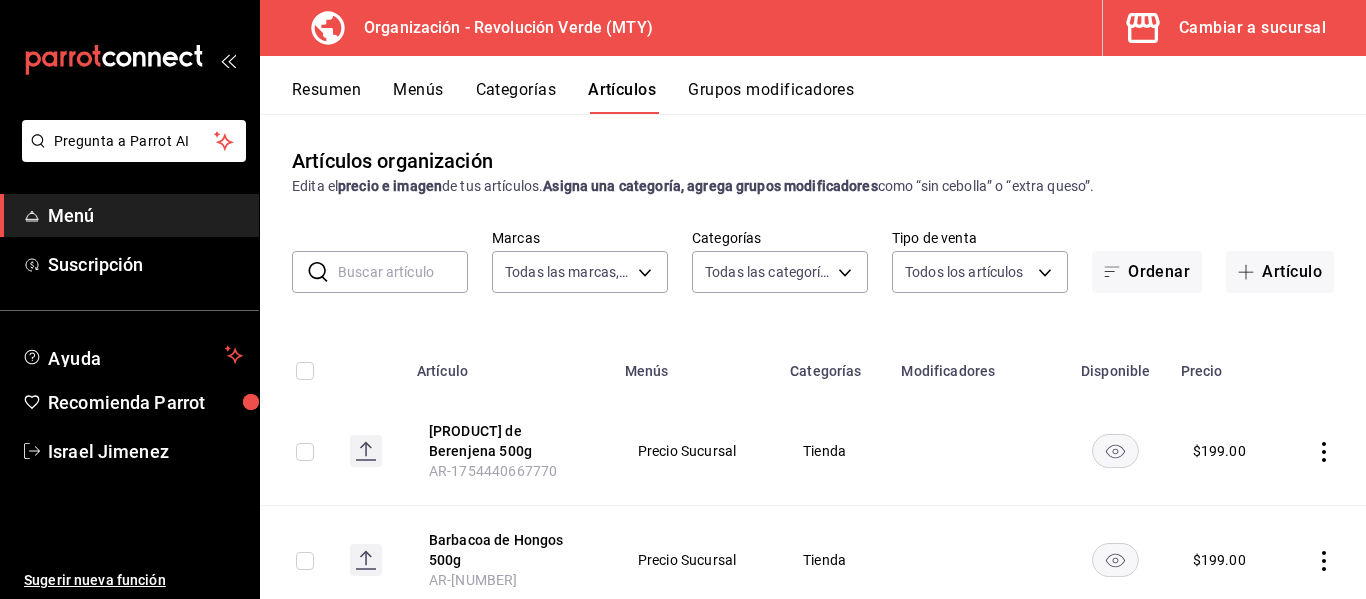 click at bounding box center (403, 272) 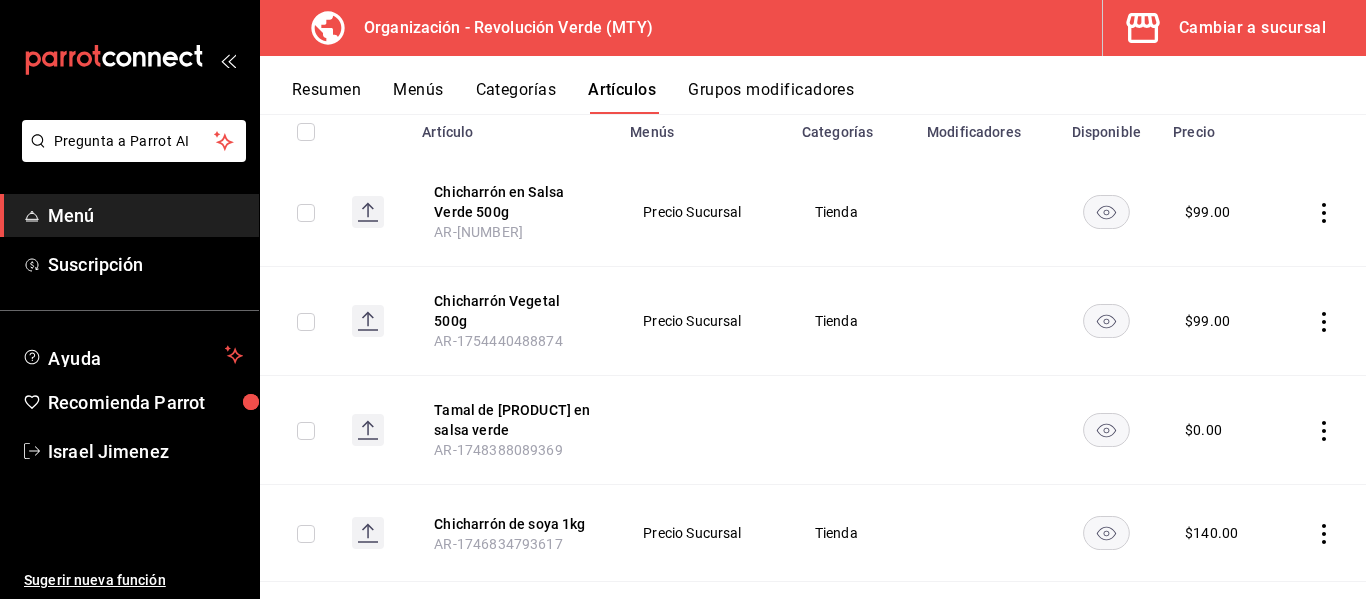 scroll, scrollTop: 258, scrollLeft: 0, axis: vertical 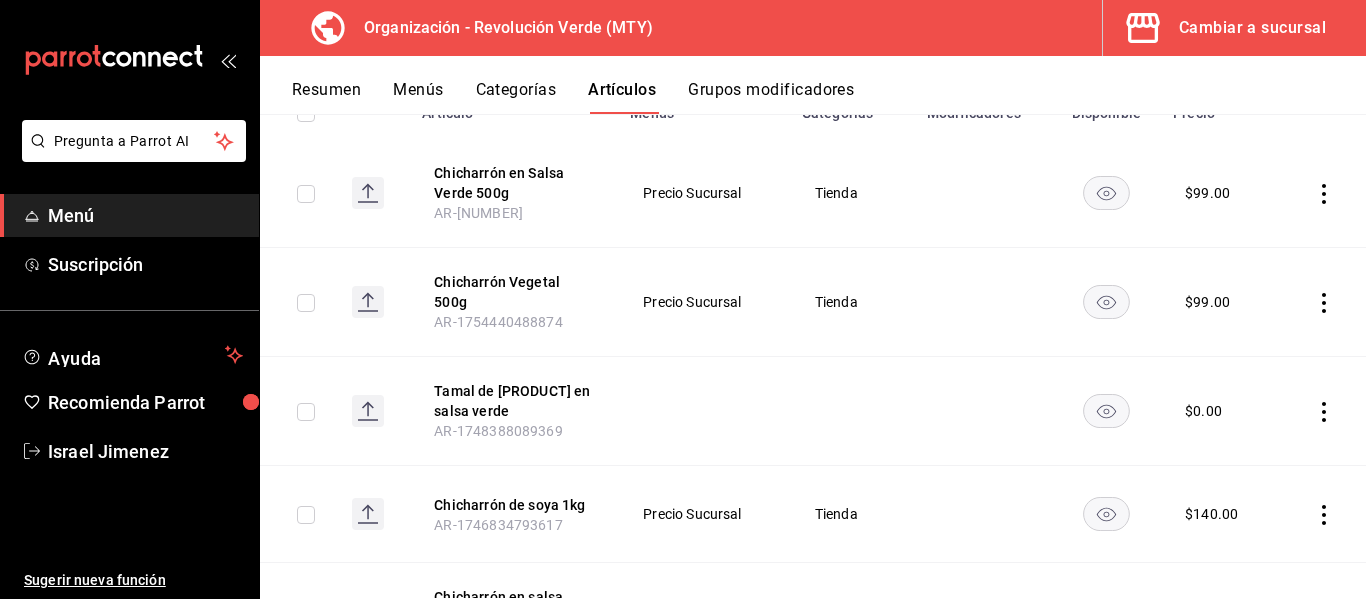 type on "chicharr" 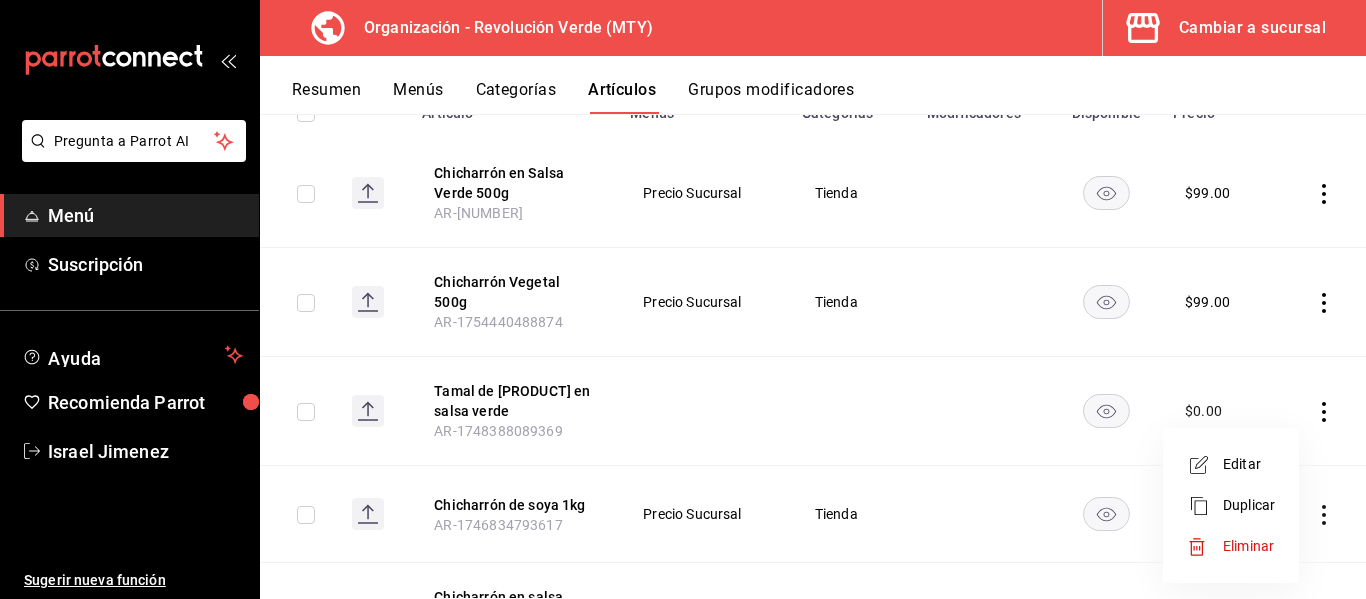 click on "Editar" at bounding box center [1249, 464] 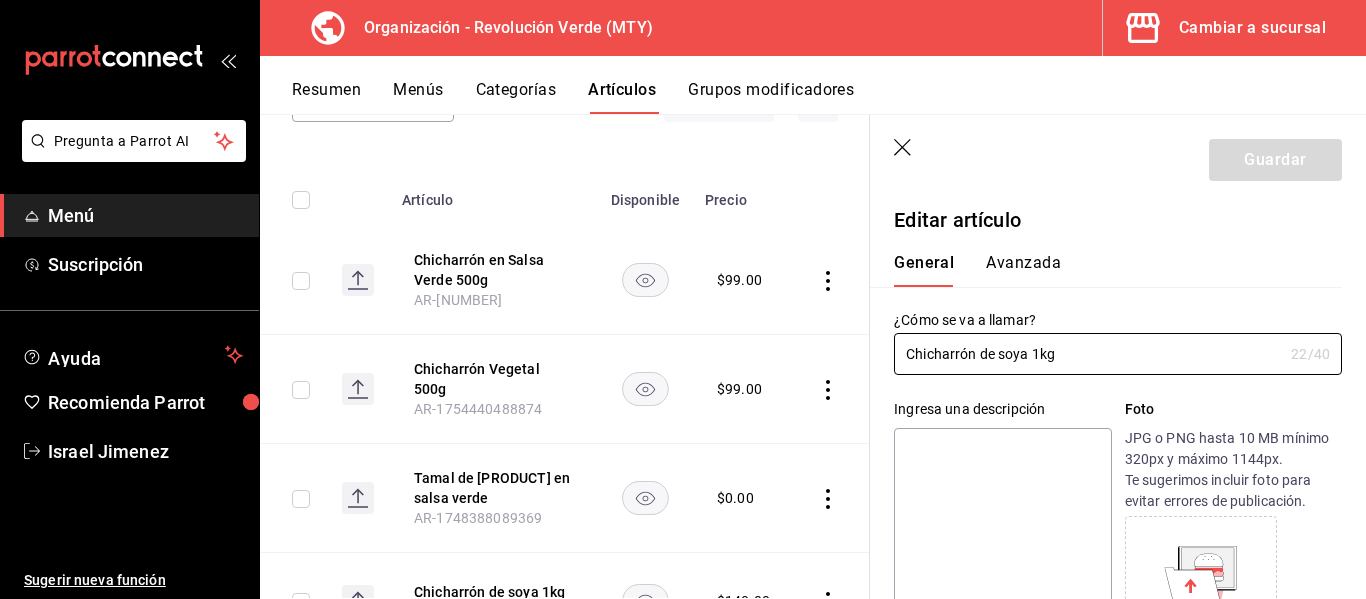 type on "$140.00" 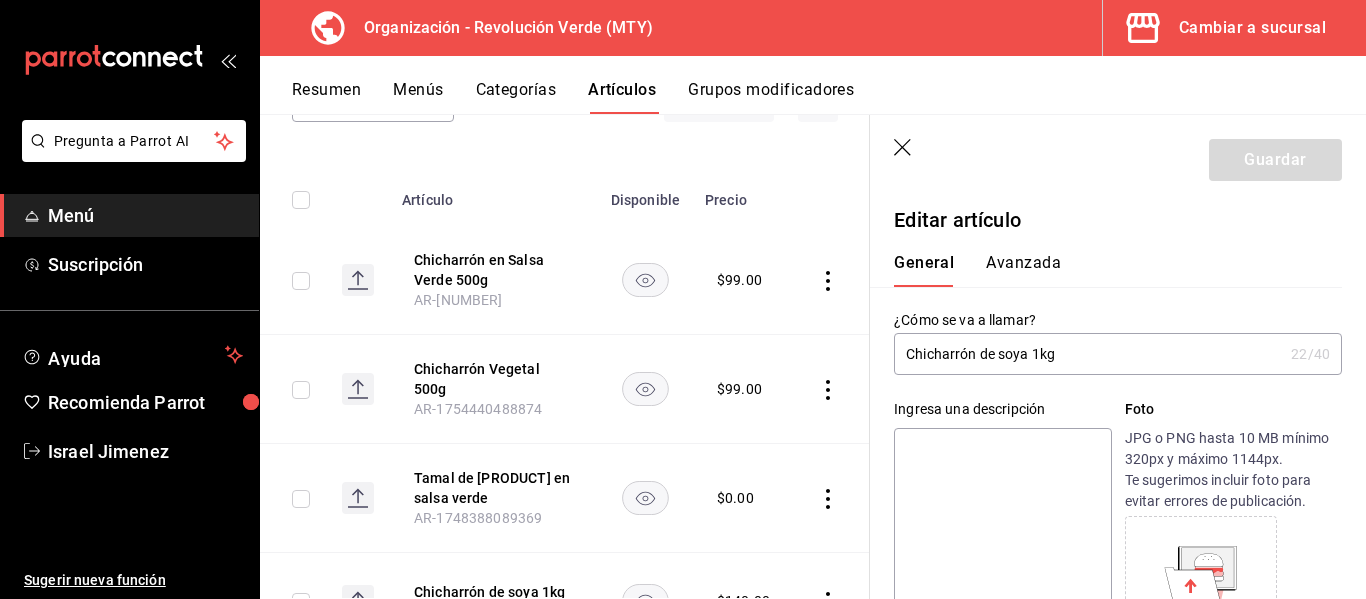 click on "Chicharrón de soya 1kg" at bounding box center (1088, 354) 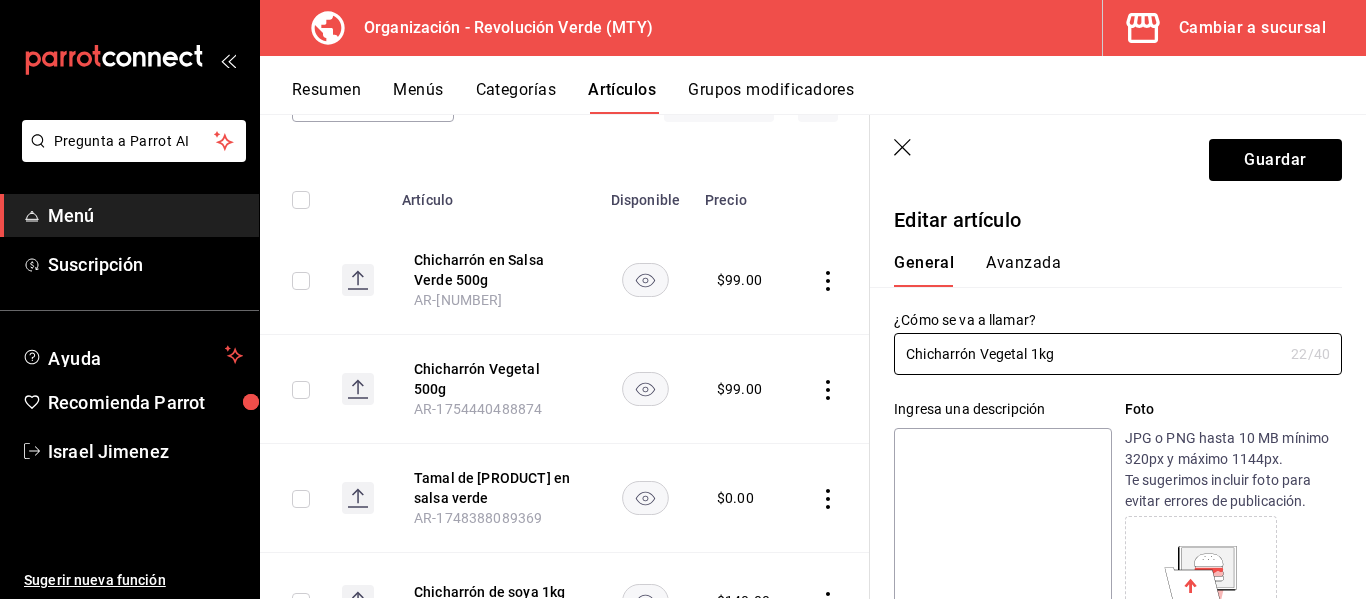 type on "Chicharrón Vegetal 1kg" 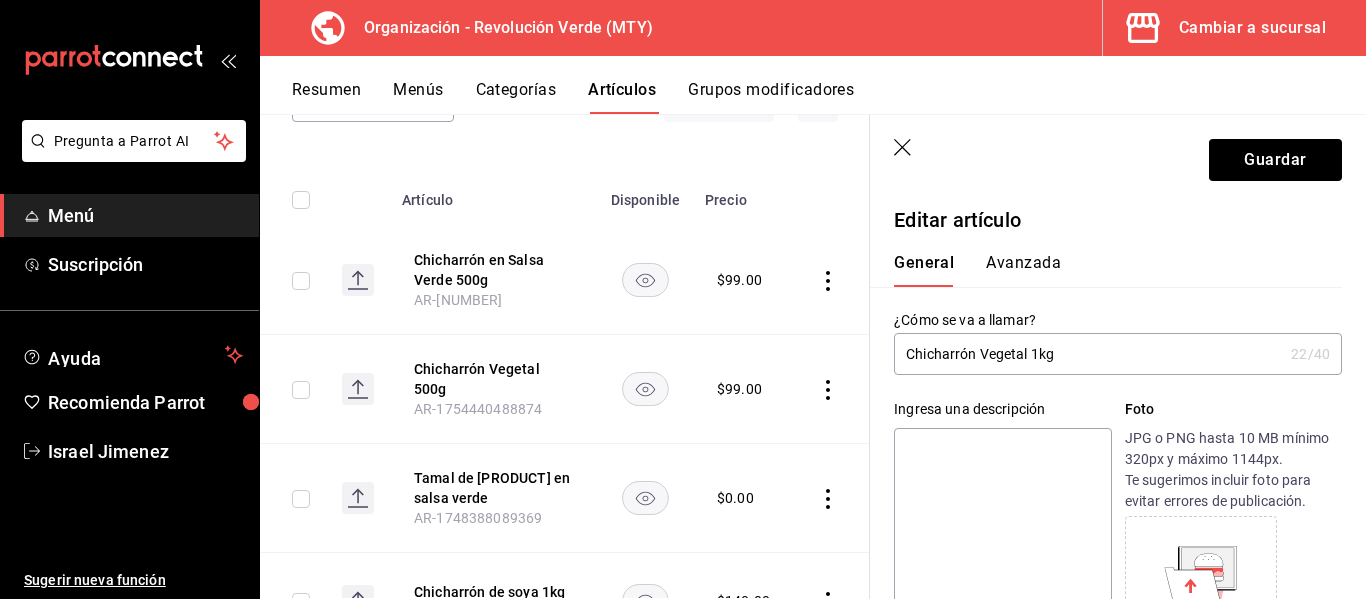 click on "¿Cómo se va a llamar? Chicharrón Vegetal 1kg 22 /40 ¿Cómo se va a llamar?" at bounding box center (1106, 331) 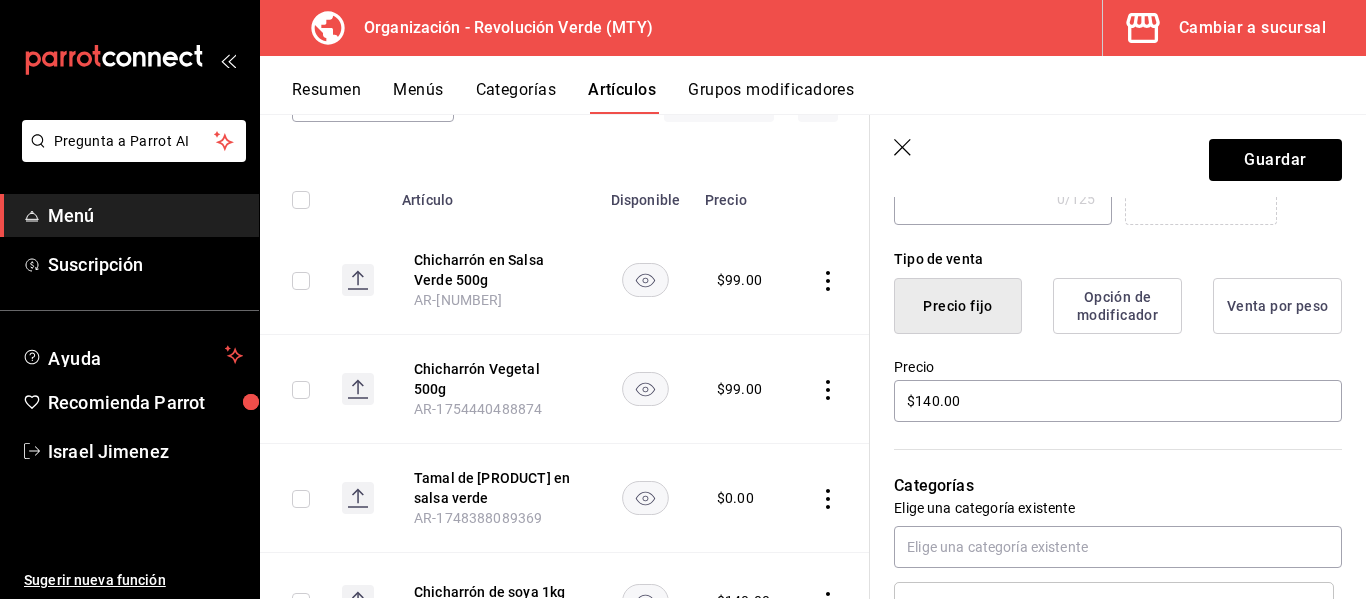 scroll, scrollTop: 446, scrollLeft: 0, axis: vertical 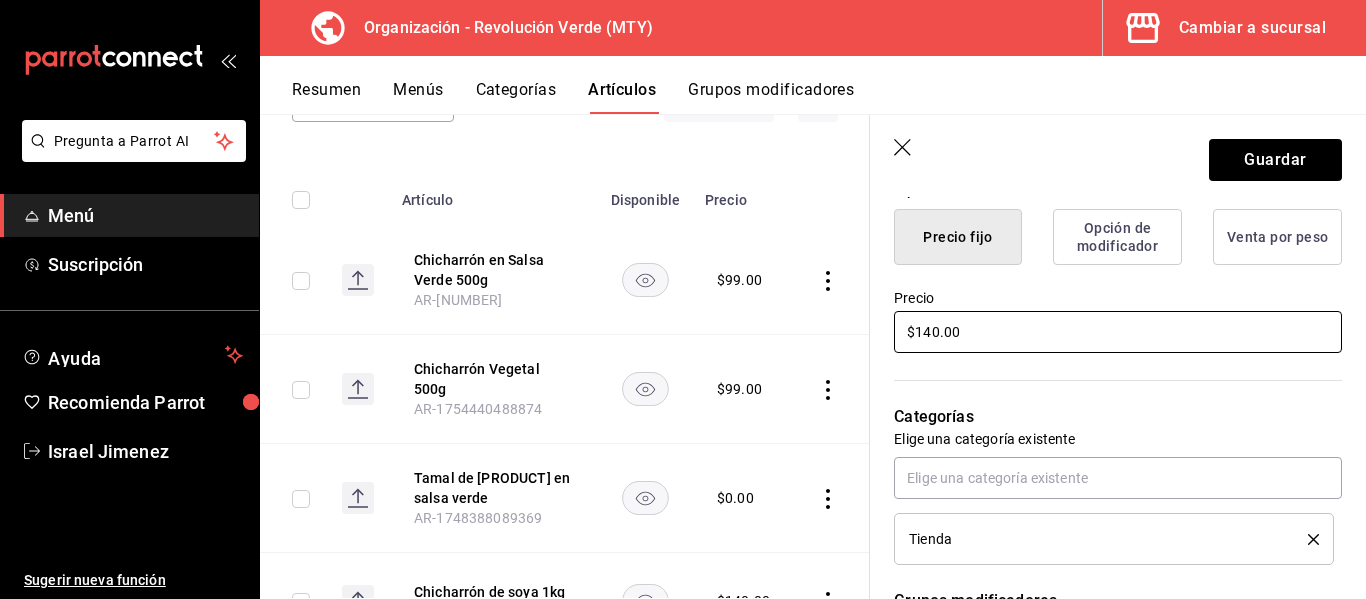 click on "$140.00" at bounding box center (1118, 332) 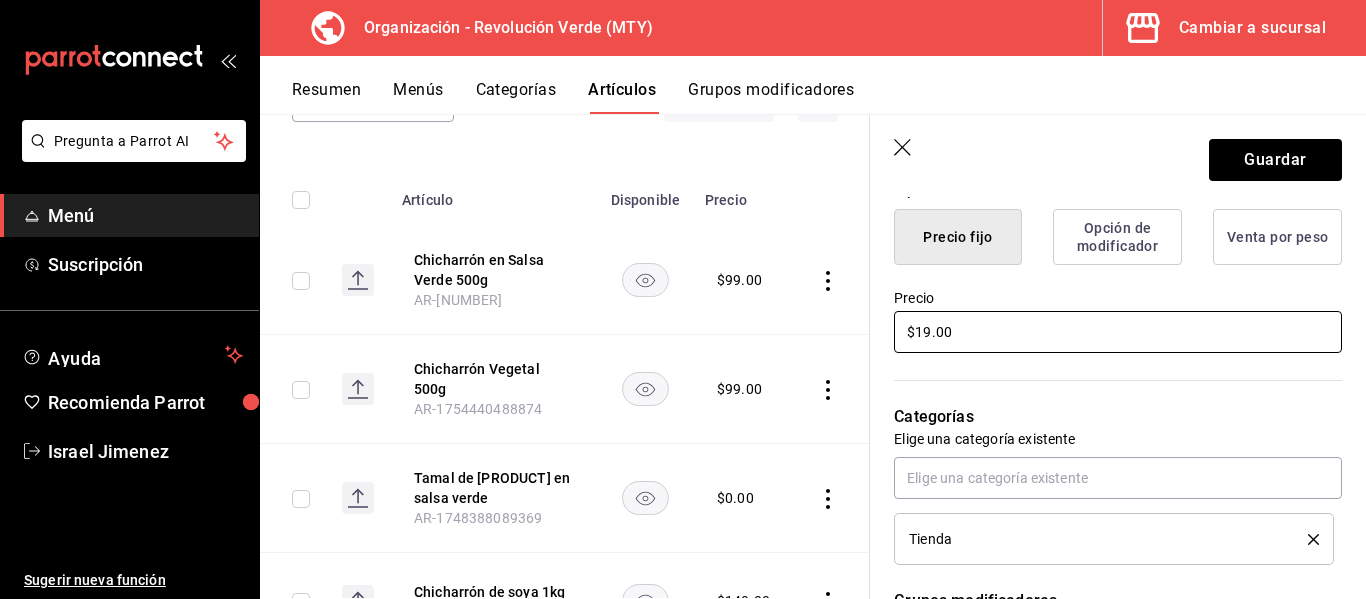 type on "$1.00" 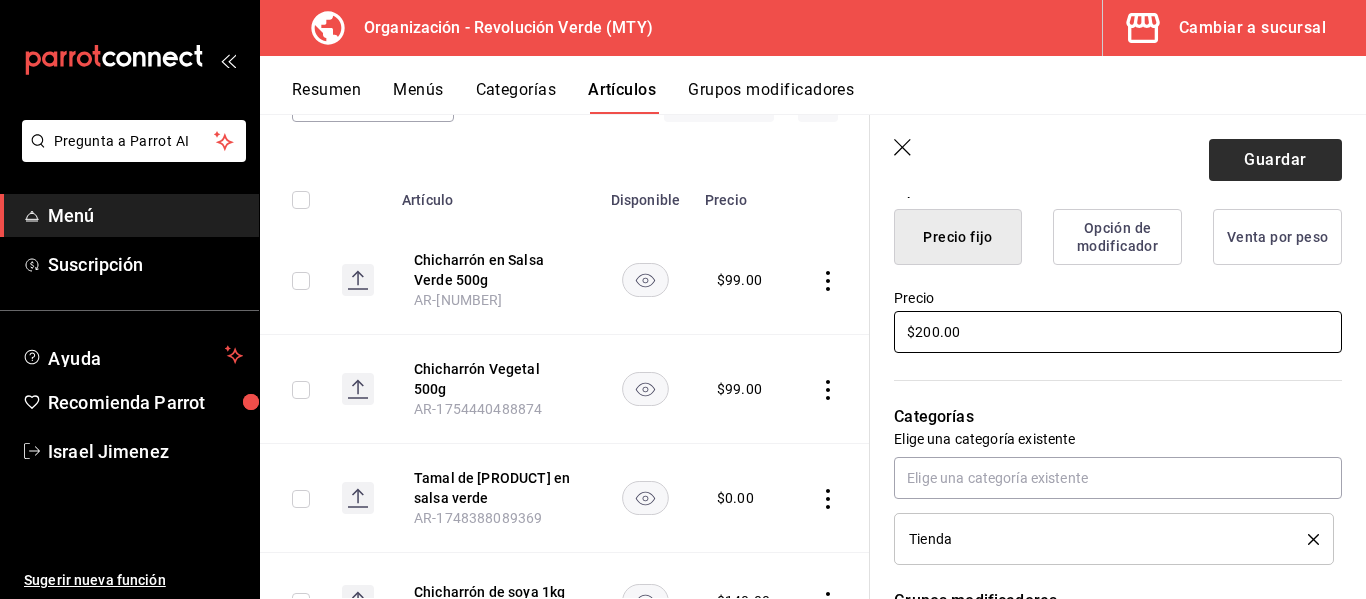 type on "$200.00" 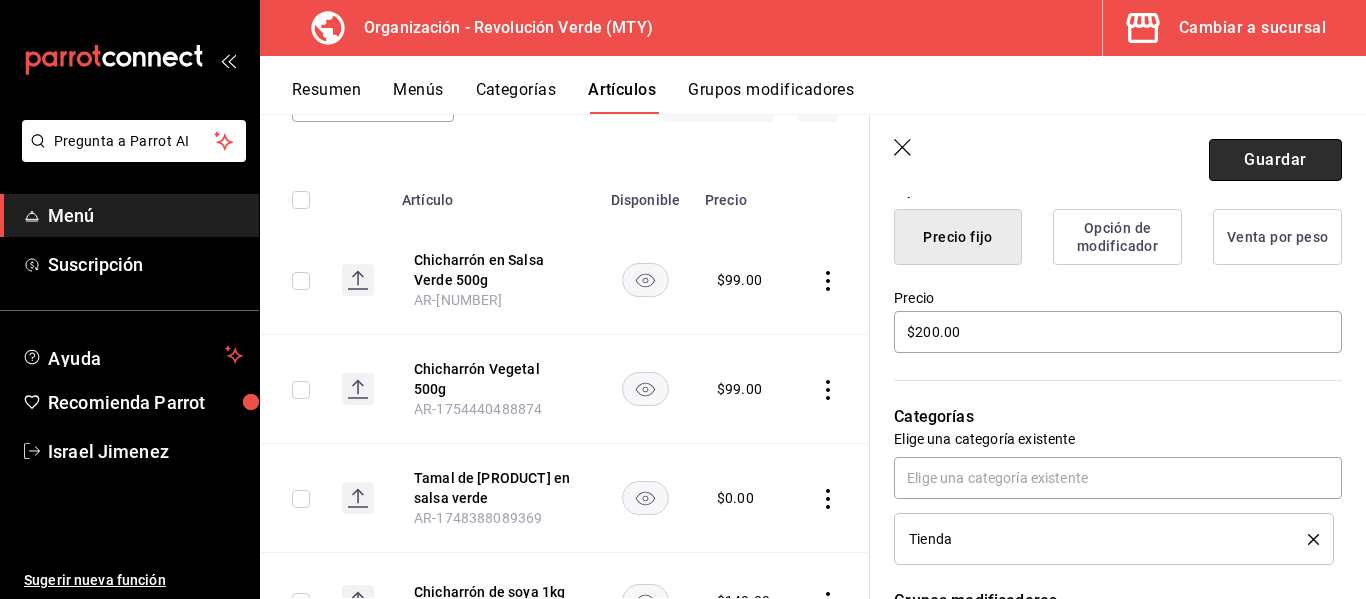 click on "Guardar" at bounding box center [1275, 160] 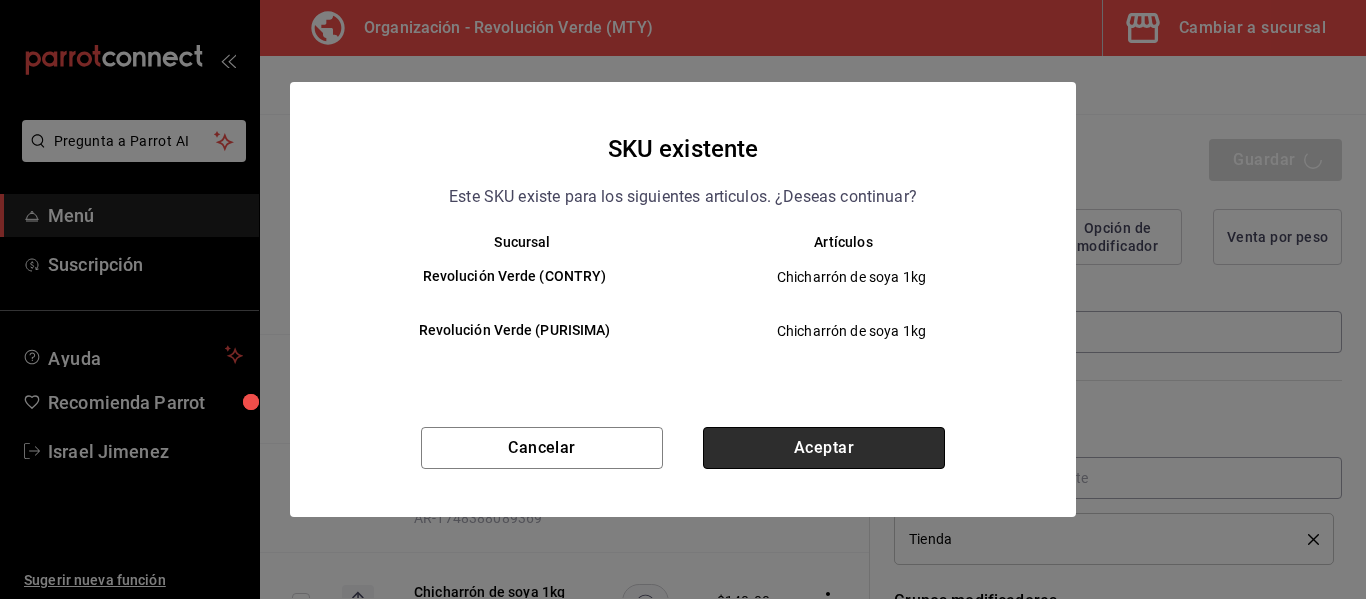 click on "Aceptar" at bounding box center (824, 448) 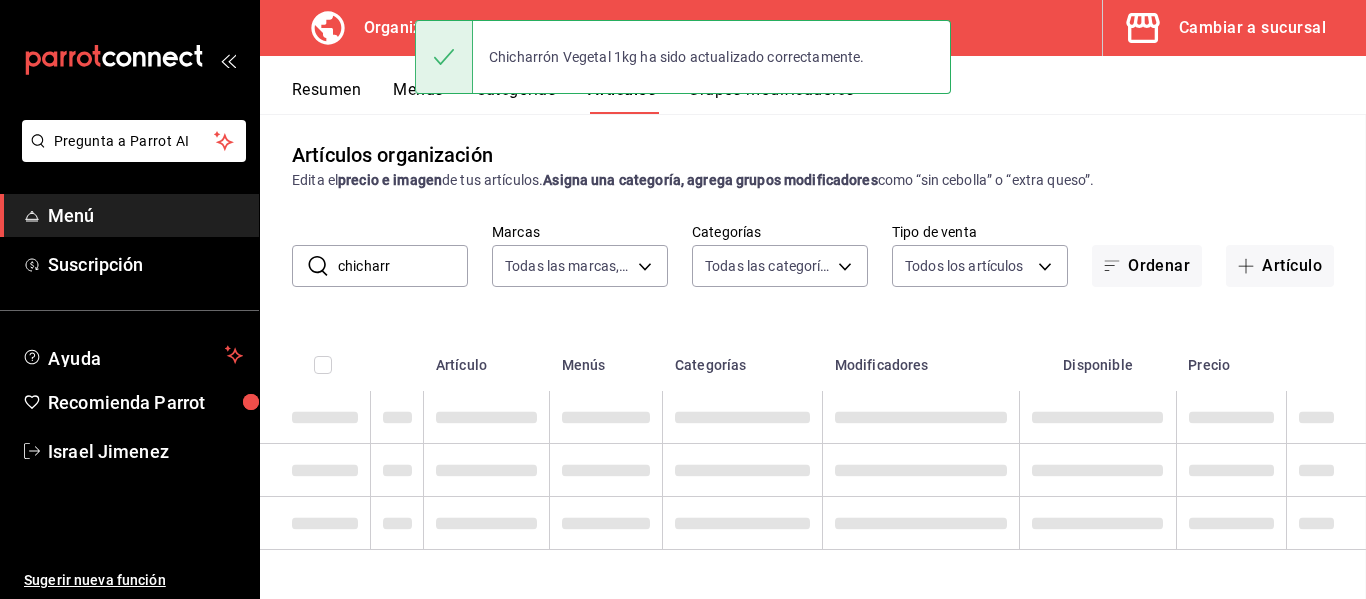 scroll, scrollTop: 6, scrollLeft: 0, axis: vertical 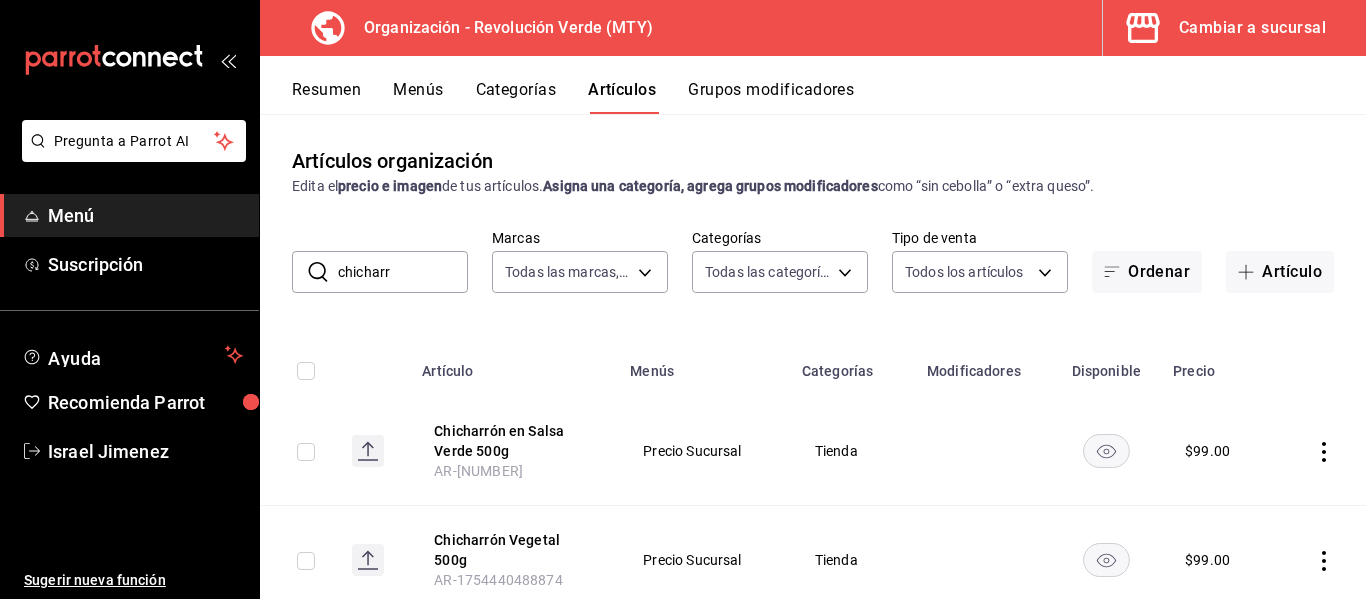 click on "Menús" at bounding box center [418, 97] 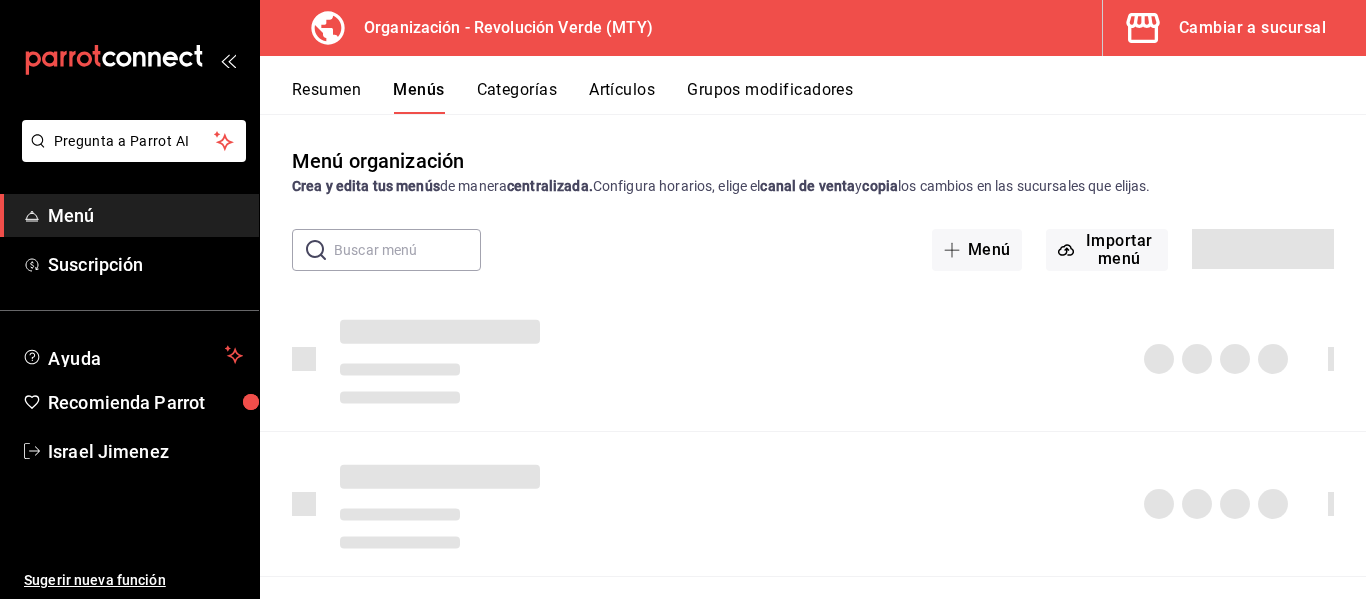 click on "Artículos" at bounding box center (622, 97) 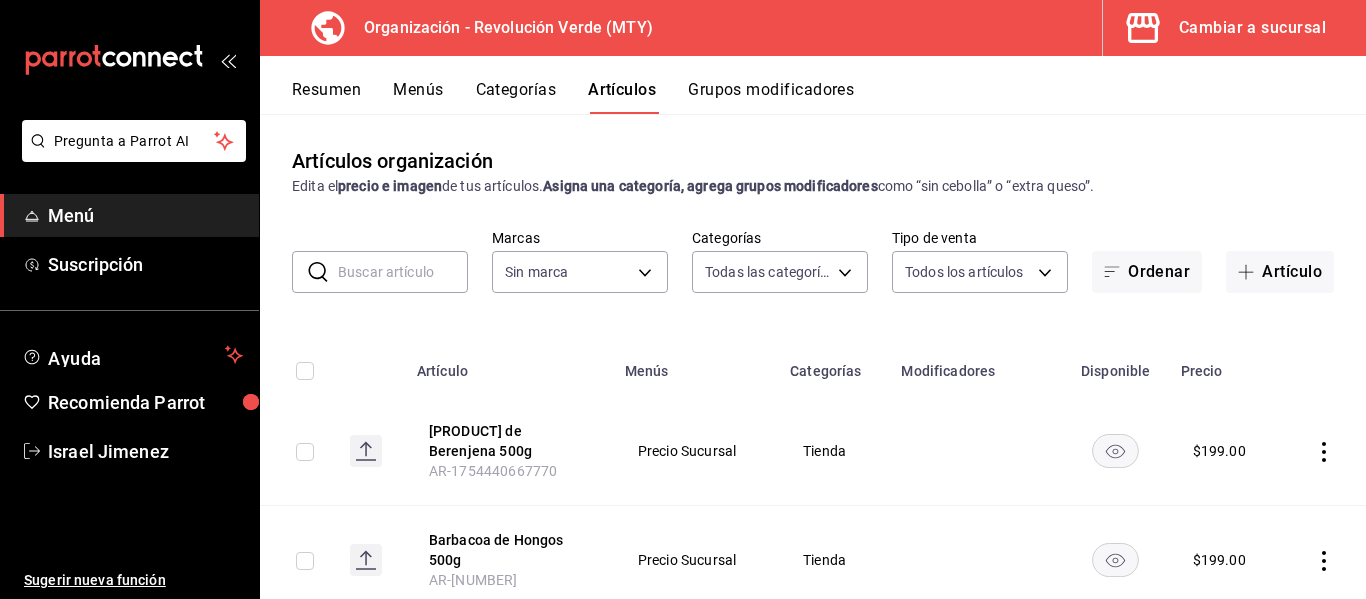 type on "5889ce7a-6a7f-41a2-a2d7-02a2db6b68ef,0bbbf004-e4f1-4981-8a35-b3c942b861af,e46551b8-782e-4689-9d09-66baca7b4293,238a08ea-4850-4777-800f-603417b4a0e7,2f971acb-8e08-4ab2-a4c5-dfc627c74ce7,63f87045-9904-453d-93e8-2b191c3a74bd,4d91a449-855b-4898-ba56-4c2e2a6e8916,16abf3b7-636c-44e9-8079-d385475c5578,e3ceda78-a3a3-4b15-9142-c64f614072ec,0efc586b-23cc-47b4-bc2a-202e7ea777d6,81ea55d2-aeb2-42cf-b928-01ccbde04ca6" 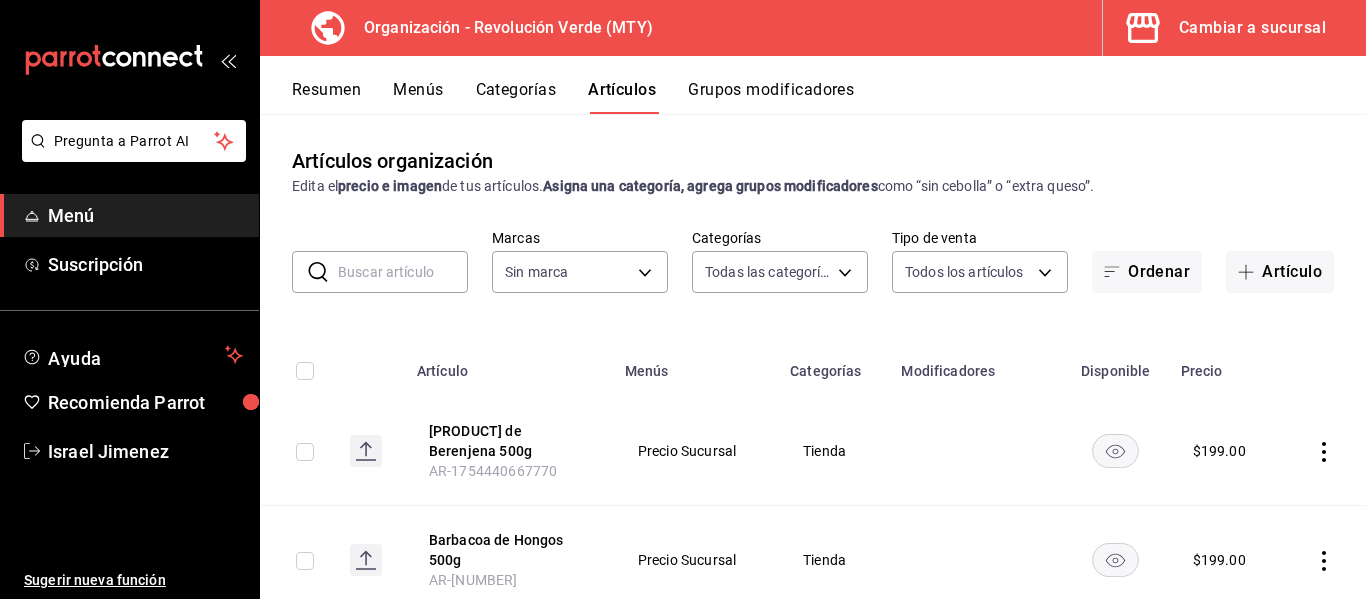 type on "[UUID]" 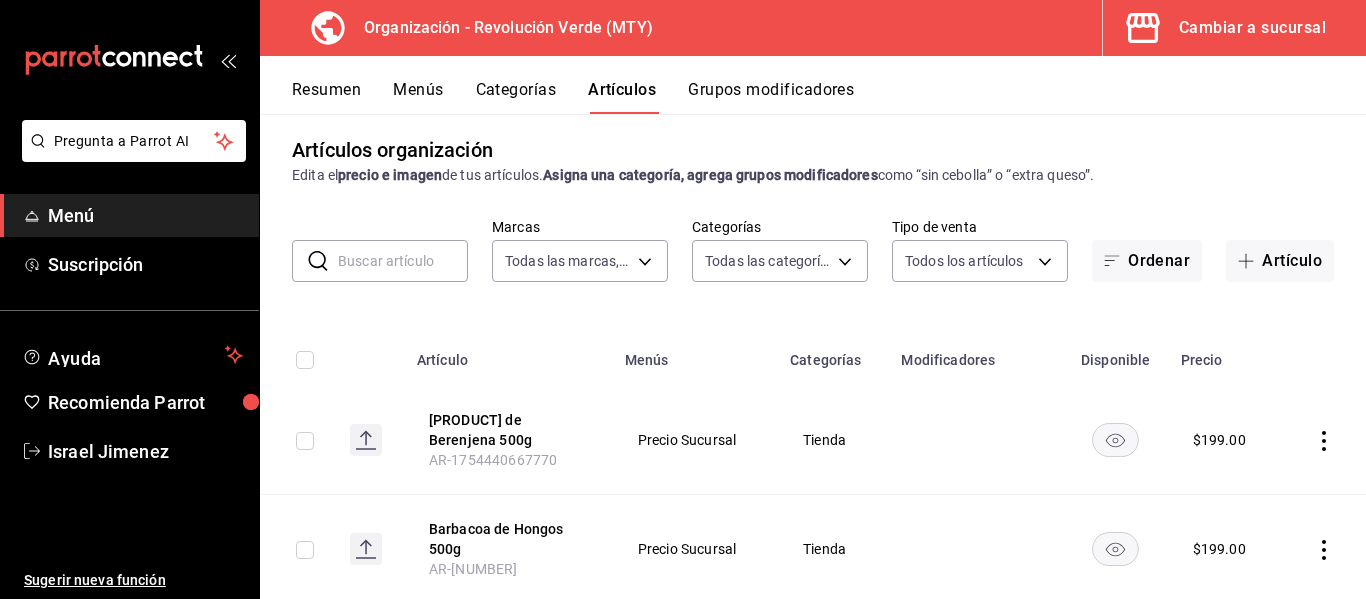 scroll, scrollTop: 16, scrollLeft: 0, axis: vertical 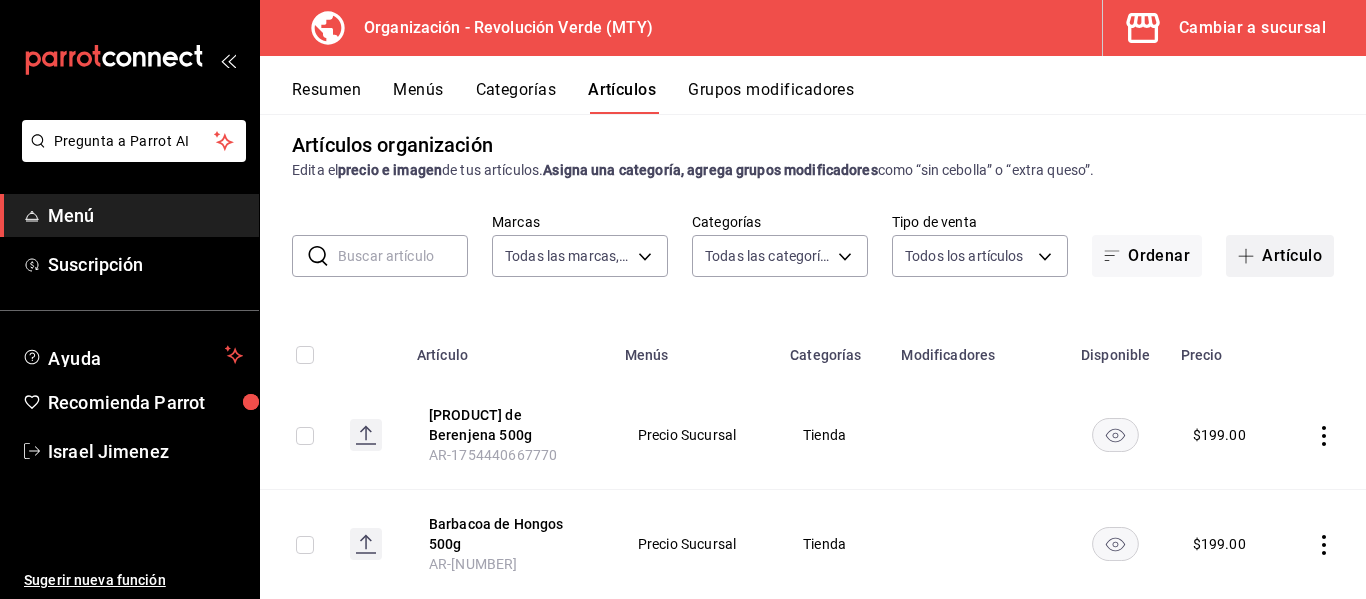 click on "Artículo" at bounding box center [1280, 256] 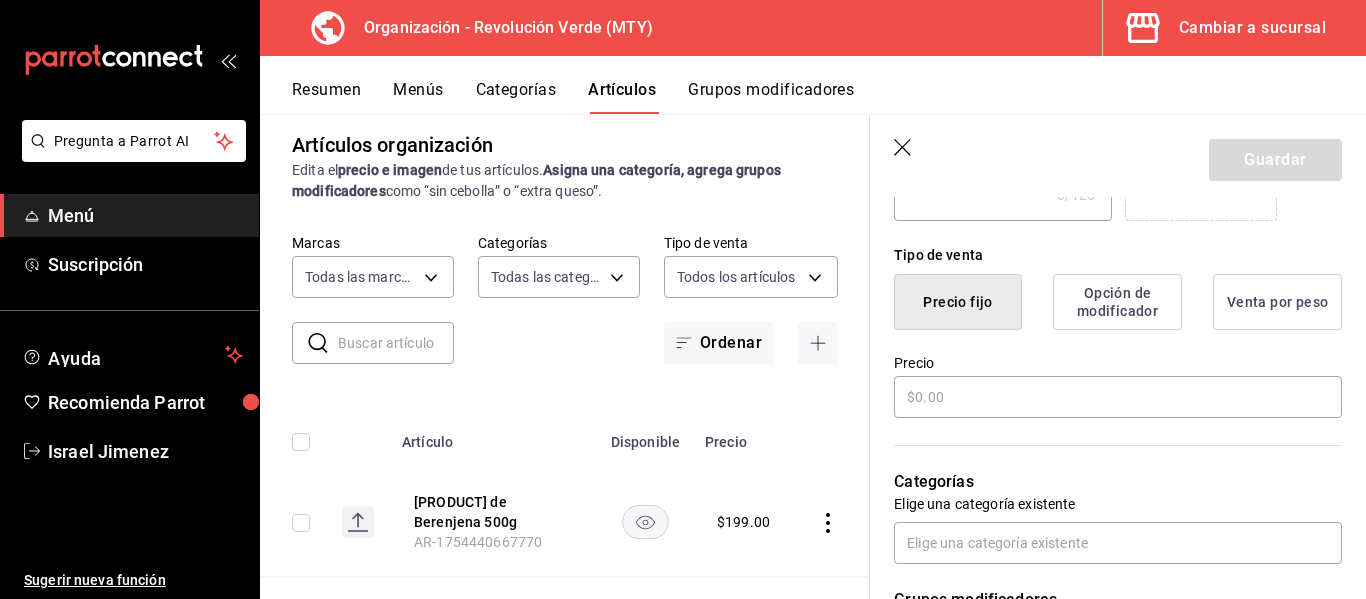 scroll, scrollTop: 523, scrollLeft: 0, axis: vertical 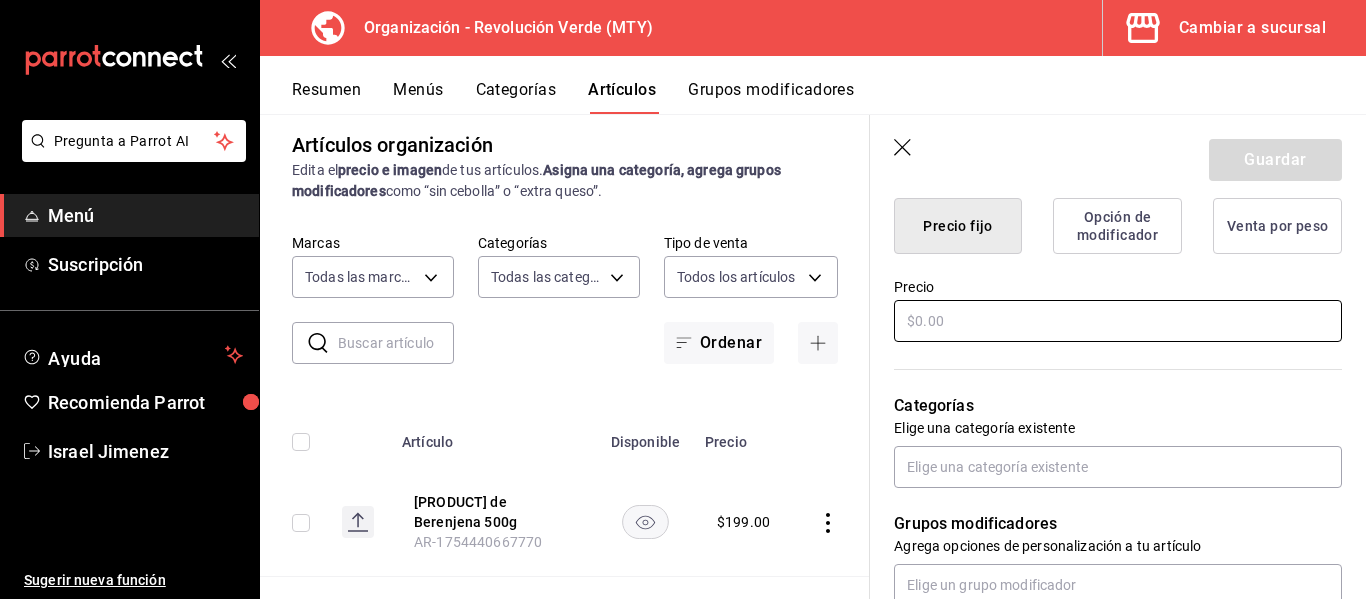 type on "Chicharrón en Salsa Verde 2kg" 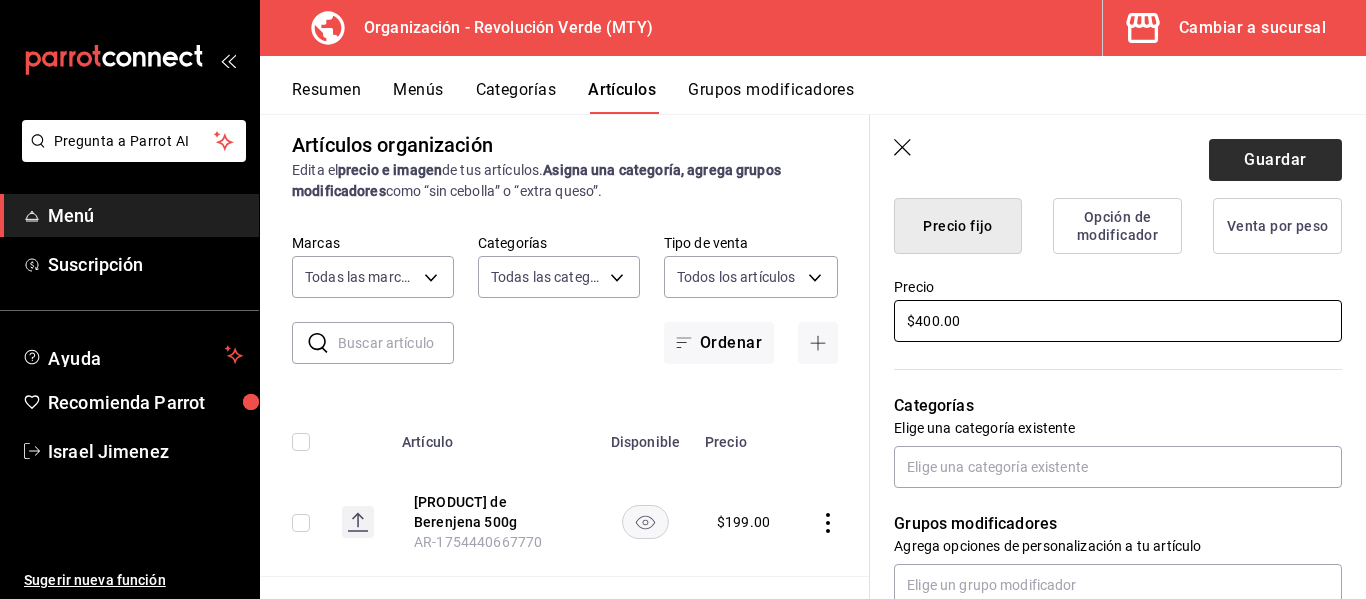 type on "$400.00" 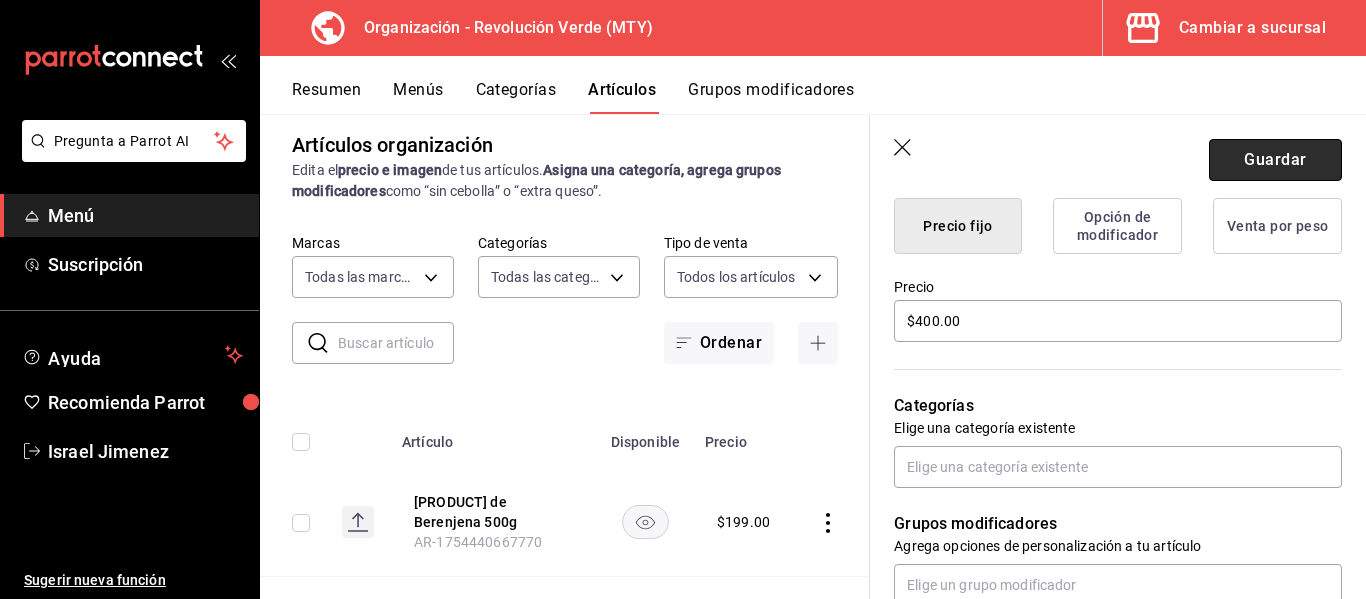 click on "Guardar" at bounding box center (1275, 160) 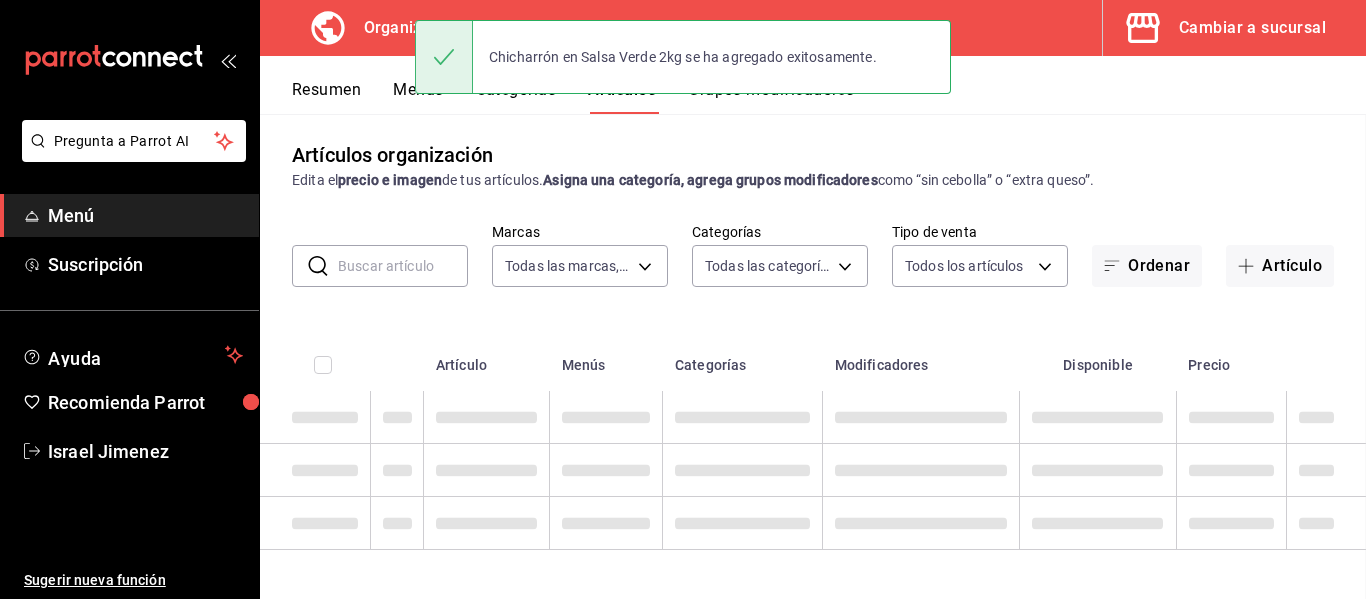 scroll, scrollTop: 6, scrollLeft: 0, axis: vertical 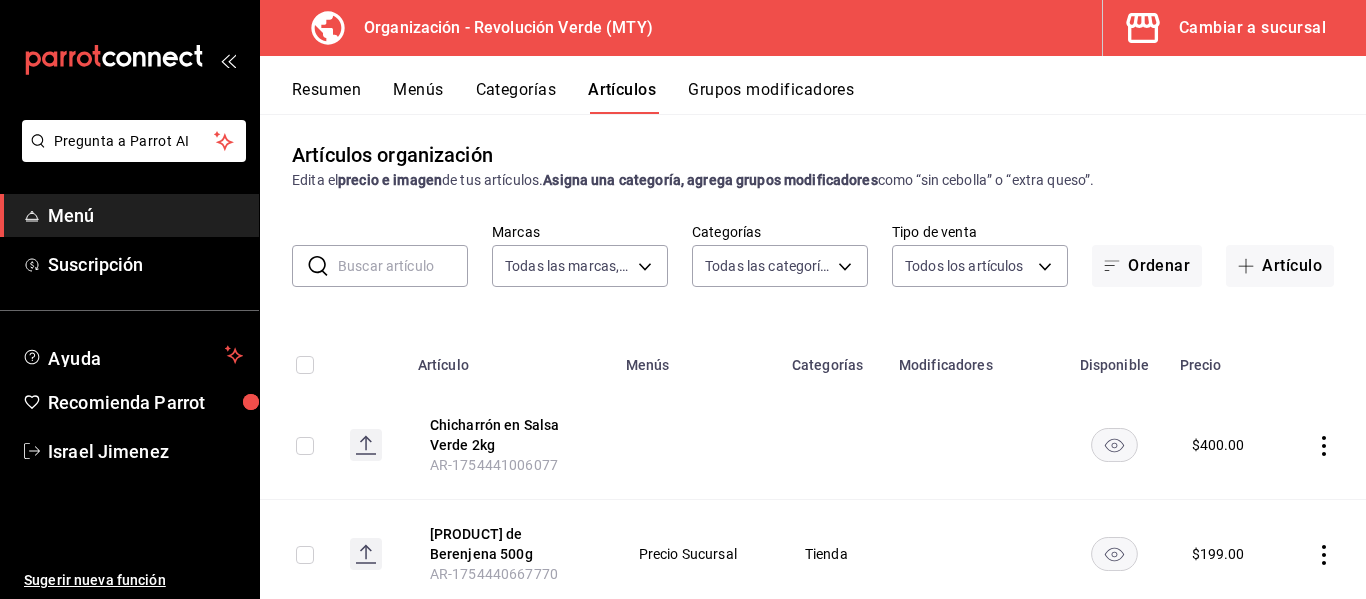 click 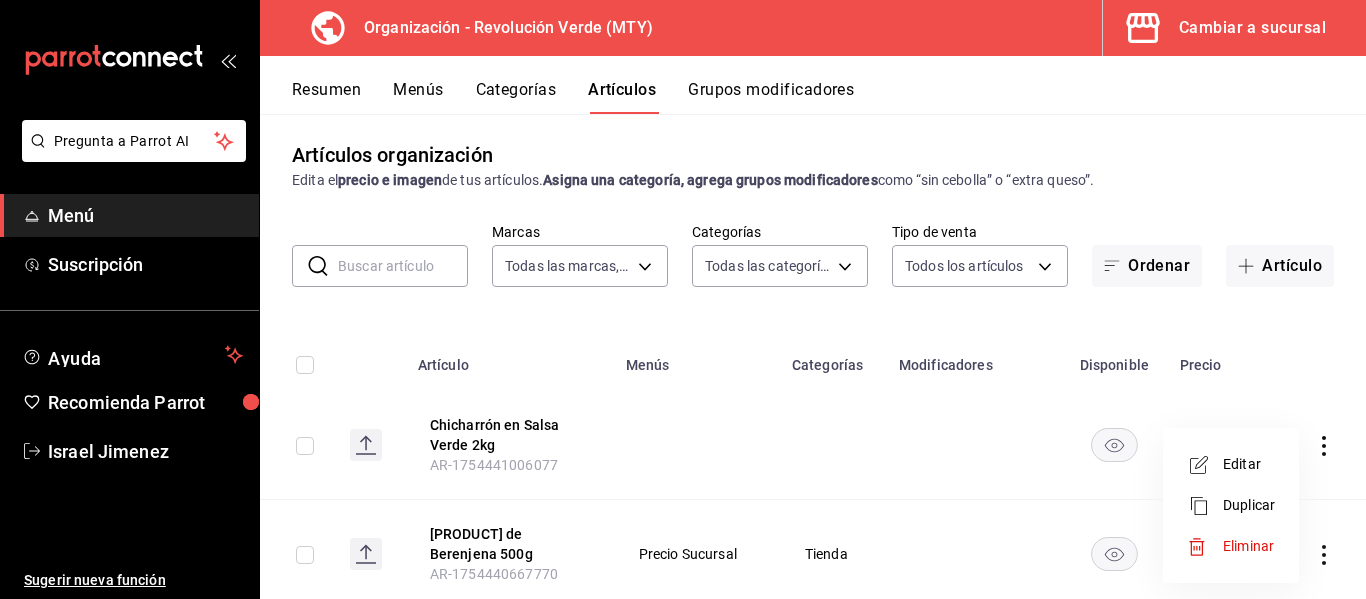 click on "Editar" at bounding box center (1249, 464) 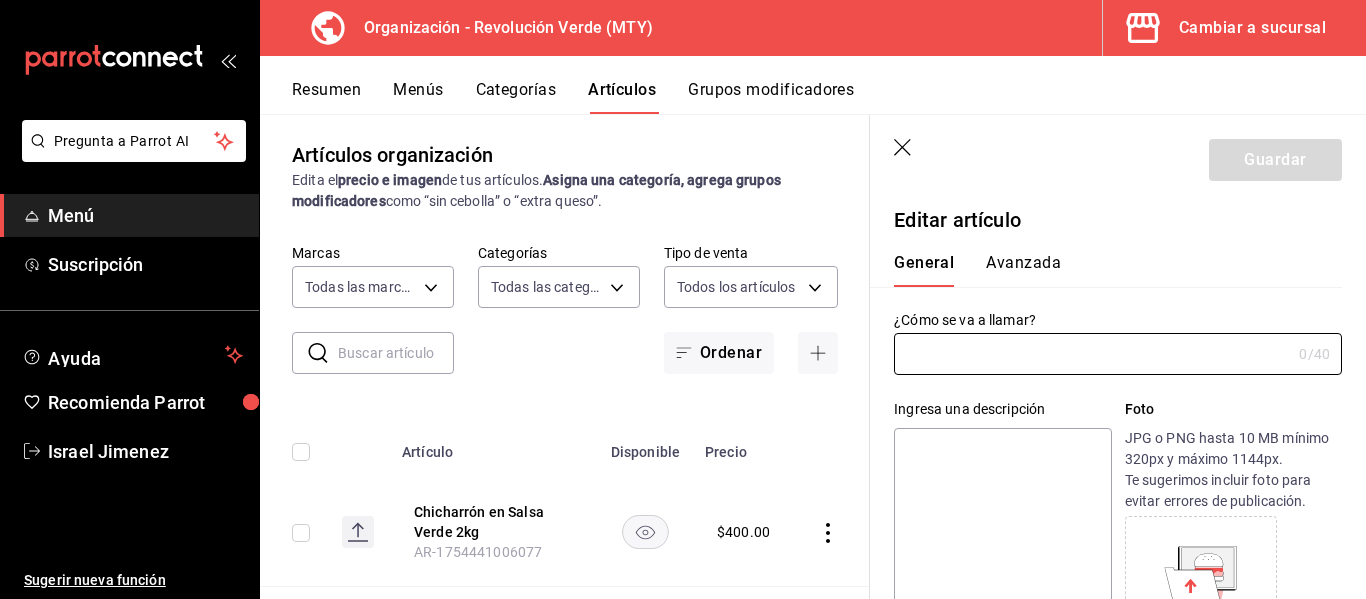 type on "Chicharrón en Salsa Verde 2kg" 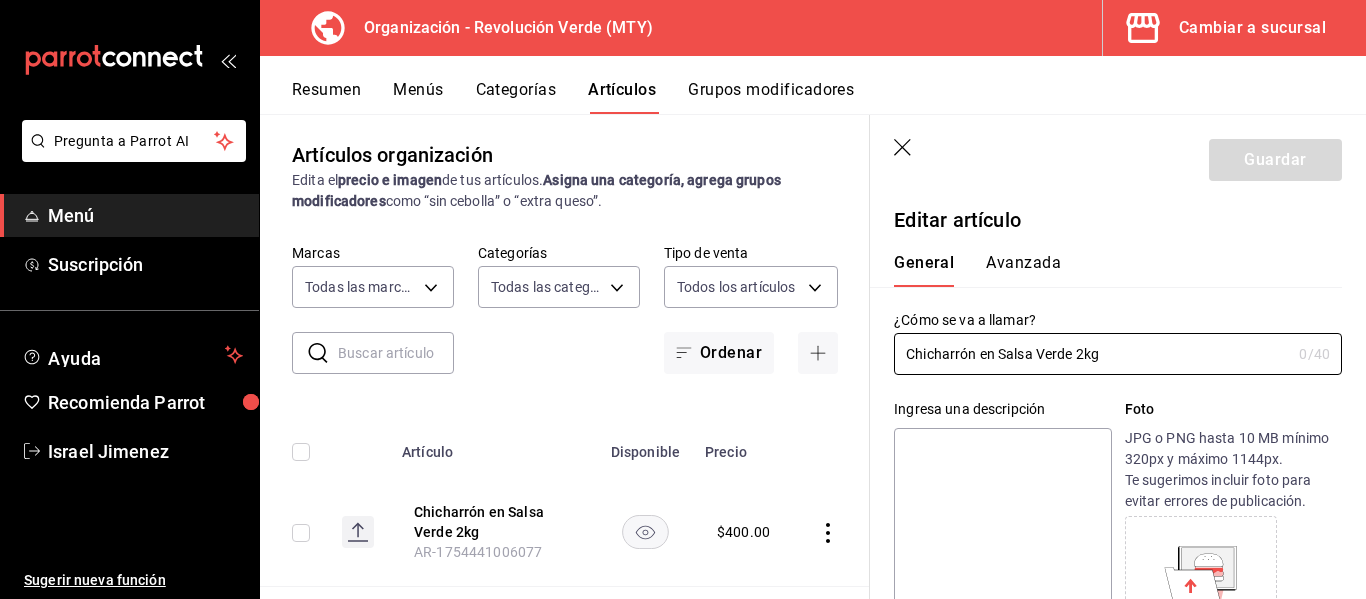 type on "$400.00" 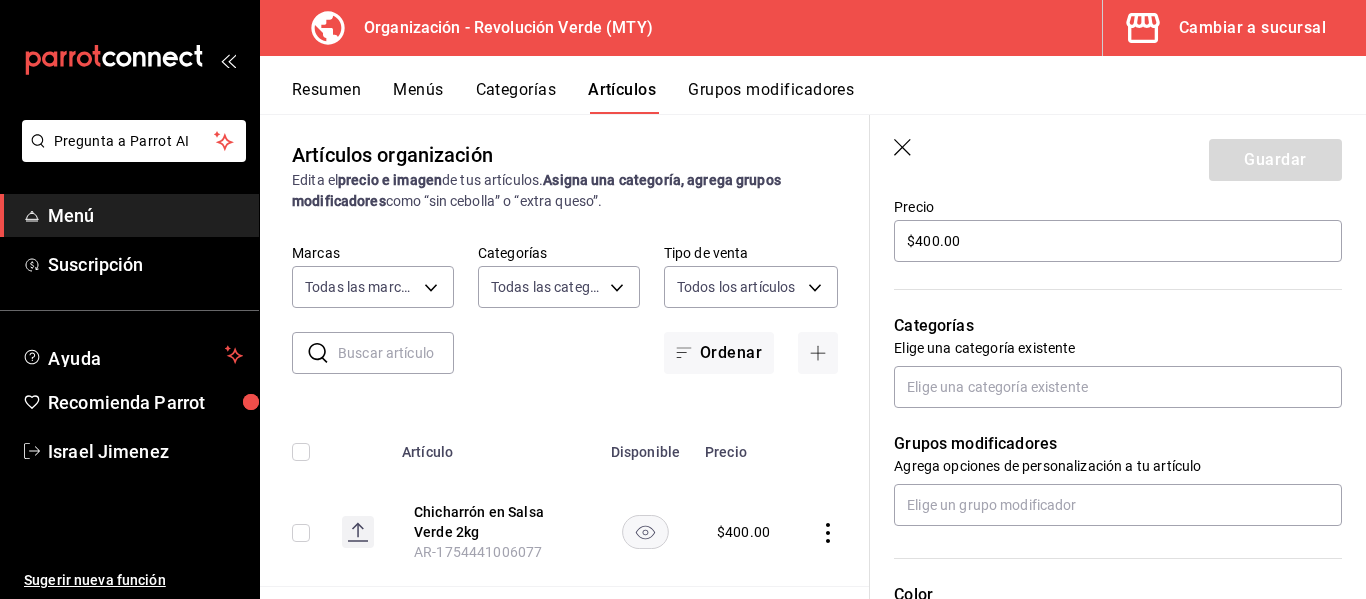 scroll, scrollTop: 609, scrollLeft: 0, axis: vertical 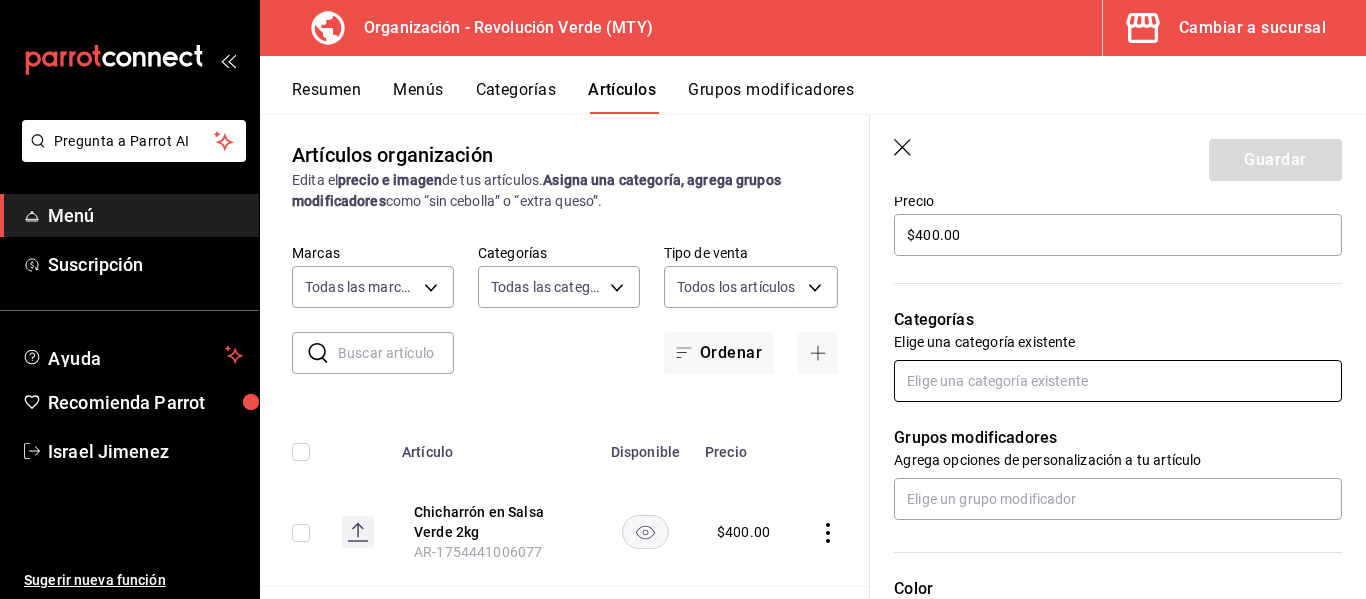 click at bounding box center [1118, 381] 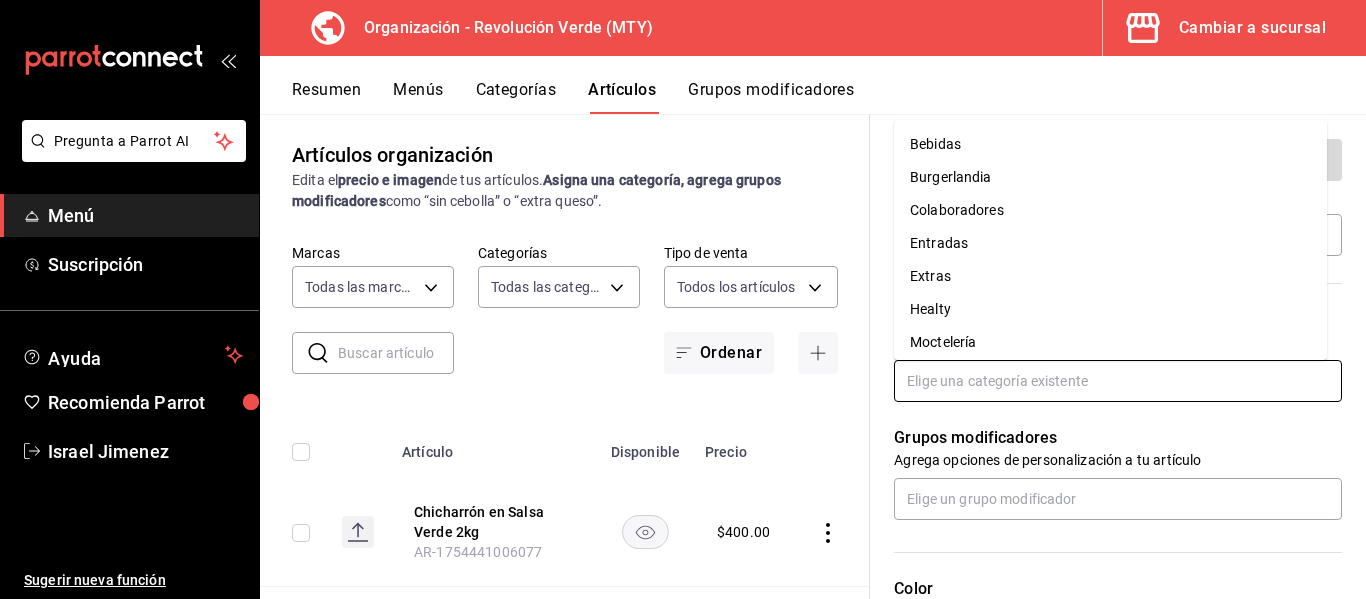 type on "t" 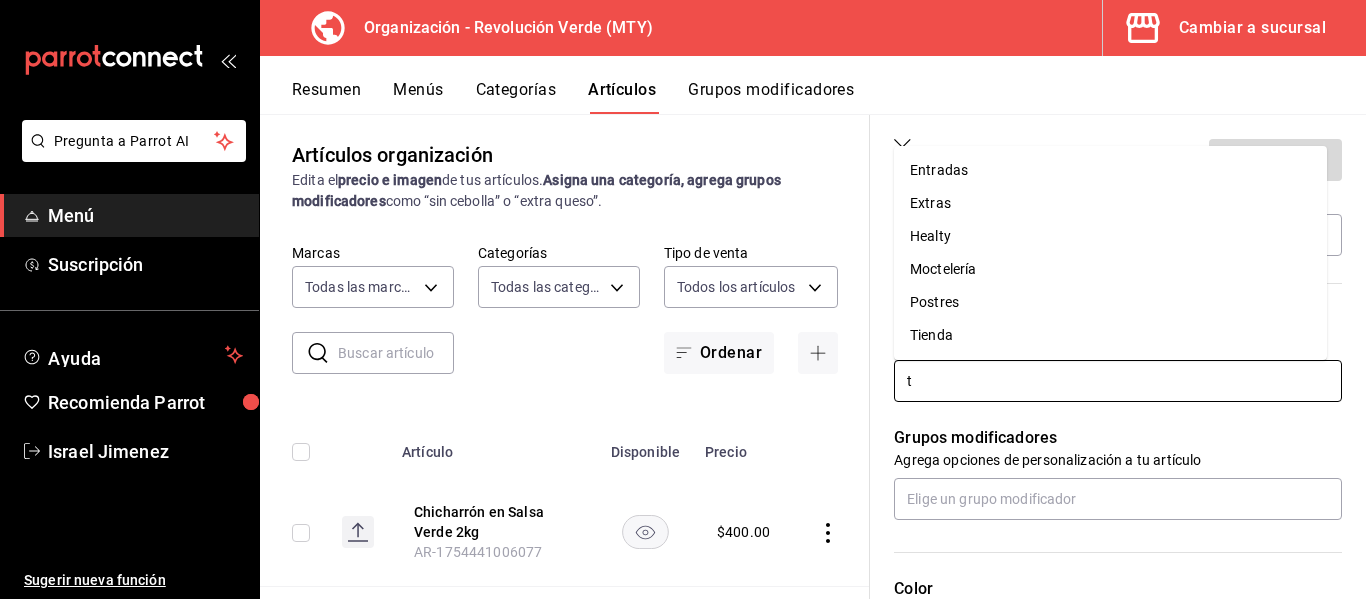 click on "Tienda" at bounding box center [1110, 335] 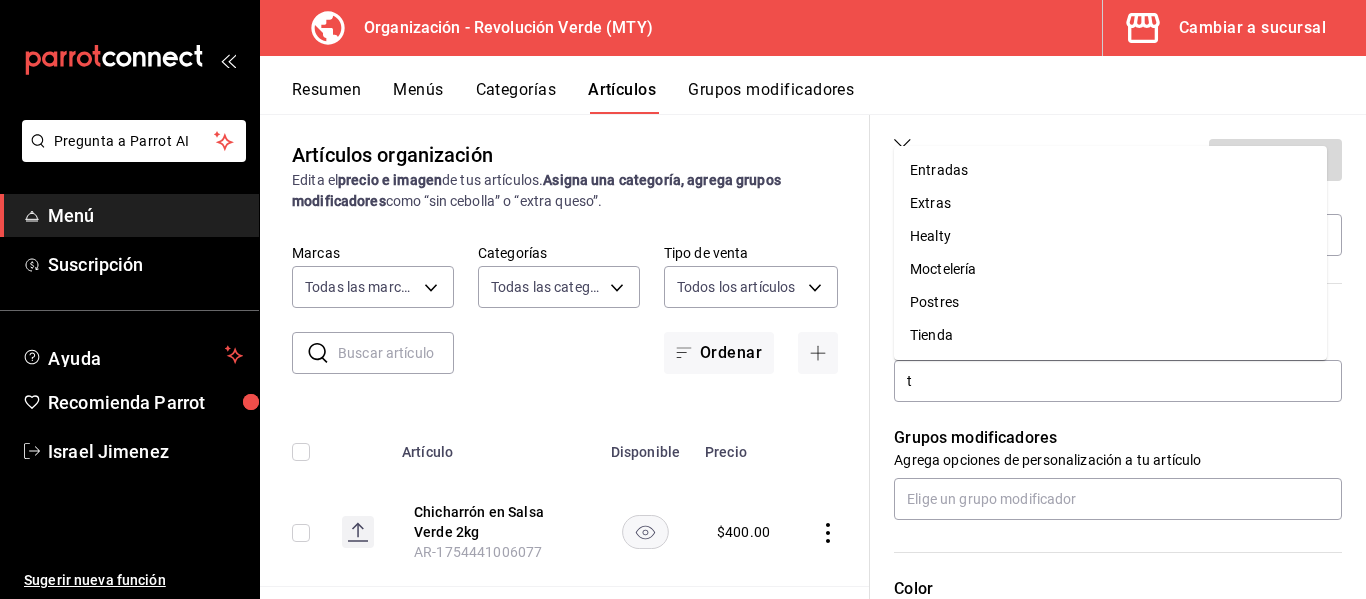 type 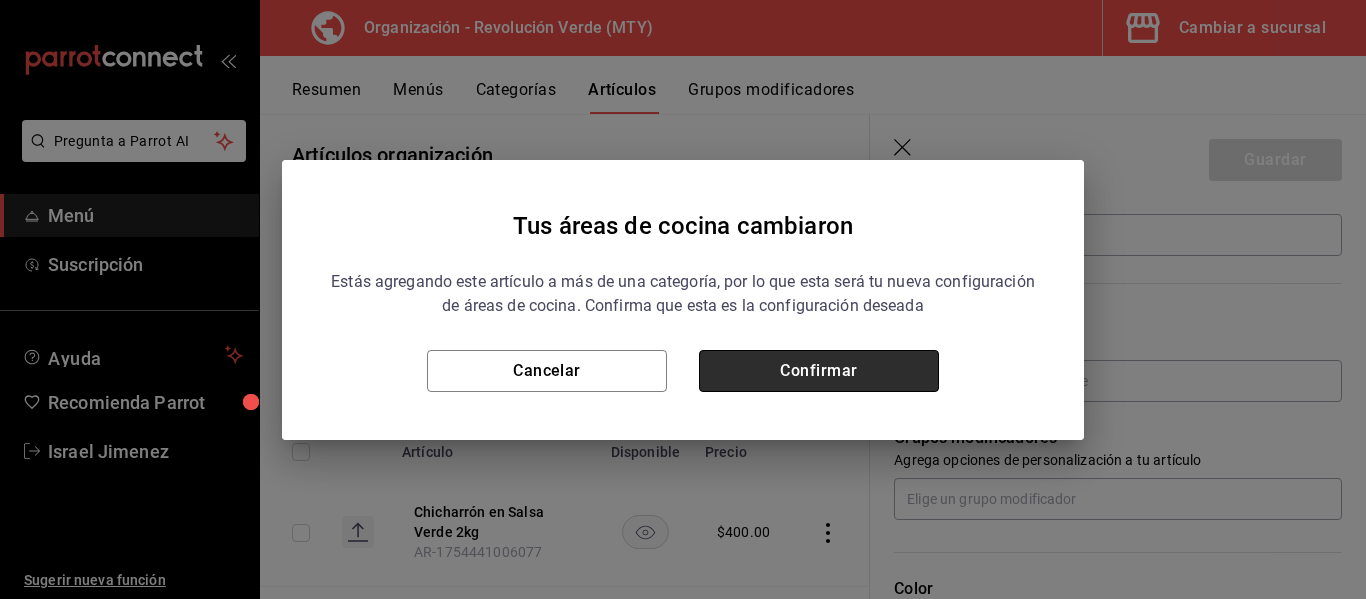click on "Confirmar" at bounding box center (819, 371) 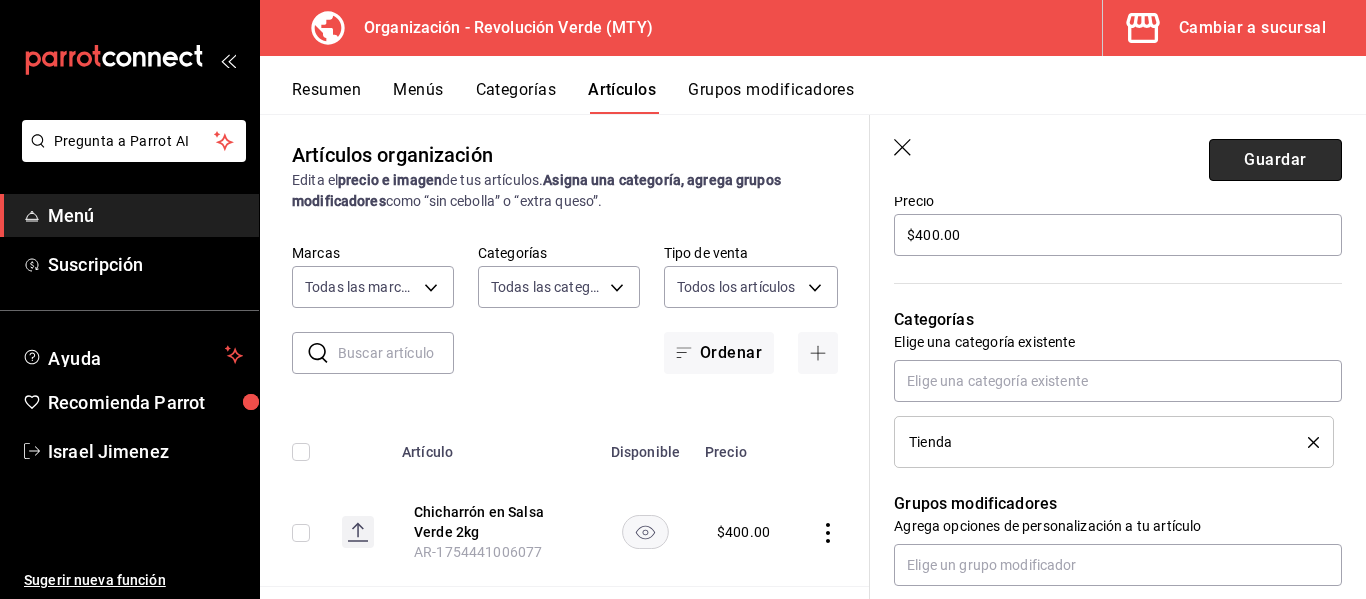 click on "Guardar" at bounding box center [1275, 160] 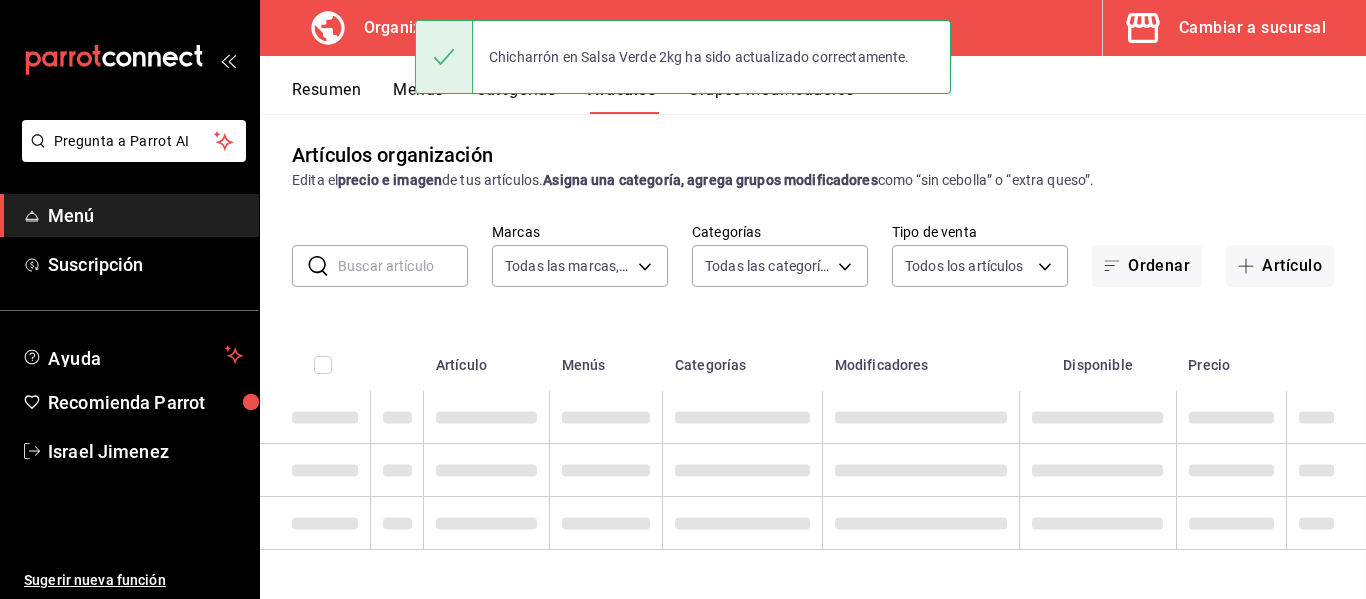 click on "Categorías" at bounding box center [516, 97] 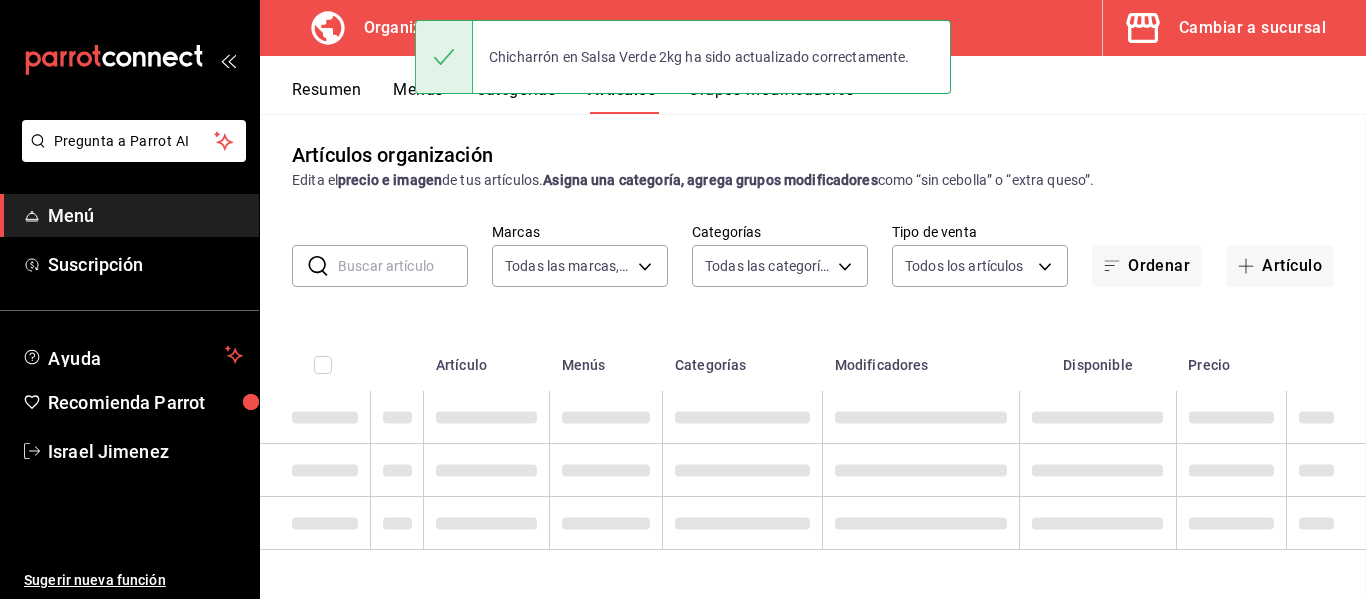 scroll, scrollTop: 0, scrollLeft: 0, axis: both 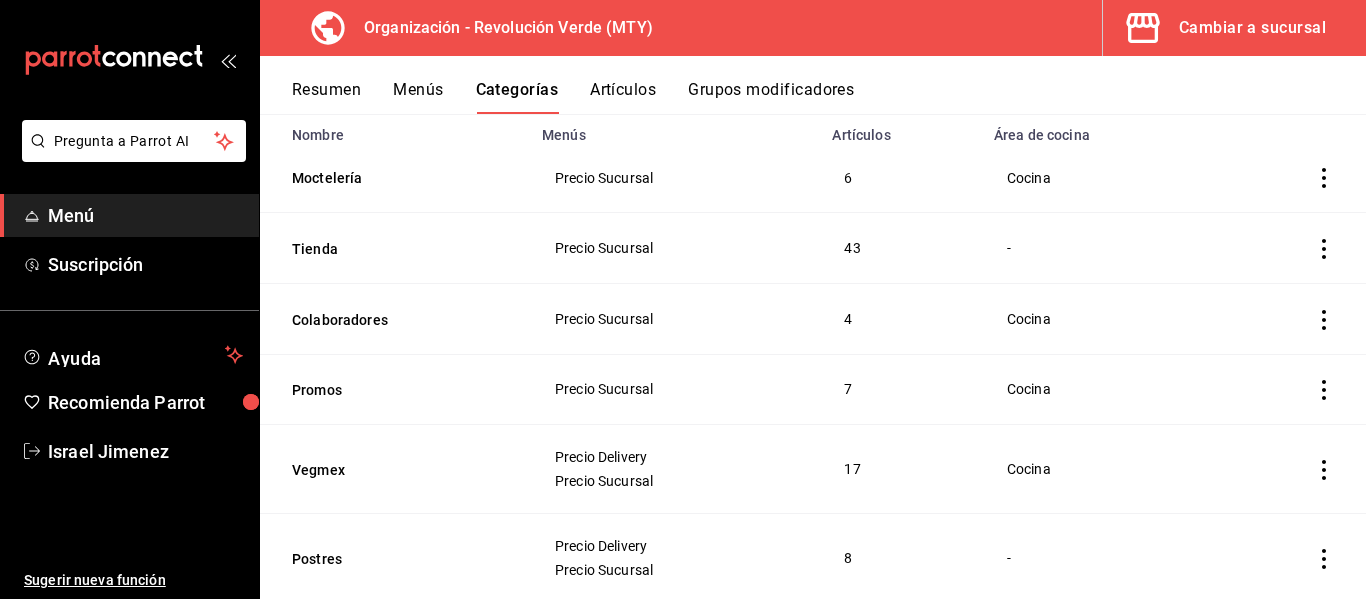 click 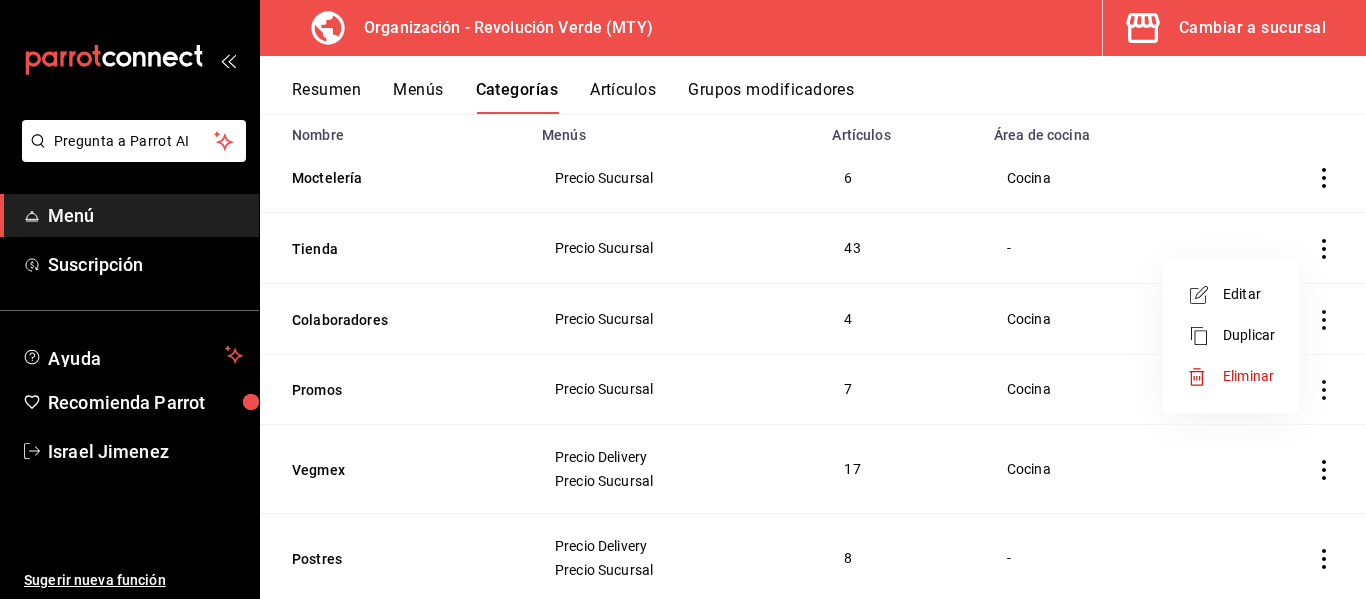 click 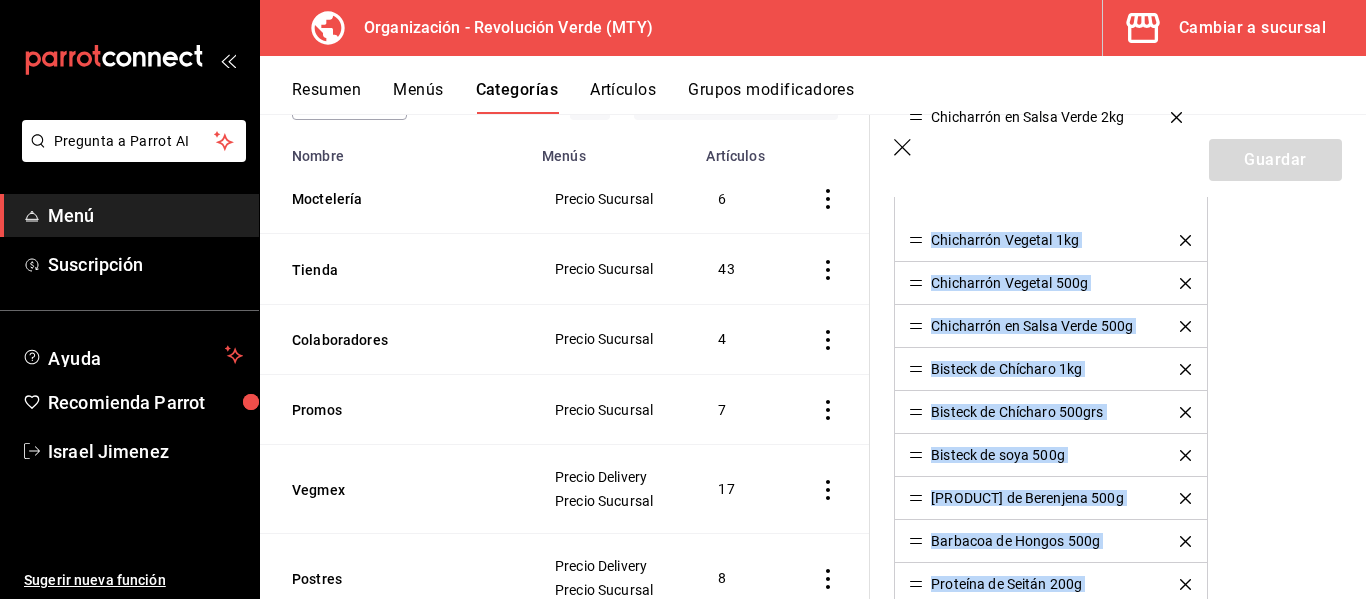 scroll, scrollTop: 569, scrollLeft: 0, axis: vertical 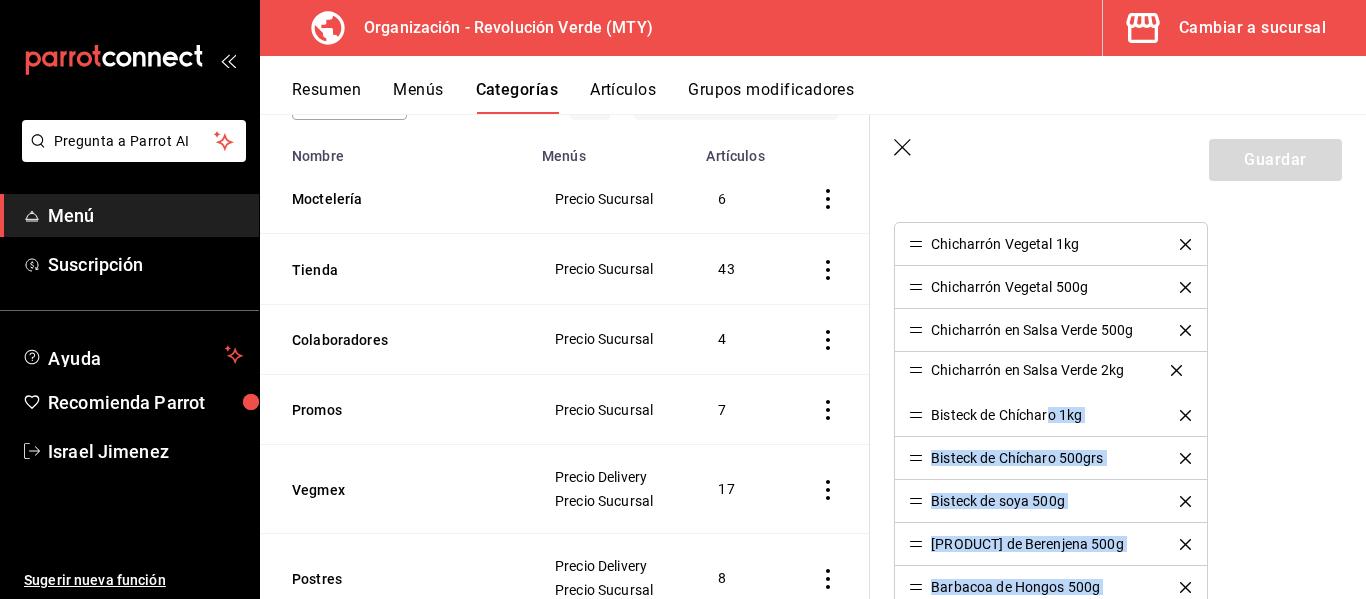 drag, startPoint x: 915, startPoint y: 399, endPoint x: 1048, endPoint y: 374, distance: 135.32922 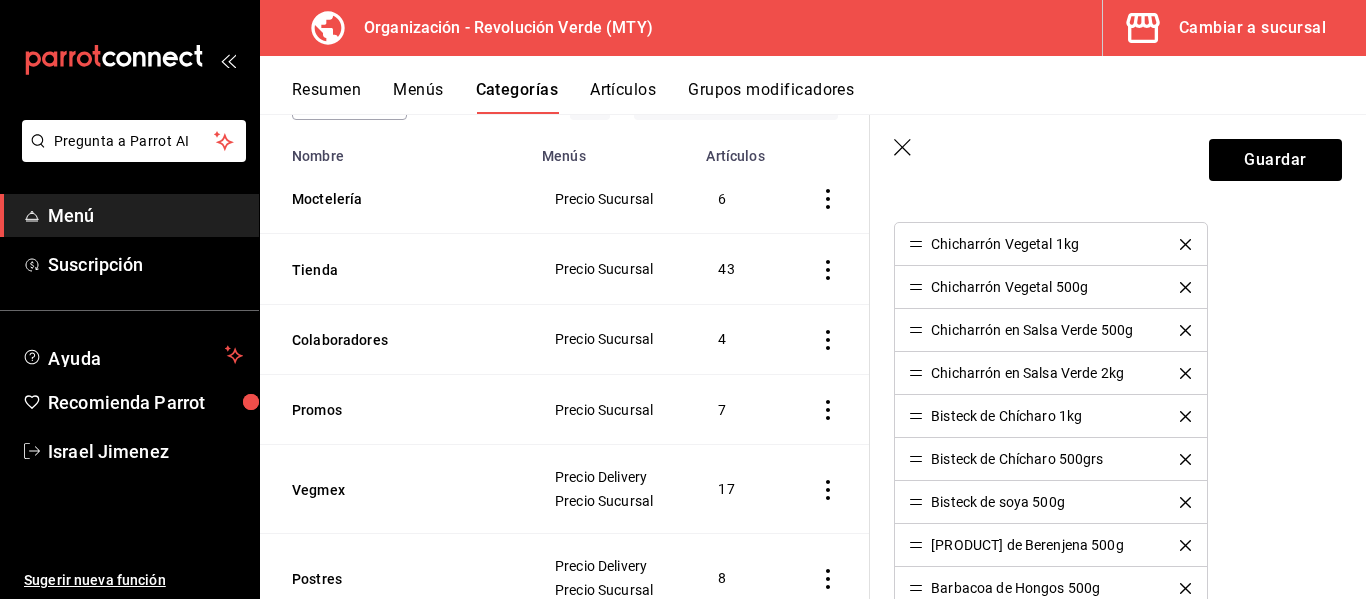 click on "Chicharrón Vegetal 1kg Chicharrón Vegetal 500g Chicharrón en Salsa Verde 500g Chicharrón en Salsa Verde 2kg Bisteck de Chícharo 1kg Bisteck de Chícharo 500grs Bisteck de soya 500g Barbacoa de Berenjena 500g Barbacoa de Hongos 500g Proteína de Seitán 200g Proteína de Chícharo Seca 150g Proteína en polvo 300g Aderezo Ranch Aderezo Ranch Jalapeño Aderezo de Chipotle Mayonesa RV Crema RV Salsa Original de Alitas Salsa Guera Salsa Habanero Salsa Jalapeño Salsa Árbol Salsa Morita Salsa Aguacatosa Queso mozzarella 1kg Queso cheddar 1kg Queso chihuahua 1kg Queso Mozarella 250g Queso Manchego 250g Queso Chihuahua 250g Queso Panela 250g Media docena de tamales Harina de Garbanzo 1kg Burger Mix Flautas 10 piezas Docena de tamales Tofu extra firme Charola de setas Tofu firme Paquete de galletas Caja de galletas Caja de empanadas Plátanos fritos" at bounding box center [1118, 1147] 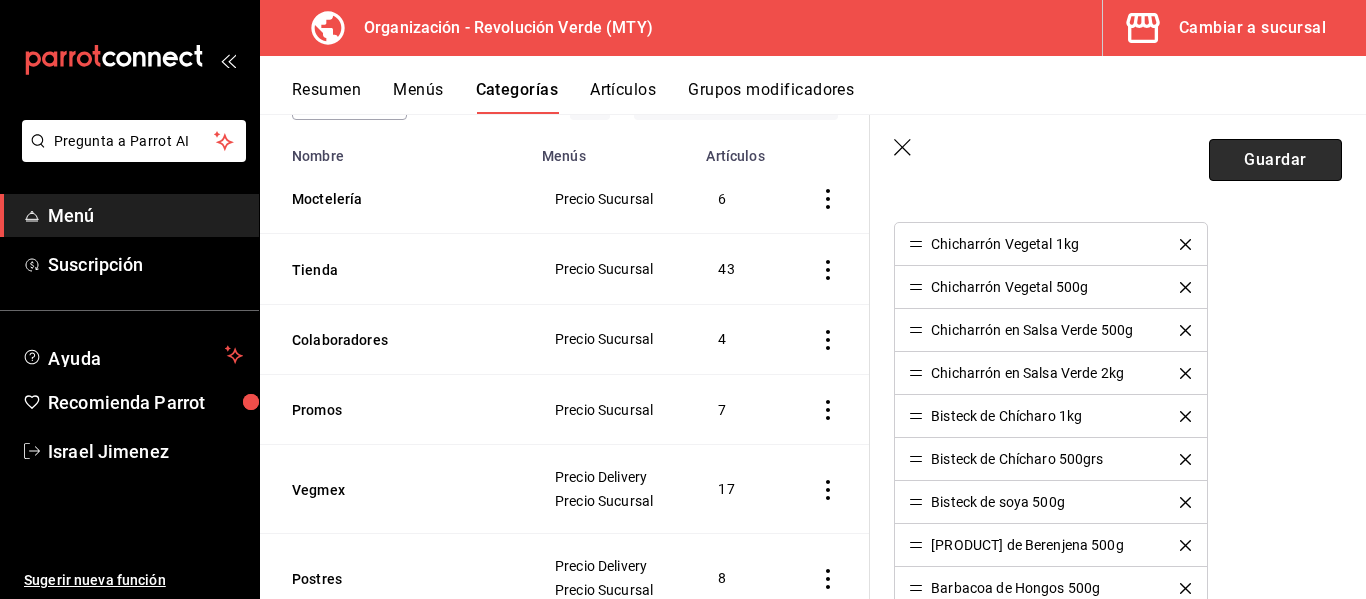click on "Guardar" at bounding box center (1275, 160) 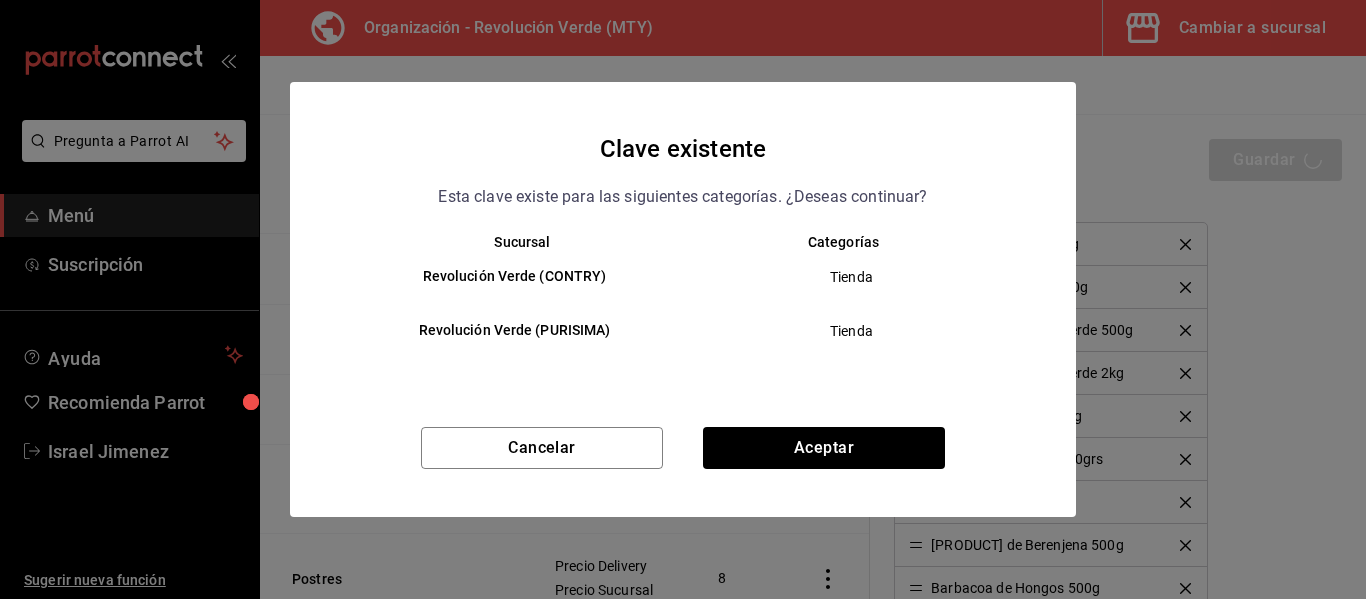 click on "Cancelar Aceptar" at bounding box center [683, 472] 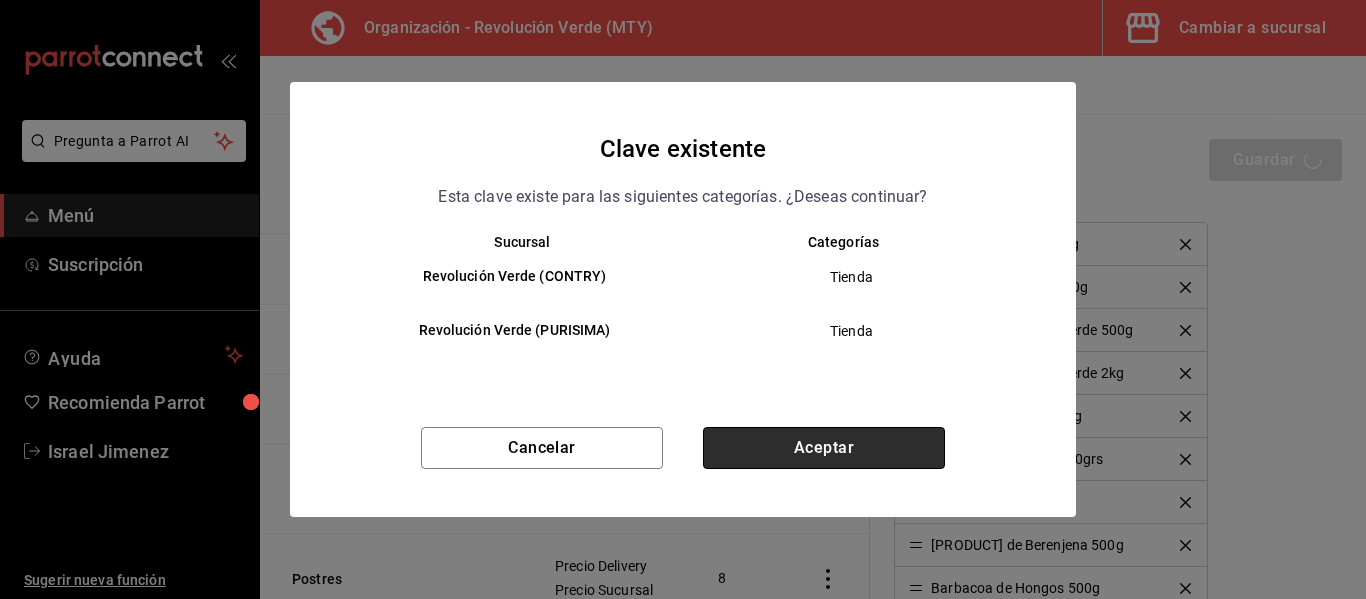 click on "Aceptar" at bounding box center [824, 448] 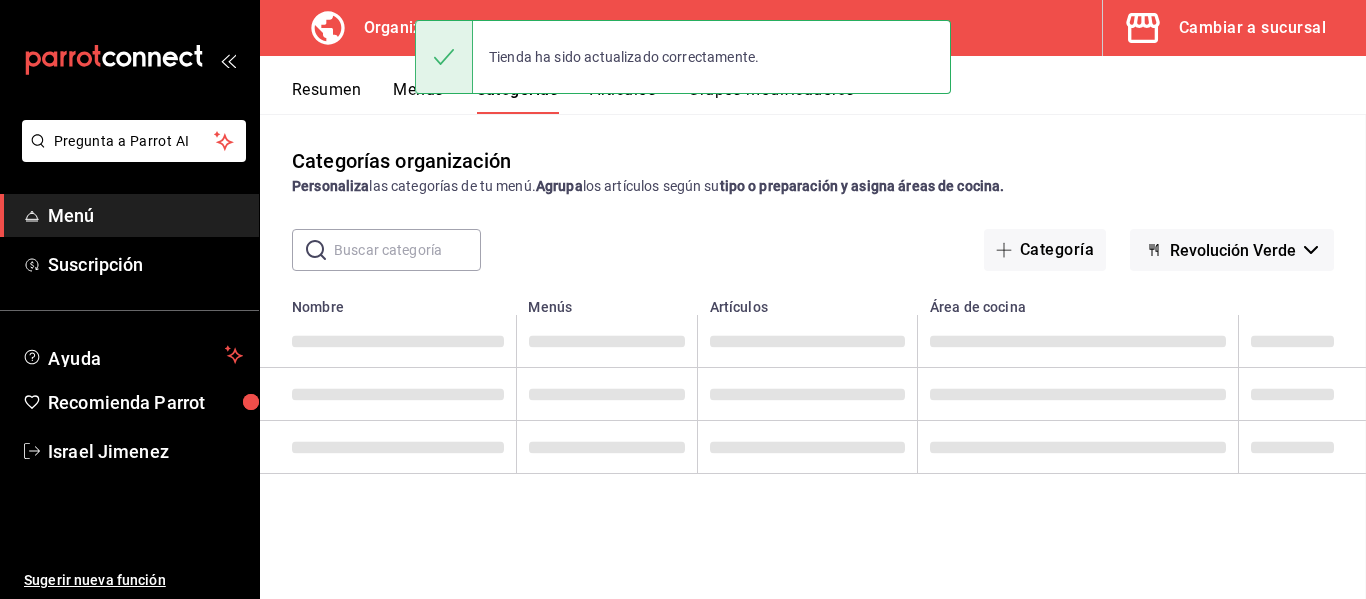 scroll, scrollTop: 0, scrollLeft: 0, axis: both 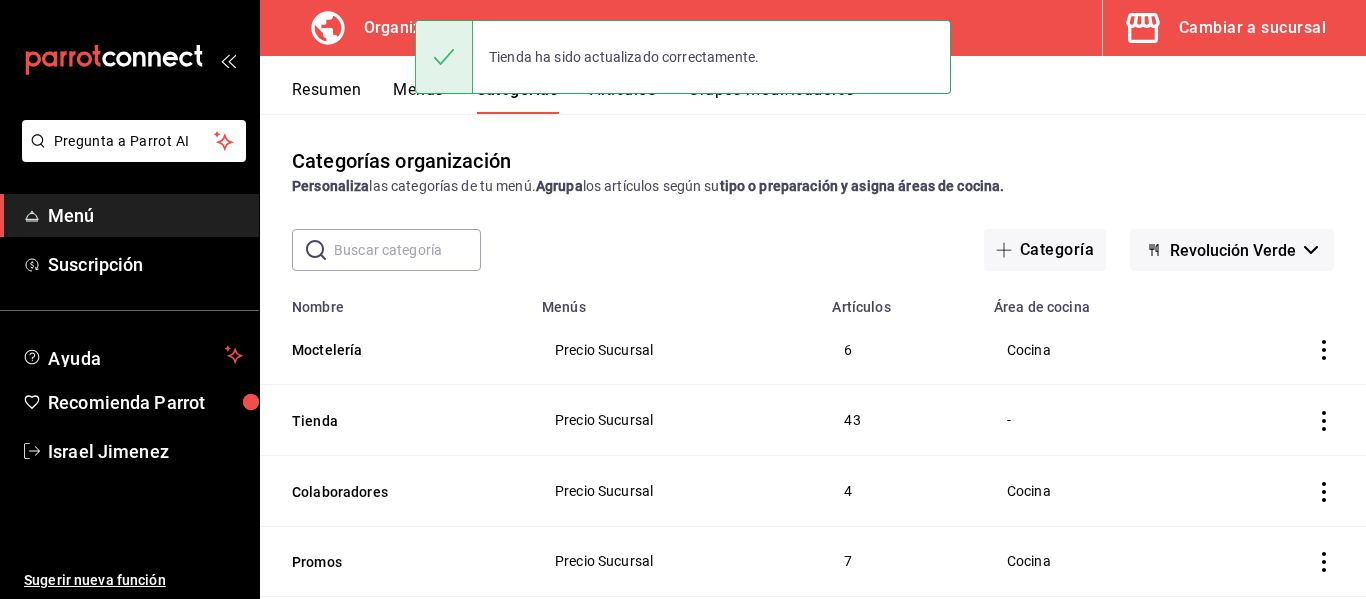 click at bounding box center (444, 57) 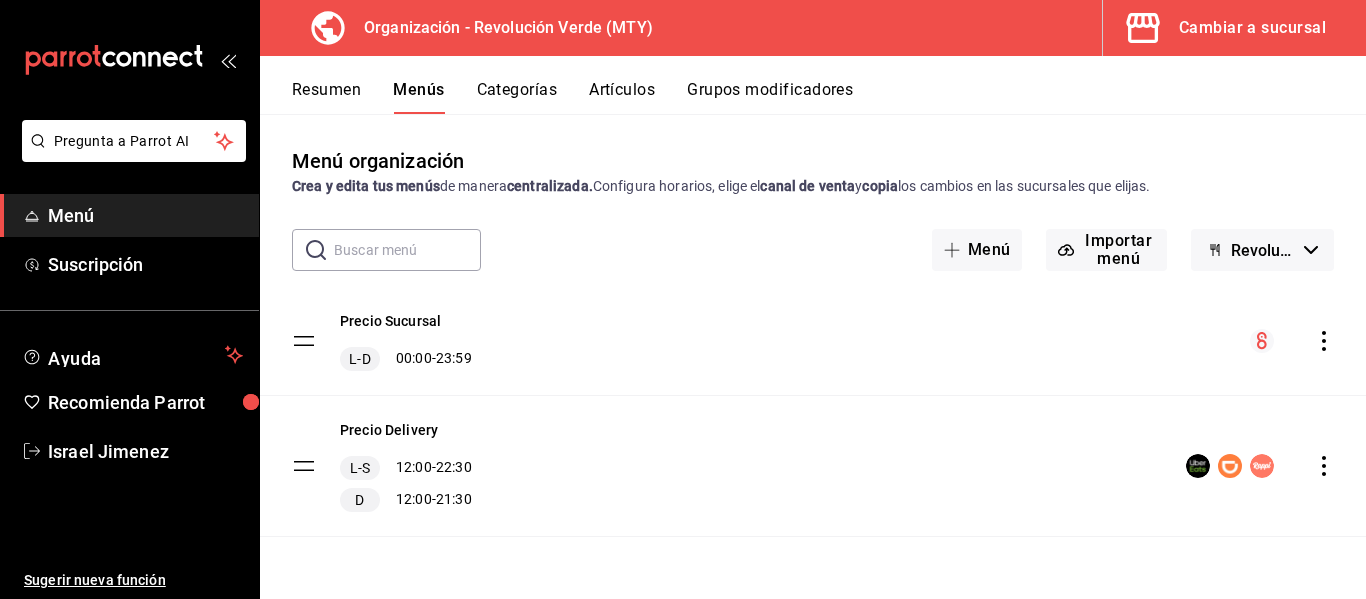 scroll, scrollTop: 0, scrollLeft: 0, axis: both 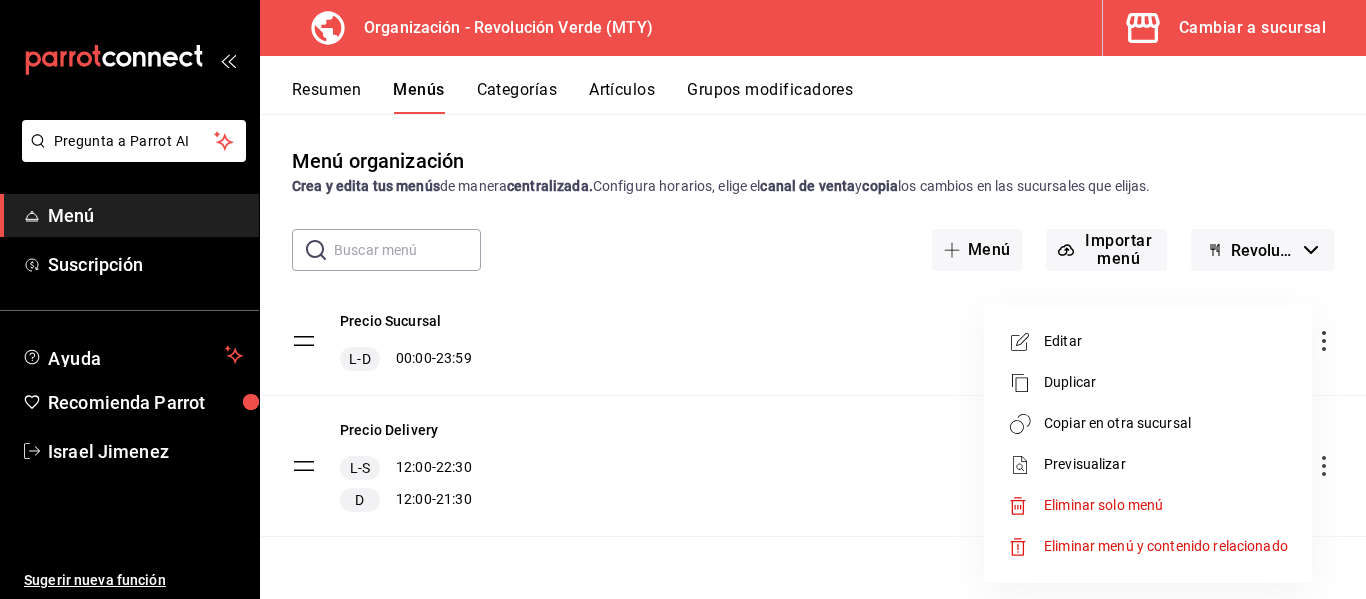 click on "Copiar en otra sucursal" at bounding box center (1166, 423) 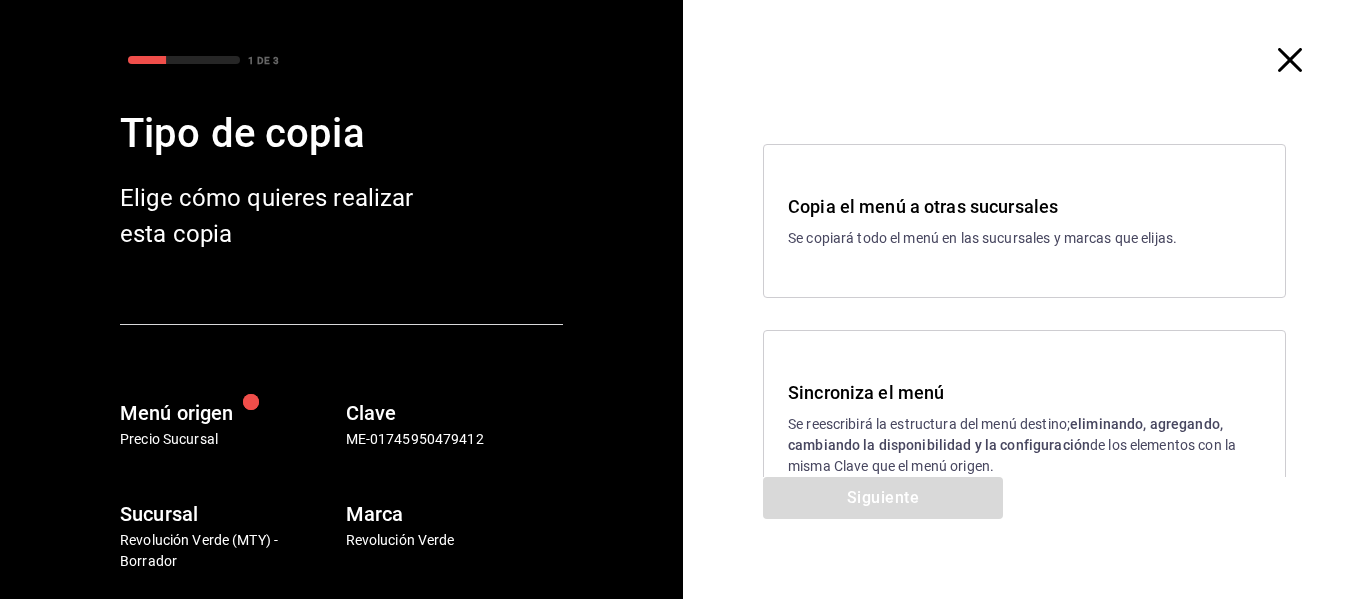 click on "Se reescribirá la estructura del menú destino;  eliminando, agregando, cambiando la disponibilidad y la configuración  de los elementos con la misma Clave que el menú origen." at bounding box center (1024, 445) 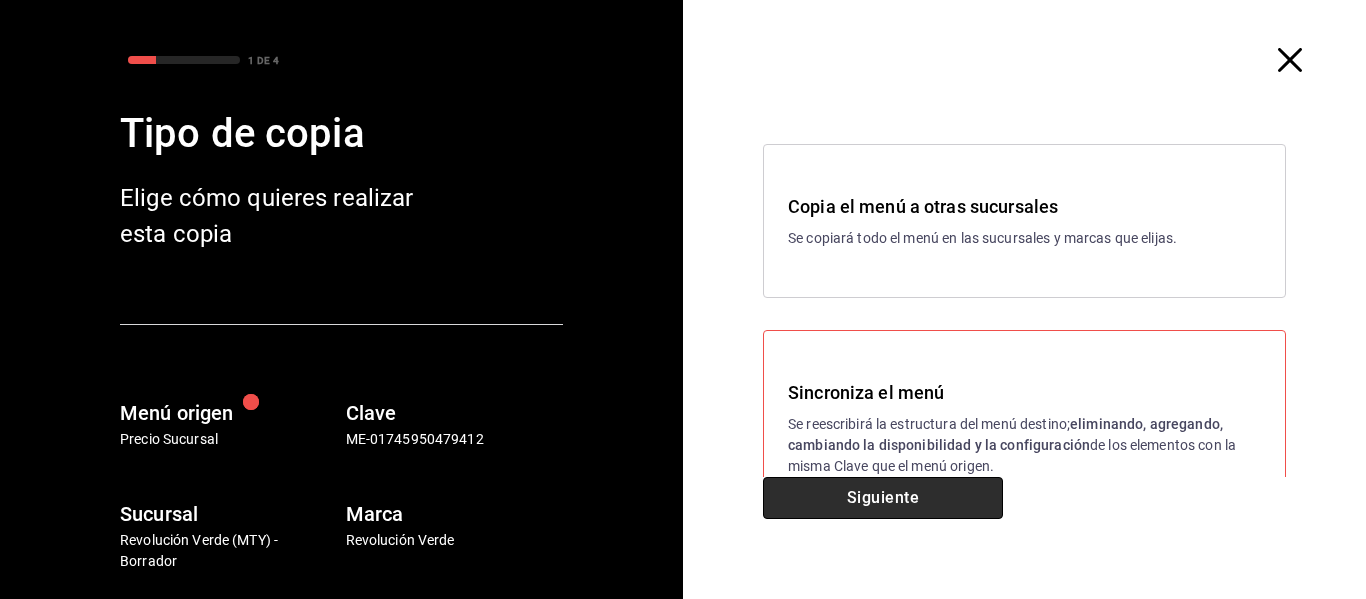 click on "Siguiente" at bounding box center (883, 498) 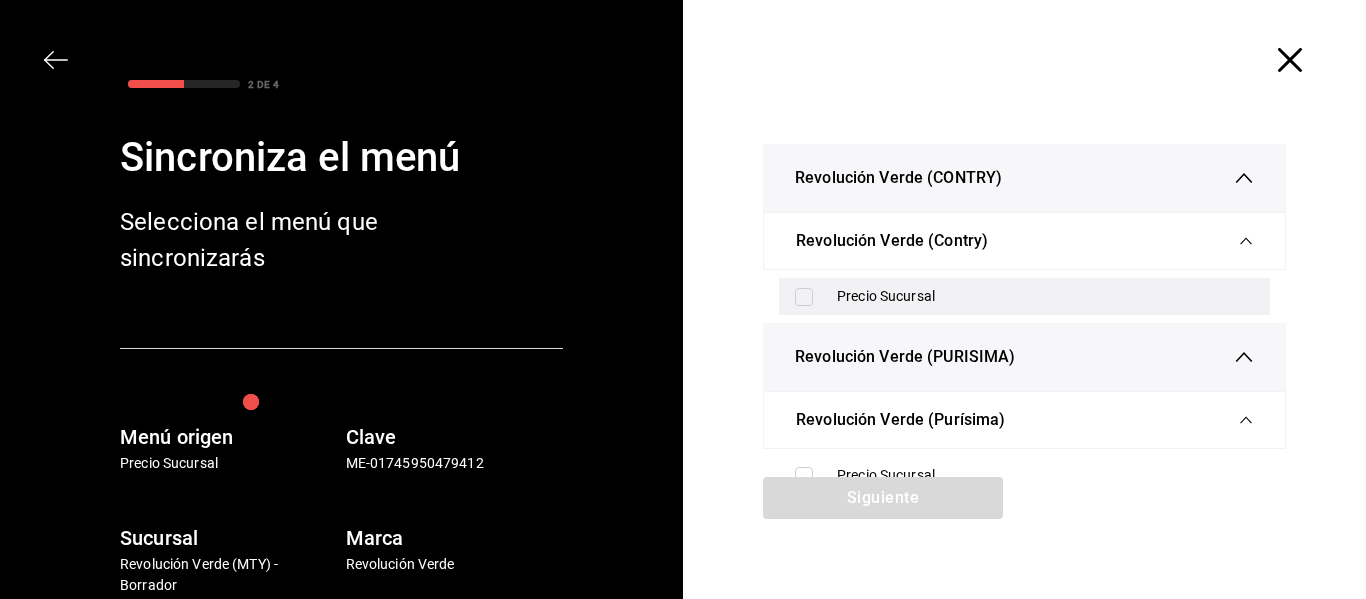 click on "Precio Sucursal" at bounding box center [1045, 296] 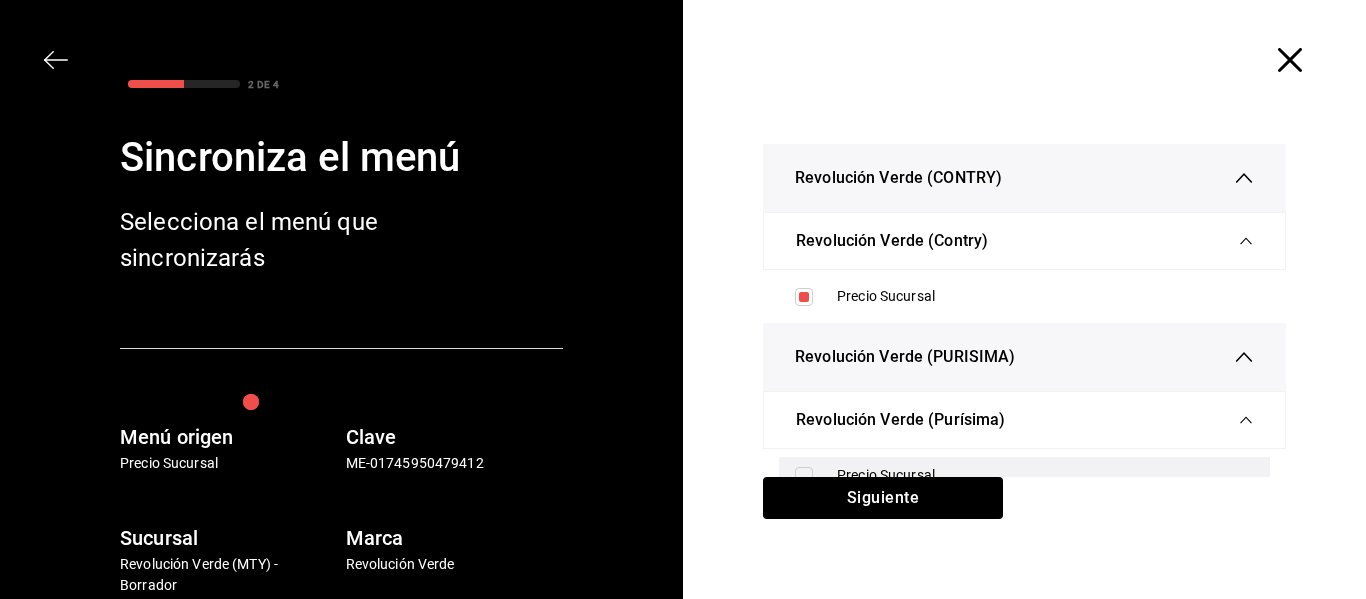 click on "Precio Sucursal" at bounding box center (1045, 475) 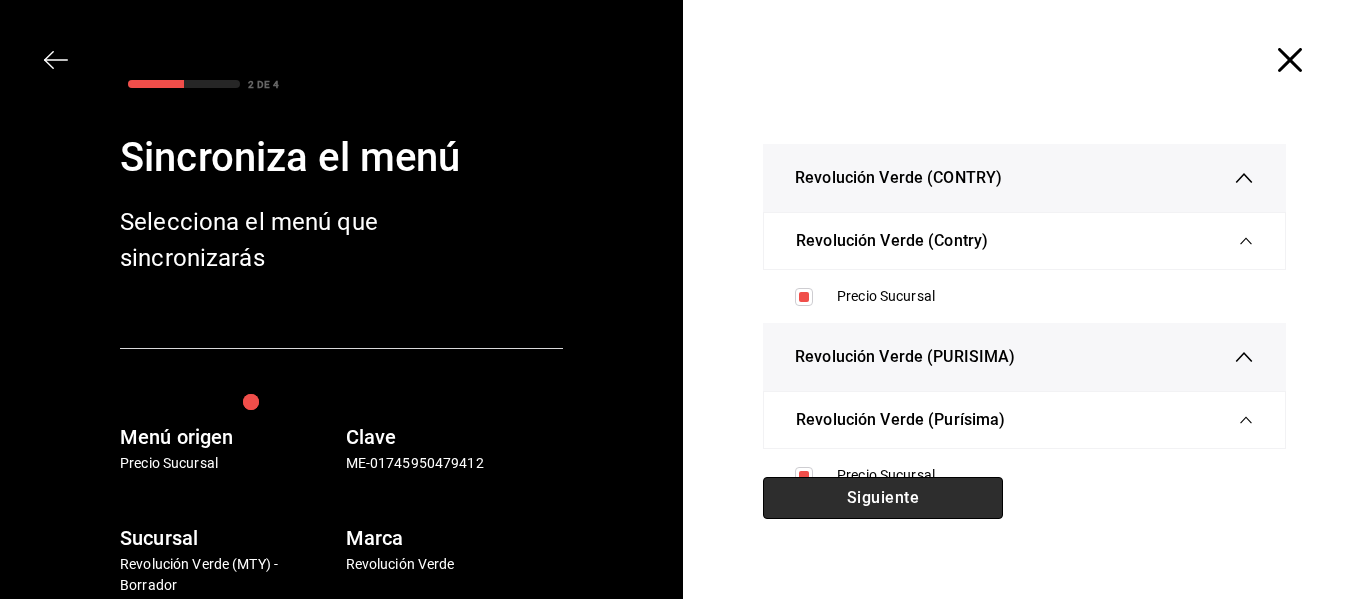 click on "Siguiente" at bounding box center (883, 498) 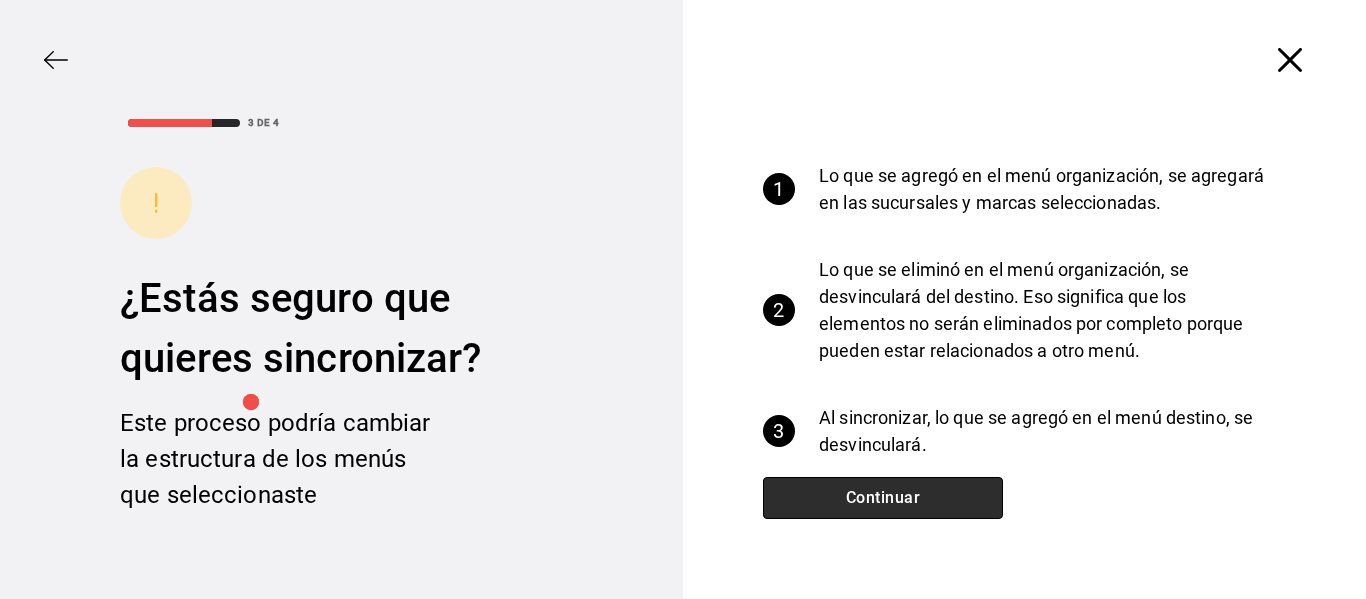 click on "Continuar" at bounding box center [883, 498] 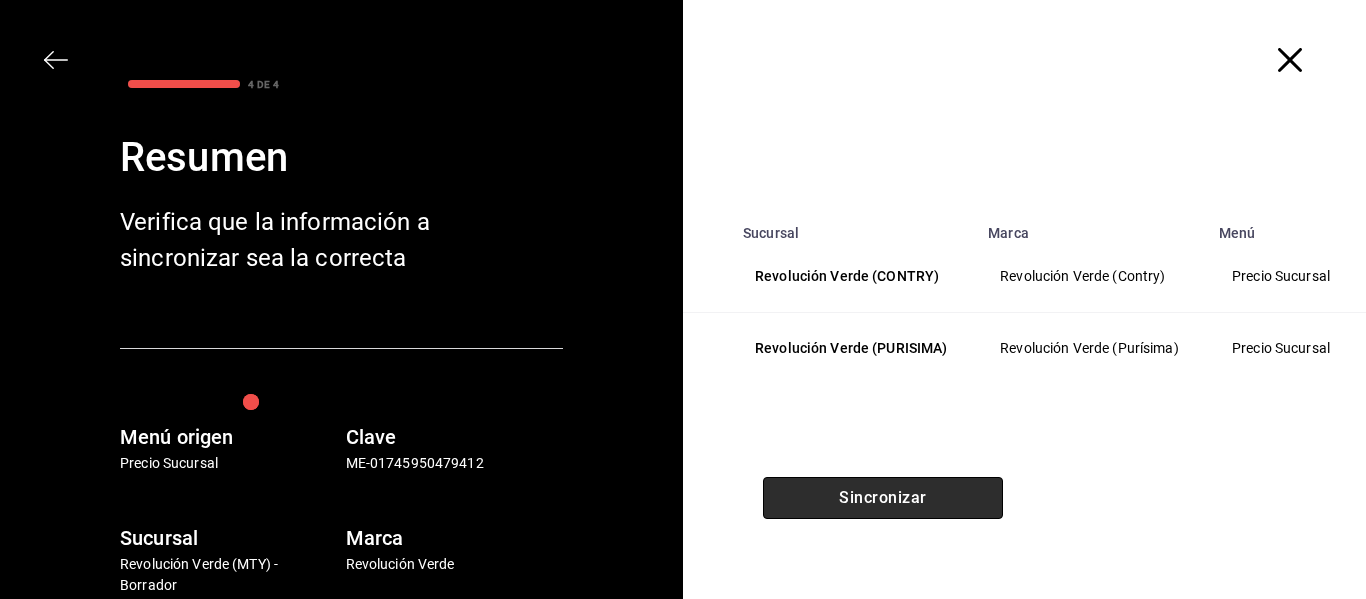 click on "Sincronizar" at bounding box center [883, 498] 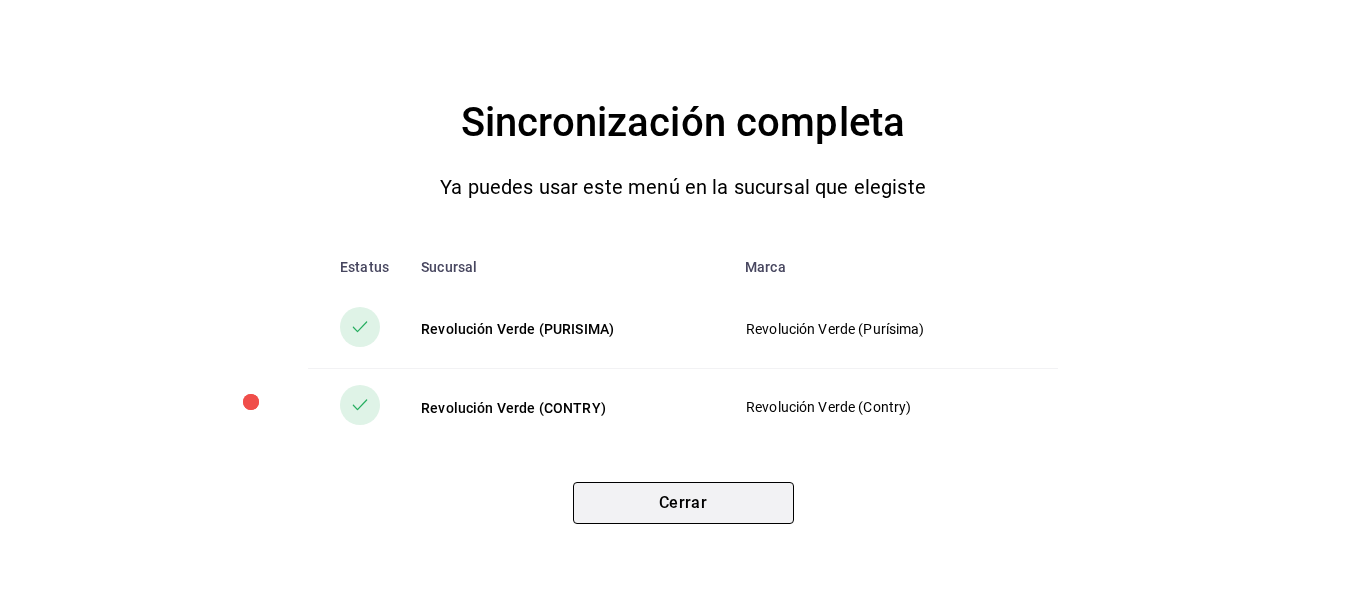 click on "Cerrar" at bounding box center (683, 503) 